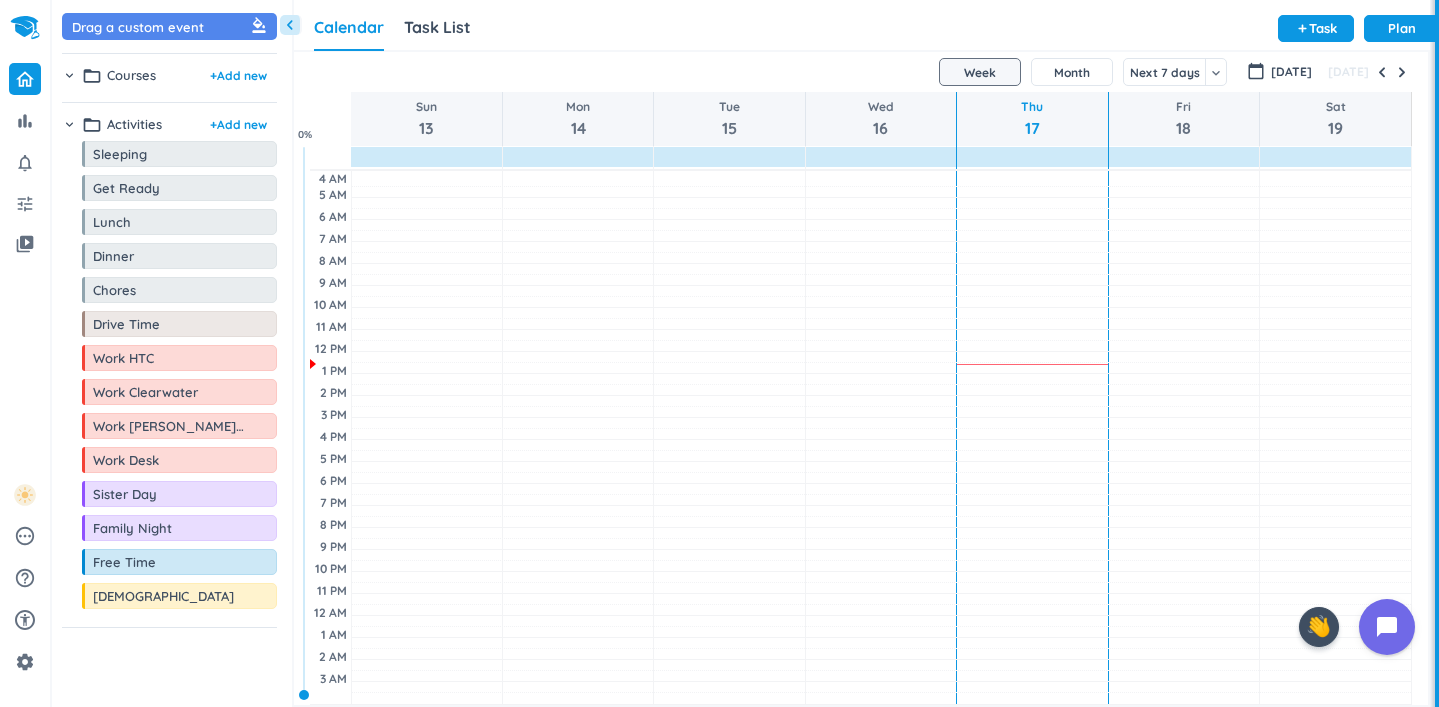 scroll, scrollTop: 0, scrollLeft: 0, axis: both 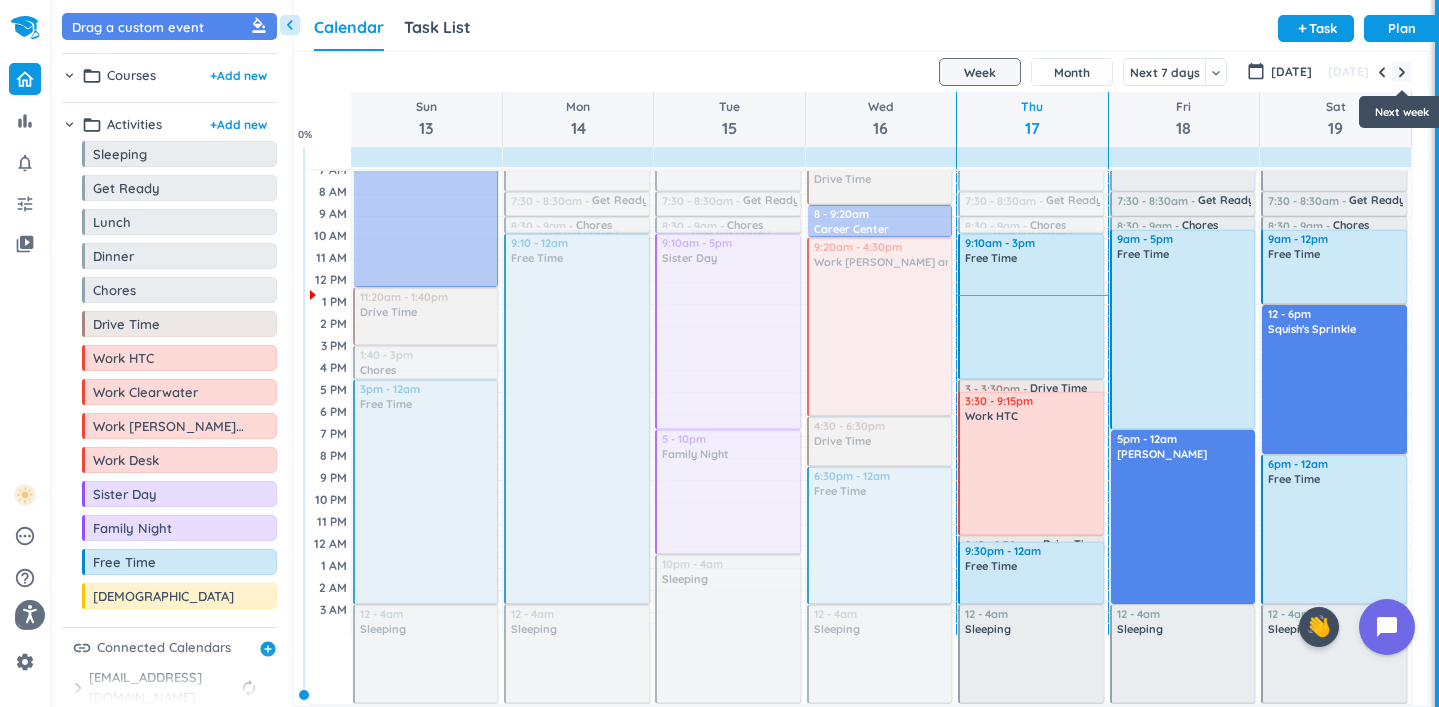 click at bounding box center [1402, 72] 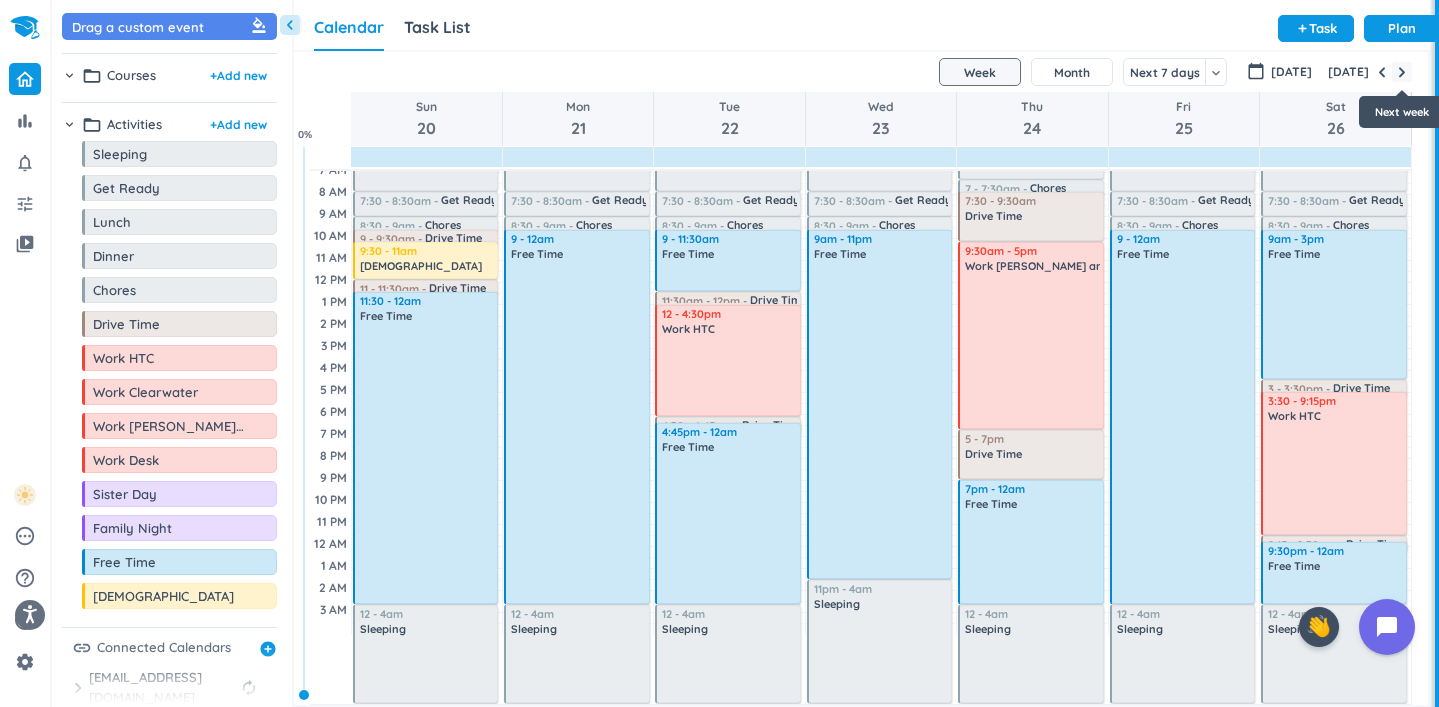 click at bounding box center (1402, 72) 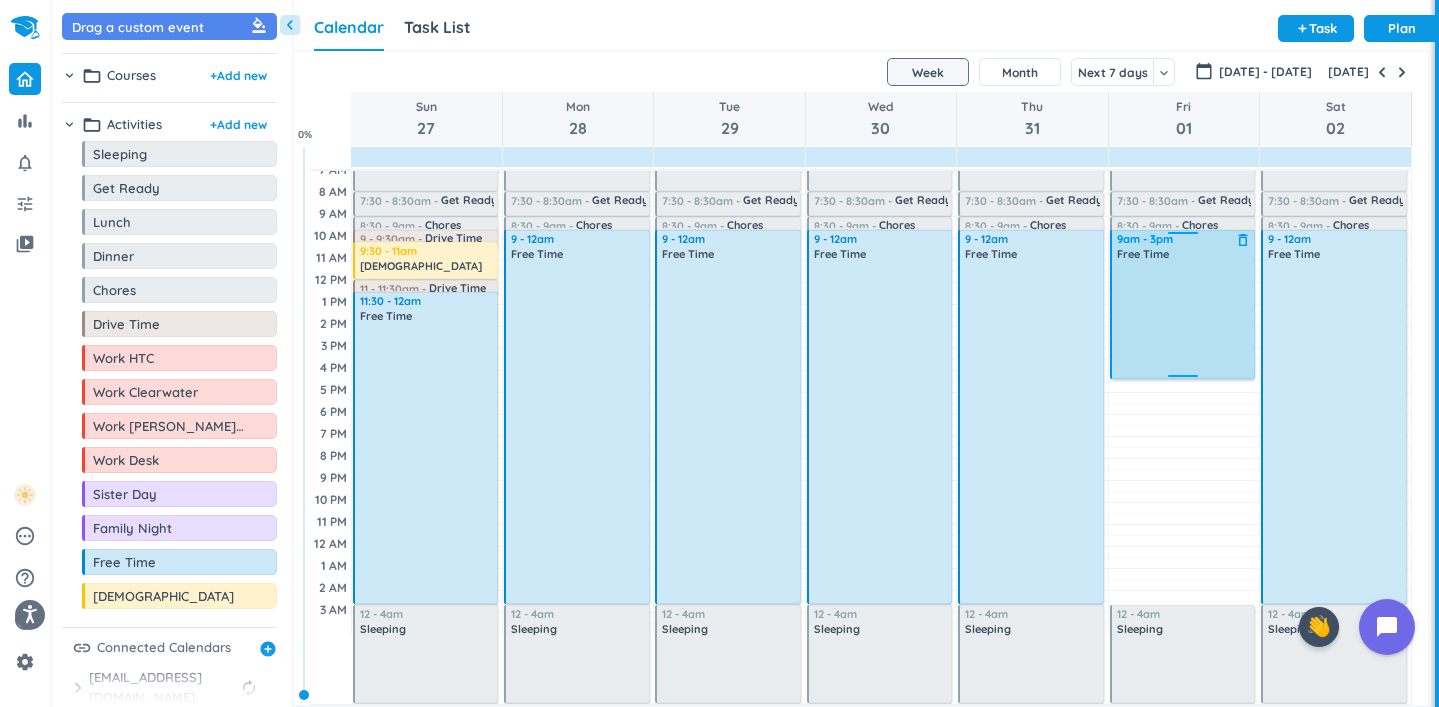 drag, startPoint x: 1184, startPoint y: 600, endPoint x: 1171, endPoint y: 374, distance: 226.37358 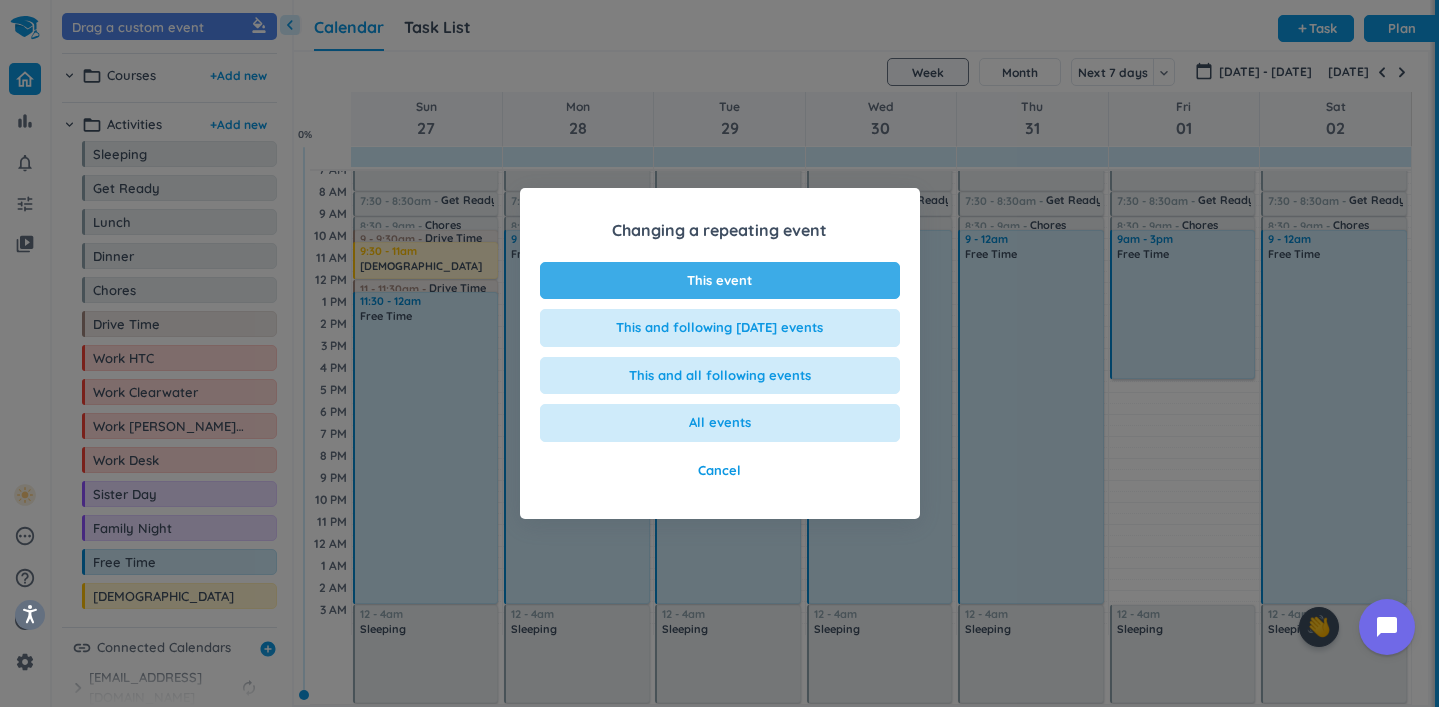 click on "This event" at bounding box center (720, 281) 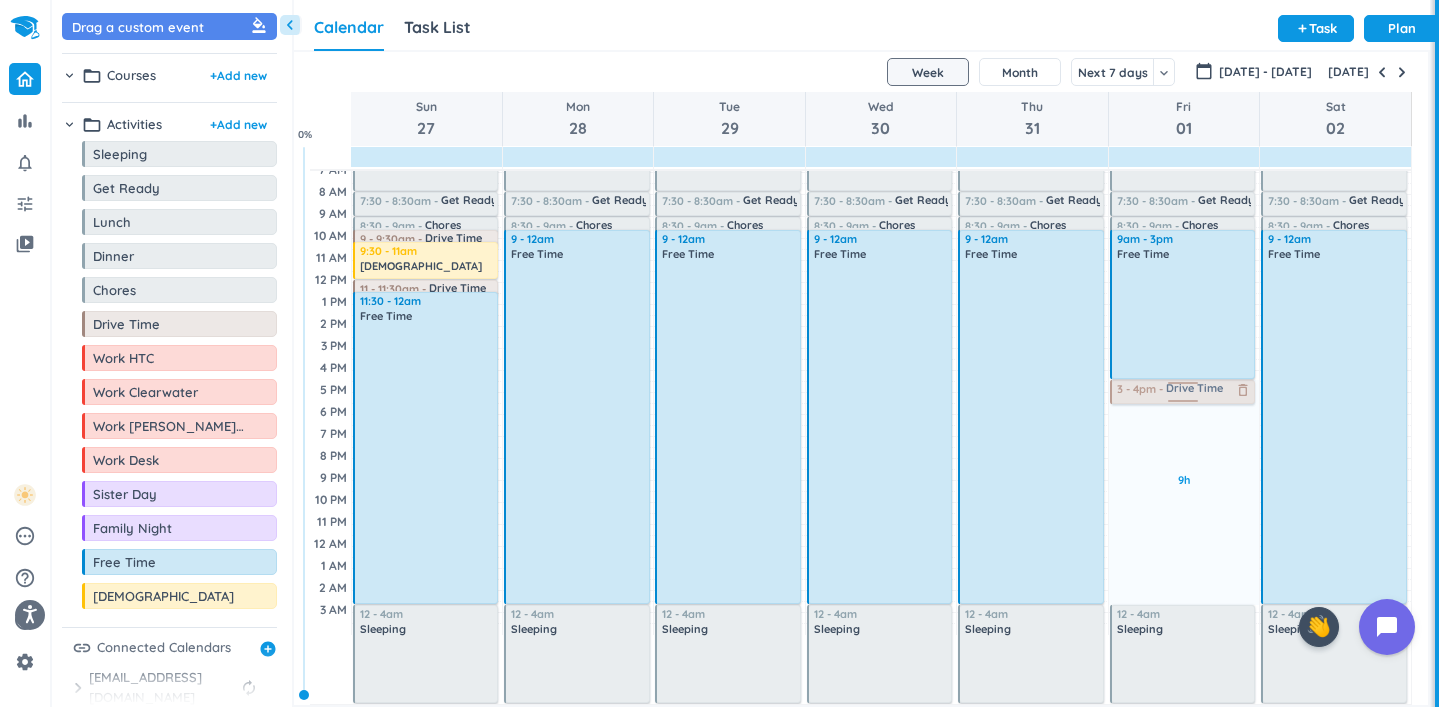 click on "chevron_left Drag a custom event format_color_fill chevron_right folder_open Courses   +  Add new chevron_right folder_open Activities   +  Add new drag_indicator Sleeping more_horiz drag_indicator Get Ready more_horiz drag_indicator Lunch more_horiz drag_indicator Dinner more_horiz drag_indicator Chores more_horiz drag_indicator Drive Time more_horiz drag_indicator Work HTC more_horiz drag_indicator Work Clearwater more_horiz drag_indicator Work [PERSON_NAME] and [PERSON_NAME] more_horiz drag_indicator Work Desk more_horiz drag_indicator Sister Day more_horiz drag_indicator Family Night more_horiz drag_indicator Free Time more_horiz drag_indicator Church more_horiz link Connected Calendars add_circle chevron_right [EMAIL_ADDRESS][DOMAIN_NAME] autorenew delete_outline check_box_outline_blank Holidays in [GEOGRAPHIC_DATA] check_box_outline_blank [EMAIL_ADDRESS][DOMAIN_NAME] check_box_outline_blank check_box Hall Council-Haunted Halls Calendar Task List Calendar keyboard_arrow_down add Task Plan SHOVEL [DATE] - [DATE] Week Month Week 0" at bounding box center [745, 353] 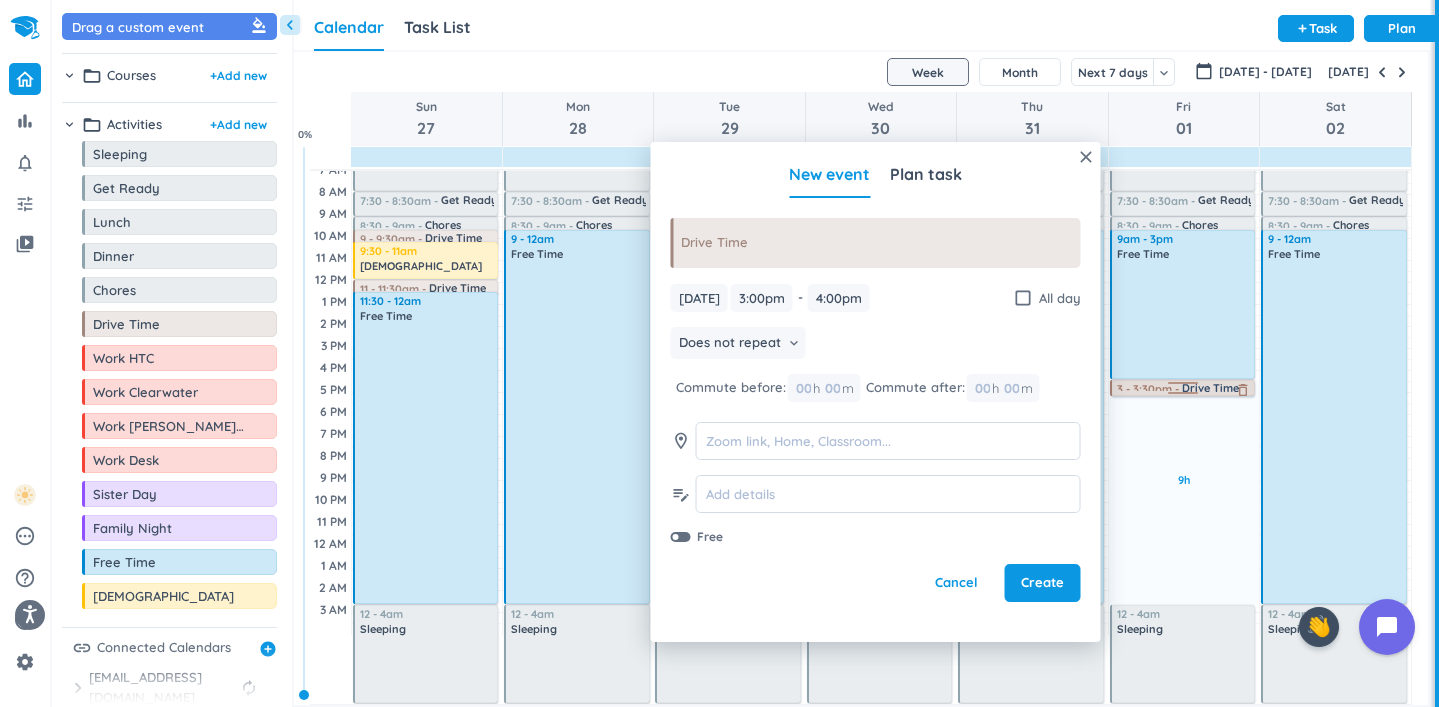 drag, startPoint x: 1183, startPoint y: 400, endPoint x: 1181, endPoint y: 386, distance: 14.142136 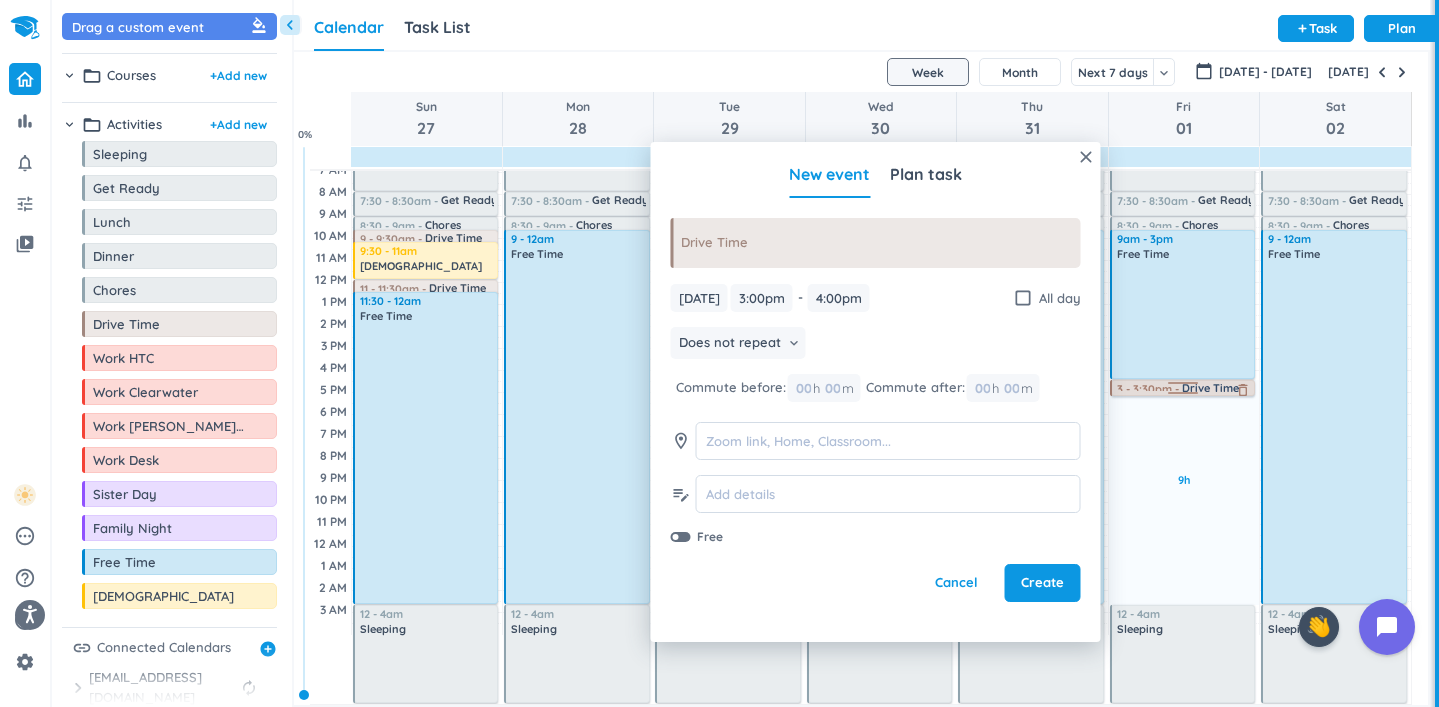 click on "9h  Past due Plan Adjust Awake Time 4:05 - 7:30am Sleeping delete_outline 7:30 - 8:30am Get Ready delete_outline 8:30 - 9am Chores delete_outline 9am - 3pm Free Time delete_outline 3 - 4pm Drive Time delete_outline 12 - 4am Sleeping delete_outline 3 - 3:30pm Drive Time delete_outline" at bounding box center [1184, 368] 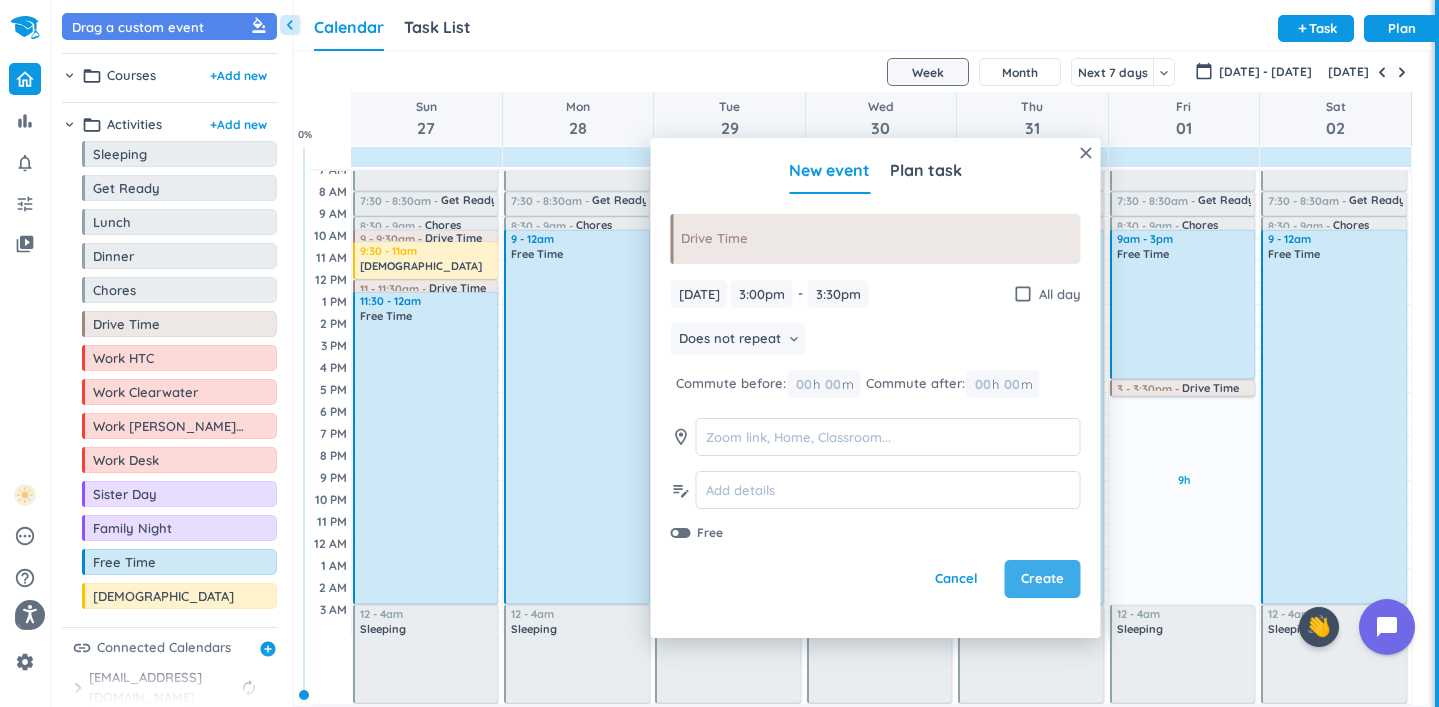 click on "Create" at bounding box center [1042, 579] 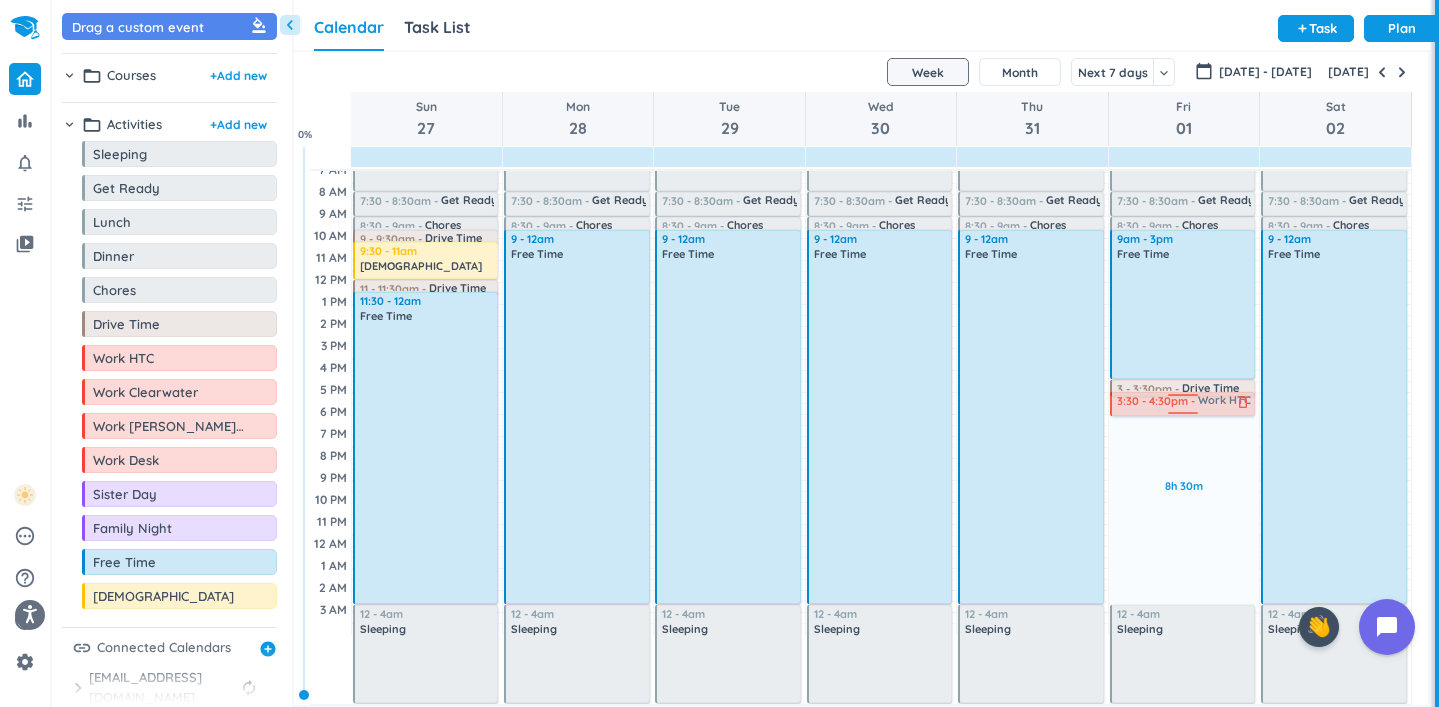 drag, startPoint x: 106, startPoint y: 371, endPoint x: 1211, endPoint y: 393, distance: 1105.219 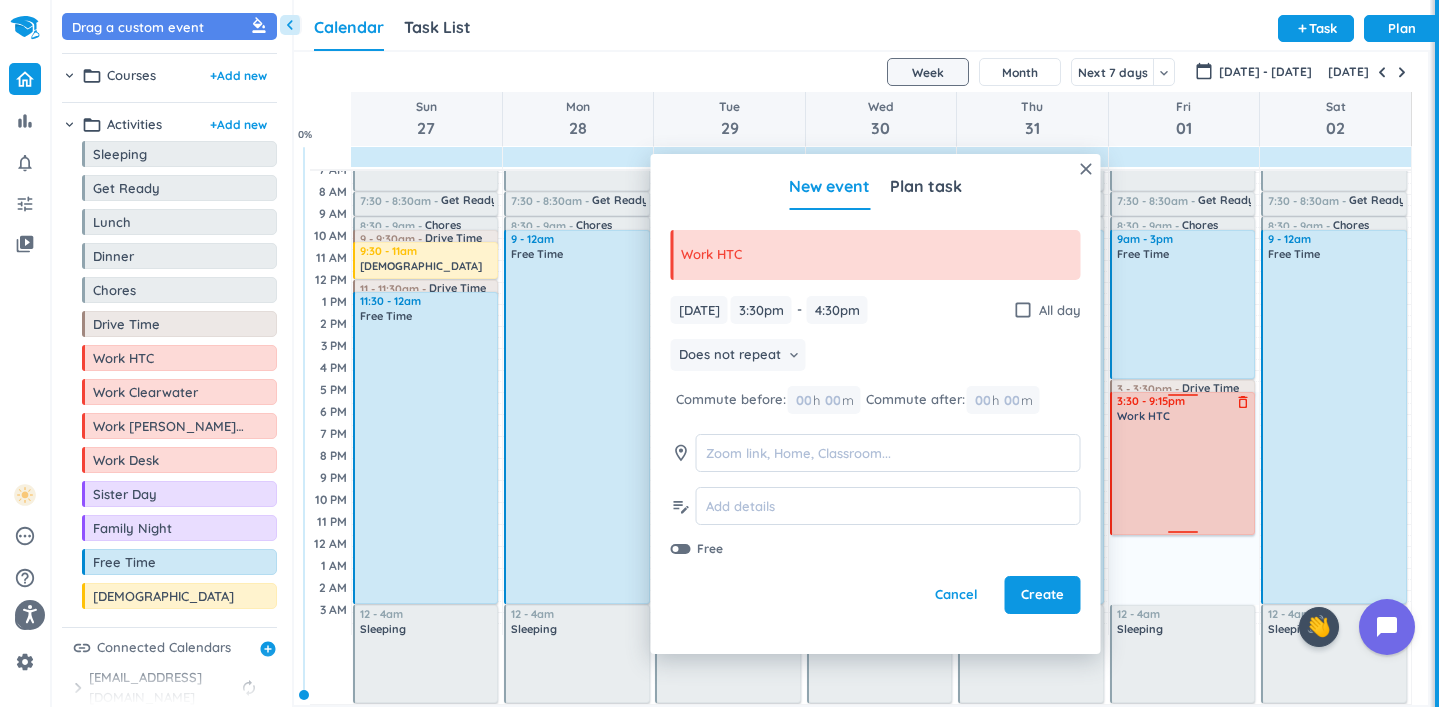 drag, startPoint x: 1188, startPoint y: 414, endPoint x: 1194, endPoint y: 533, distance: 119.15116 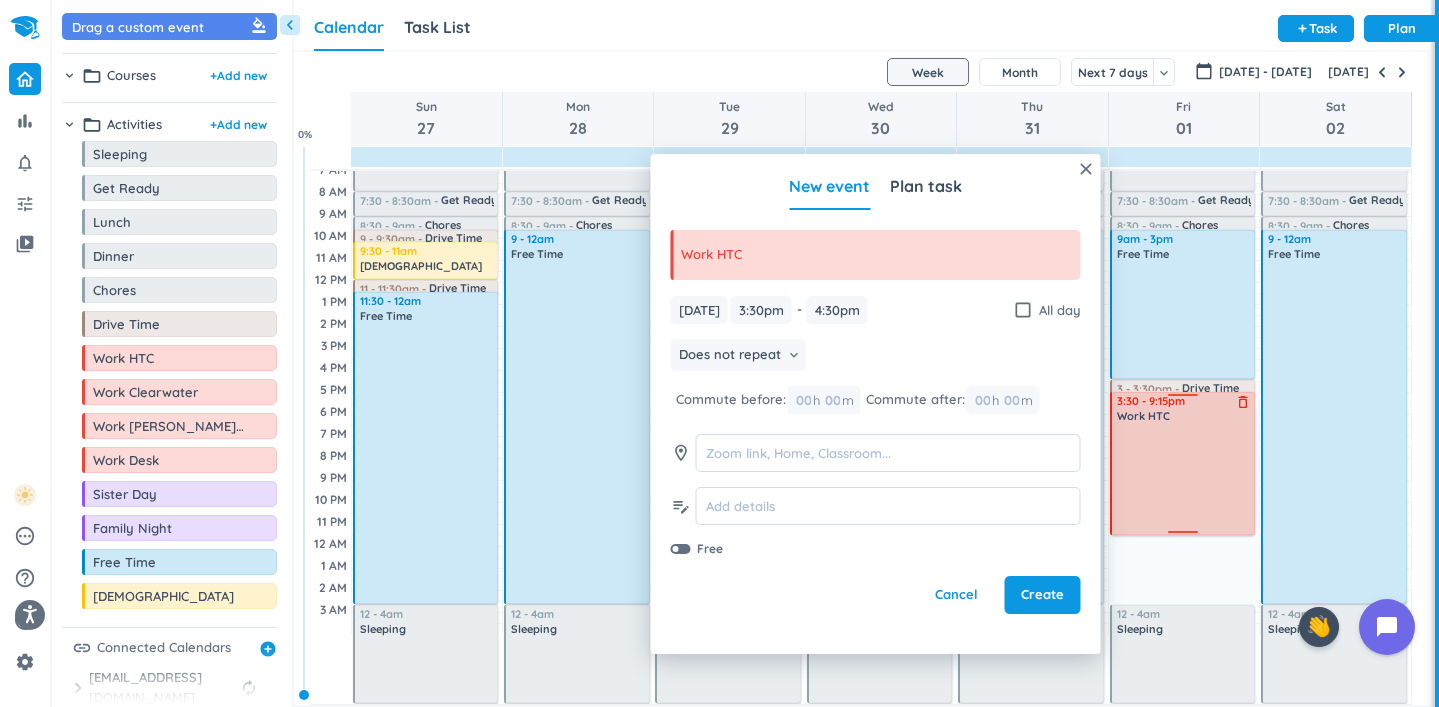 click on "8h 30m Past due Plan Adjust Awake Time 4:05 - 7:30am Sleeping delete_outline 7:30 - 8:30am Get Ready delete_outline 8:30 - 9am Chores delete_outline 9am - 3pm Free Time delete_outline 3 - 3:30pm Drive Time delete_outline 3:30 - 4:30pm Work HTC delete_outline 12 - 4am Sleeping delete_outline 3:30 - 9:15pm Work HTC delete_outline" at bounding box center (1184, 368) 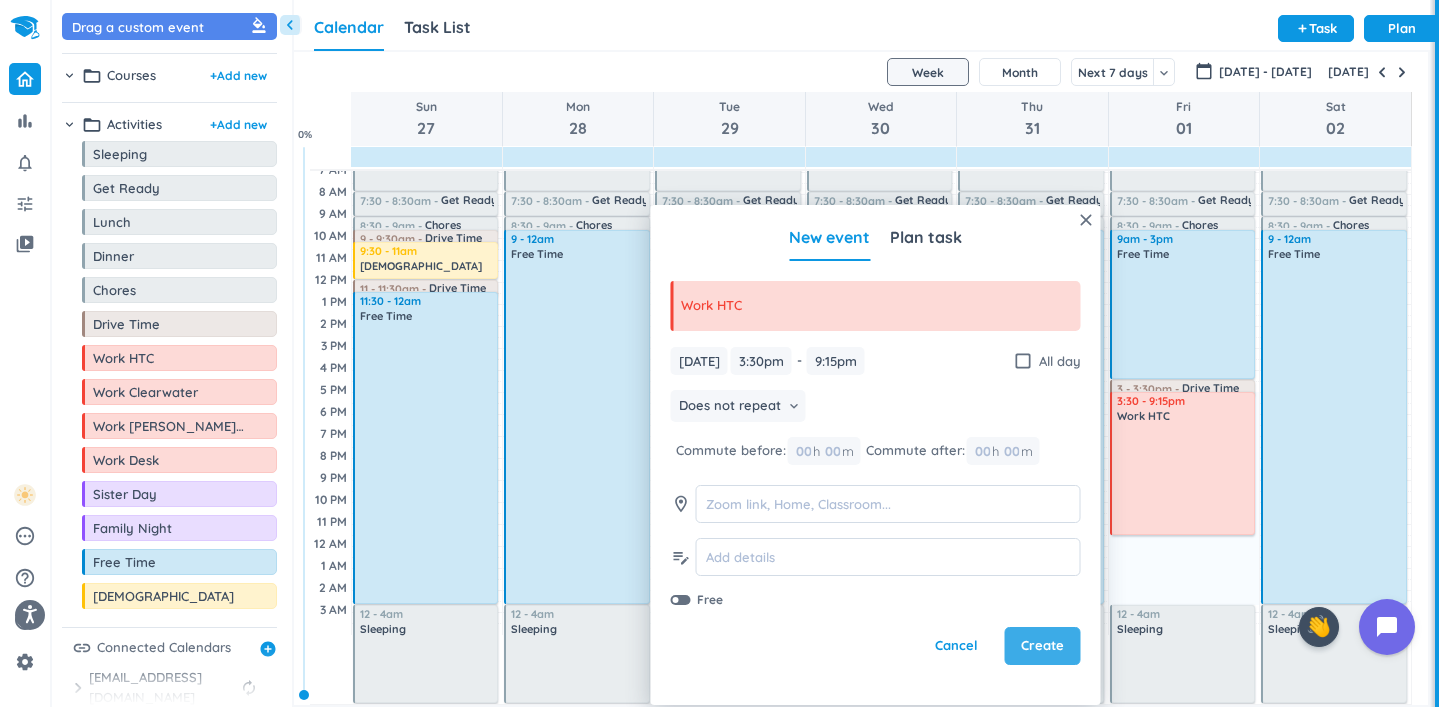click on "Create" at bounding box center (1042, 646) 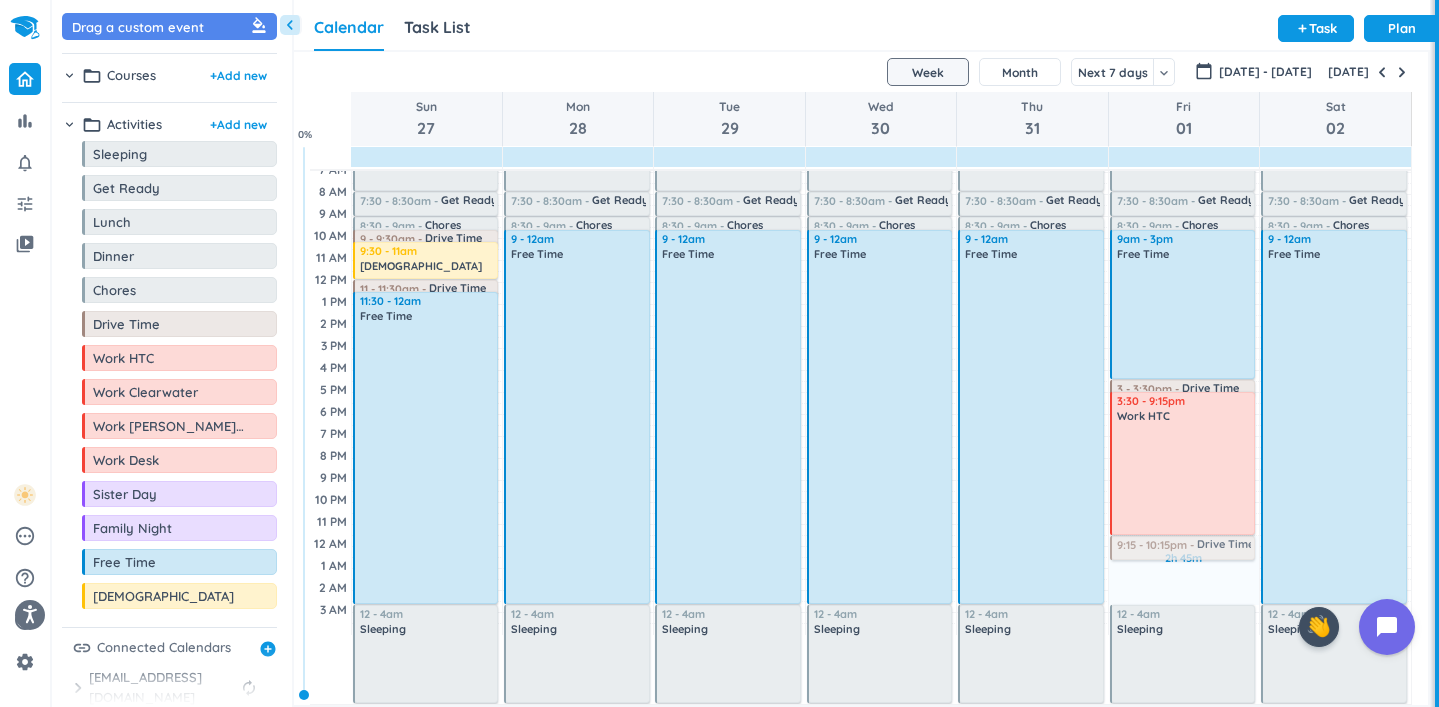 drag, startPoint x: 119, startPoint y: 332, endPoint x: 1154, endPoint y: 537, distance: 1055.1067 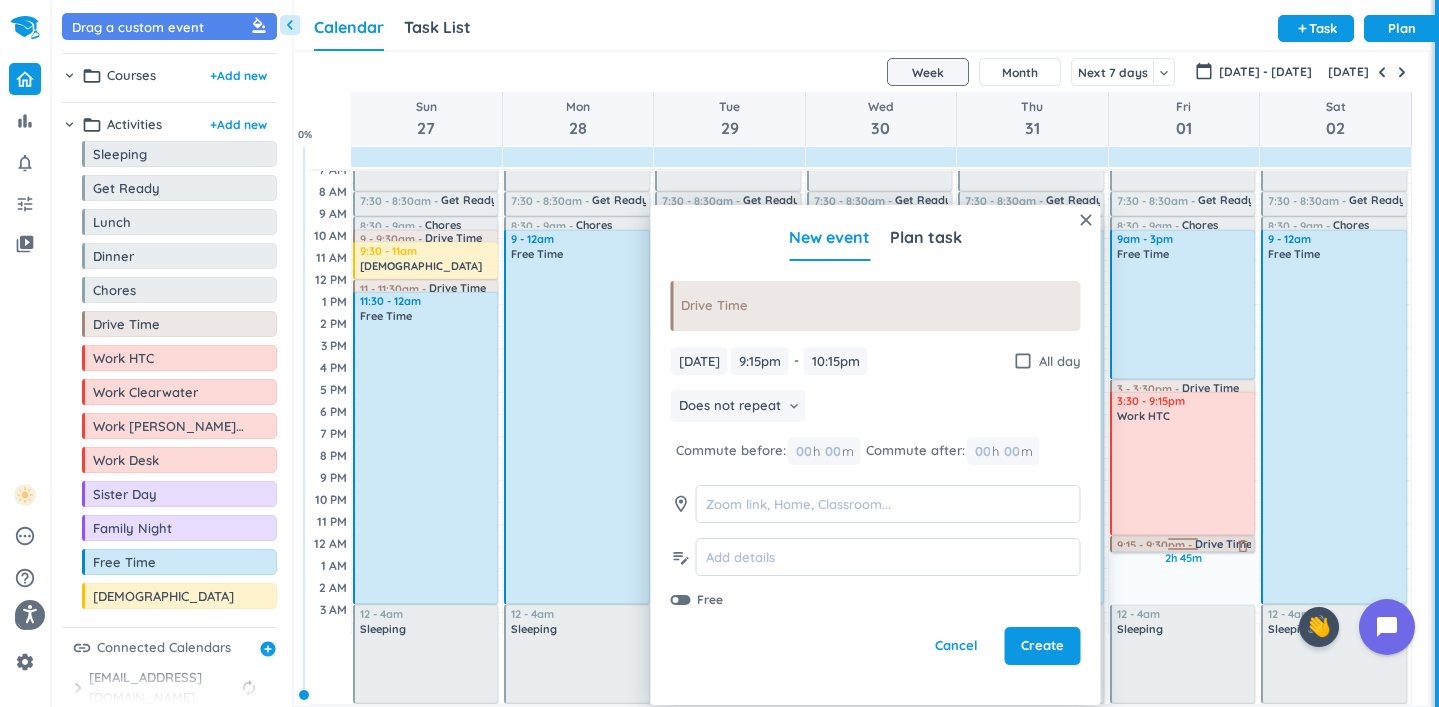 drag, startPoint x: 1184, startPoint y: 559, endPoint x: 1182, endPoint y: 541, distance: 18.110771 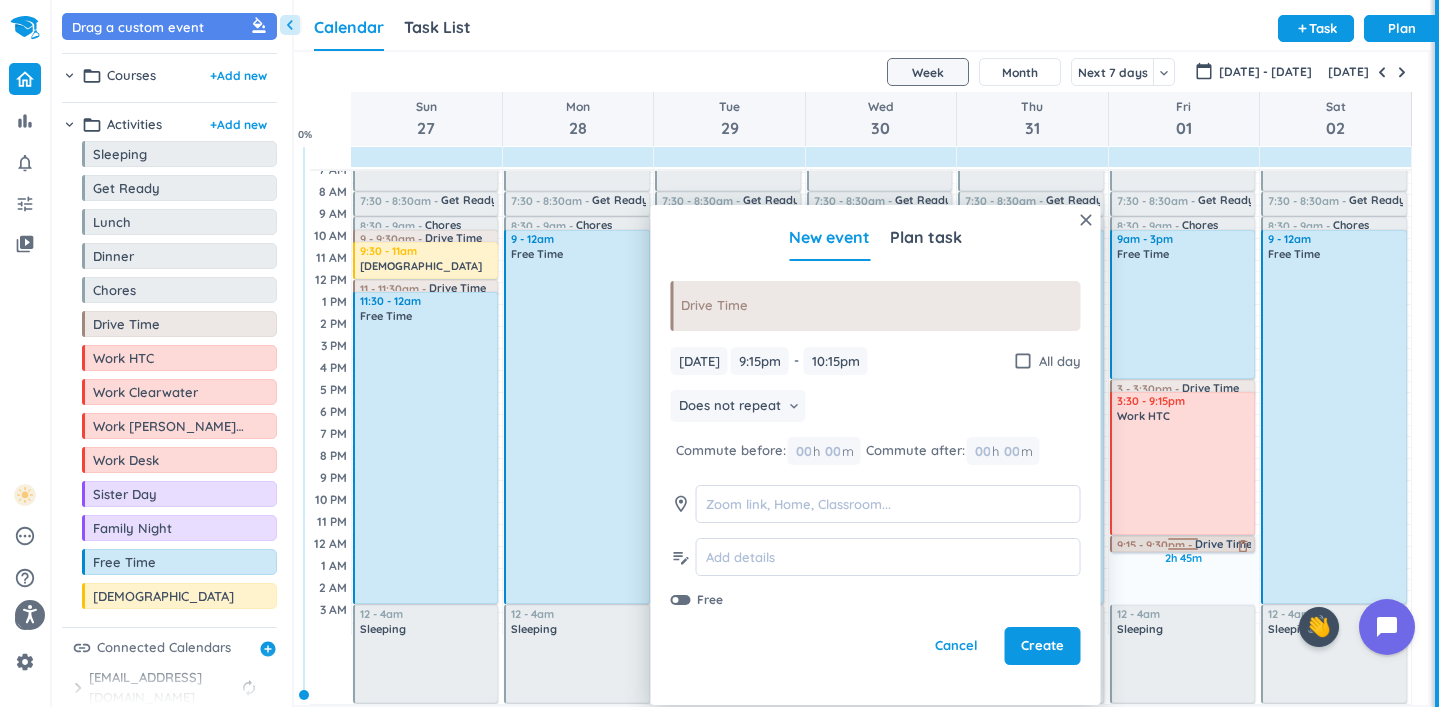 click on "2h 45m Past due Plan Adjust Awake Time 4:05 - 7:30am Sleeping delete_outline 7:30 - 8:30am Get Ready delete_outline 8:30 - 9am Chores delete_outline 9am - 3pm Free Time delete_outline 3 - 3:30pm Drive Time delete_outline 3:30 - 9:15pm Work HTC delete_outline 9:15 - 10:15pm Drive Time delete_outline 12 - 4am Sleeping delete_outline 9:15 - 9:30pm Drive Time delete_outline" at bounding box center (1184, 368) 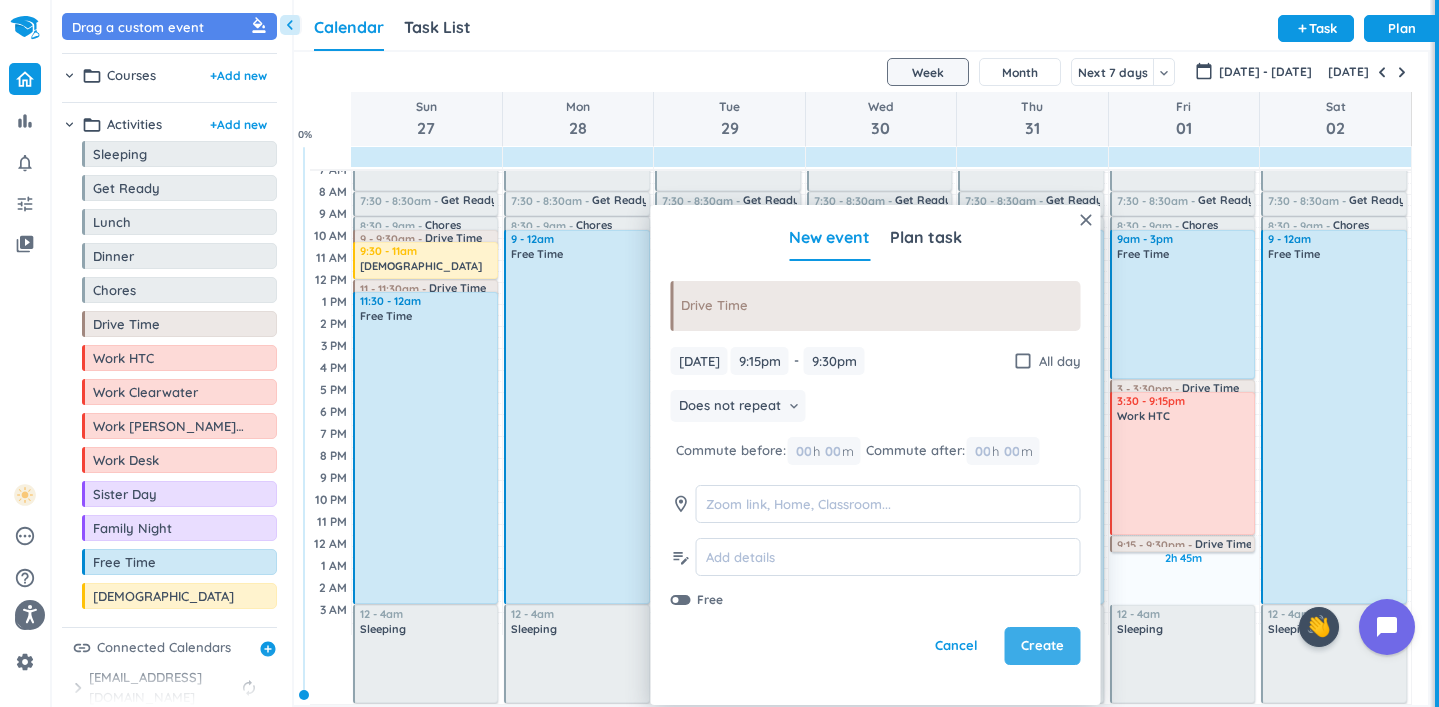 click on "Create" at bounding box center [1043, 646] 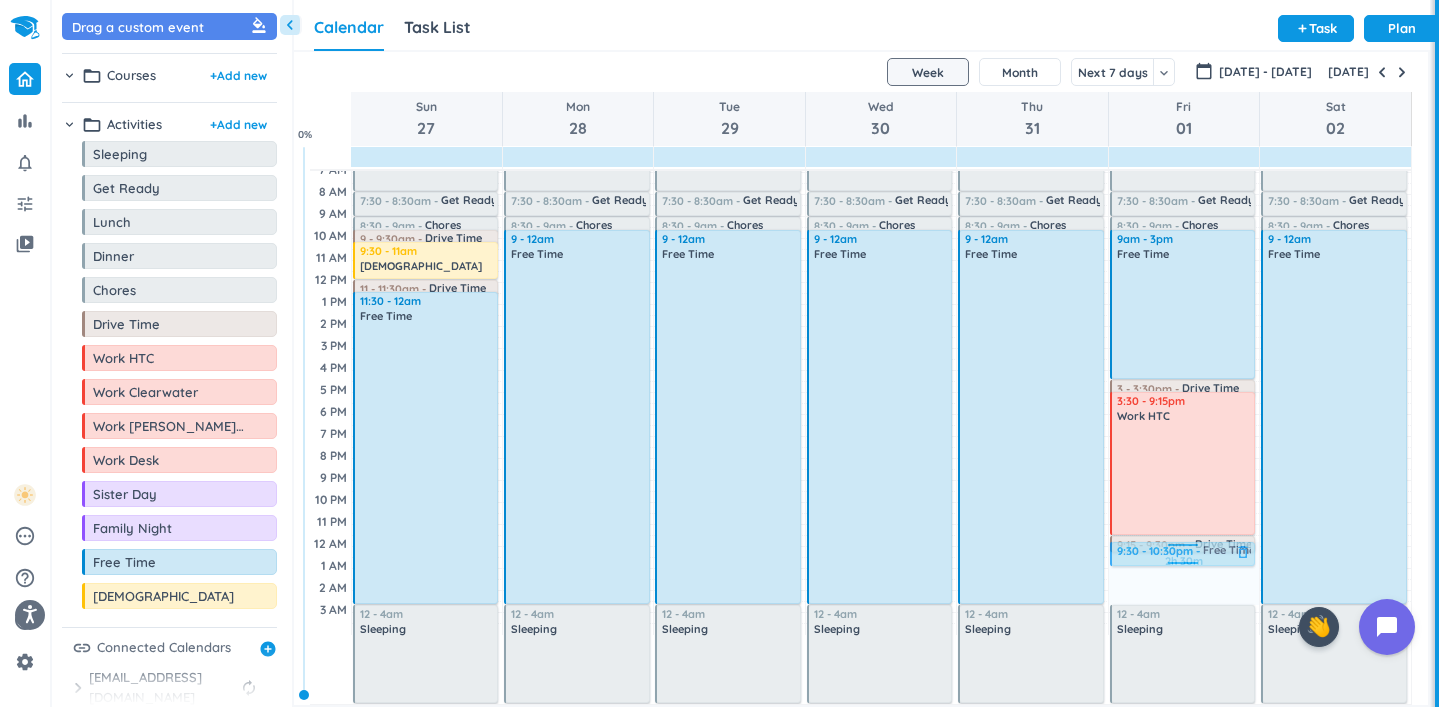 drag, startPoint x: 96, startPoint y: 571, endPoint x: 1169, endPoint y: 544, distance: 1073.3396 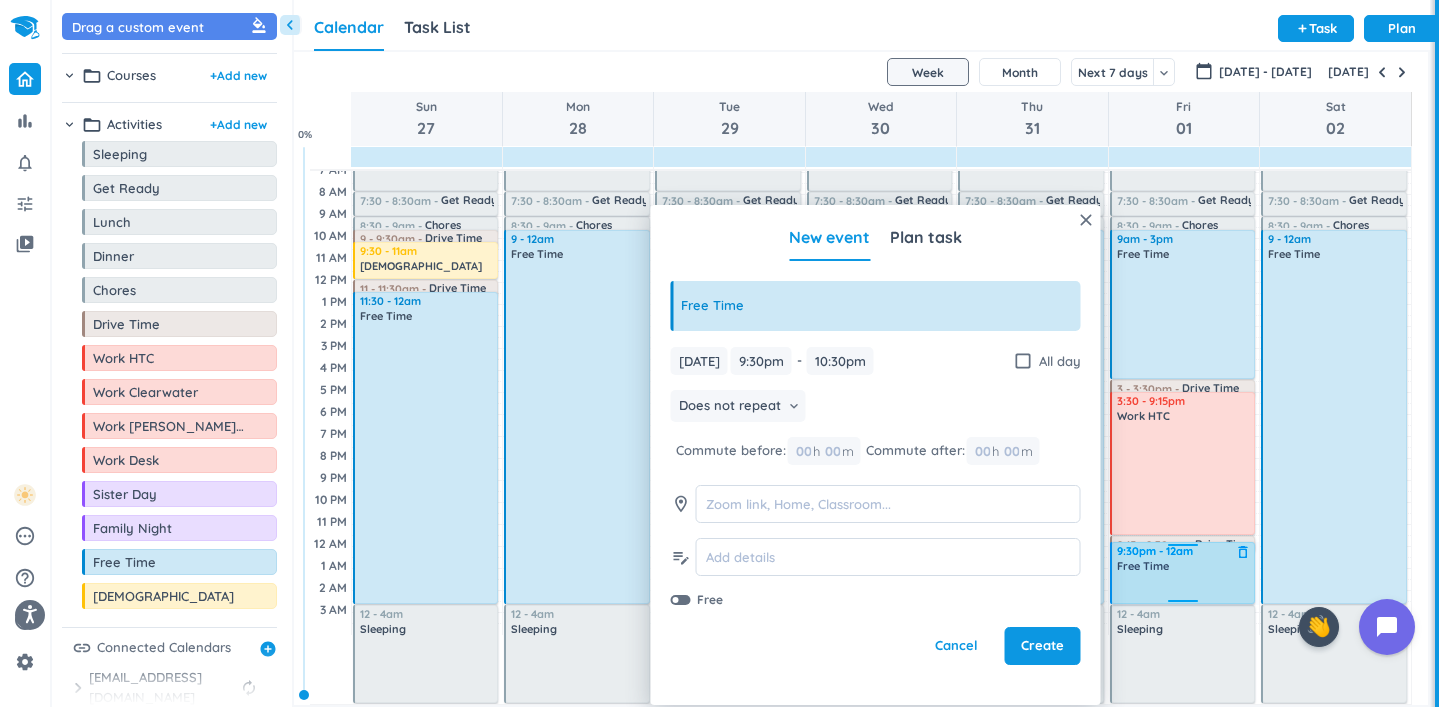 drag, startPoint x: 1180, startPoint y: 562, endPoint x: 1193, endPoint y: 599, distance: 39.217342 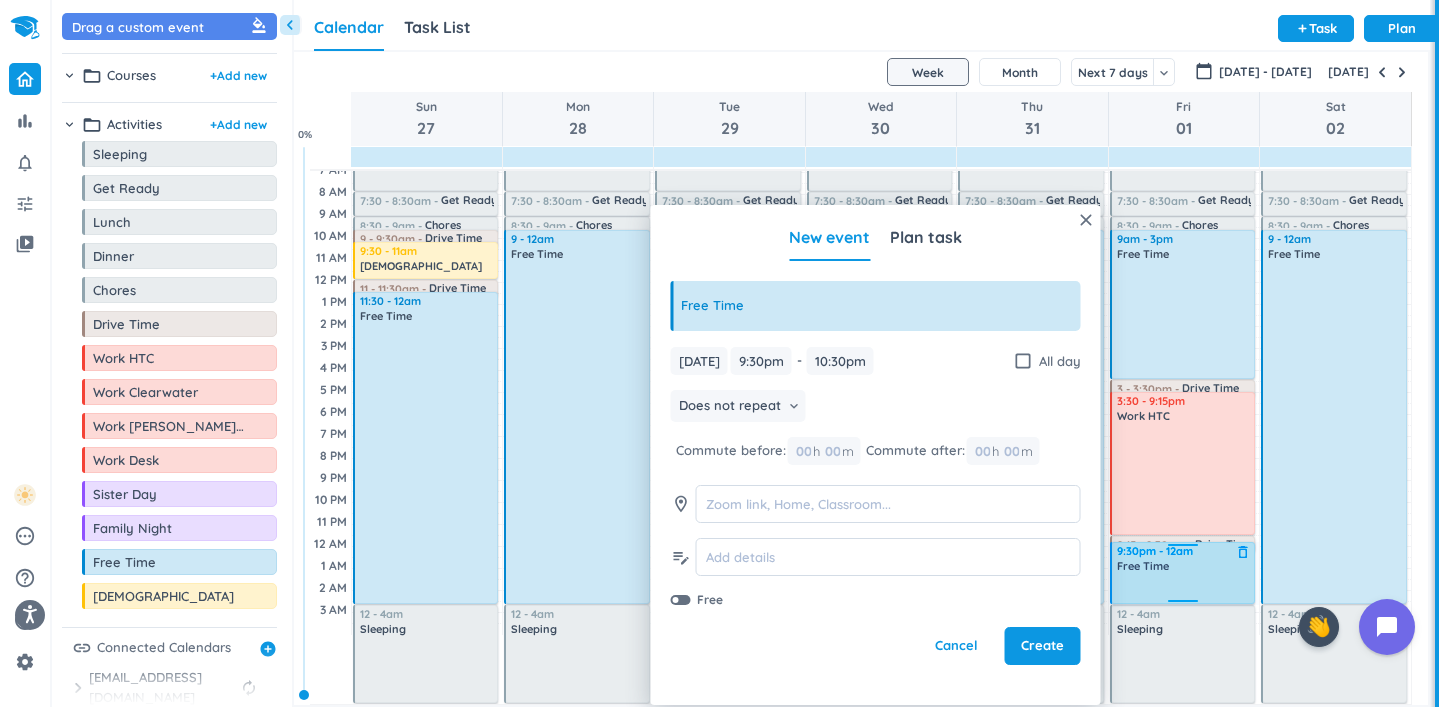 click on "2h 30m Past due Plan Adjust Awake Time 4:05 - 7:30am Sleeping delete_outline 7:30 - 8:30am Get Ready delete_outline 8:30 - 9am Chores delete_outline 9am - 3pm Free Time delete_outline 3 - 3:30pm Drive Time delete_outline 3:30 - 9:15pm Work HTC delete_outline 9:15 - 9:30pm Drive Time delete_outline 9:30 - 10:30pm Free Time delete_outline 12 - 4am Sleeping delete_outline 9:30pm - 12am Free Time delete_outline" at bounding box center (1184, 368) 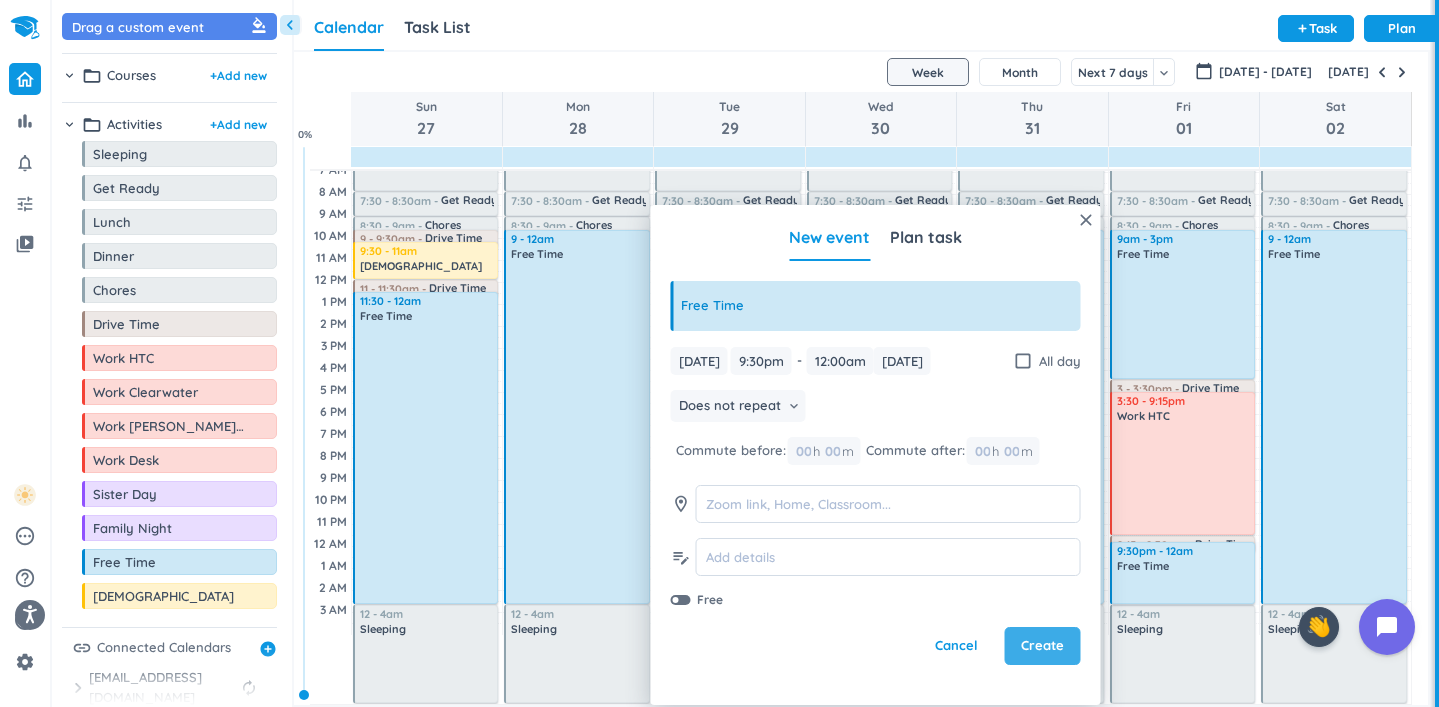 click on "Create" at bounding box center [1042, 646] 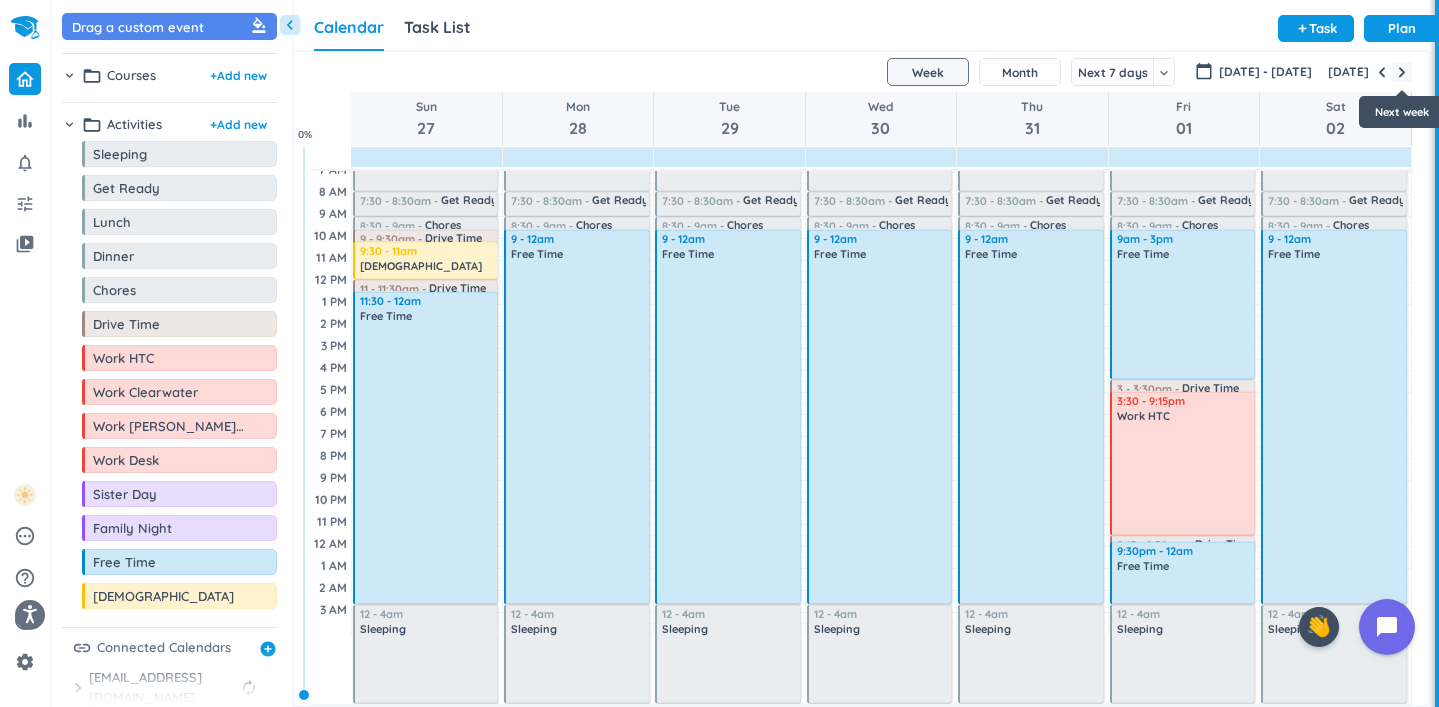 click at bounding box center (1402, 72) 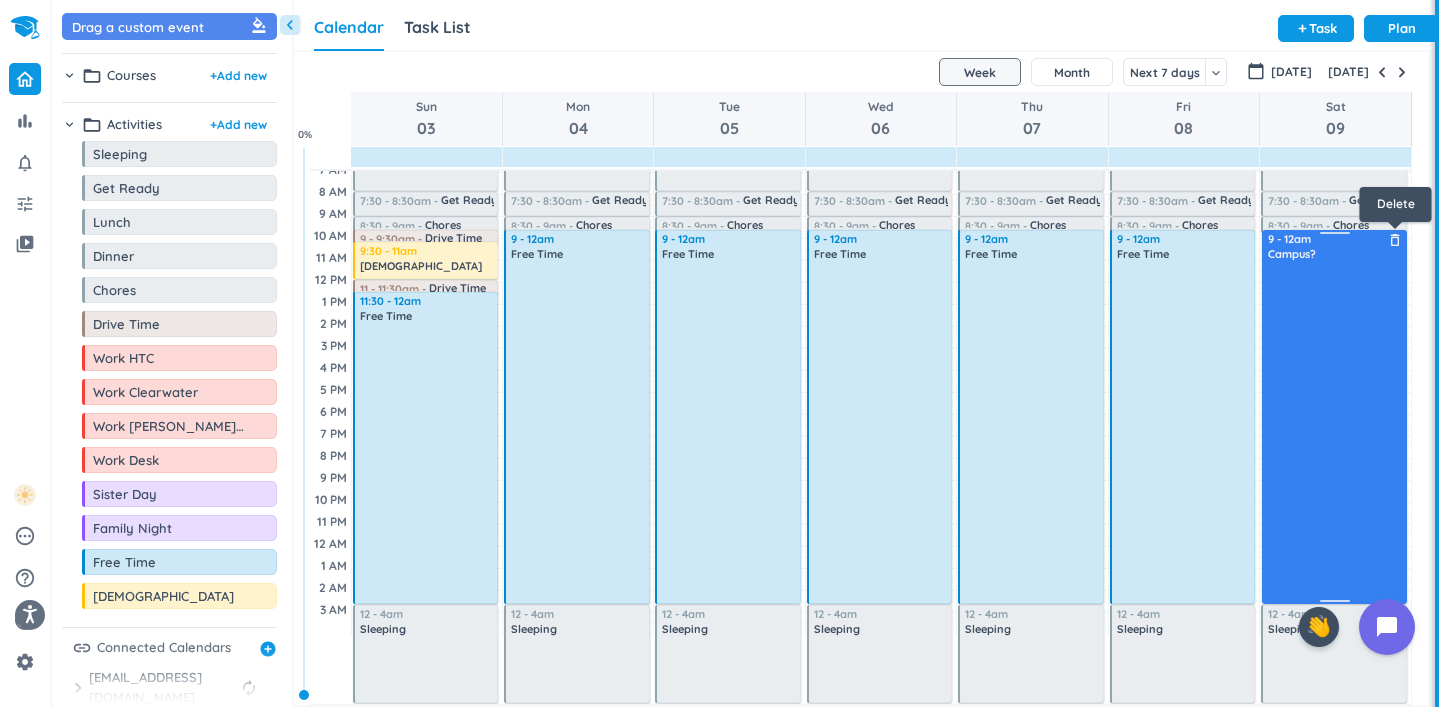 click on "delete_outline" at bounding box center (1395, 240) 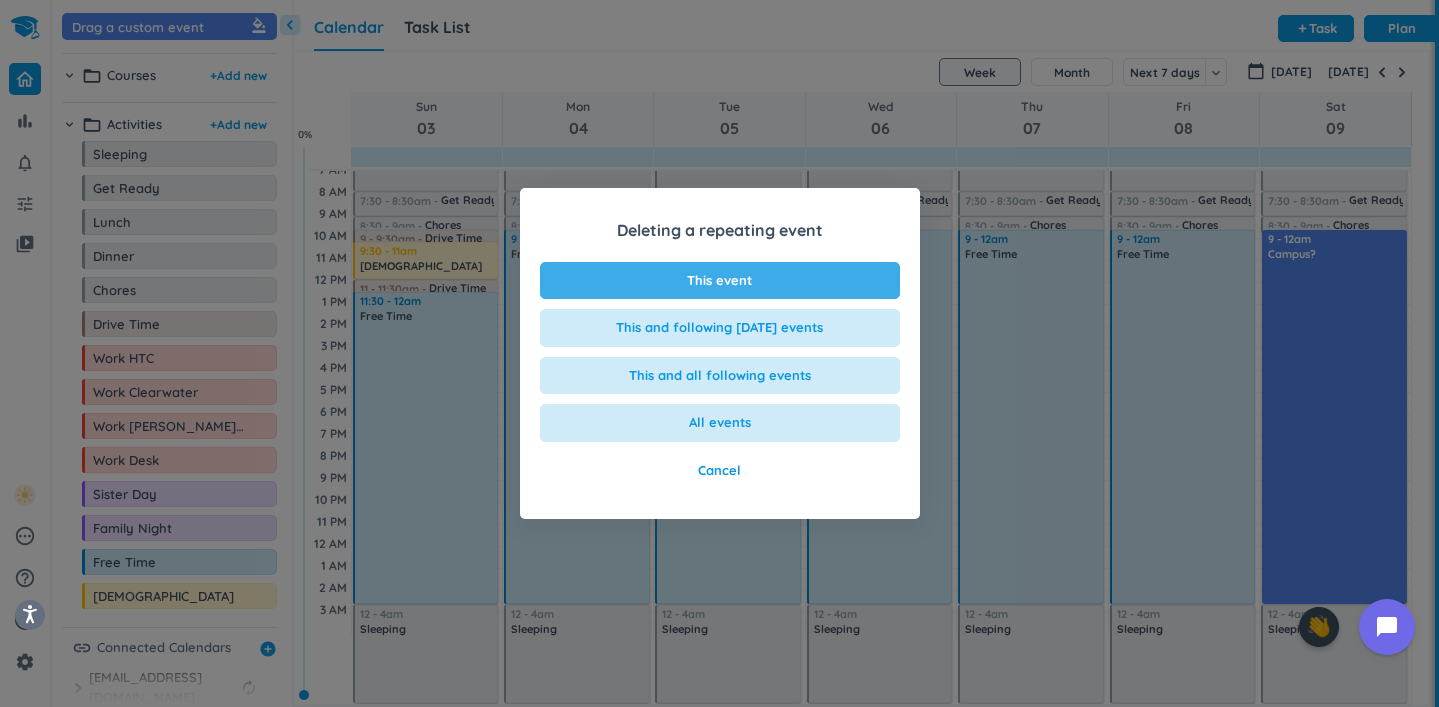click on "This event" at bounding box center [720, 281] 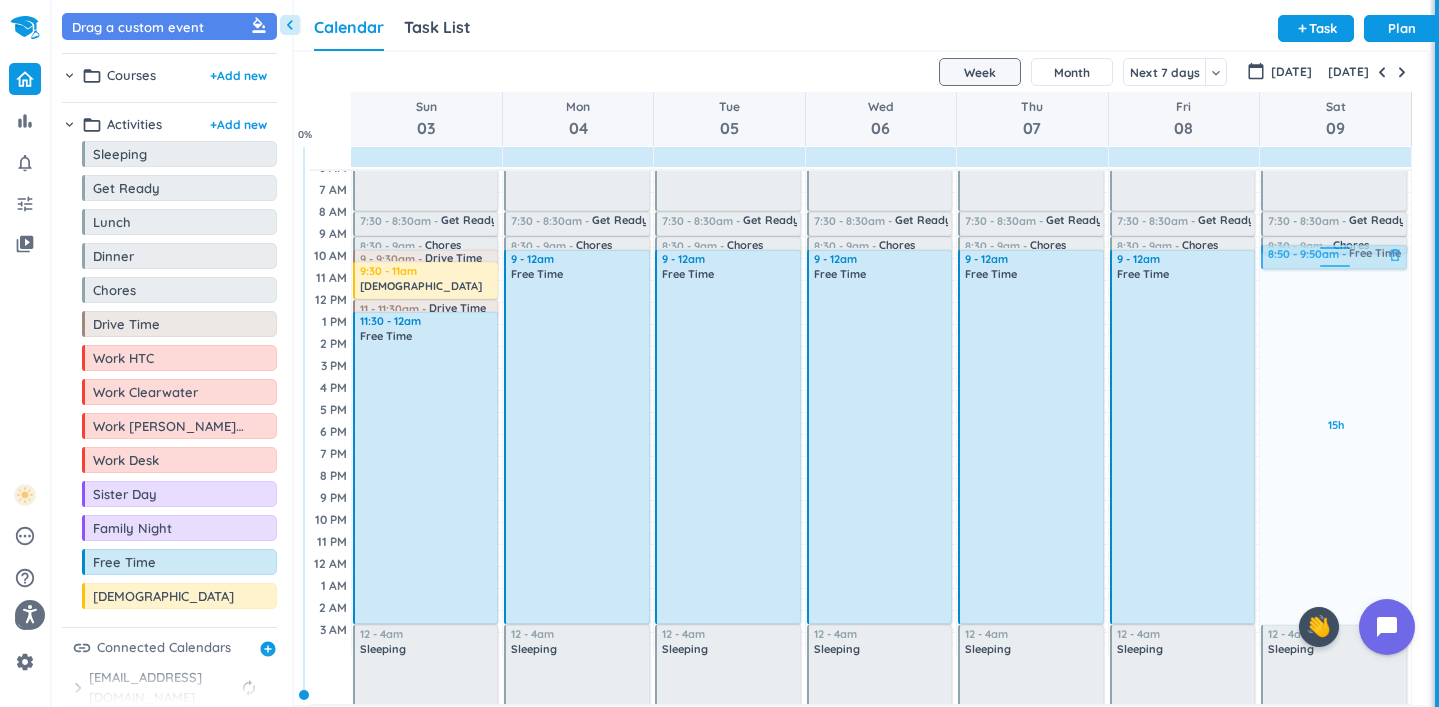 scroll, scrollTop: 48, scrollLeft: 0, axis: vertical 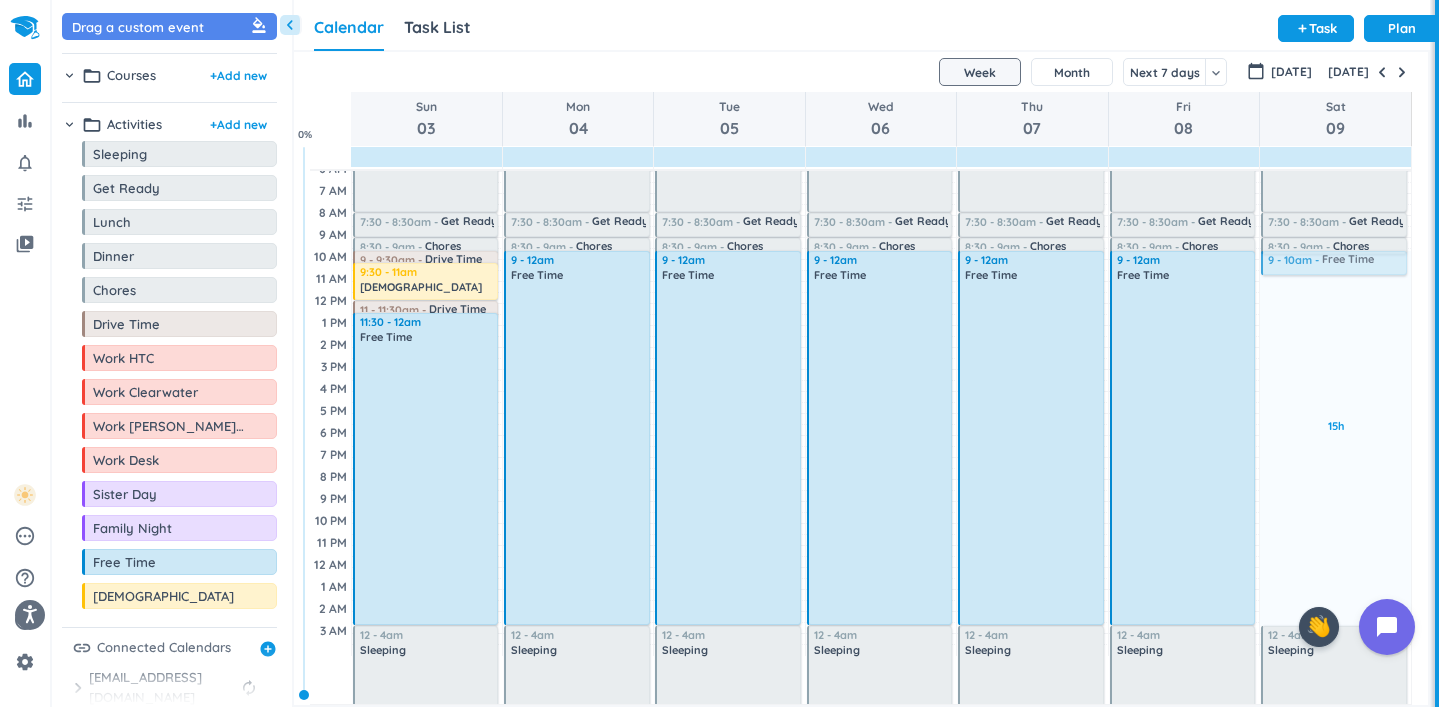 drag, startPoint x: 102, startPoint y: 570, endPoint x: 1336, endPoint y: 250, distance: 1274.816 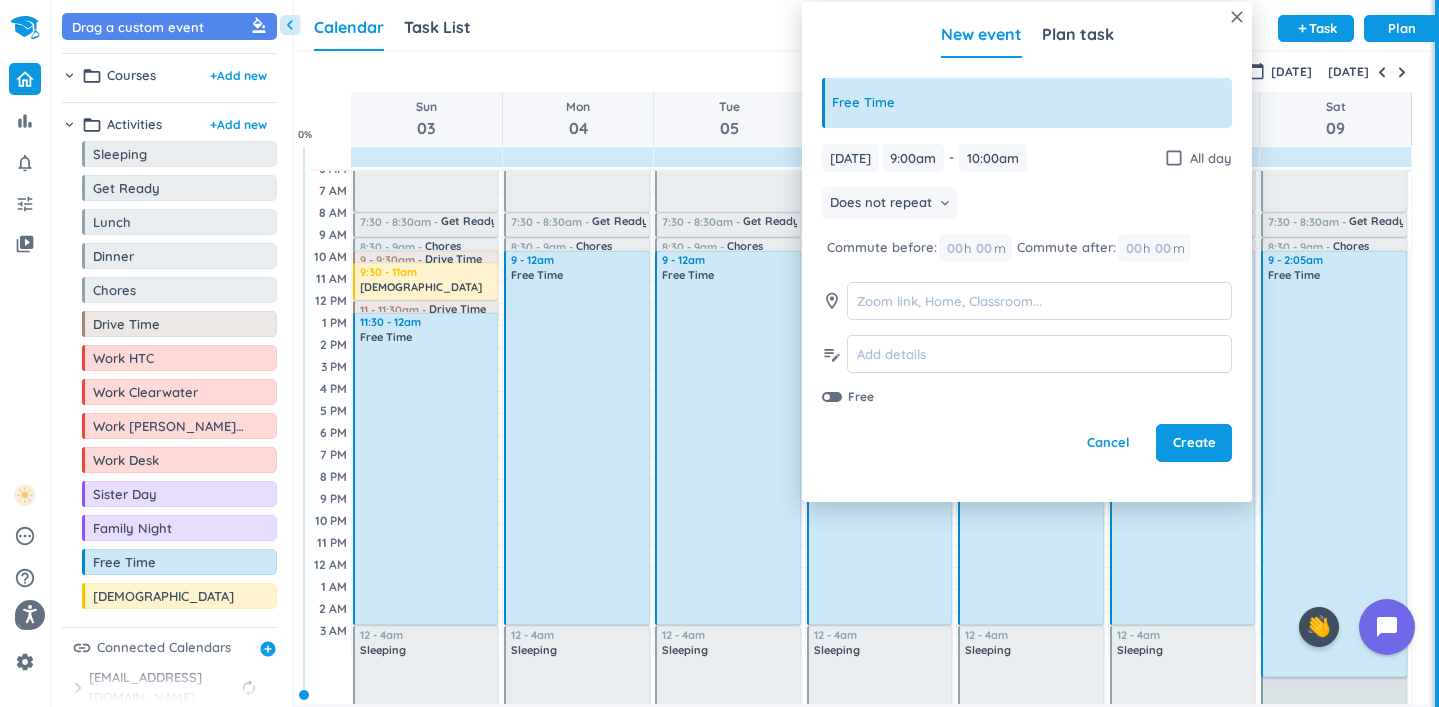 scroll, scrollTop: 69, scrollLeft: 0, axis: vertical 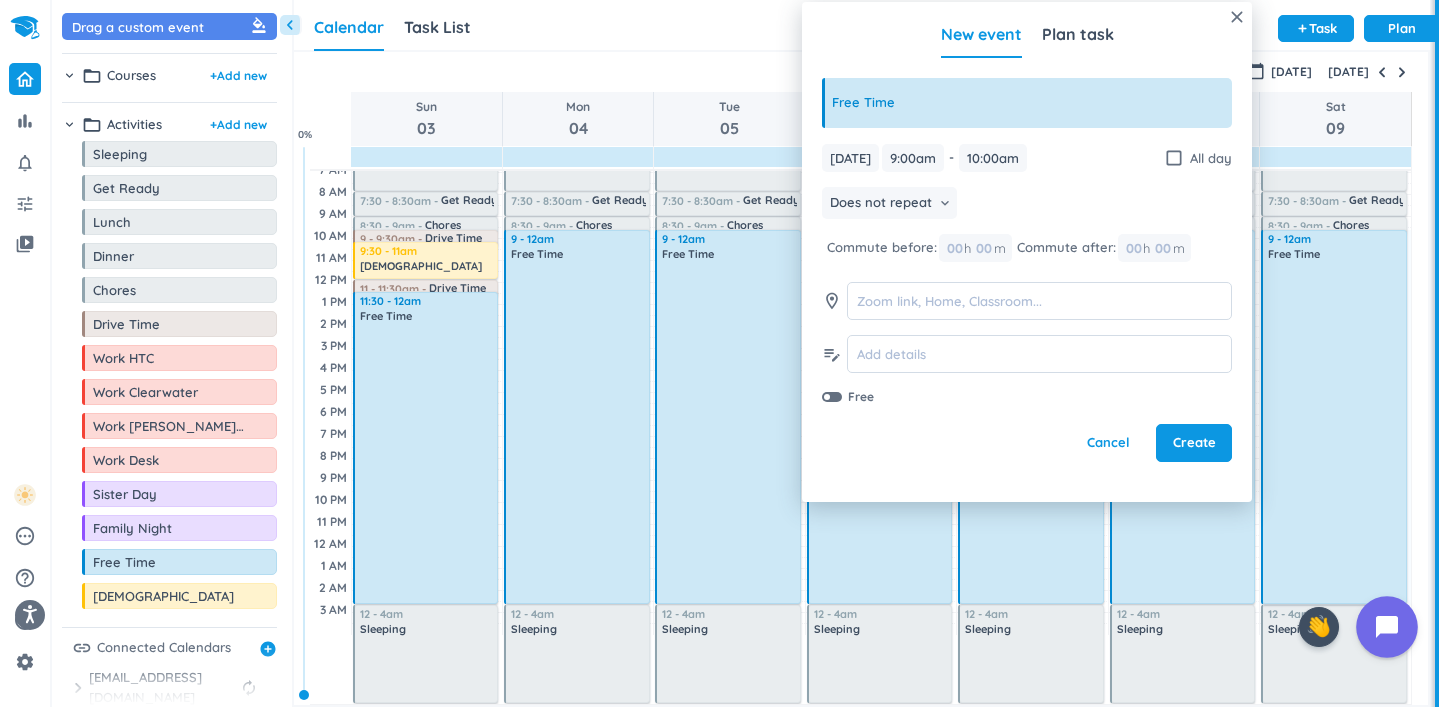 drag, startPoint x: 1337, startPoint y: 274, endPoint x: 1369, endPoint y: 604, distance: 331.54788 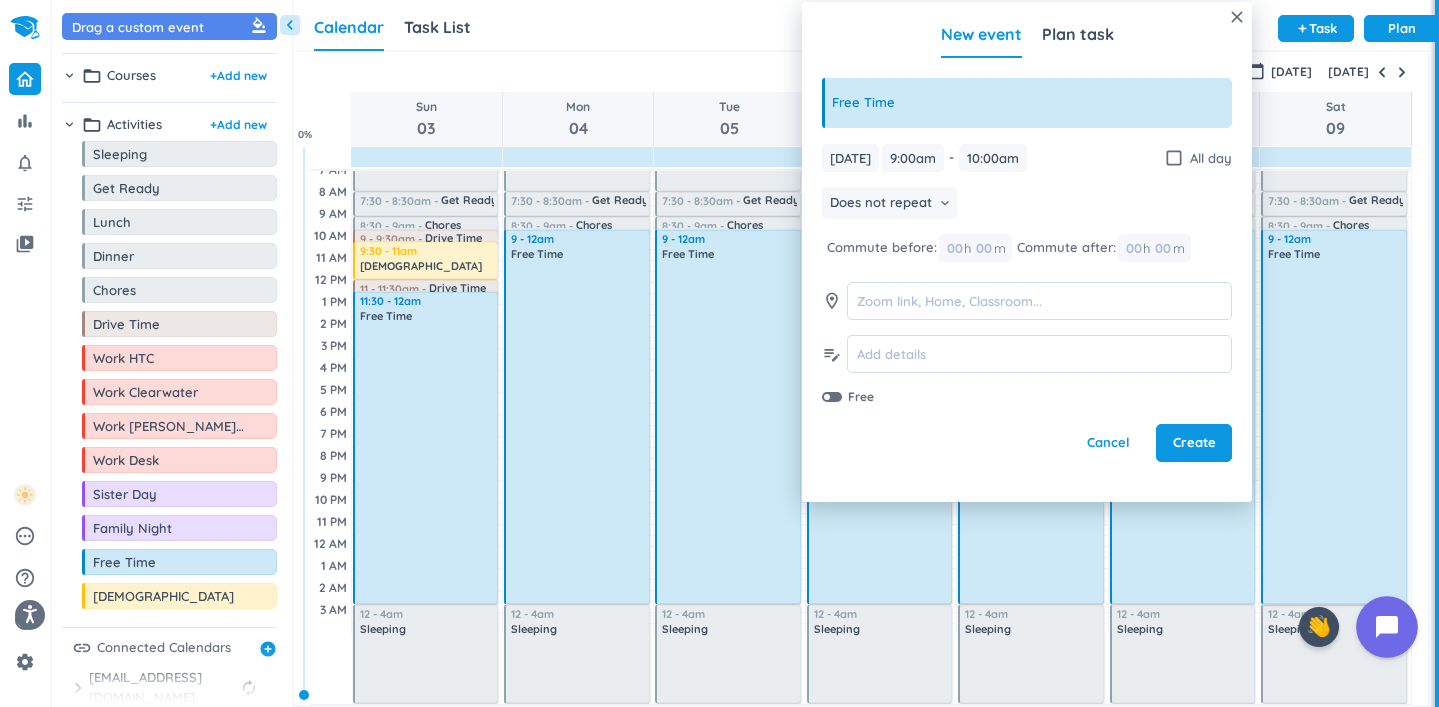 click on "Accessibility Screen-Reader Guide, Feedback, and Issue Reporting | New window bar_chart notifications_none tune video_library pending help_outline settings 7 / 9 check_circle_outline check_circle_outline check_circle_outline check_circle_outline check_circle_outline check_circle_outline check_circle_outline 🤘 ✨ ⚔️ 🎓 ⏳ close 👋 chevron_left Drag a custom event format_color_fill chevron_right folder_open Courses   +  Add new chevron_right folder_open Activities   +  Add new drag_indicator Sleeping more_horiz drag_indicator Get Ready more_horiz drag_indicator Lunch more_horiz drag_indicator Dinner more_horiz drag_indicator Chores more_horiz drag_indicator Drive Time more_horiz drag_indicator Work HTC more_horiz drag_indicator Work Clearwater more_horiz drag_indicator Work [PERSON_NAME] and [PERSON_NAME] more_horiz drag_indicator Work Desk more_horiz drag_indicator Sister Day more_horiz drag_indicator Family Night more_horiz drag_indicator Free Time more_horiz drag_indicator Church more_horiz link add_circle add" at bounding box center [719, 353] 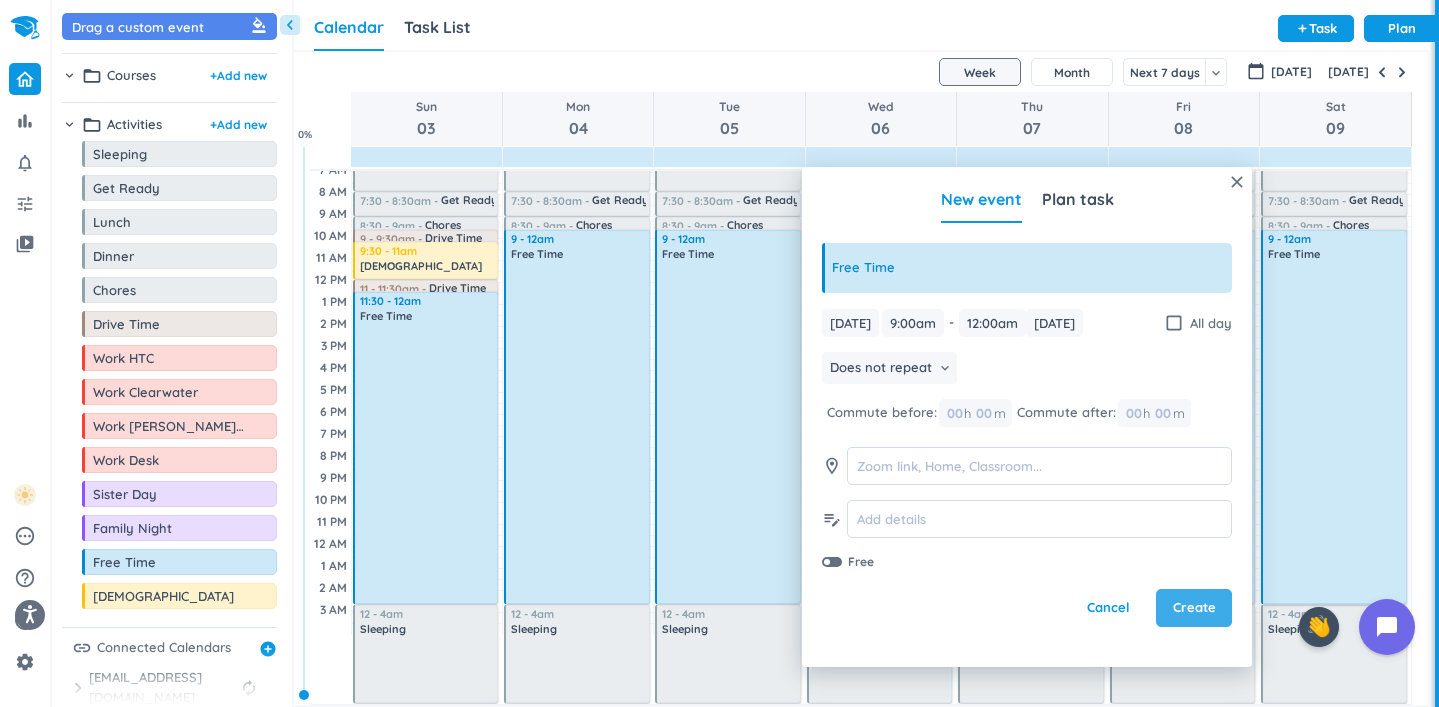 click on "Create" at bounding box center (1194, 608) 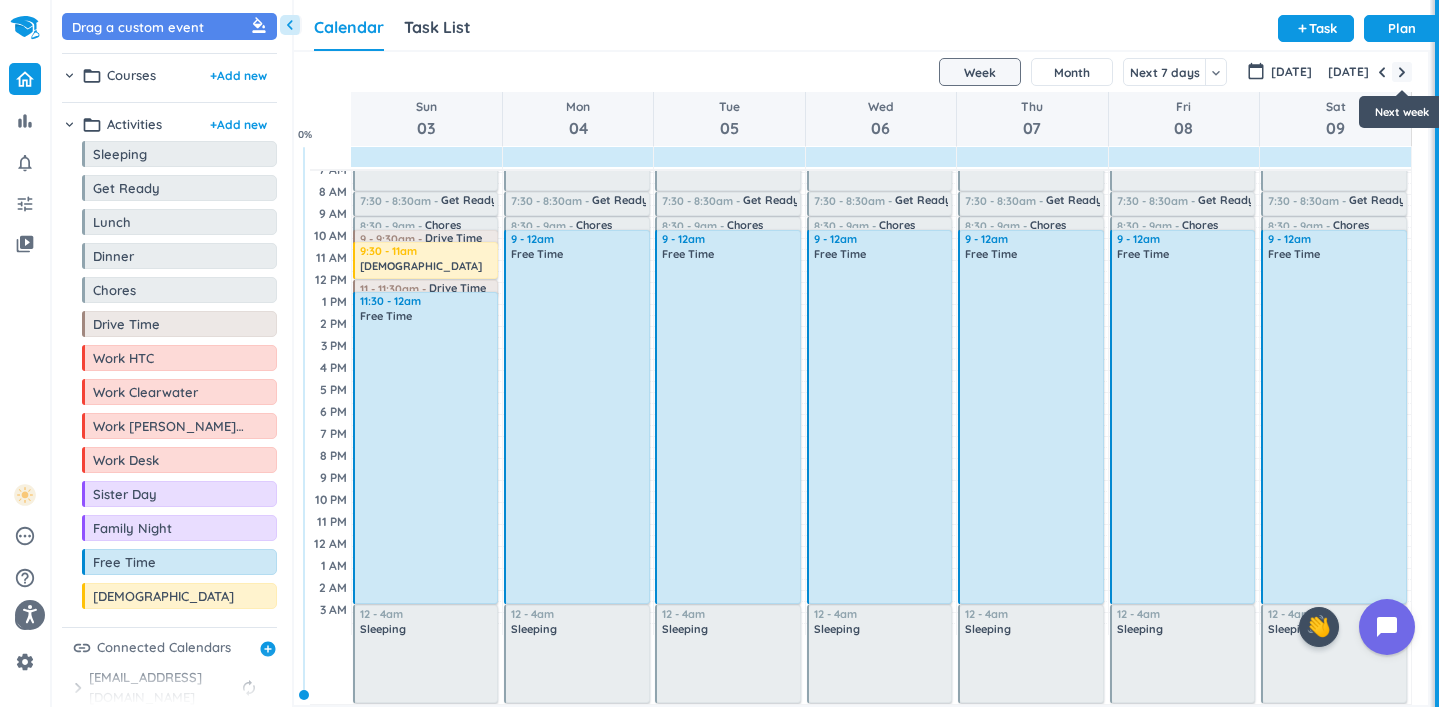 click at bounding box center [1402, 72] 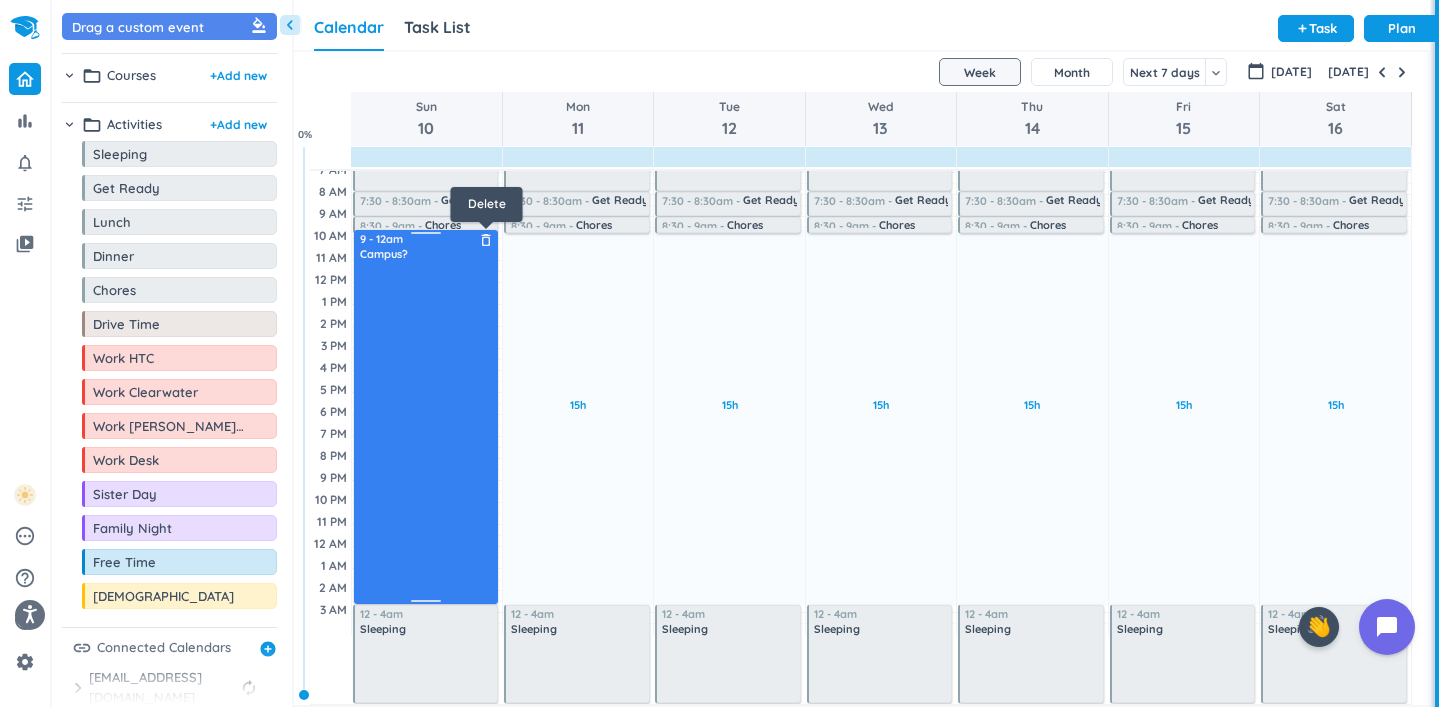 click on "delete_outline" at bounding box center [486, 240] 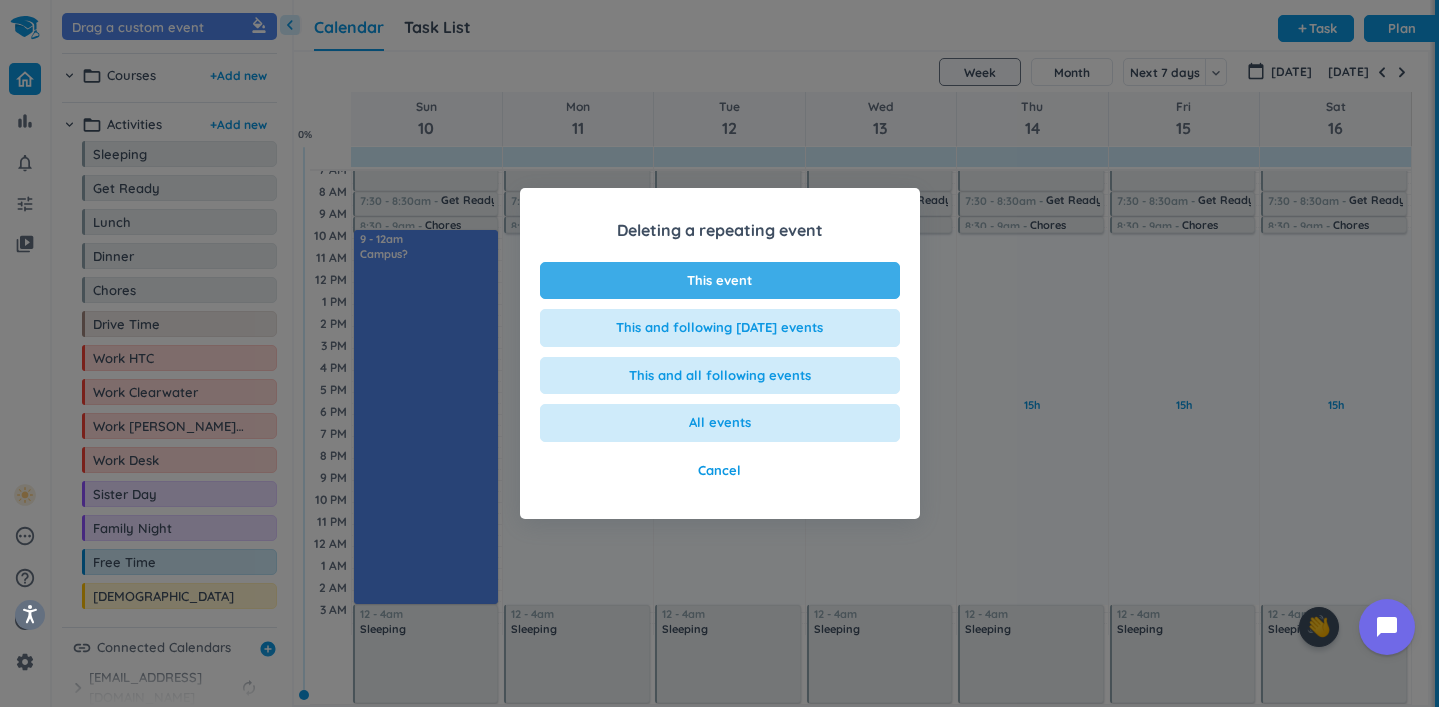 click on "This event" at bounding box center (720, 281) 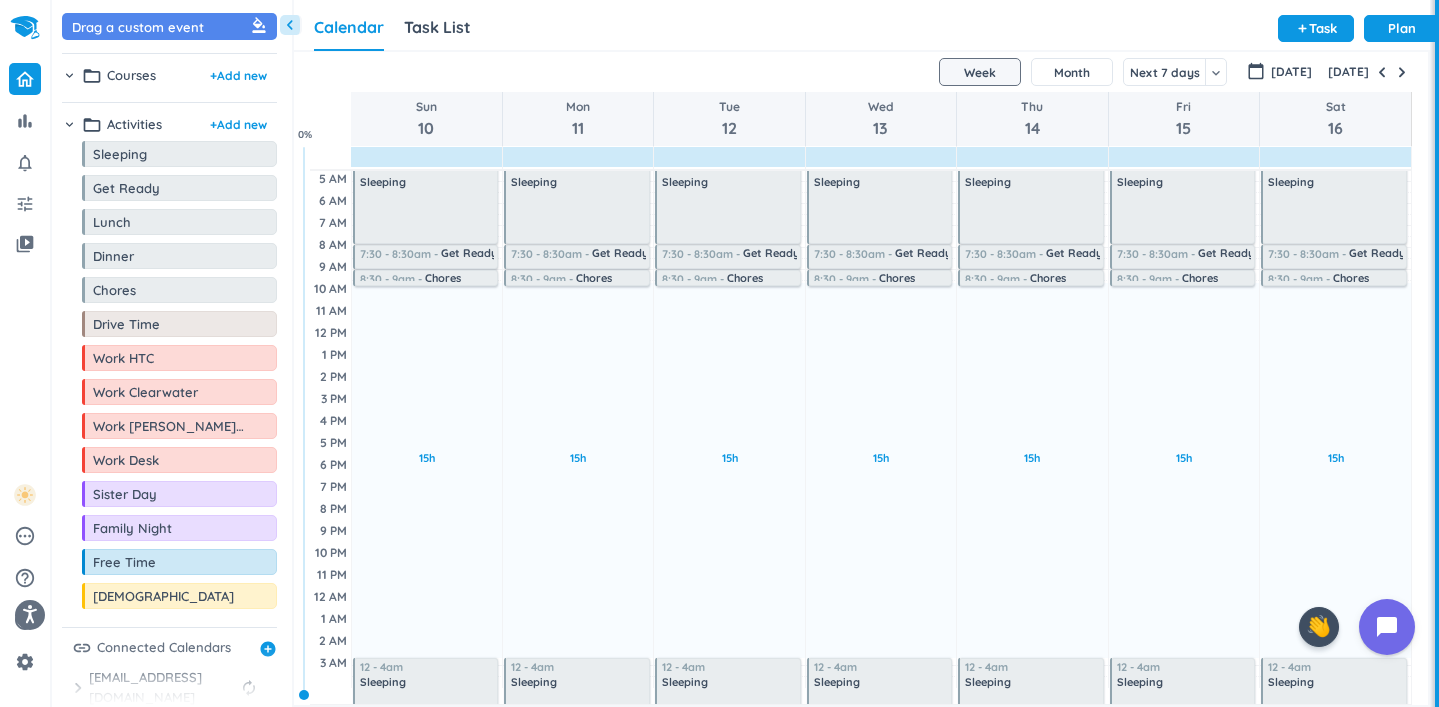 scroll, scrollTop: 0, scrollLeft: 0, axis: both 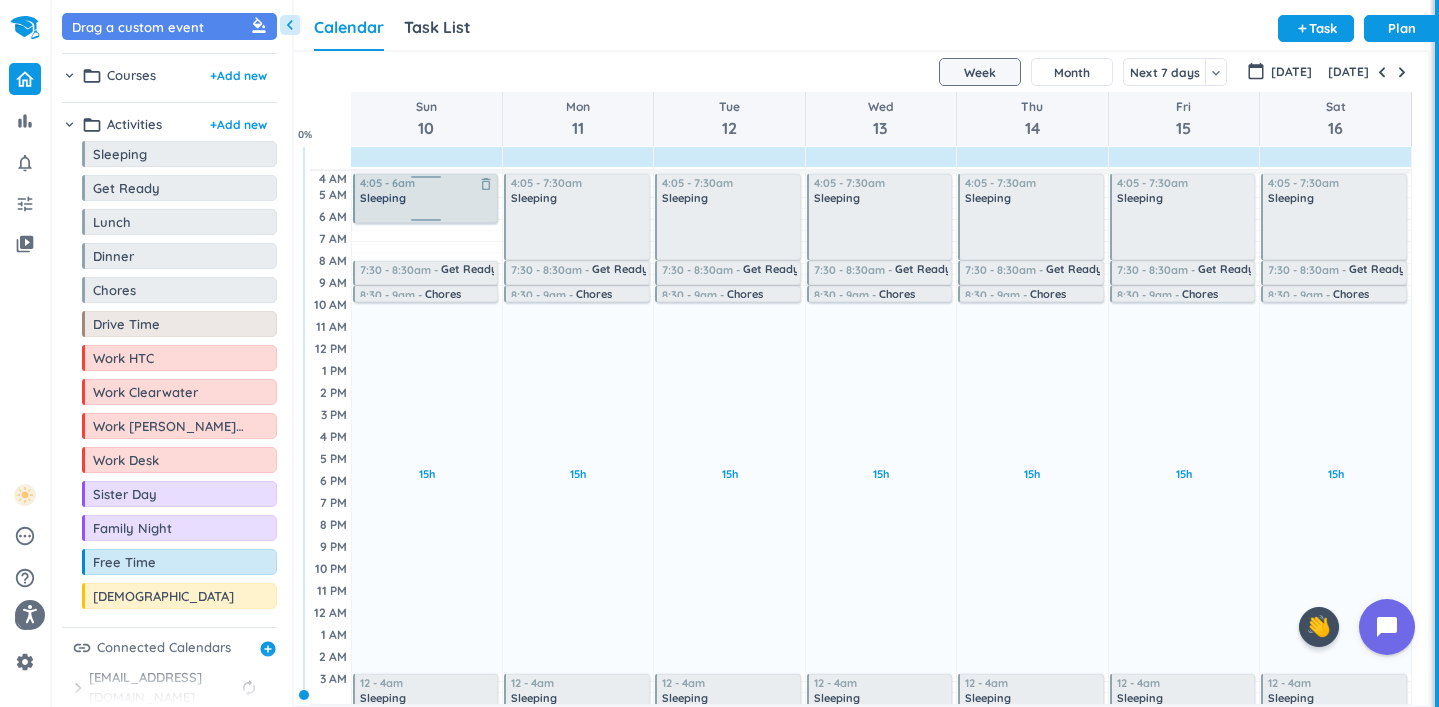 drag, startPoint x: 421, startPoint y: 255, endPoint x: 426, endPoint y: 218, distance: 37.336308 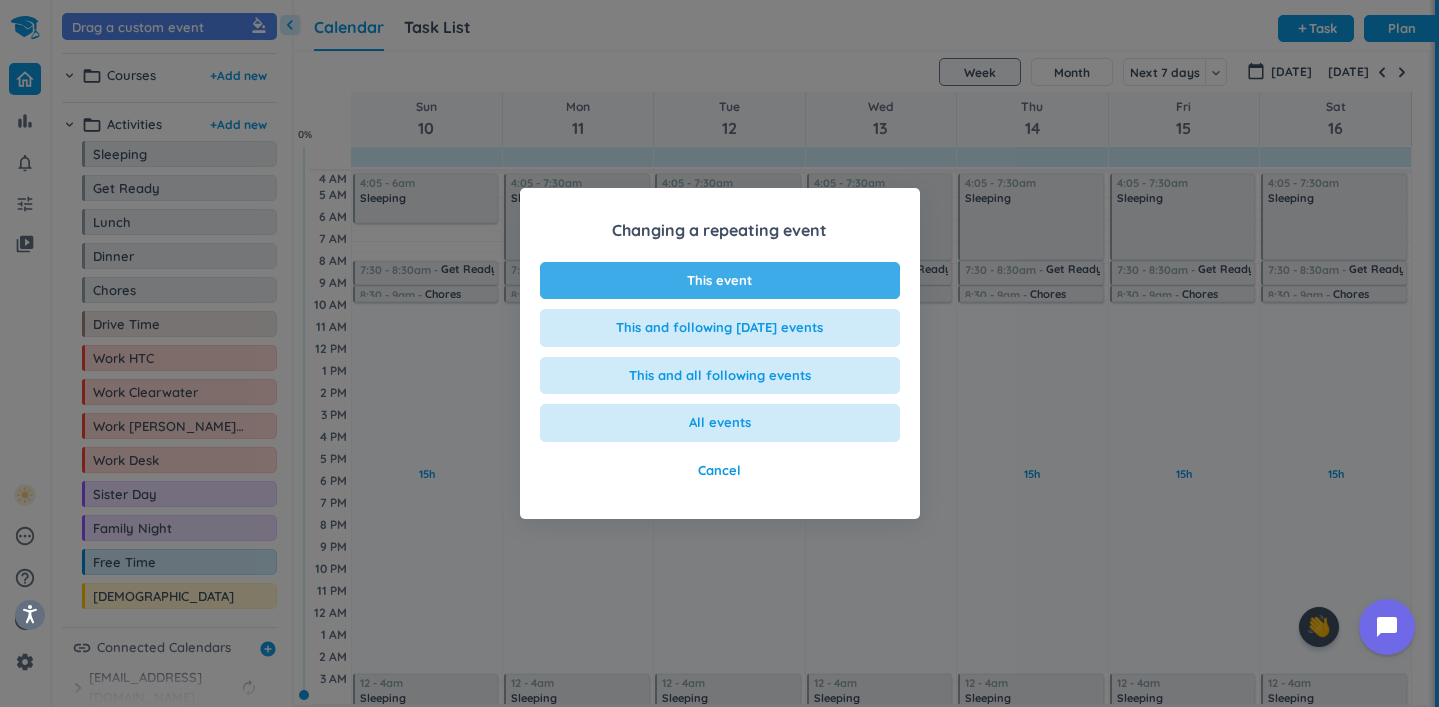 click on "This event" at bounding box center [720, 281] 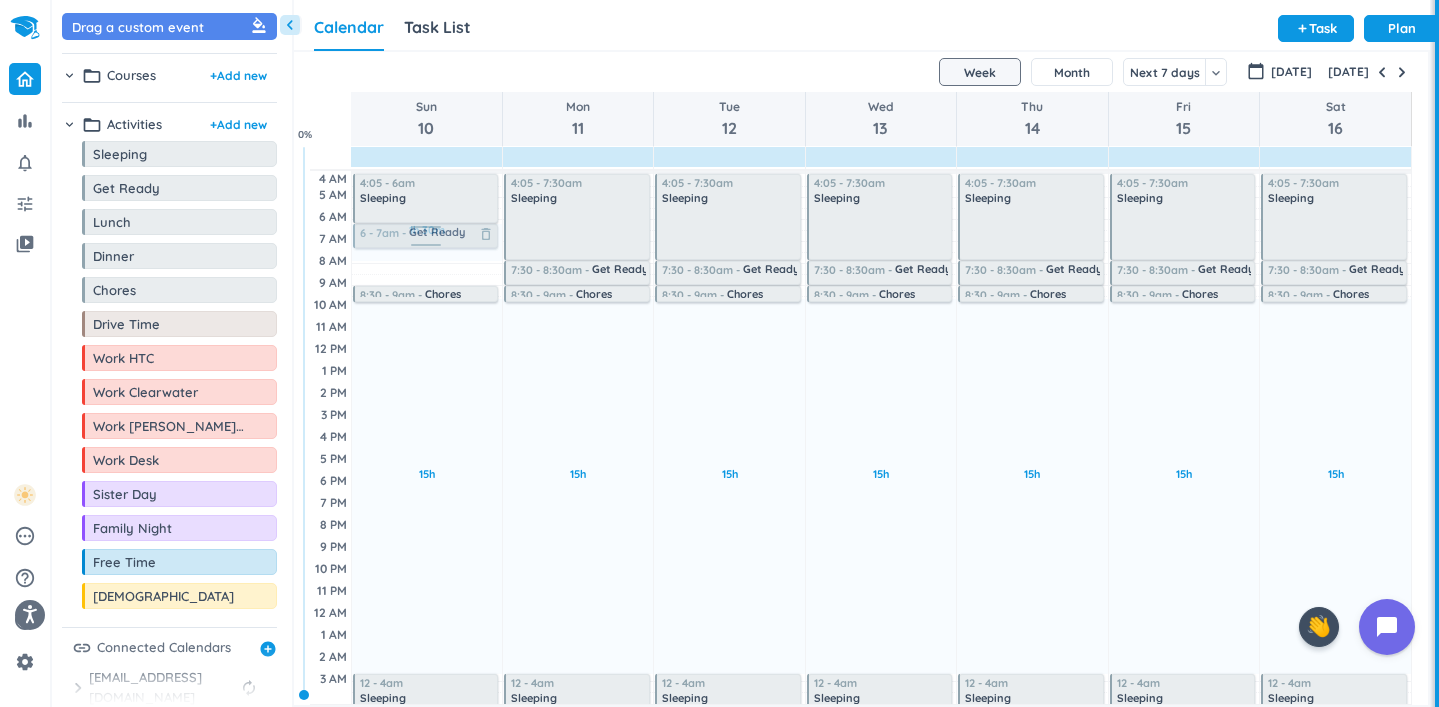 drag, startPoint x: 463, startPoint y: 275, endPoint x: 460, endPoint y: 232, distance: 43.104523 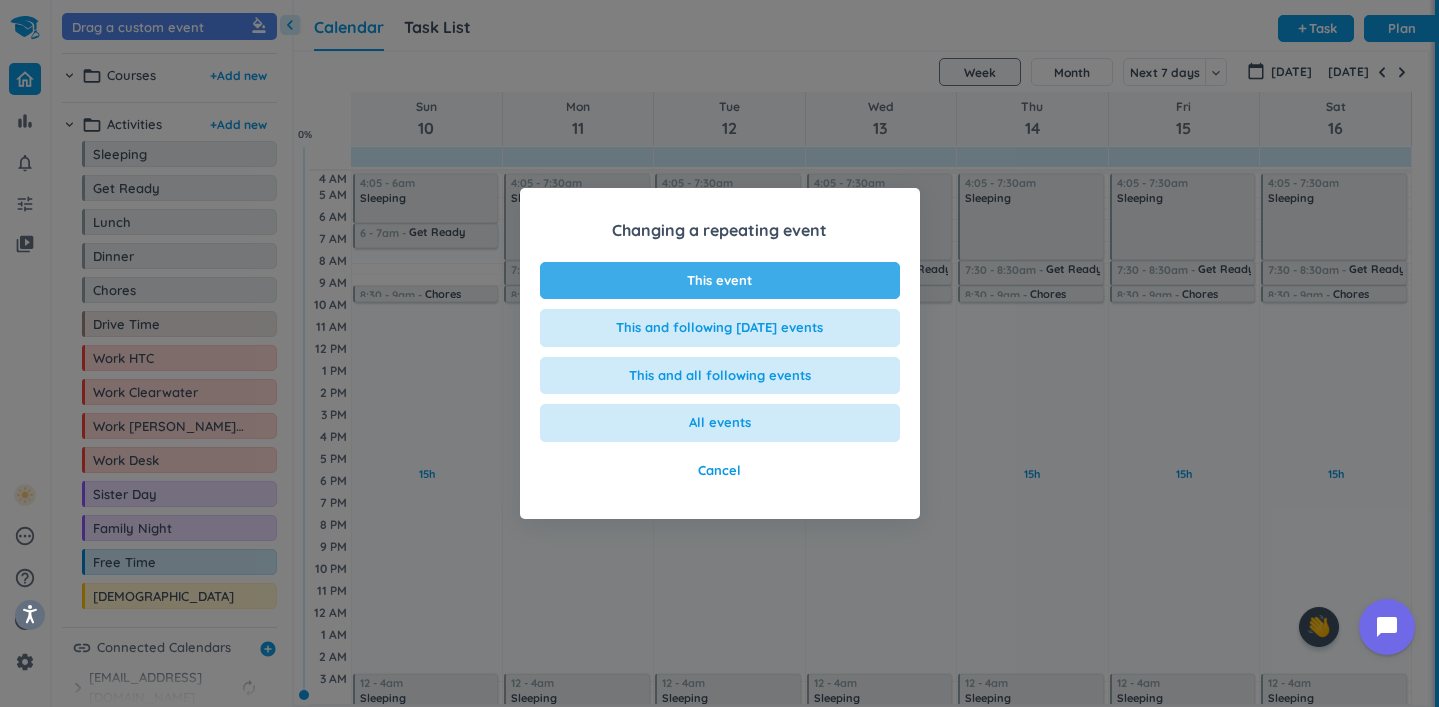 click on "This event" at bounding box center (720, 281) 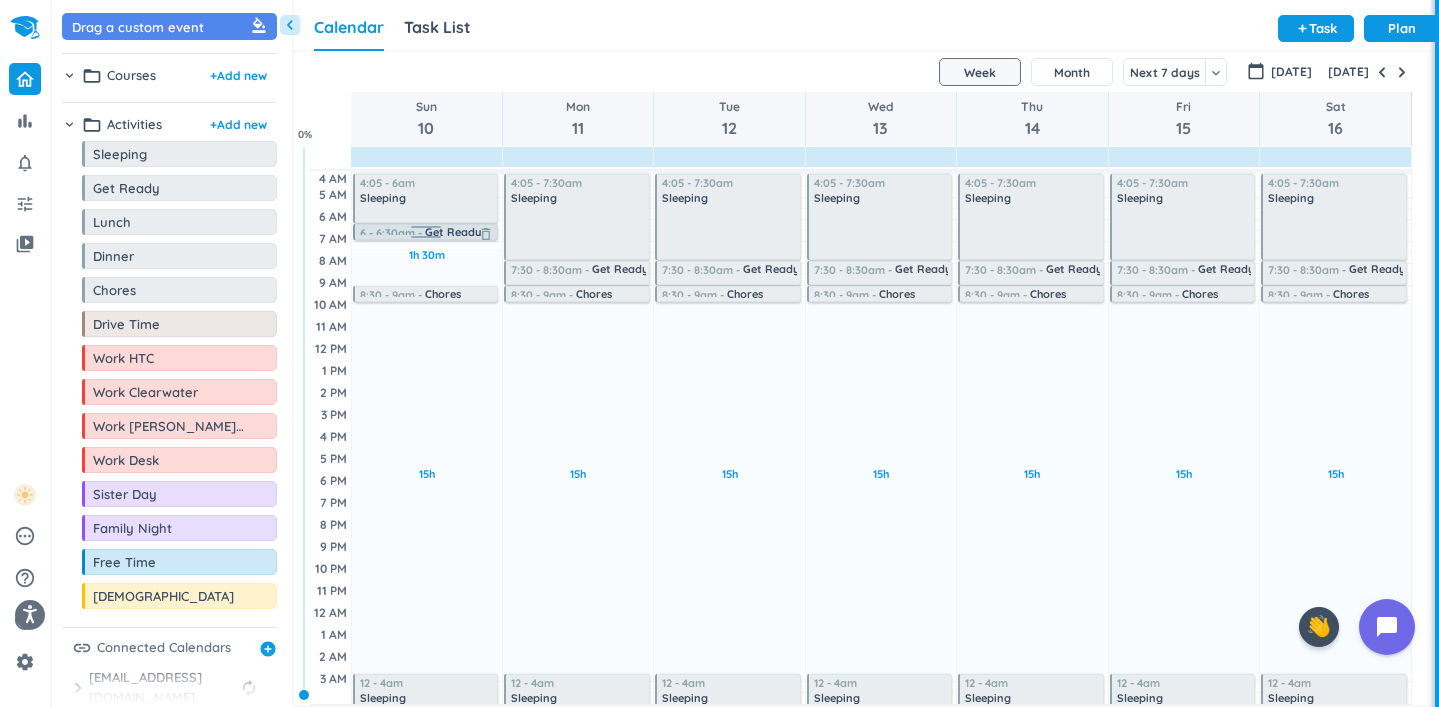 drag, startPoint x: 418, startPoint y: 246, endPoint x: 416, endPoint y: 232, distance: 14.142136 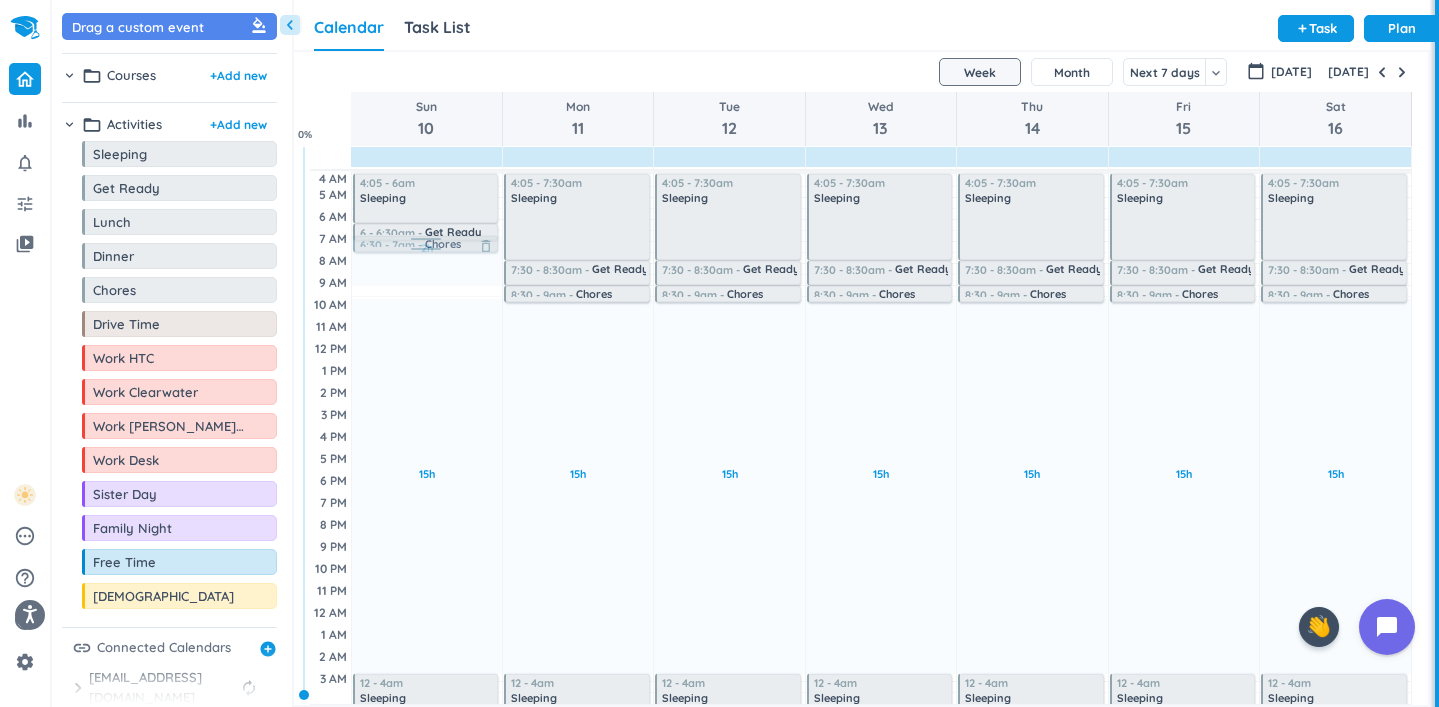 drag, startPoint x: 466, startPoint y: 297, endPoint x: 460, endPoint y: 253, distance: 44.407207 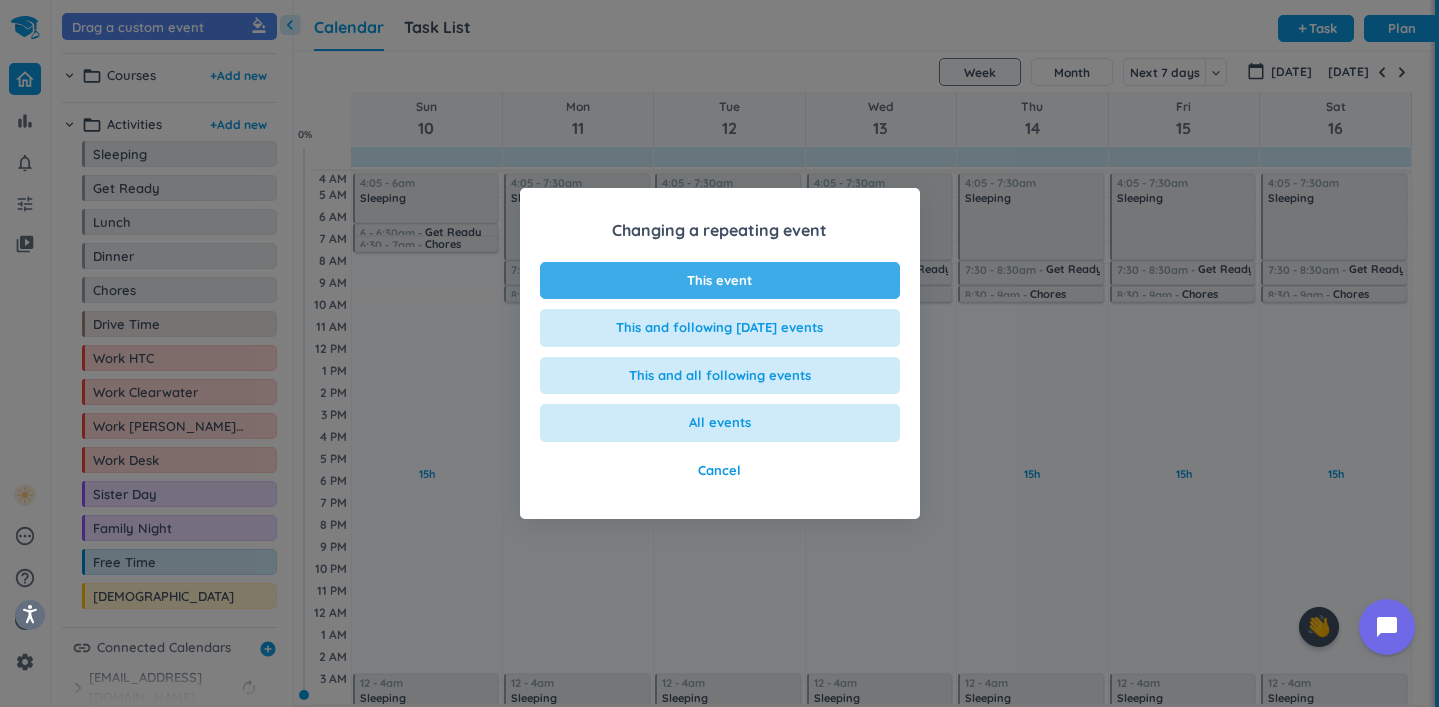 click on "This event" at bounding box center (720, 281) 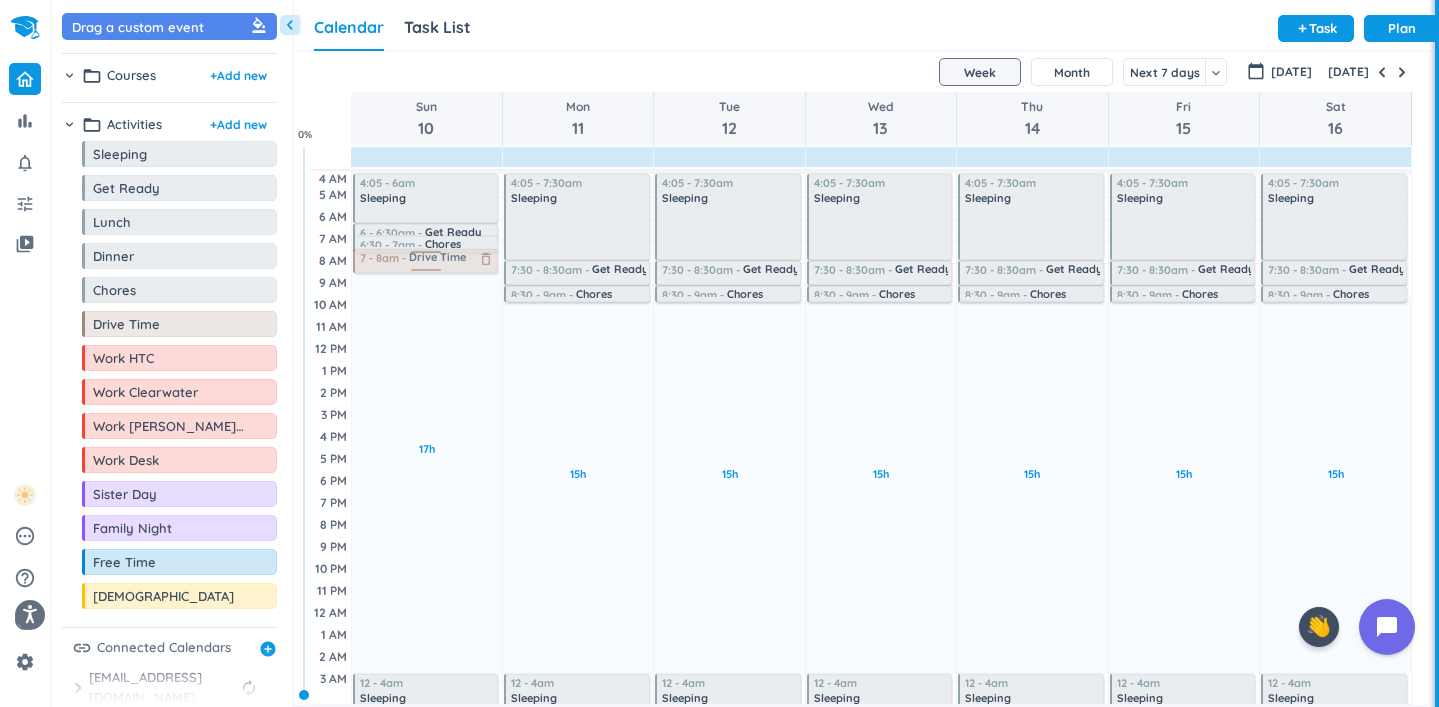drag, startPoint x: 162, startPoint y: 333, endPoint x: 434, endPoint y: 250, distance: 284.38177 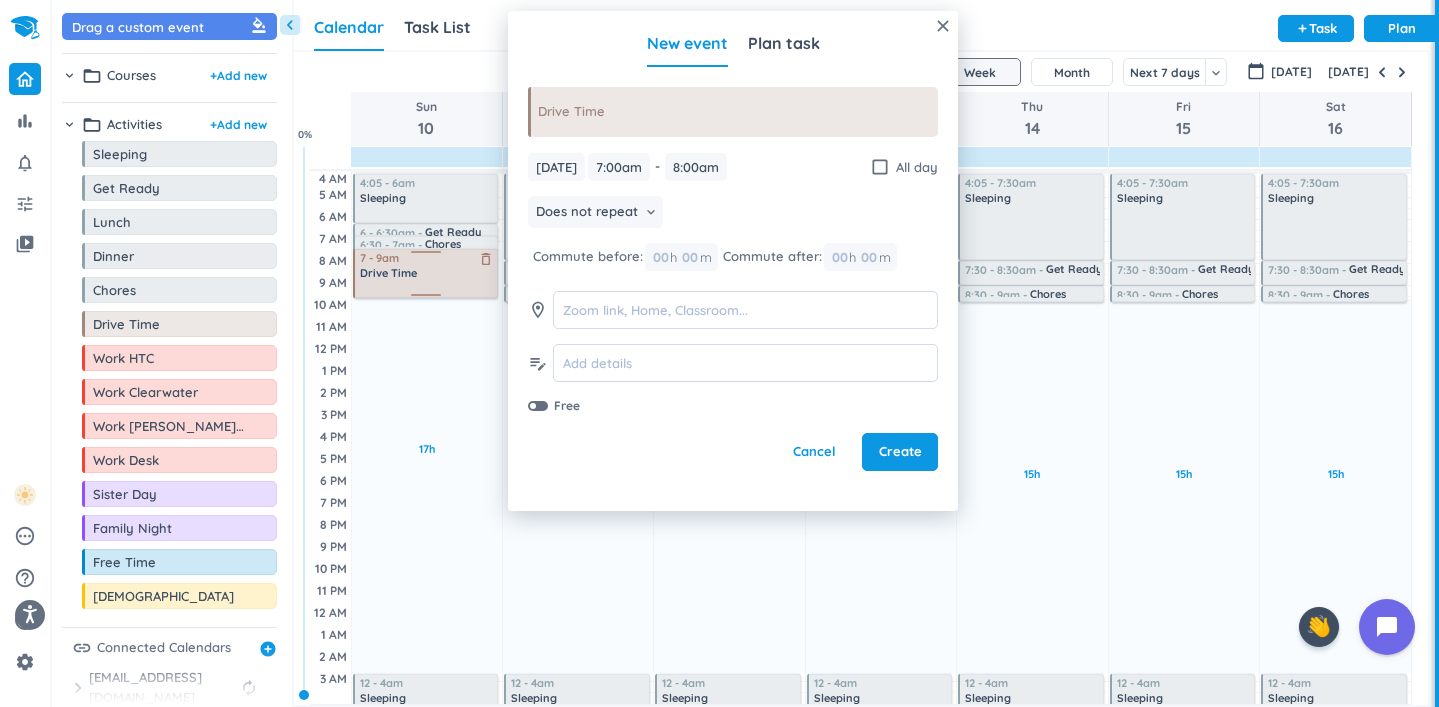 drag, startPoint x: 426, startPoint y: 270, endPoint x: 429, endPoint y: 295, distance: 25.179358 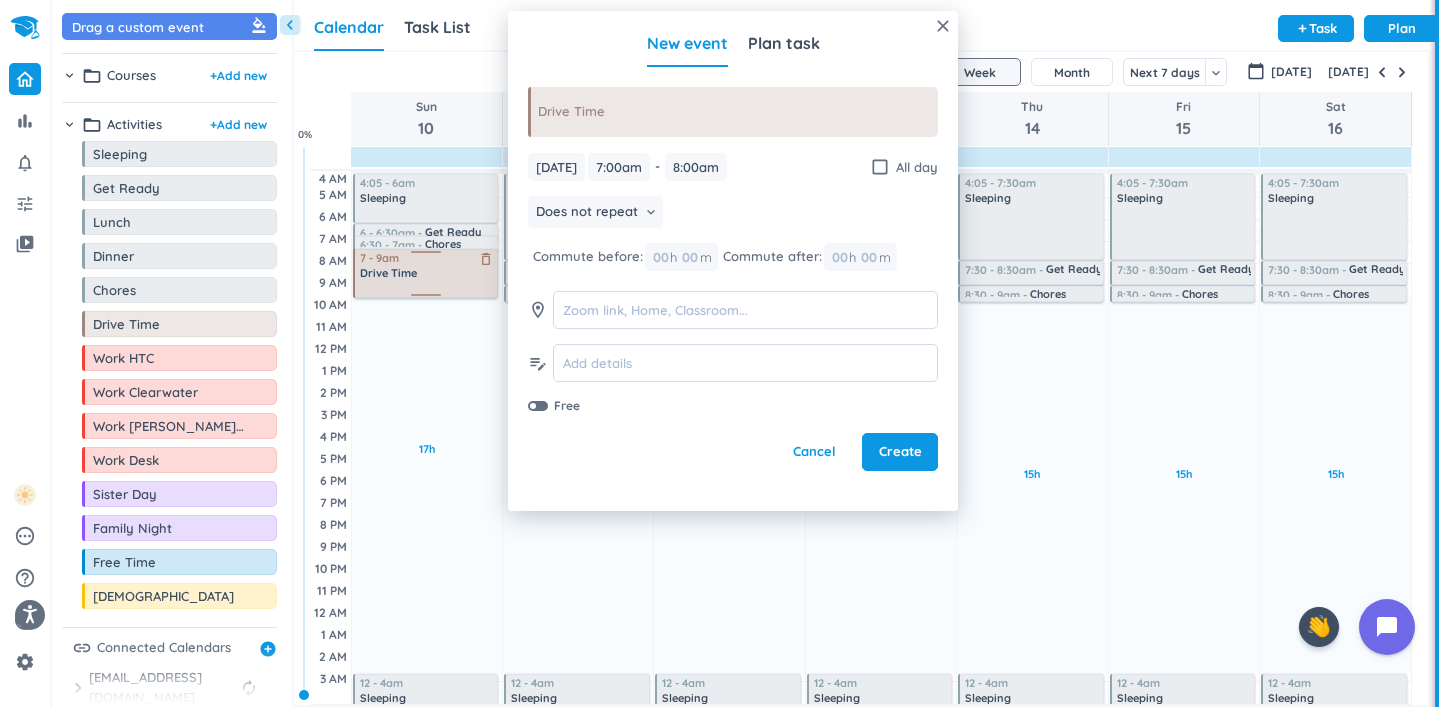 click on "17h  Past due Plan Adjust Awake Time 4:05 - 6am Sleeping delete_outline 6 - 6:30am Get Ready delete_outline 6:30 - 7am Chores delete_outline 7 - 8am Drive Time delete_outline 12 - 4am Sleeping delete_outline 7 - 9am Drive Time delete_outline" at bounding box center [427, 437] 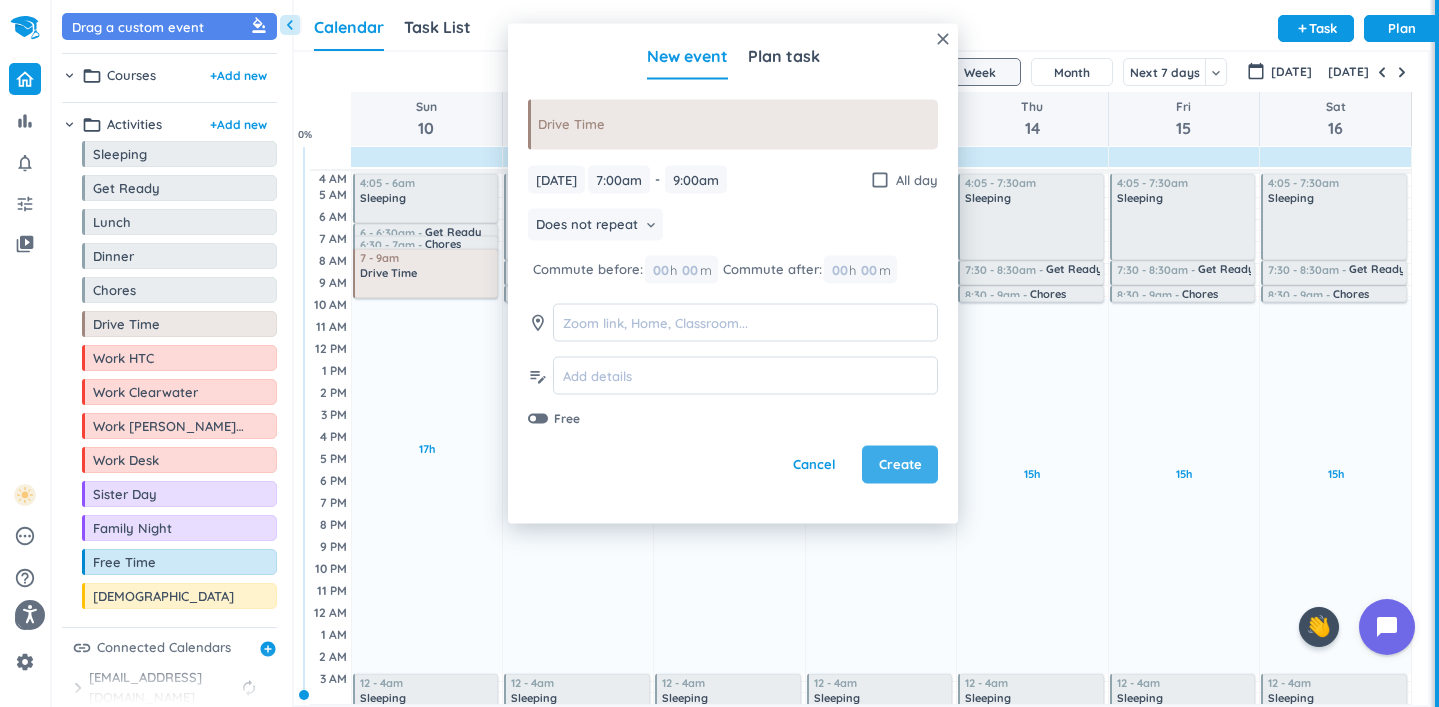 click on "Create" at bounding box center (900, 465) 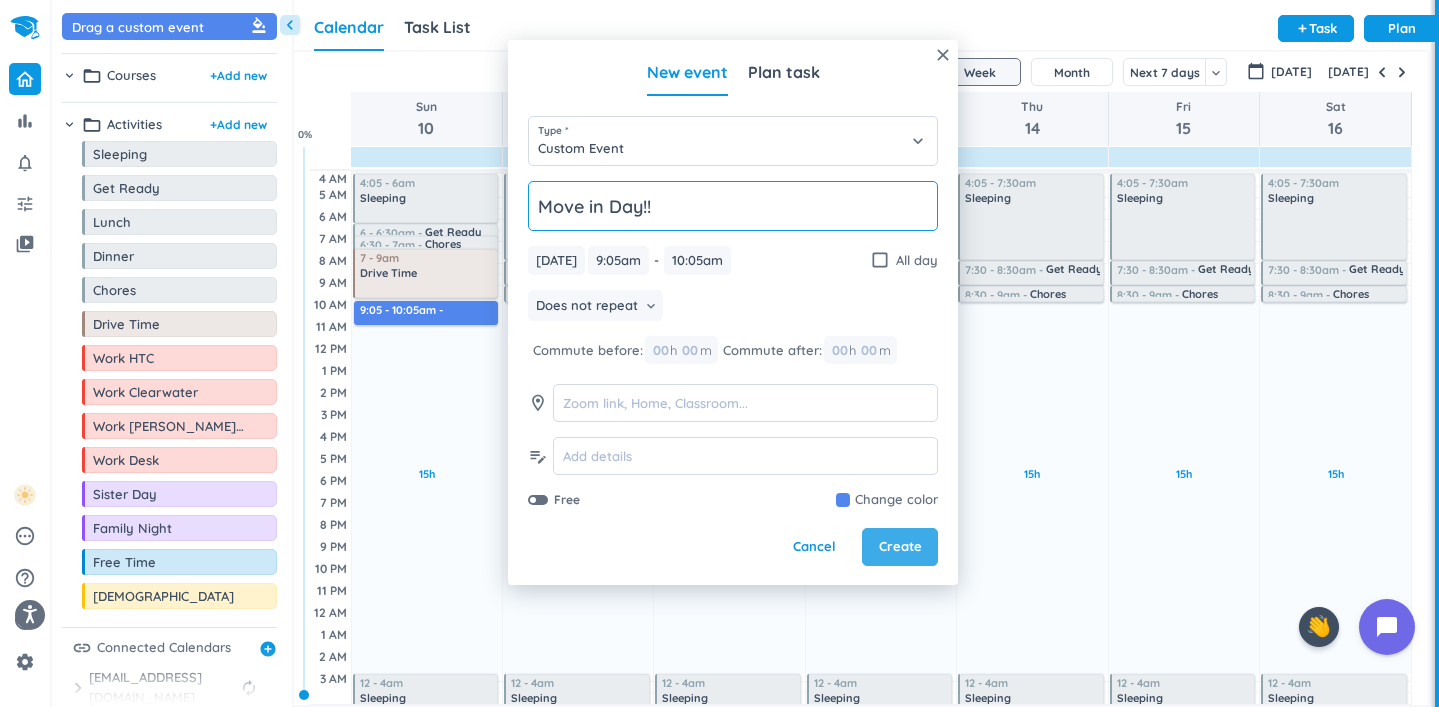 type on "Move in Day!!" 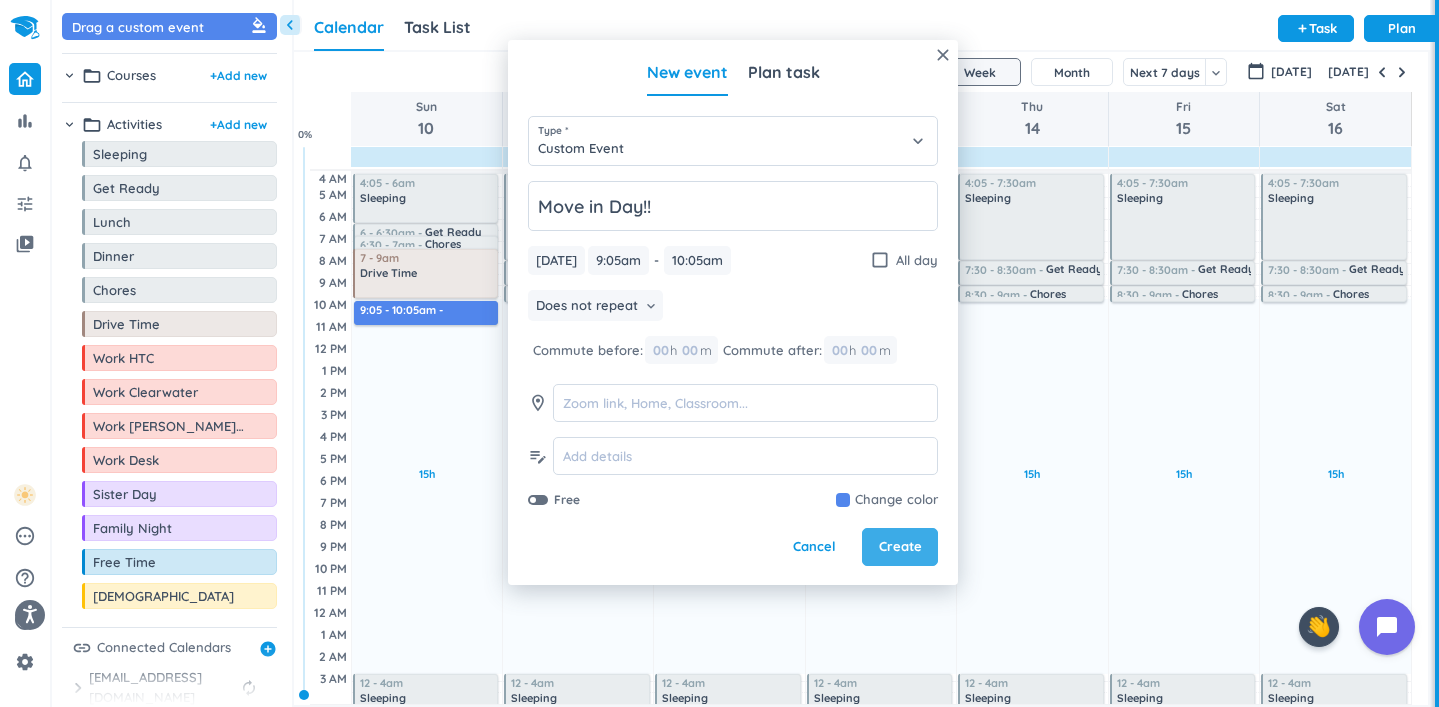 click on "Create" at bounding box center [900, 547] 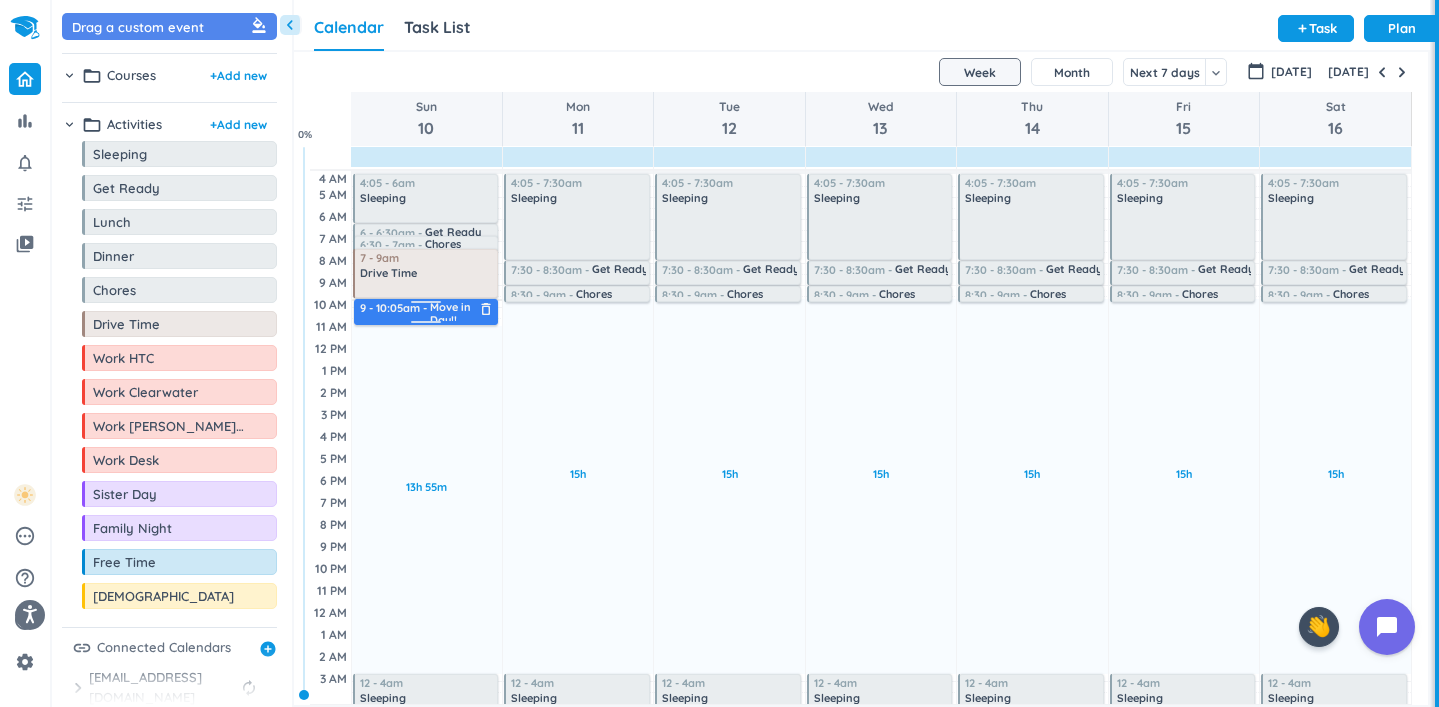 click on "13h 55m Past due Plan 05m Extra Adjust Awake Time 4:05 - 6am Sleeping delete_outline 6 - 6:30am Get Ready delete_outline 6:30 - 7am Chores delete_outline 7 - 9am Drive Time delete_outline 9:05 - 10:05am Move in Day!! delete_outline 12 - 4am Sleeping delete_outline 9 - 10:05am Move in Day!! delete_outline" at bounding box center [427, 437] 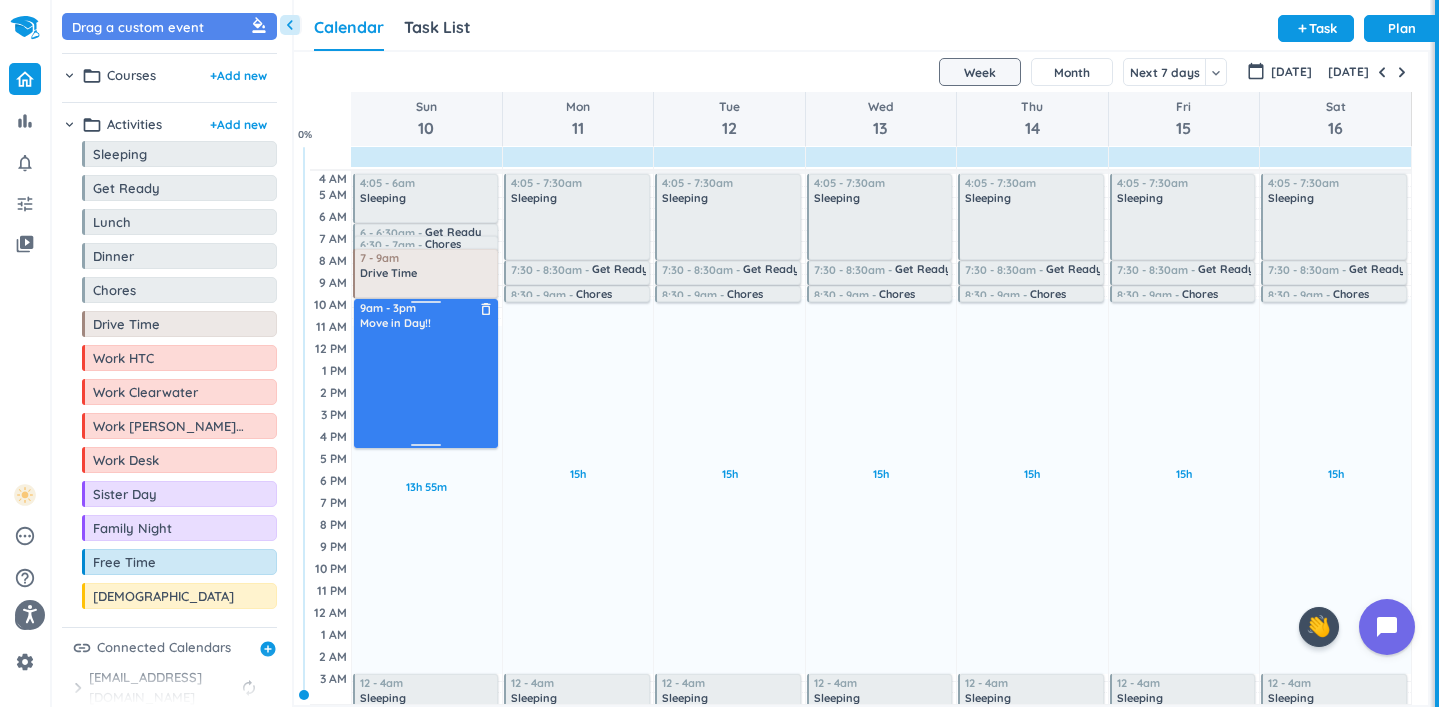 drag, startPoint x: 422, startPoint y: 324, endPoint x: 440, endPoint y: 447, distance: 124.3101 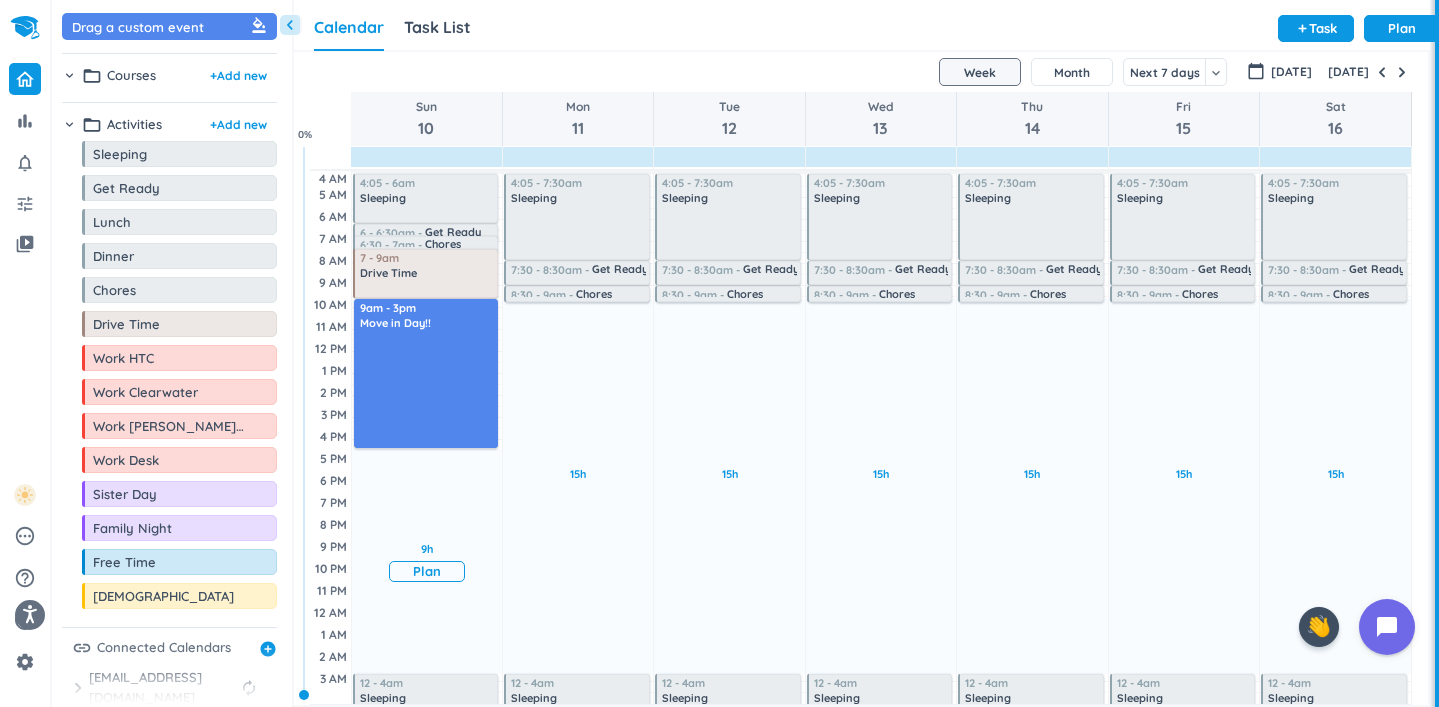drag, startPoint x: 116, startPoint y: 565, endPoint x: 433, endPoint y: 478, distance: 328.72177 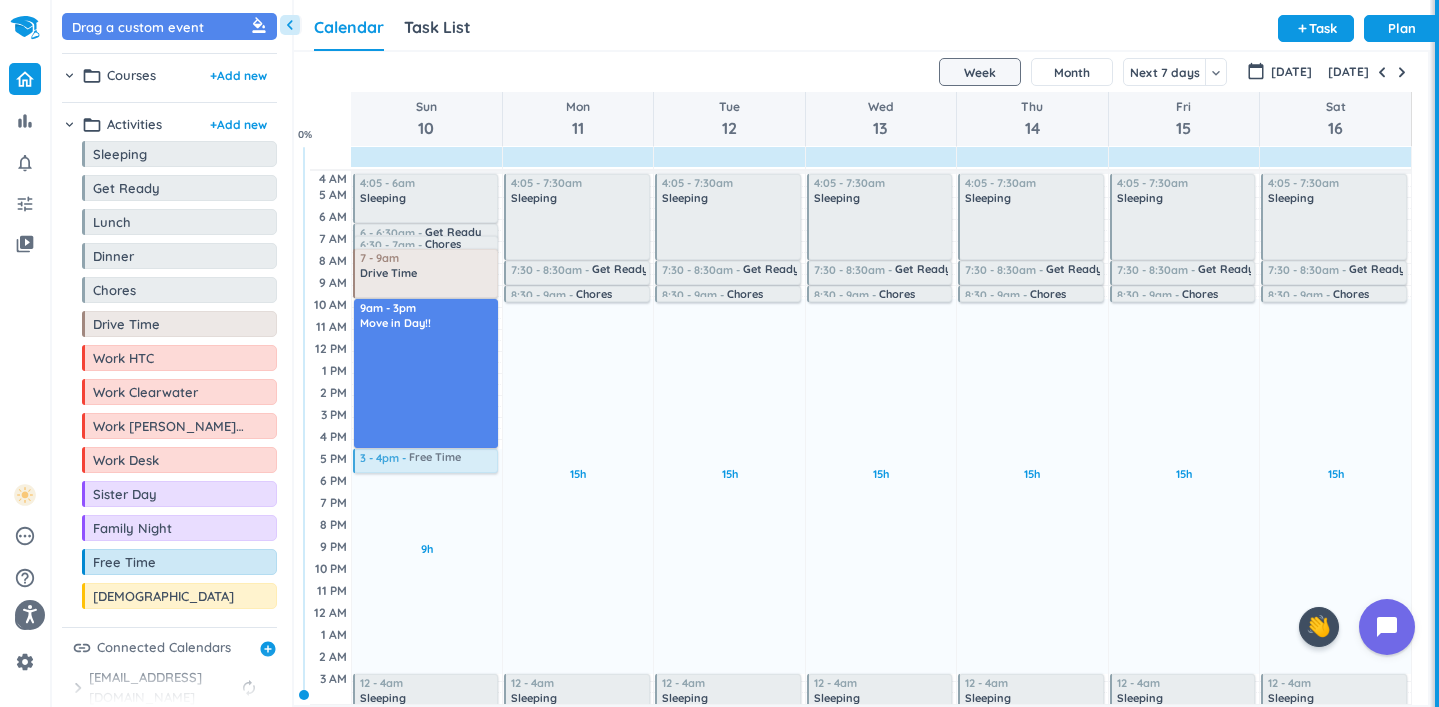 drag, startPoint x: 152, startPoint y: 570, endPoint x: 421, endPoint y: 449, distance: 294.96103 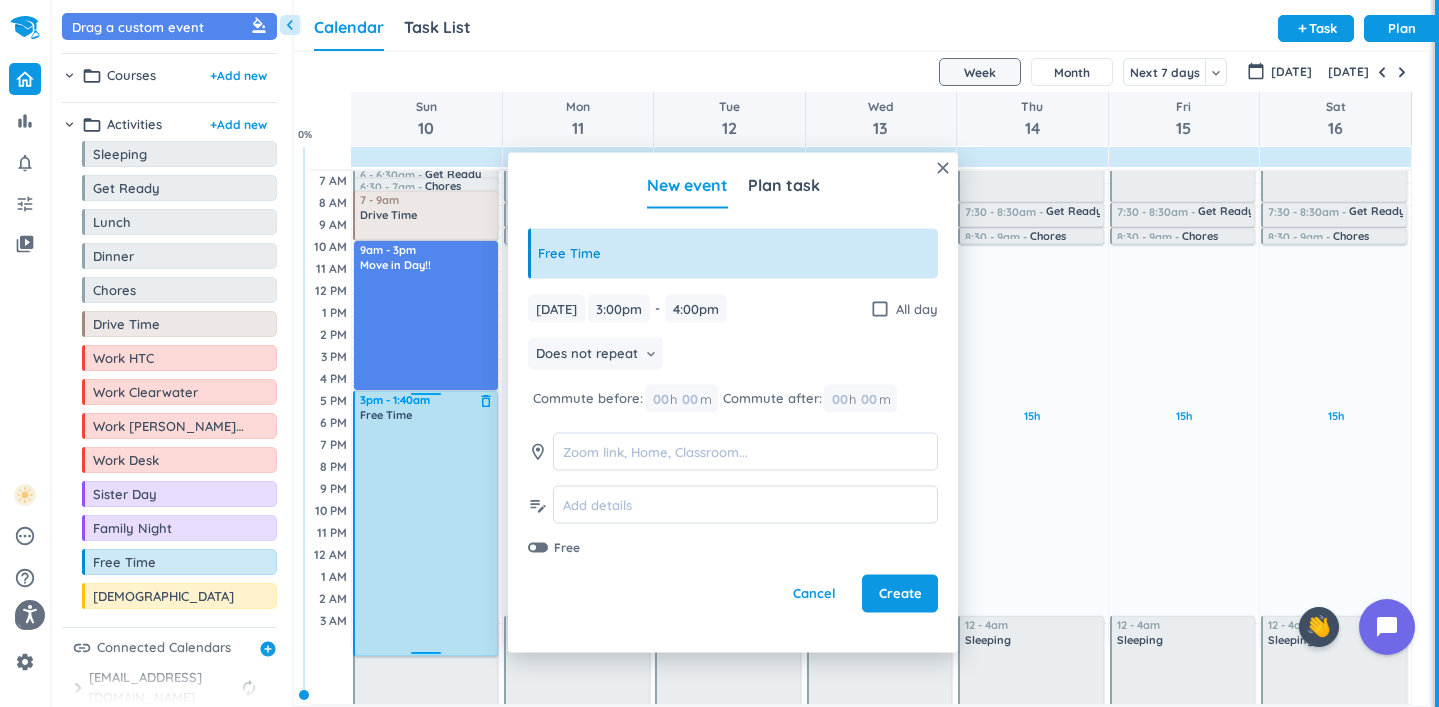 scroll, scrollTop: 69, scrollLeft: 0, axis: vertical 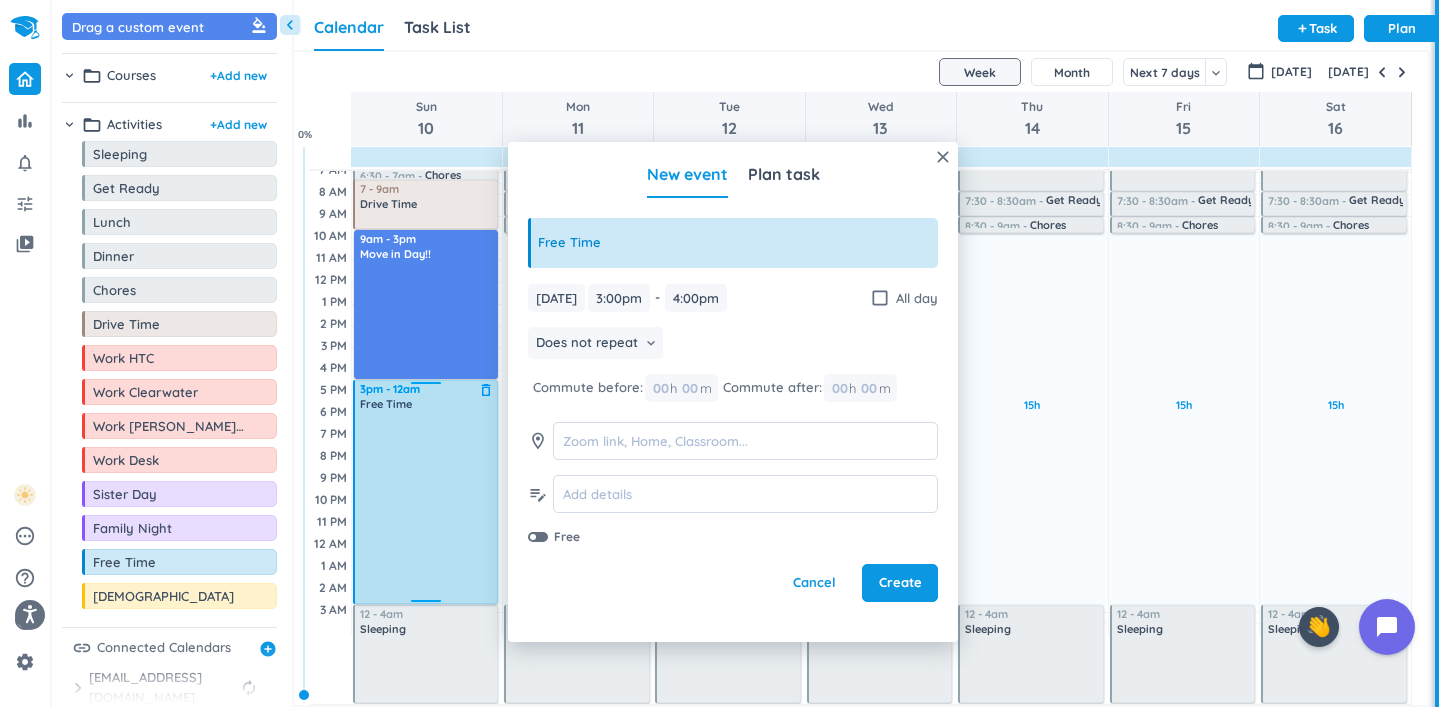 drag, startPoint x: 431, startPoint y: 471, endPoint x: 444, endPoint y: 601, distance: 130.64838 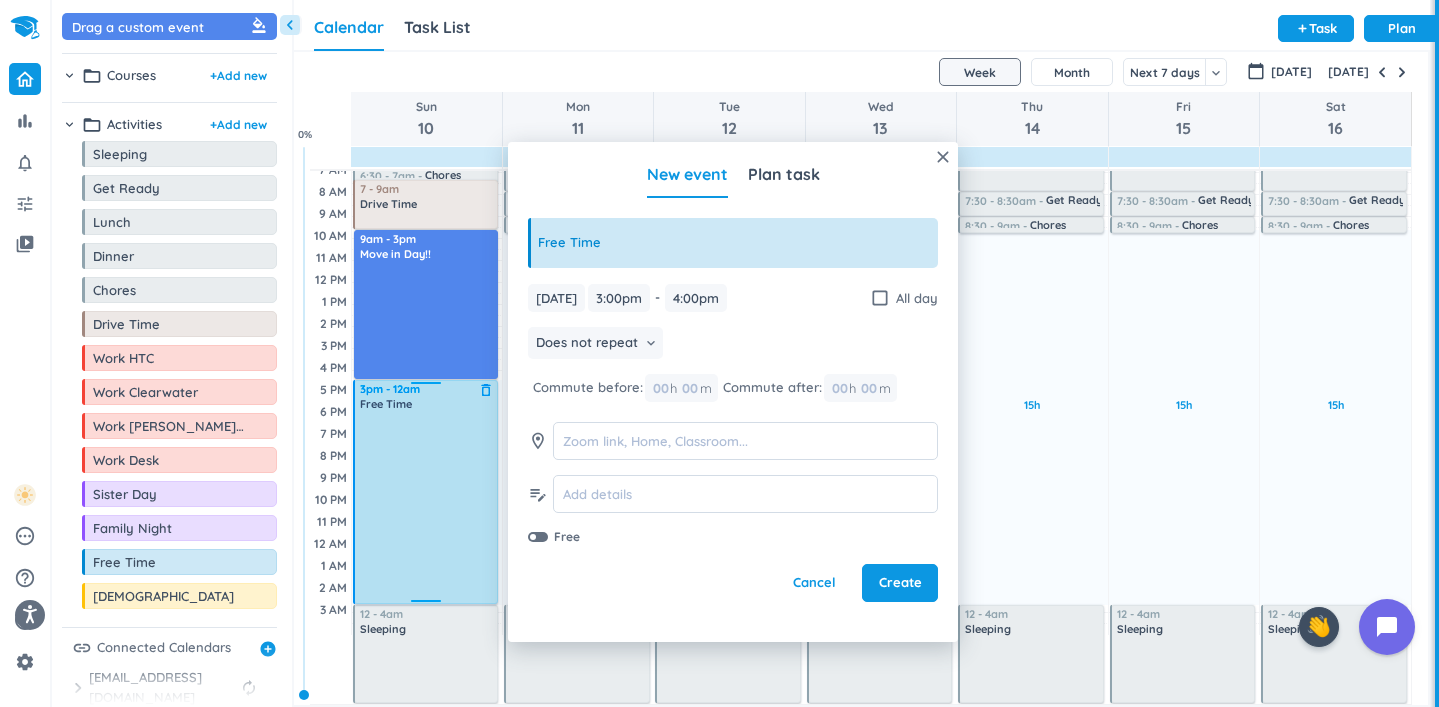 click on "9h  Past due Plan Adjust Awake Time 4:05 - 6am Sleeping delete_outline 6 - 6:30am Get Ready delete_outline 6:30 - 7am Chores delete_outline 7 - 9am Drive Time delete_outline 9am - 3pm Move in Day!! delete_outline 3 - 4pm Free Time delete_outline 12 - 4am Sleeping delete_outline 3pm - 12am Free Time delete_outline" at bounding box center (427, 368) 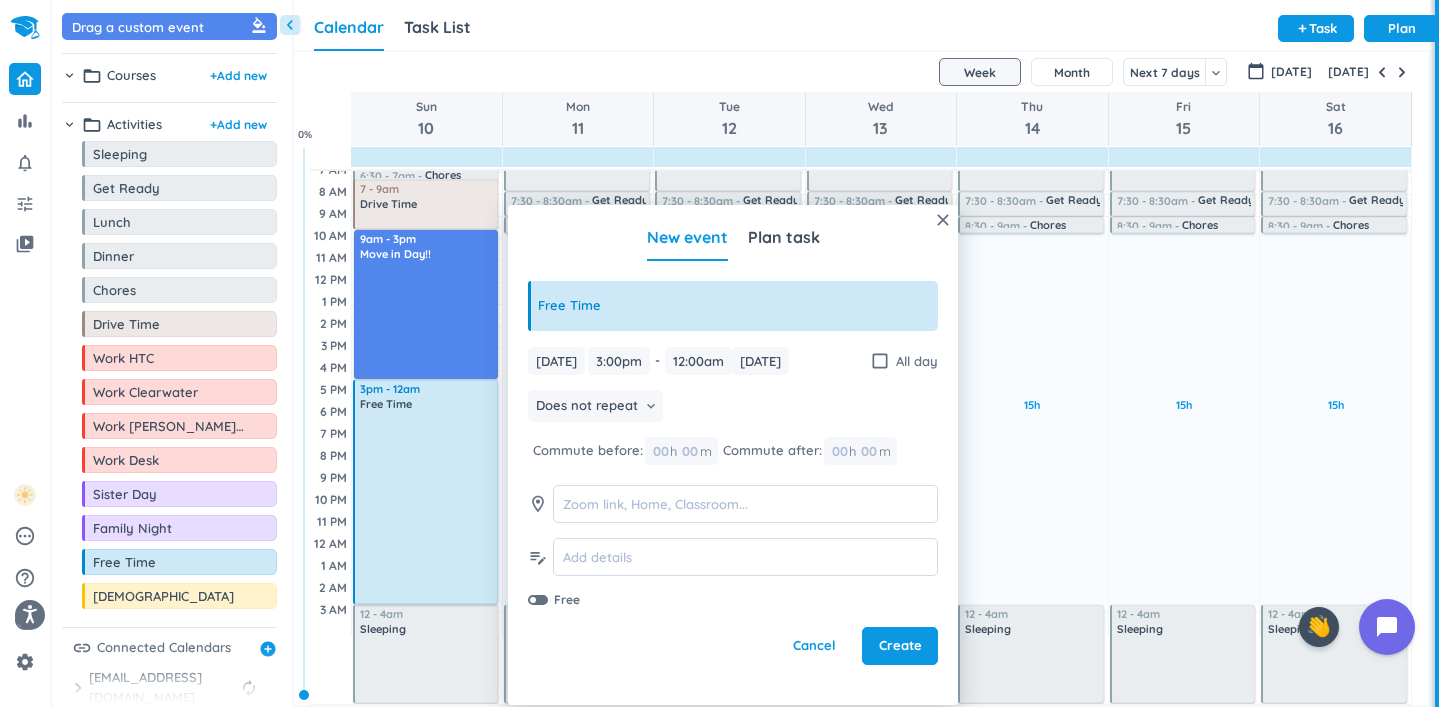 type on "12:00am" 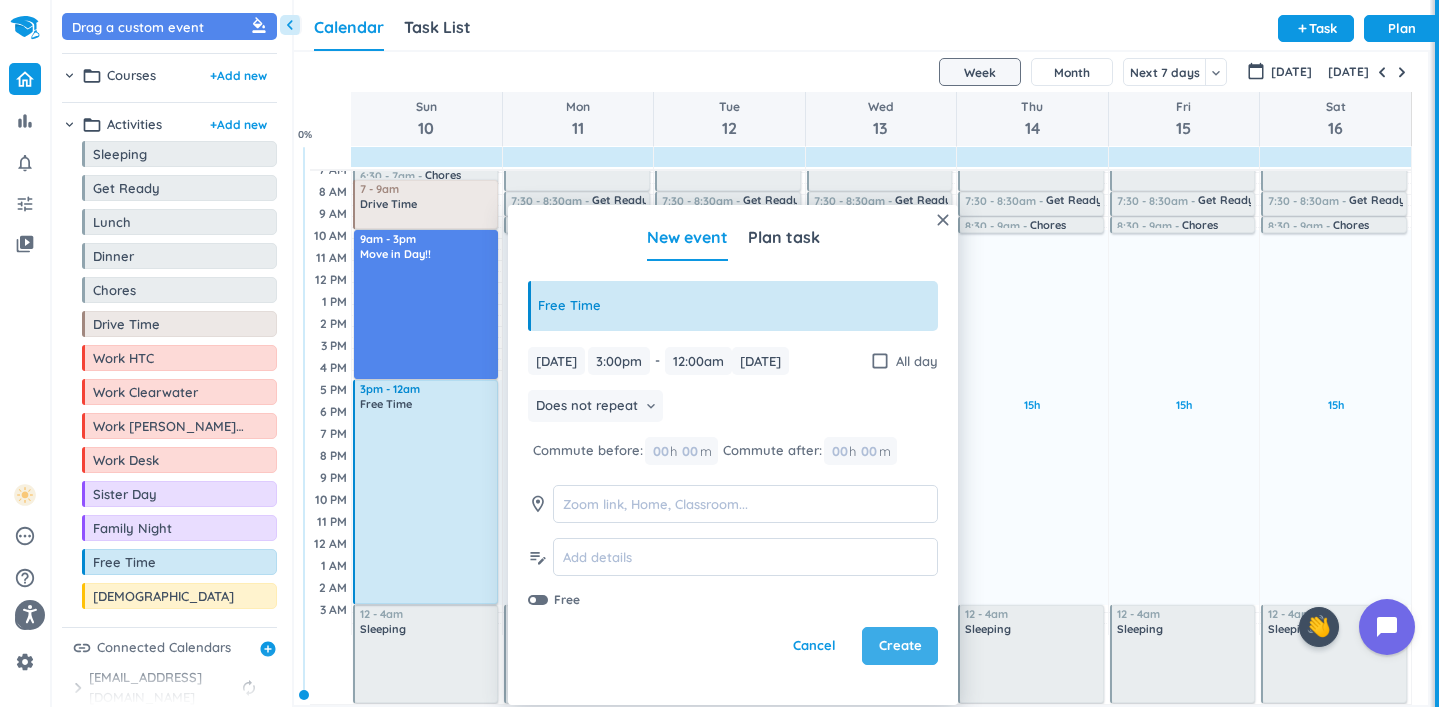 click on "Create" at bounding box center [900, 646] 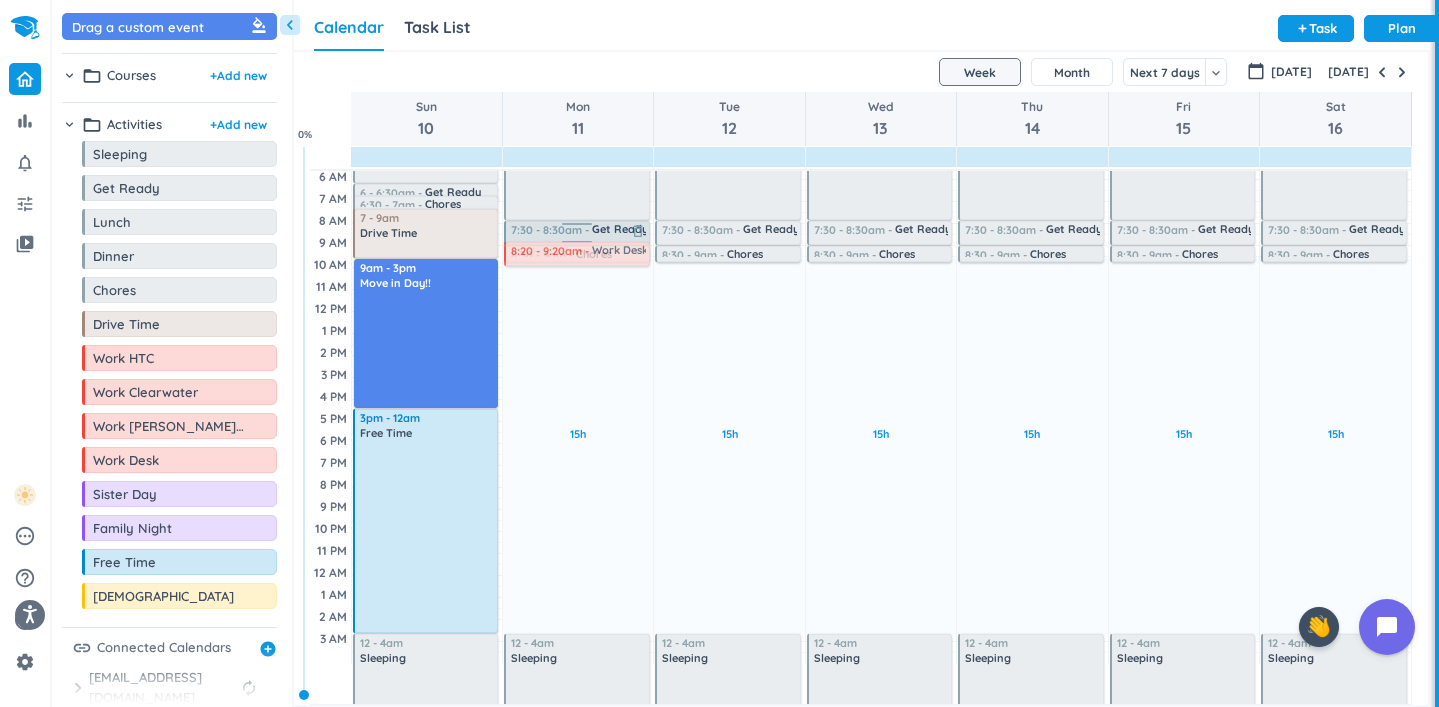 scroll, scrollTop: 30, scrollLeft: 0, axis: vertical 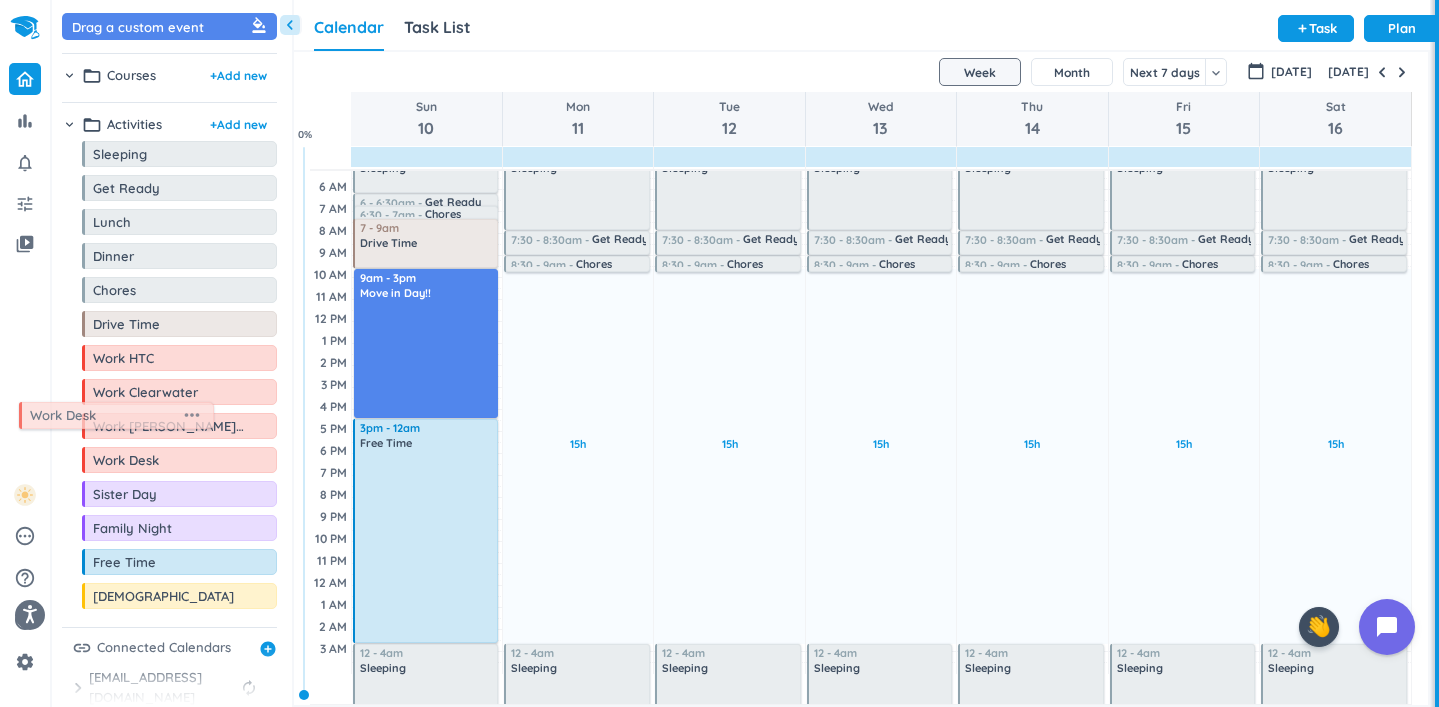 drag, startPoint x: 143, startPoint y: 475, endPoint x: 40, endPoint y: 436, distance: 110.13628 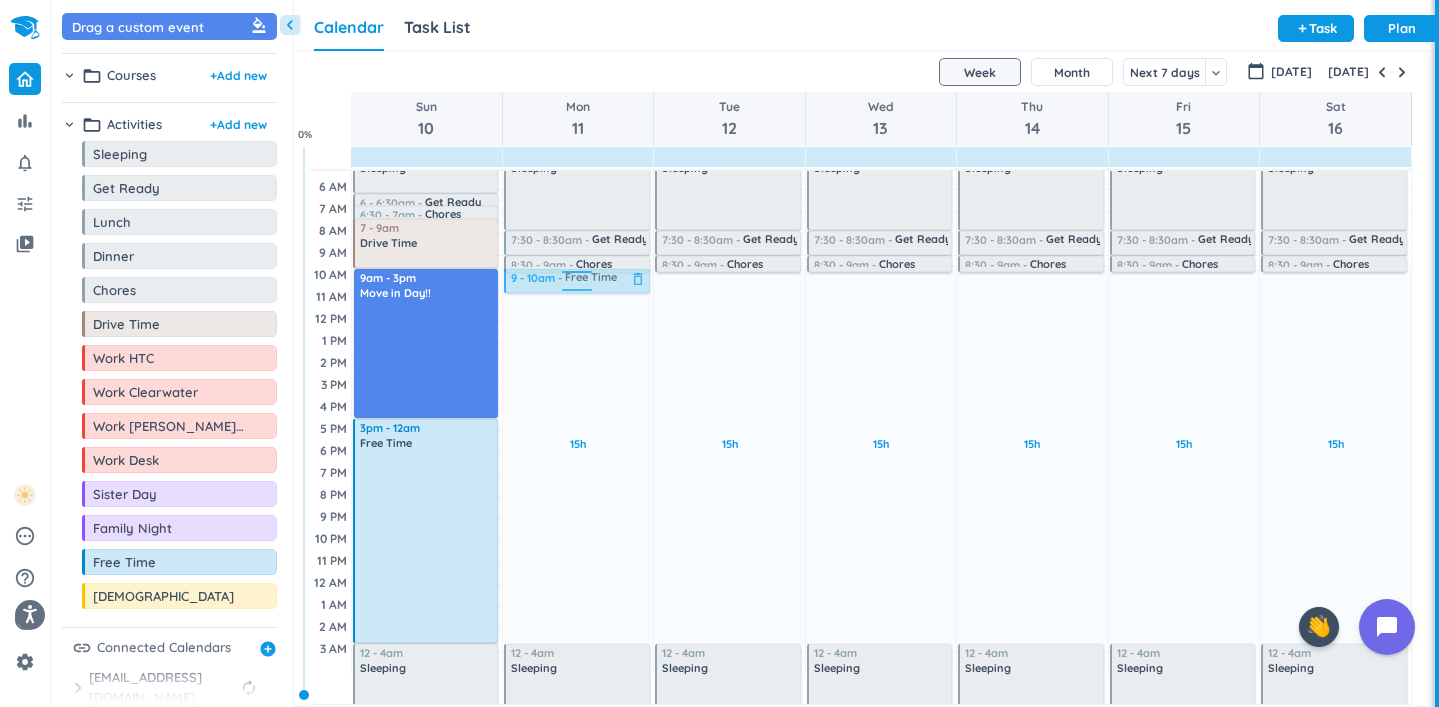 drag, startPoint x: 110, startPoint y: 565, endPoint x: 587, endPoint y: 269, distance: 561.37775 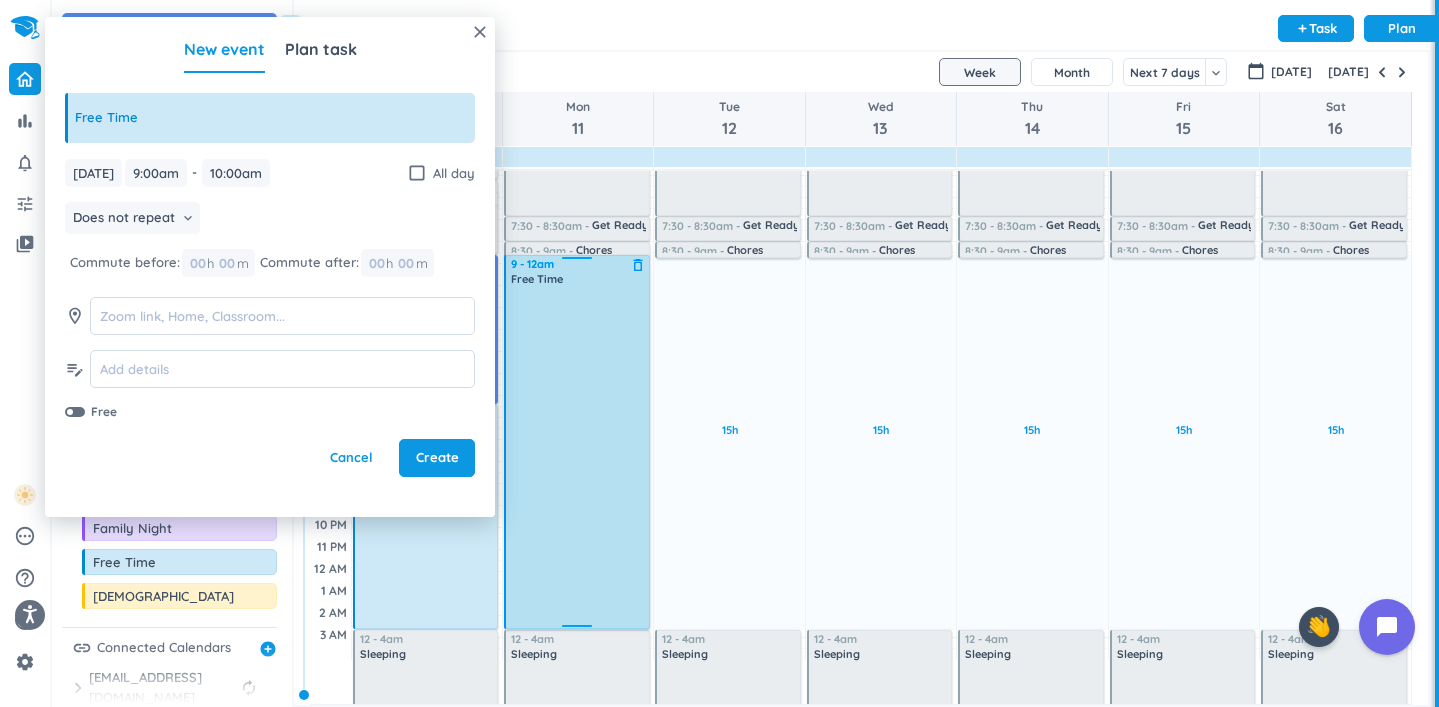 scroll, scrollTop: 44, scrollLeft: 0, axis: vertical 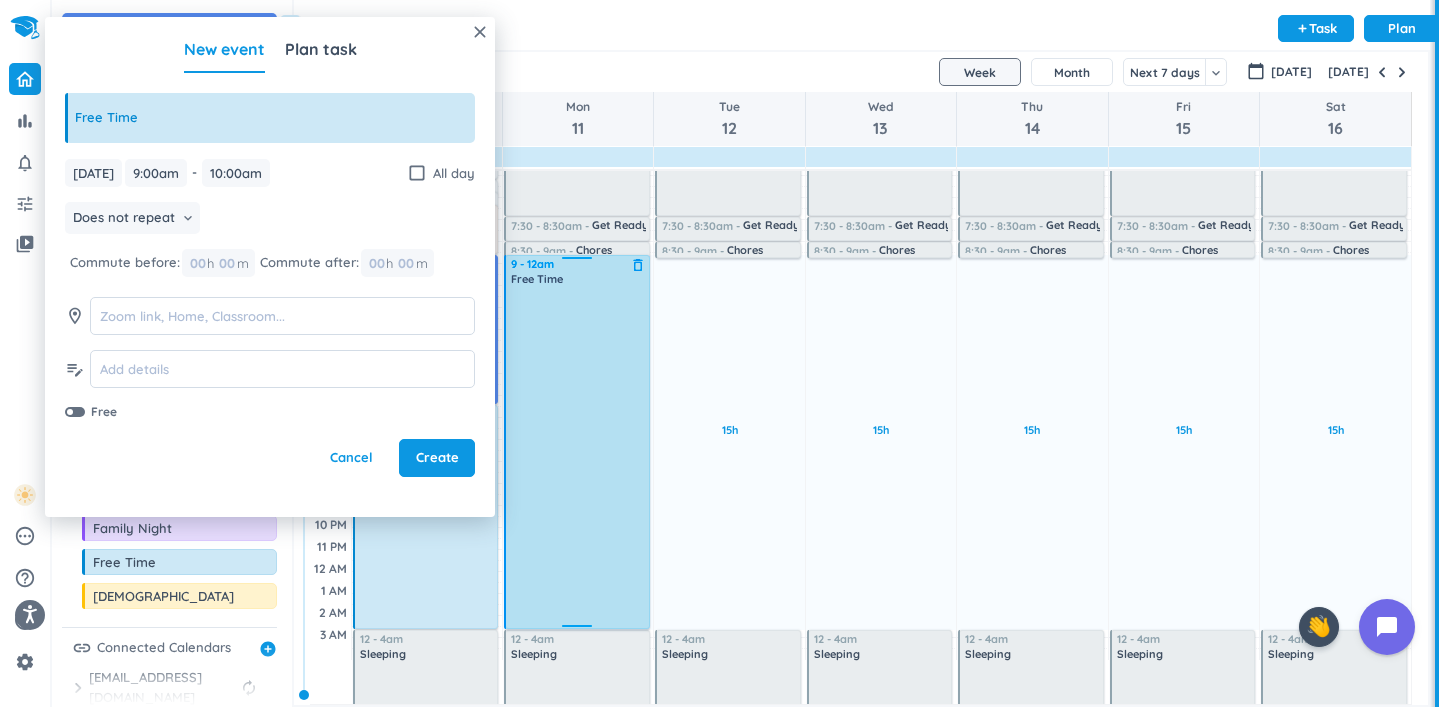 drag, startPoint x: 574, startPoint y: 291, endPoint x: 606, endPoint y: 626, distance: 336.5249 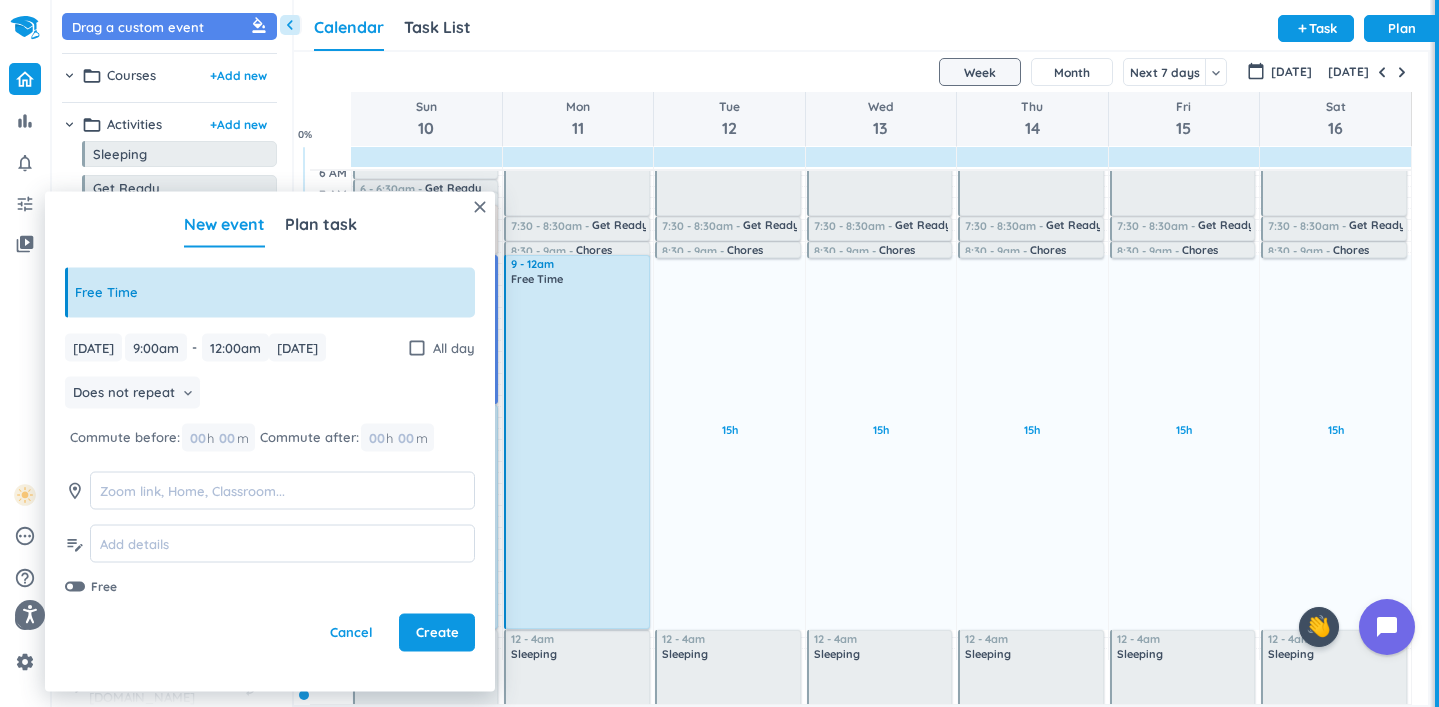 type on "12:00am" 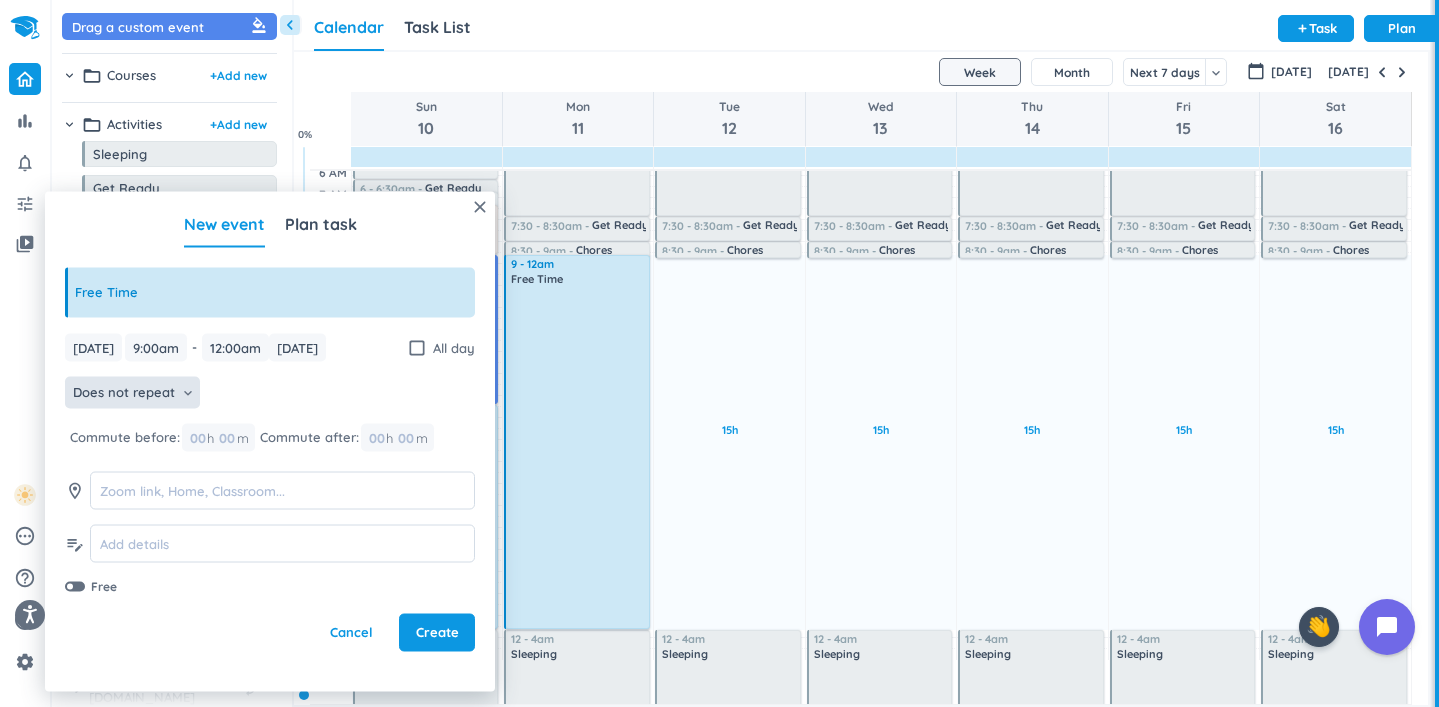 click on "Does not repeat" at bounding box center [124, 393] 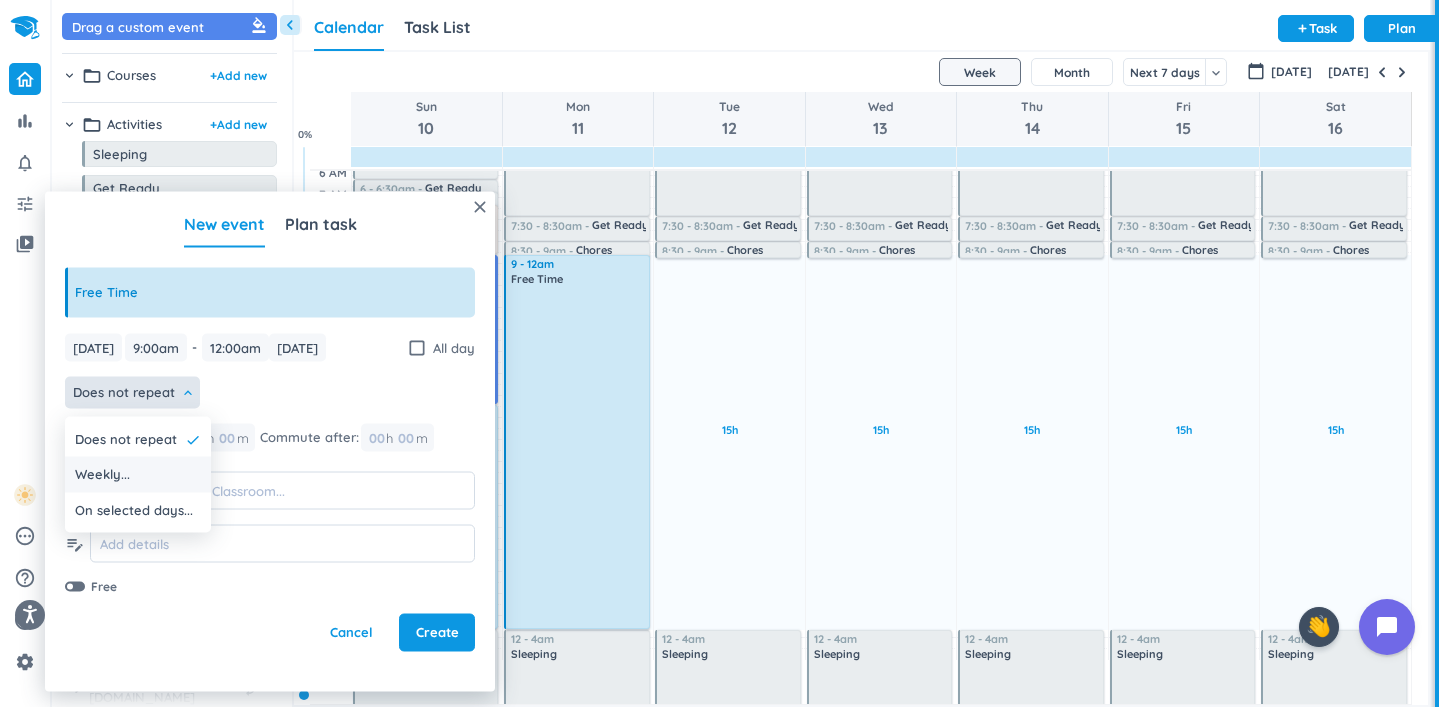 click on "Weekly..." at bounding box center [138, 475] 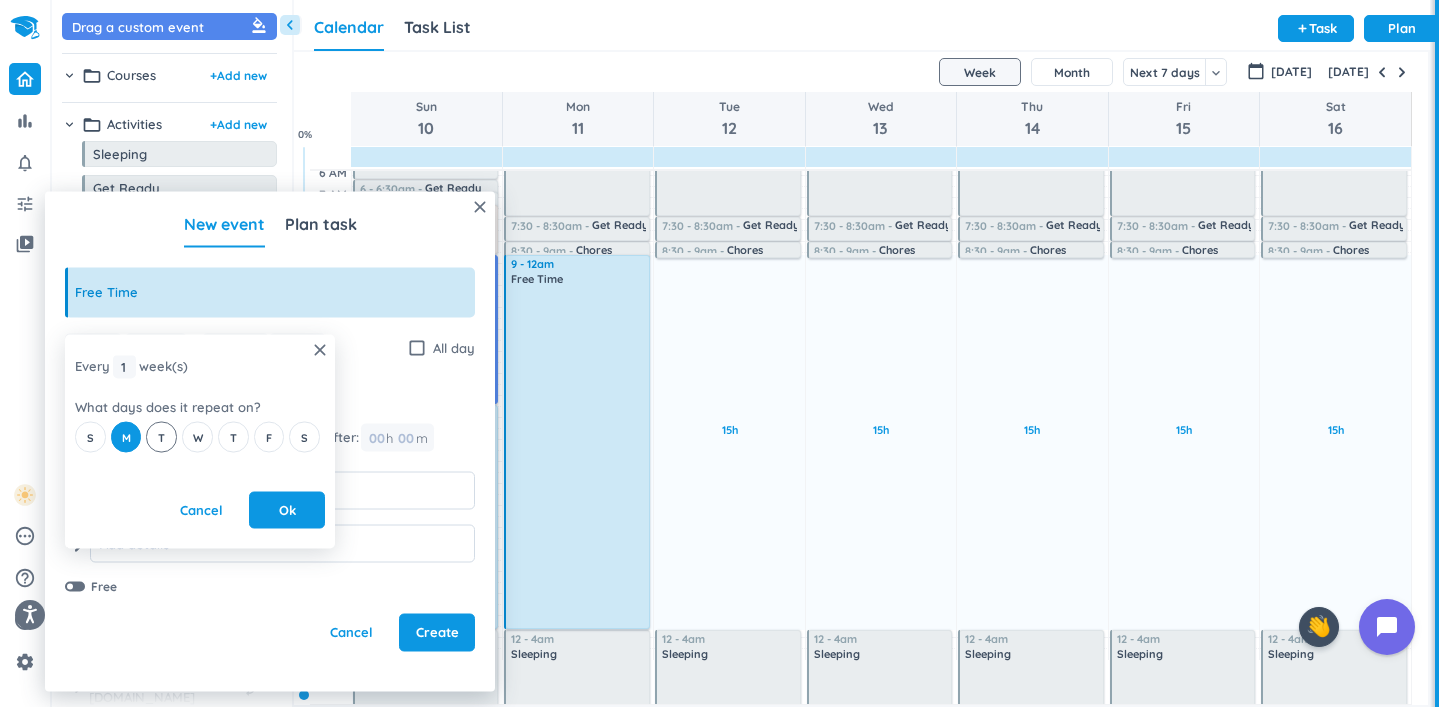 click on "T" at bounding box center [161, 437] 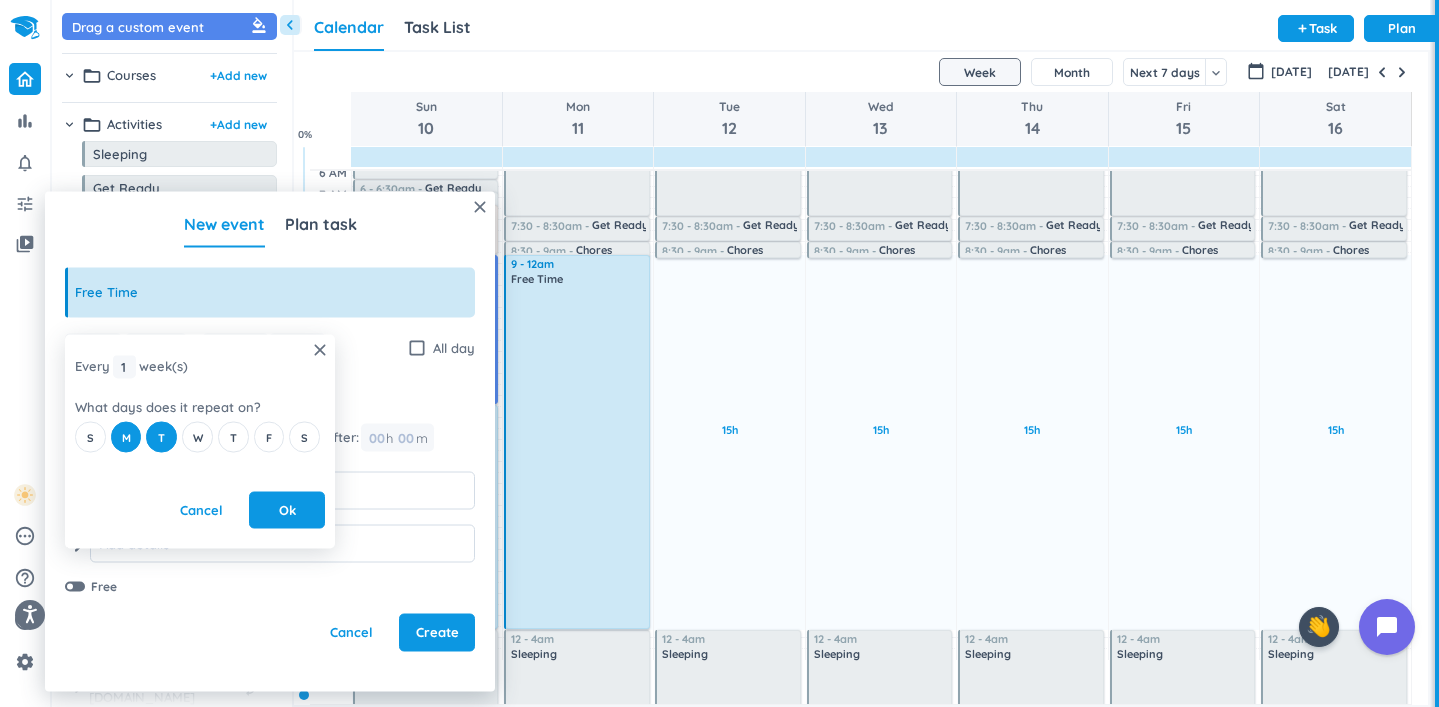 click on "S M T W T F S" at bounding box center (200, 437) 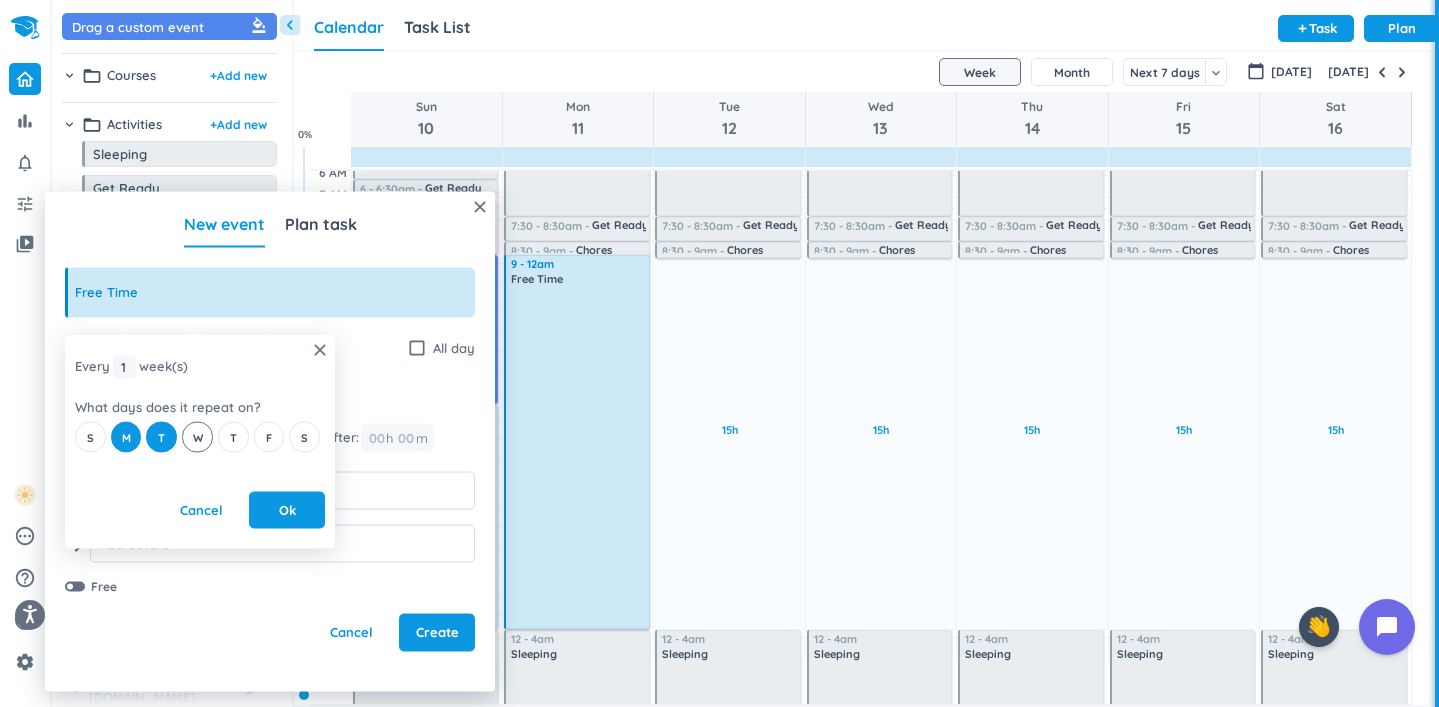 click on "W" at bounding box center (197, 437) 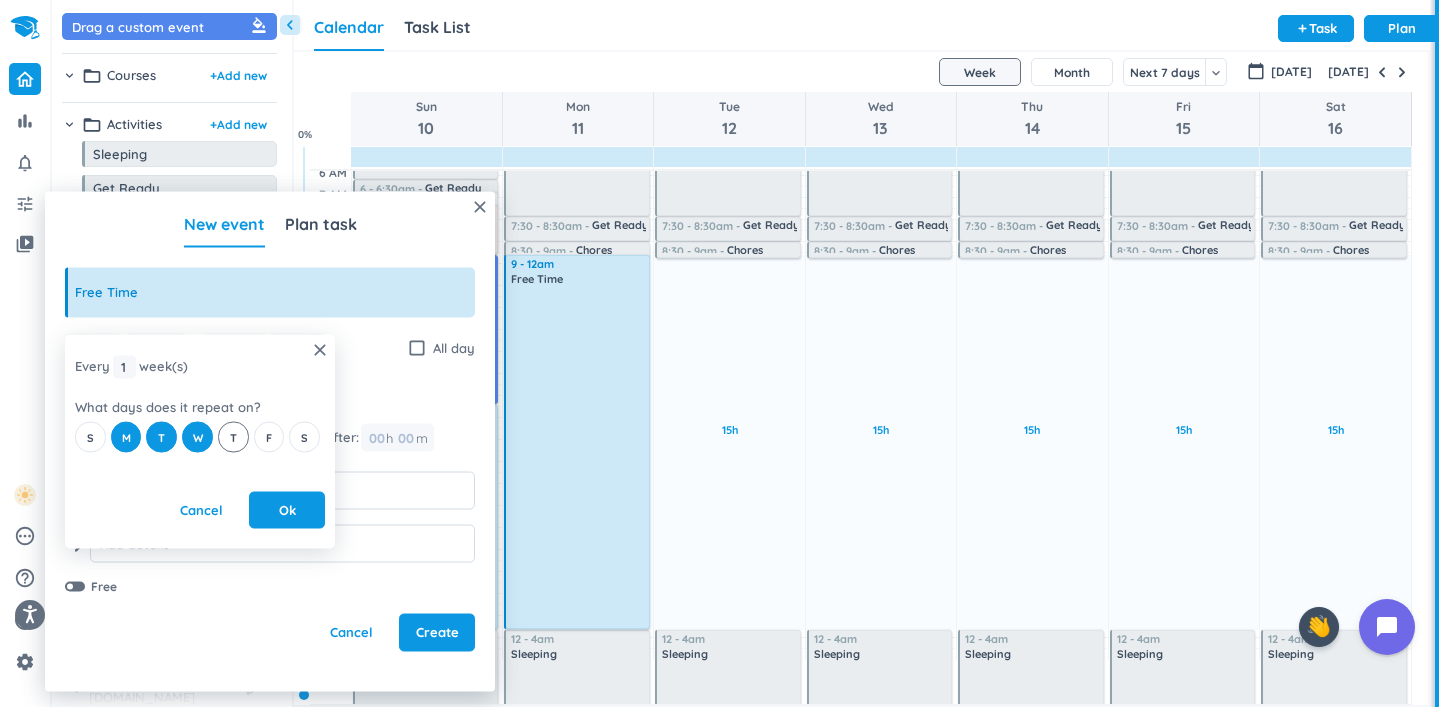 click on "T" at bounding box center (233, 437) 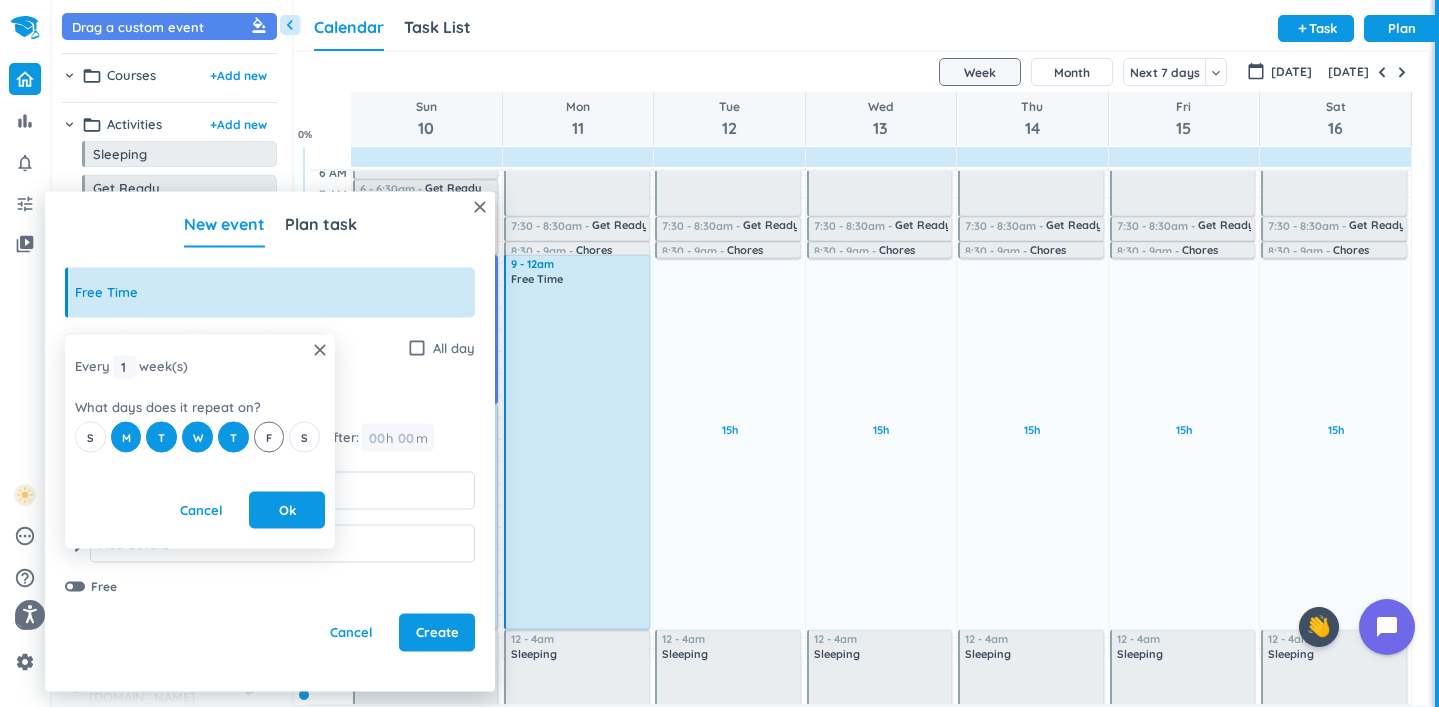 click on "F" at bounding box center (269, 437) 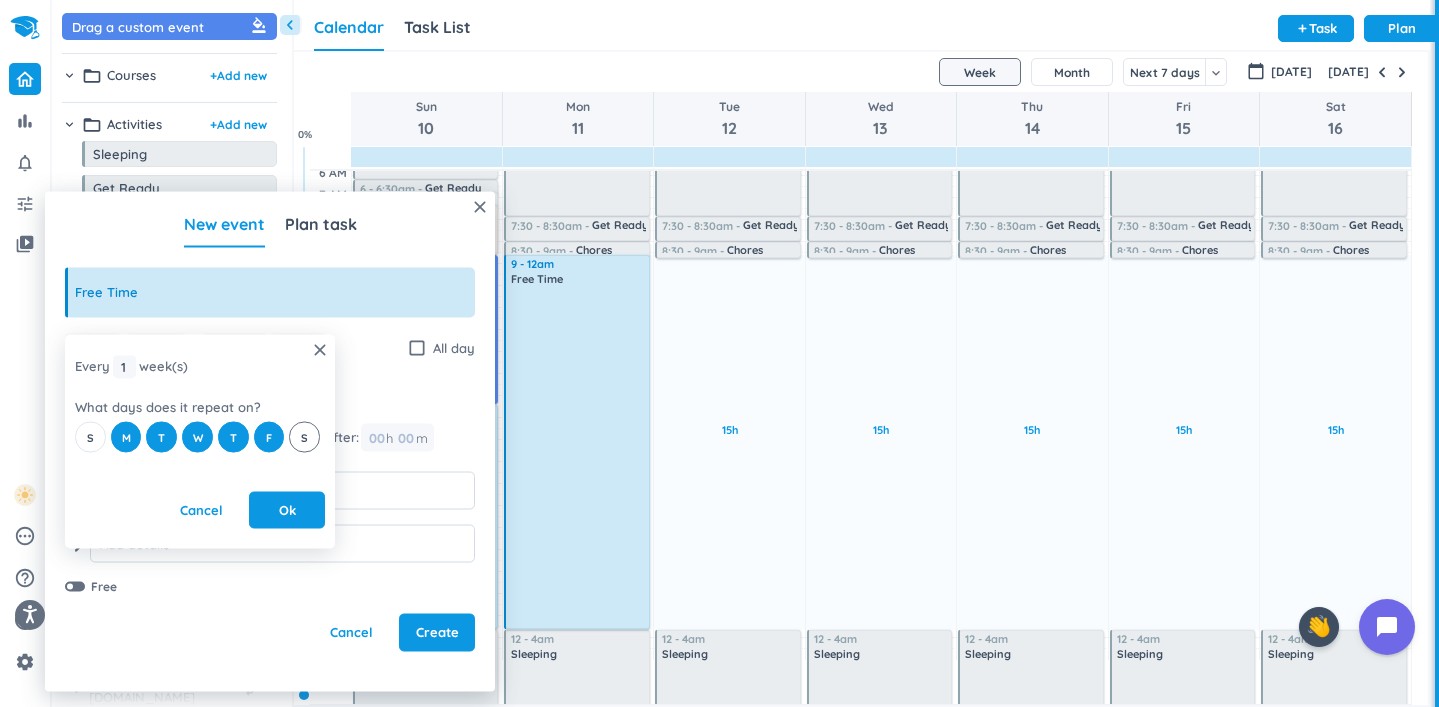 click on "S" at bounding box center [304, 437] 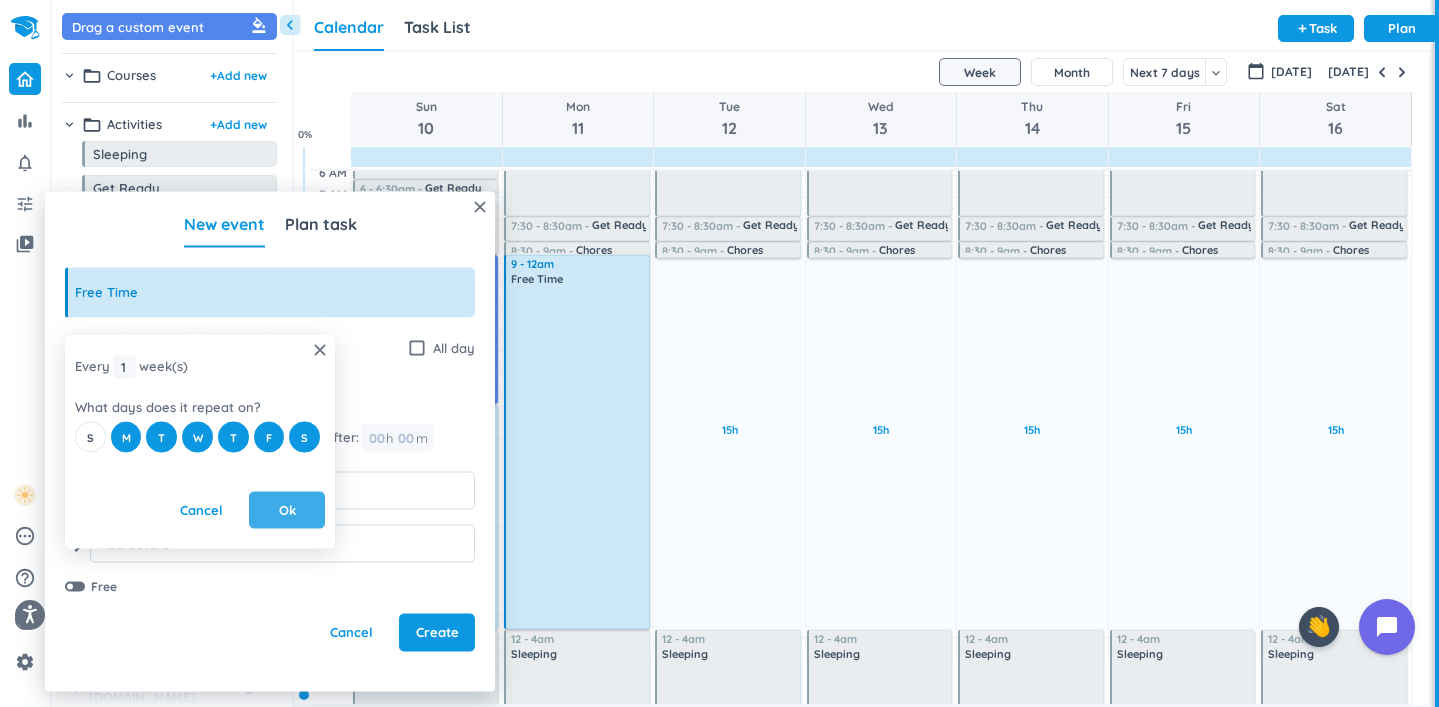 click on "Ok" at bounding box center (287, 510) 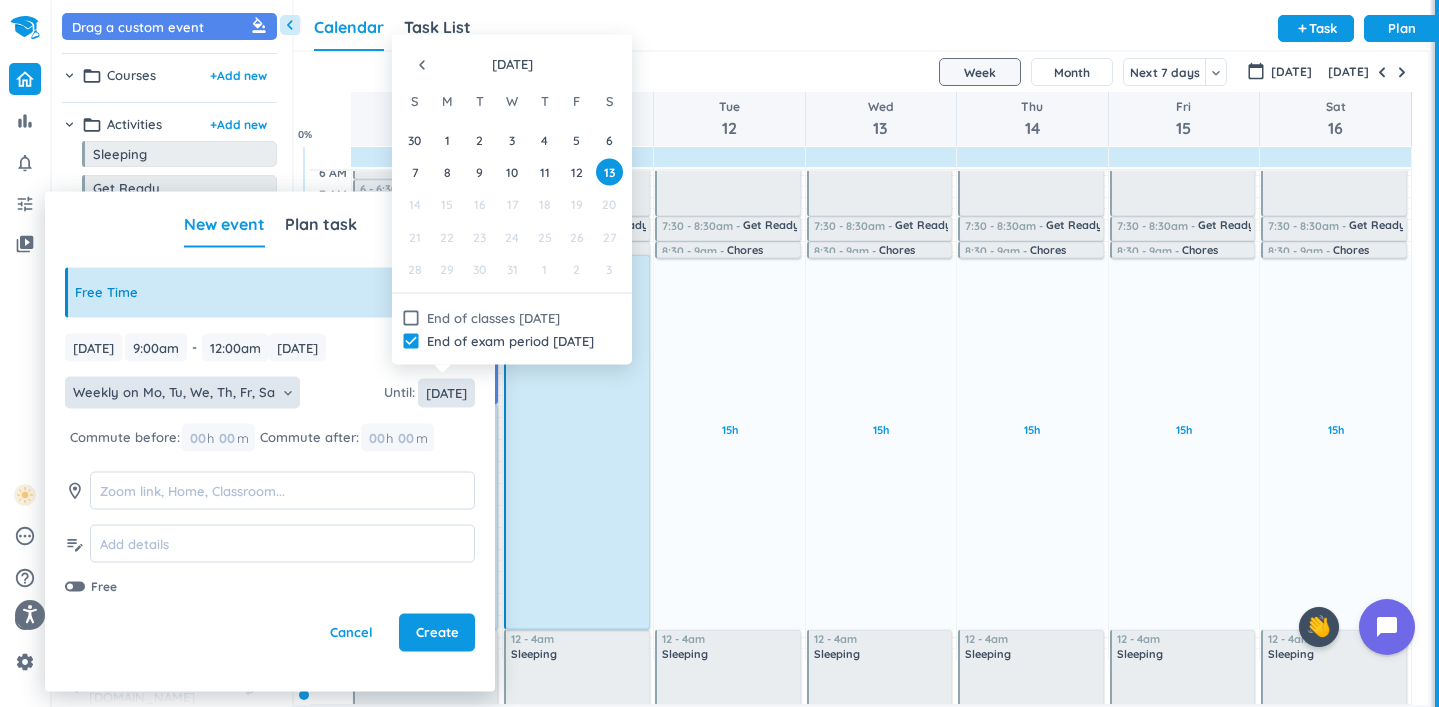 click on "[DATE]" at bounding box center [446, 392] 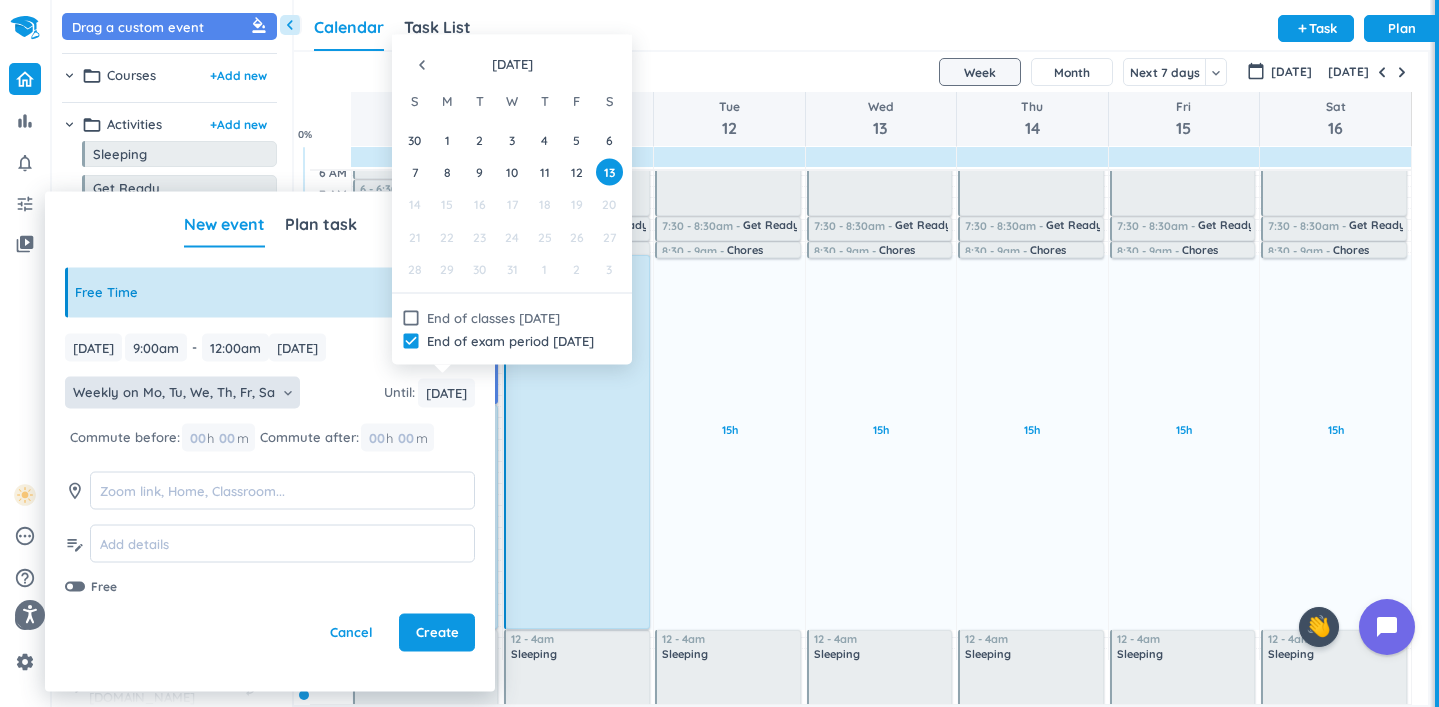 click on "navigate_before" at bounding box center (422, 65) 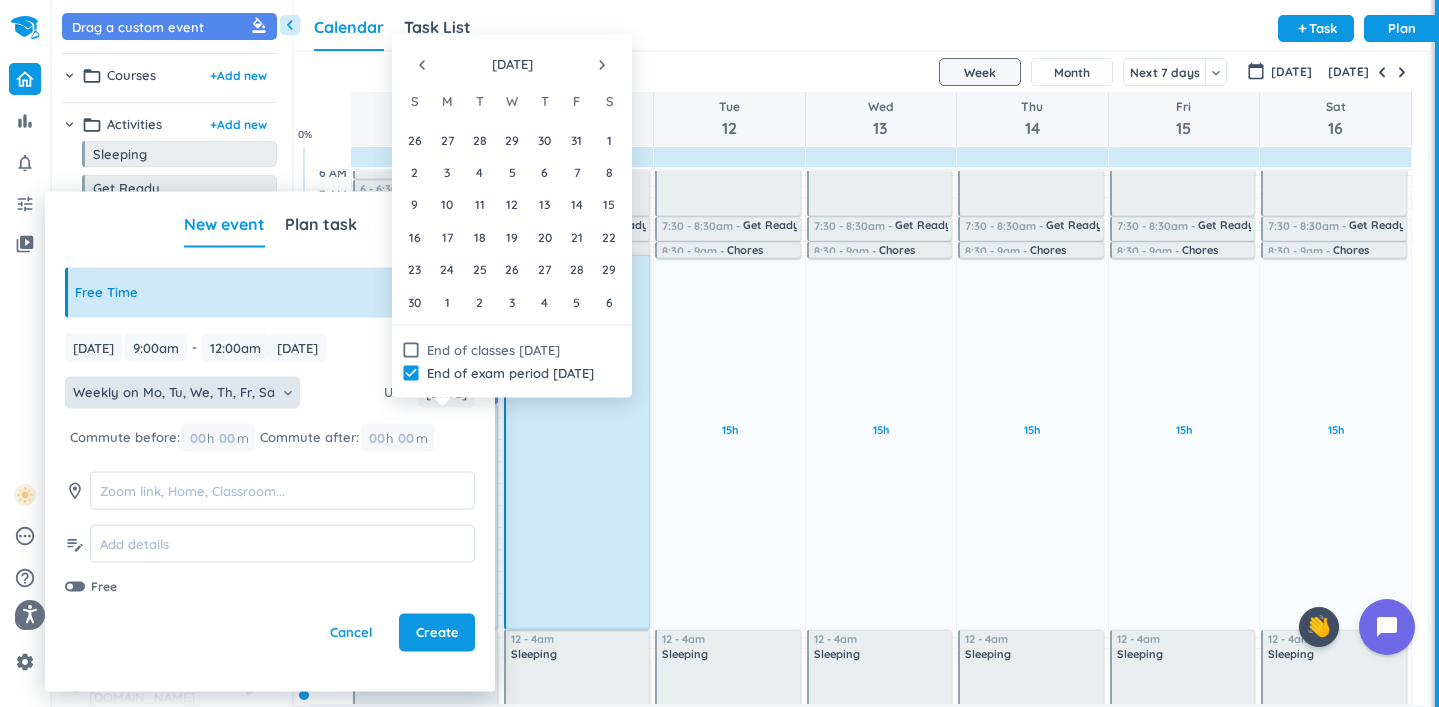 click on "navigate_before" at bounding box center (422, 65) 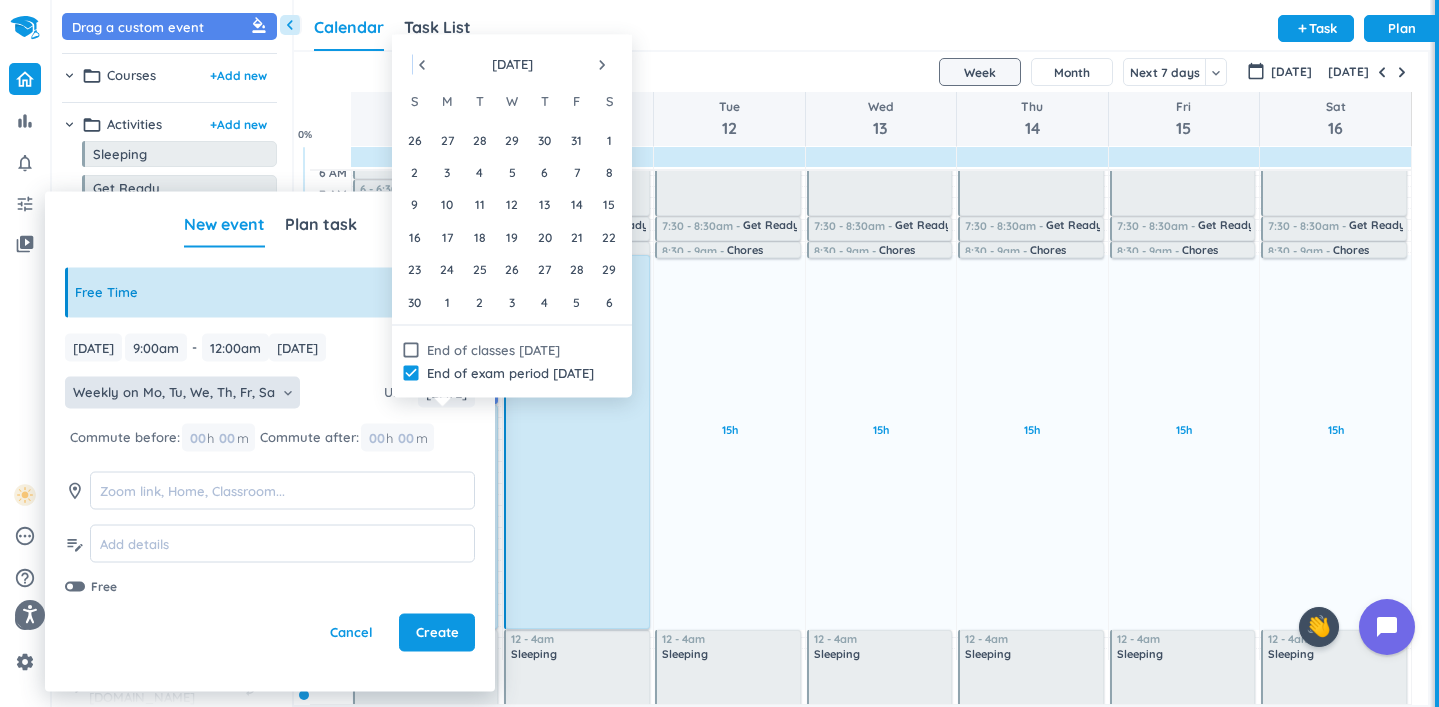 click on "navigate_before" at bounding box center [422, 65] 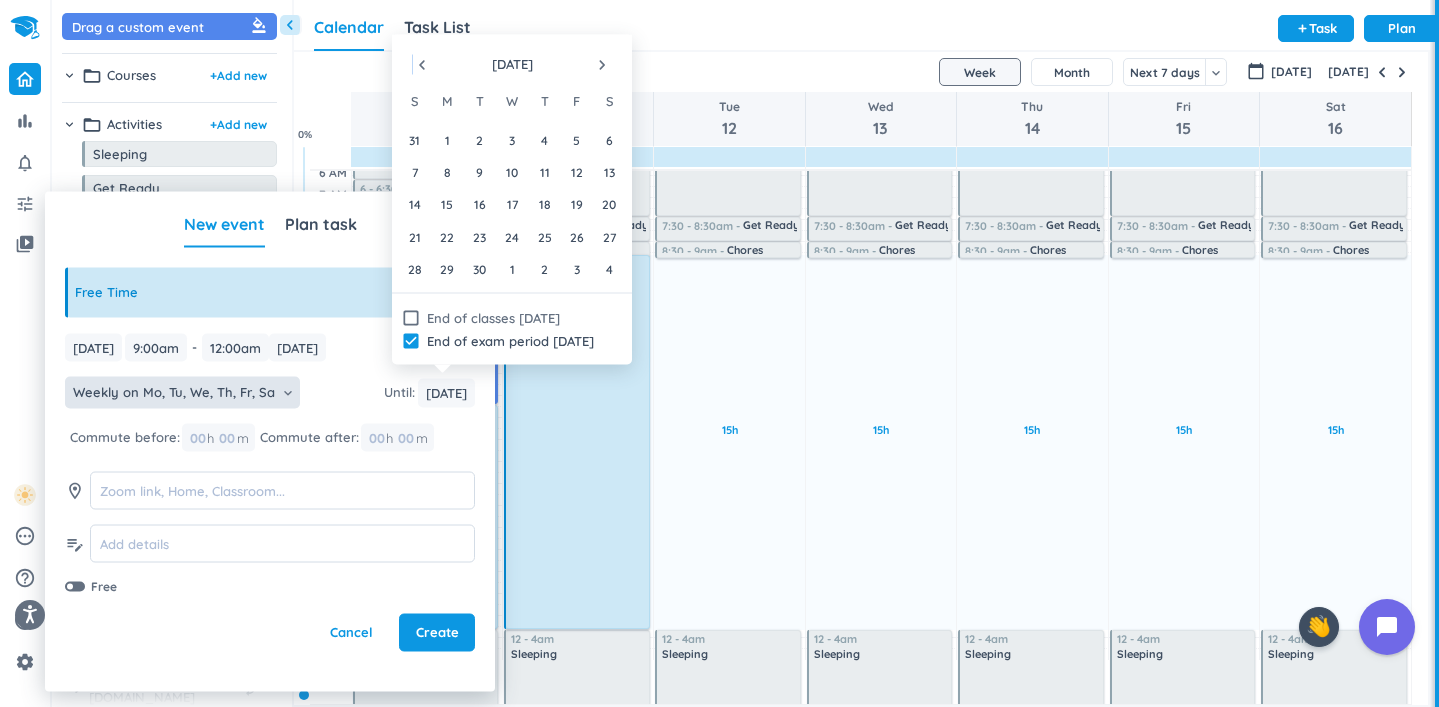 click on "navigate_before" at bounding box center (422, 65) 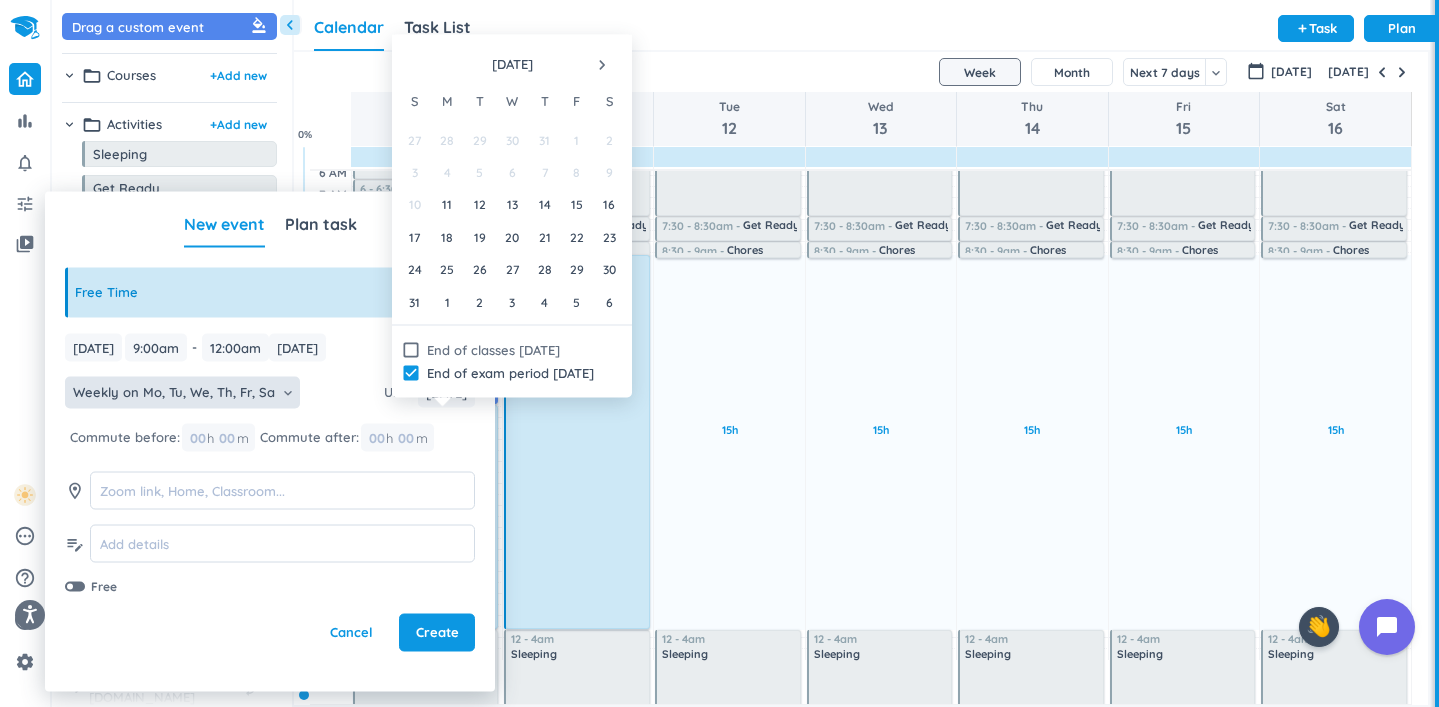 click at bounding box center [422, 65] 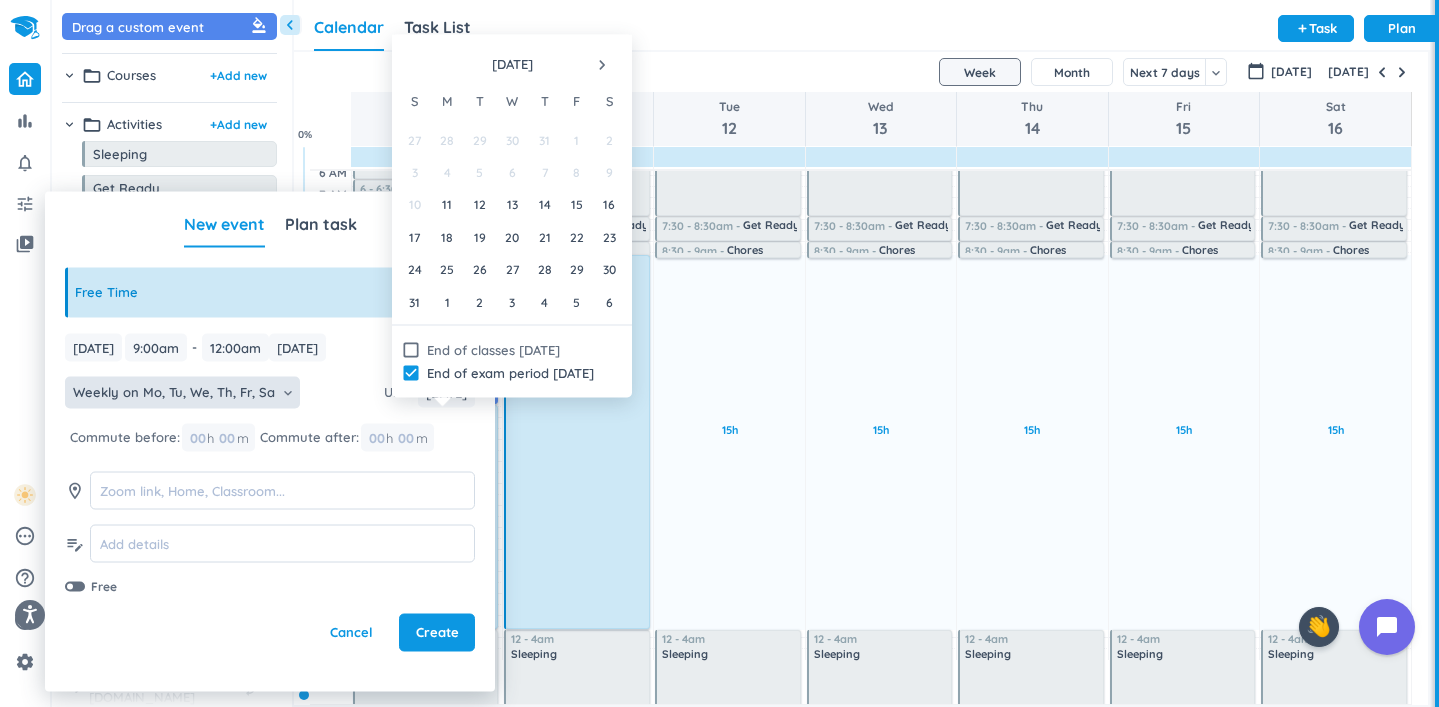 click at bounding box center [422, 65] 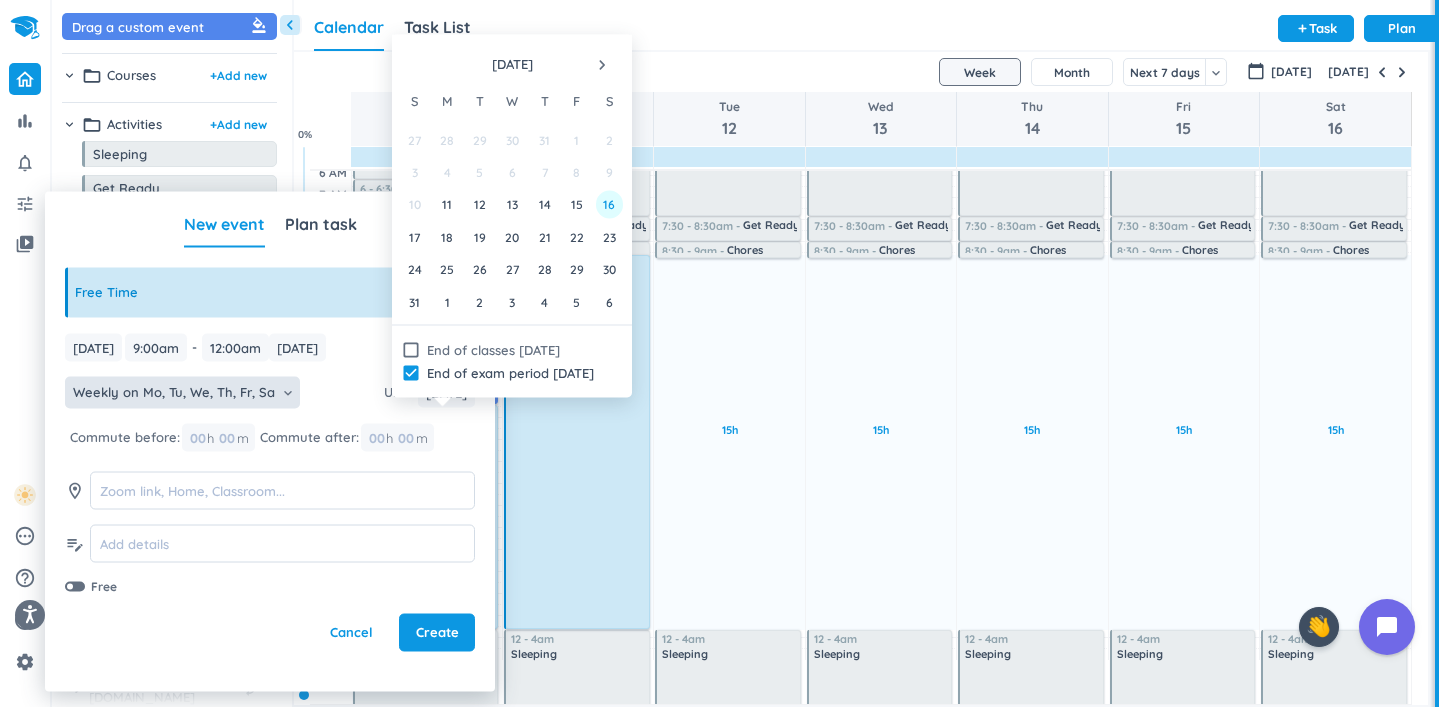 click on "16" at bounding box center [609, 204] 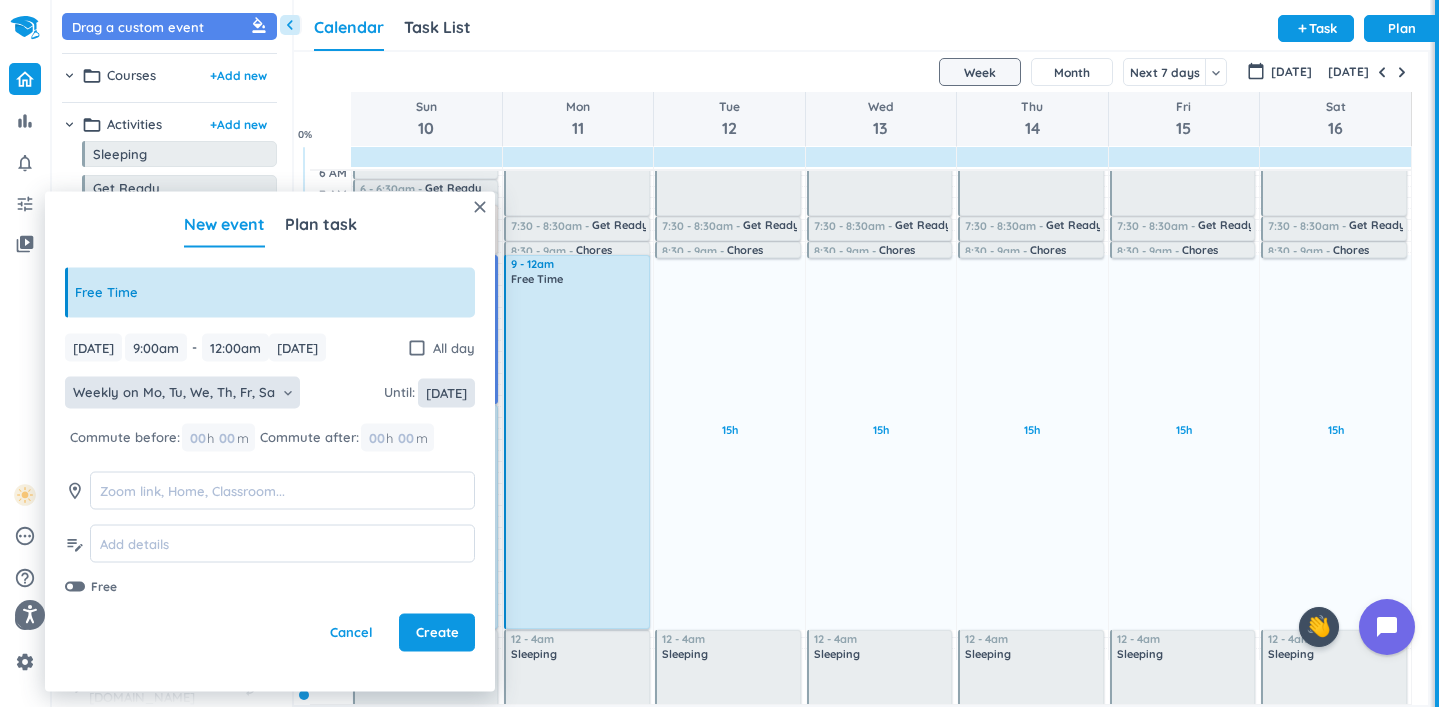 click on "[DATE]" at bounding box center [446, 392] 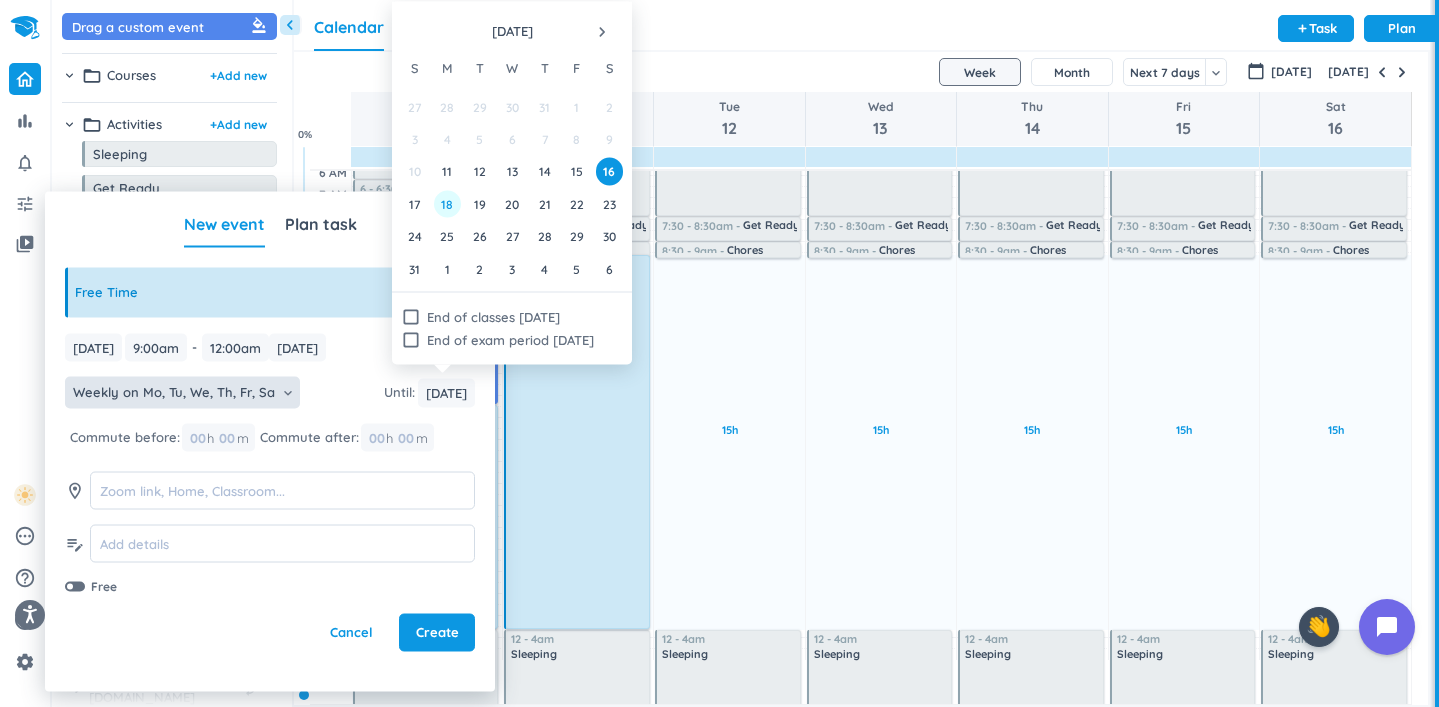 click on "18" at bounding box center (447, 203) 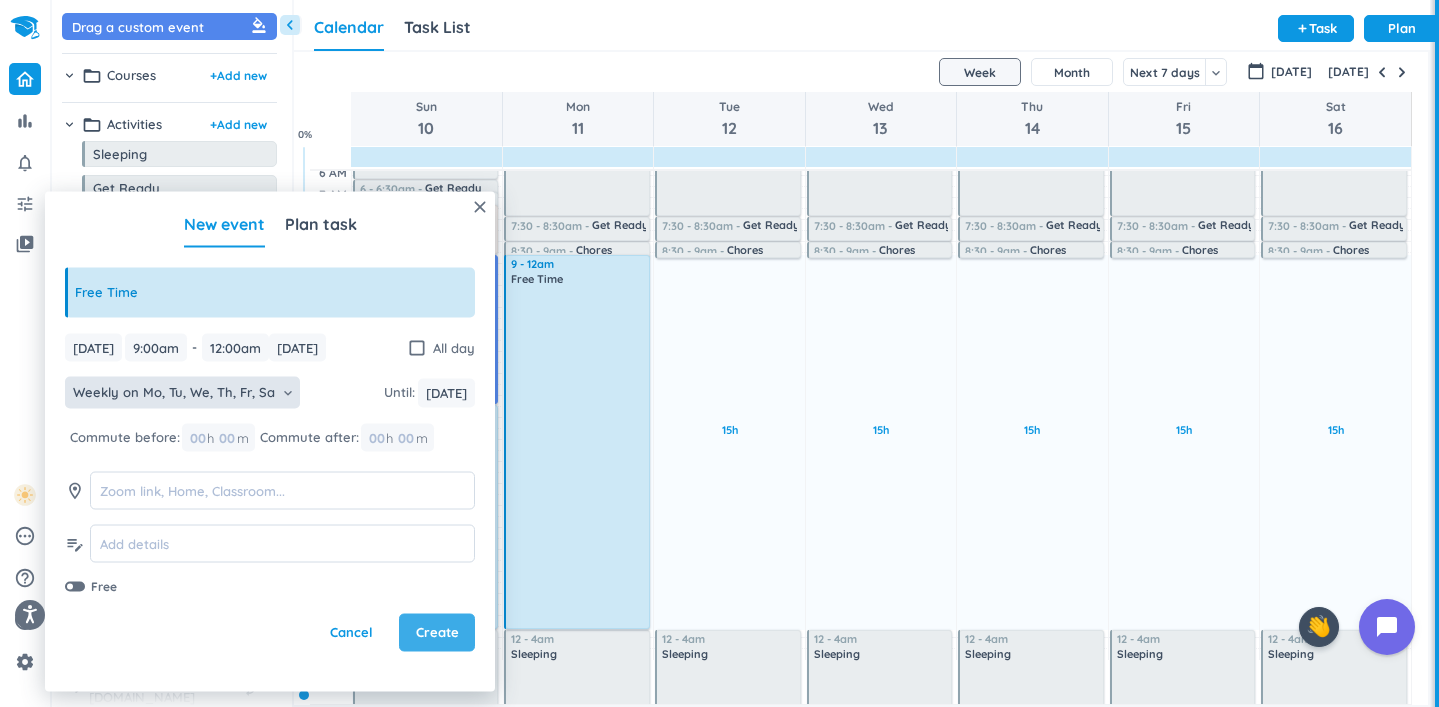click on "Create" at bounding box center [437, 633] 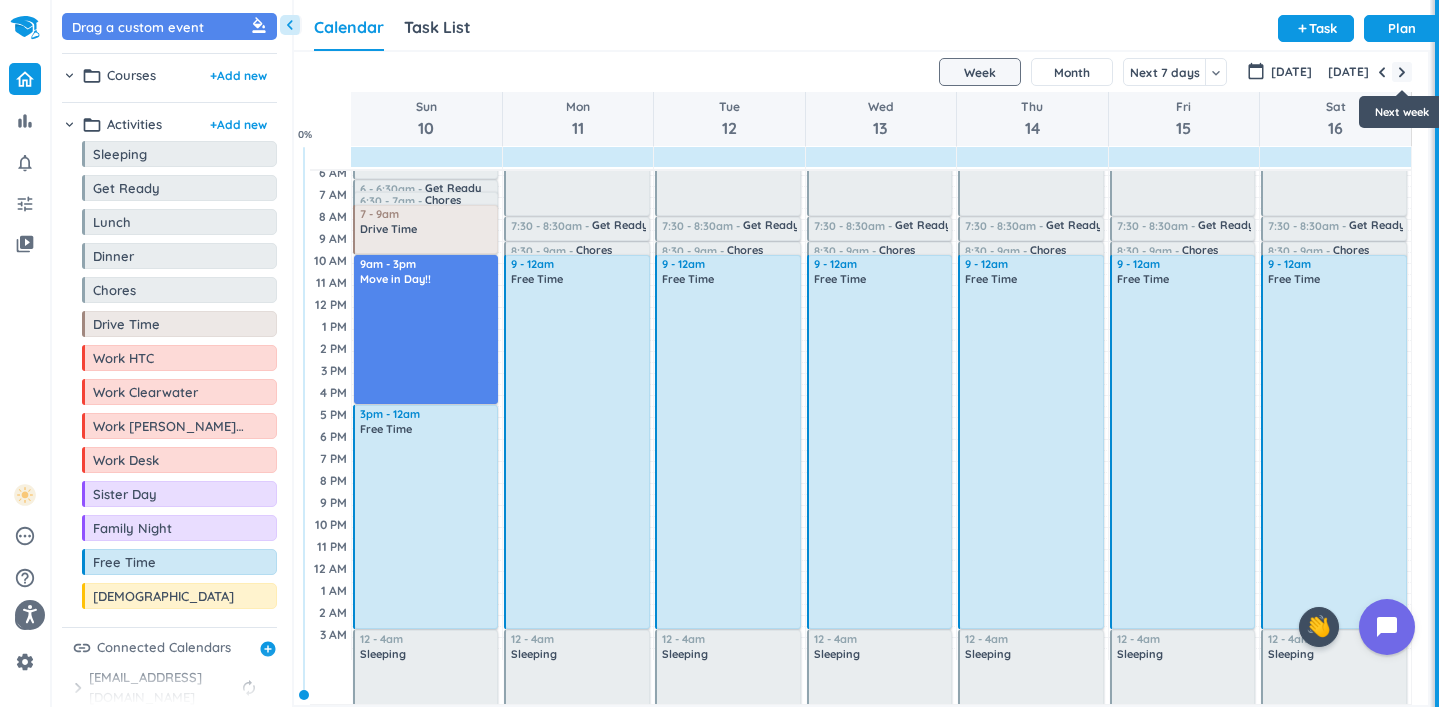 click at bounding box center [1402, 72] 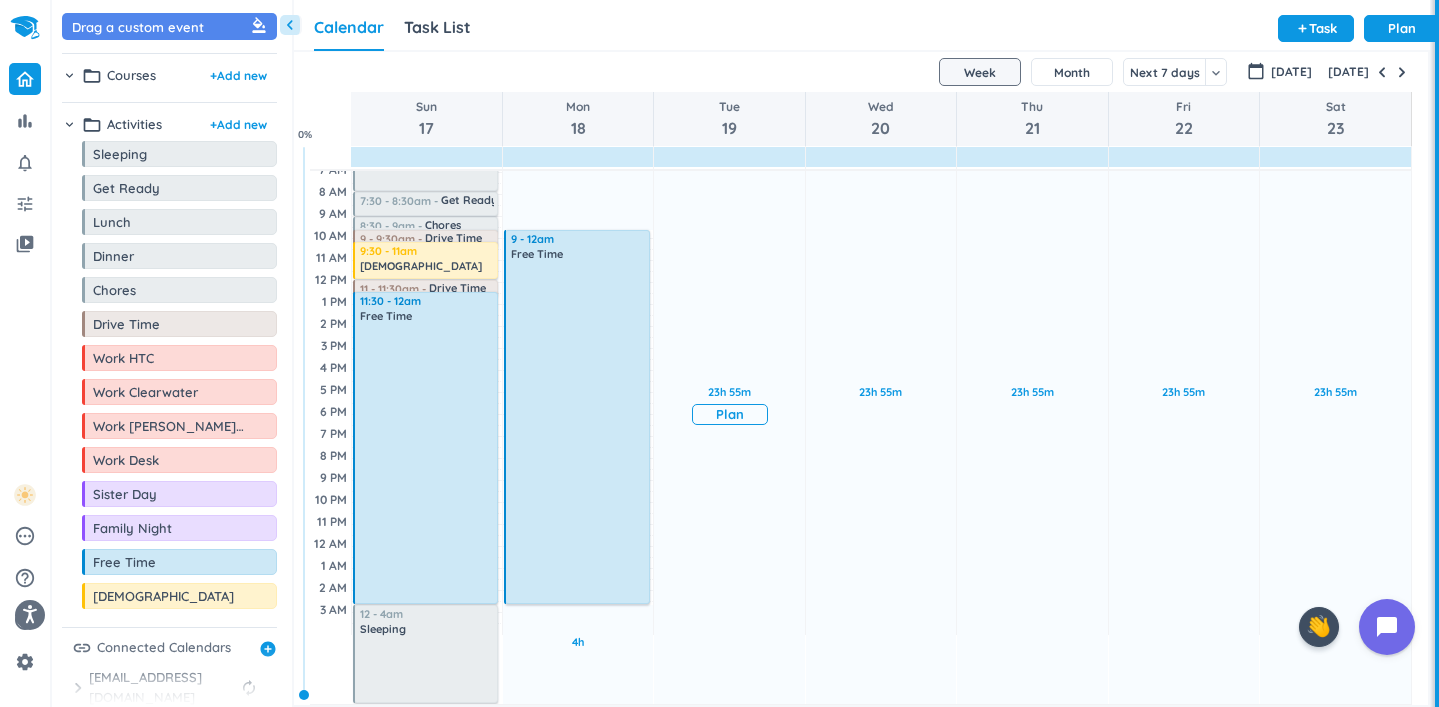 scroll, scrollTop: 0, scrollLeft: 0, axis: both 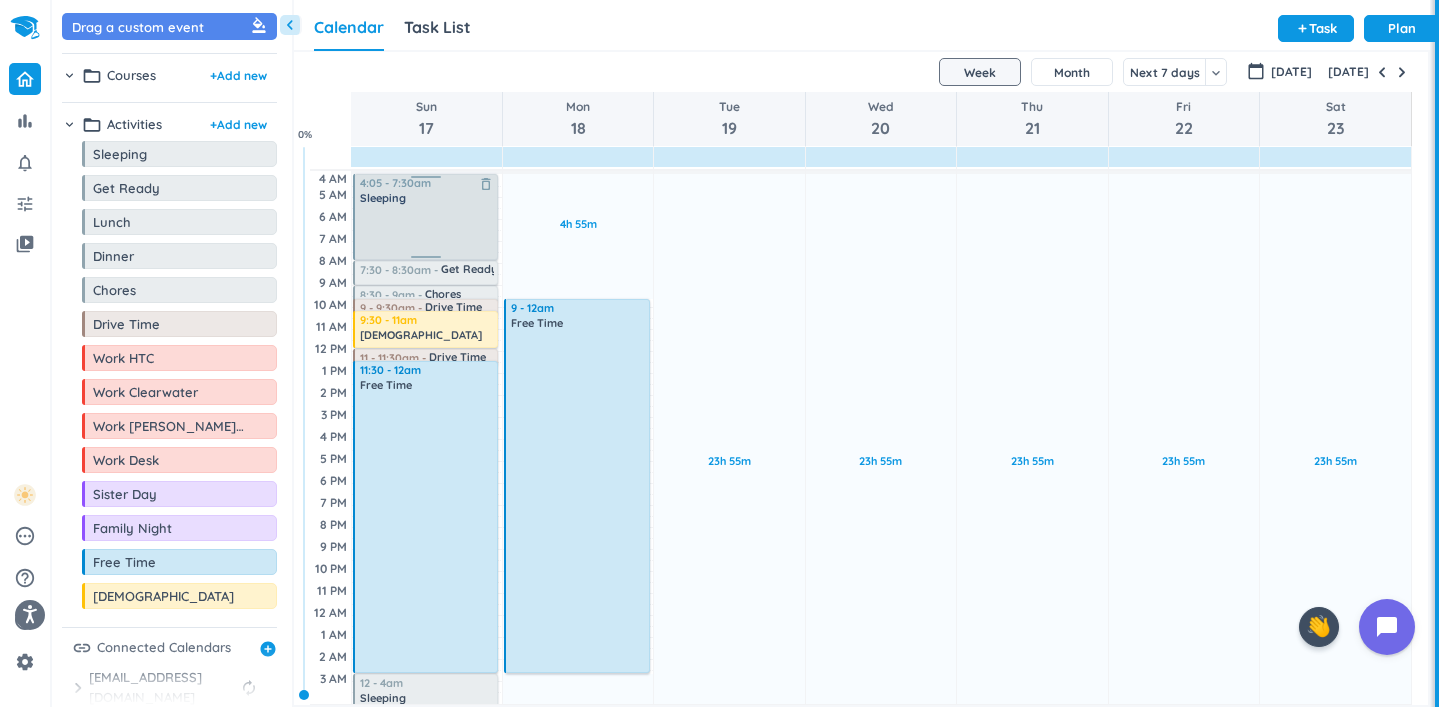 click at bounding box center [427, 231] 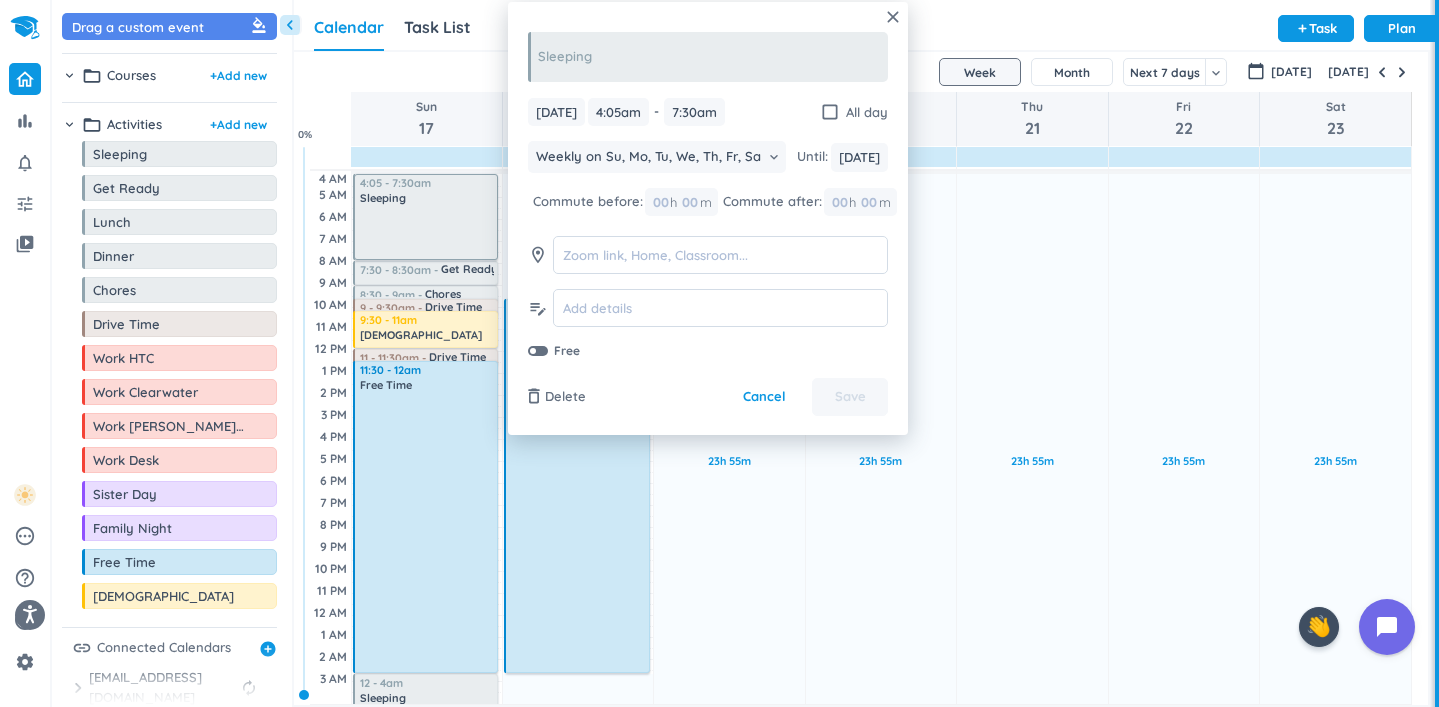 click on "[DATE] [DATE]   4:05am 4:05am - 7:30am 7:30am check_box_outline_blank All day Weekly on Su, Mo, Tu, We, Th, Fr, Sa keyboard_arrow_down Until :  [DATE] [DATE] Commute before: 00 h 00 m Commute after: 00 h 00 m room edit_note Free" at bounding box center (708, 229) 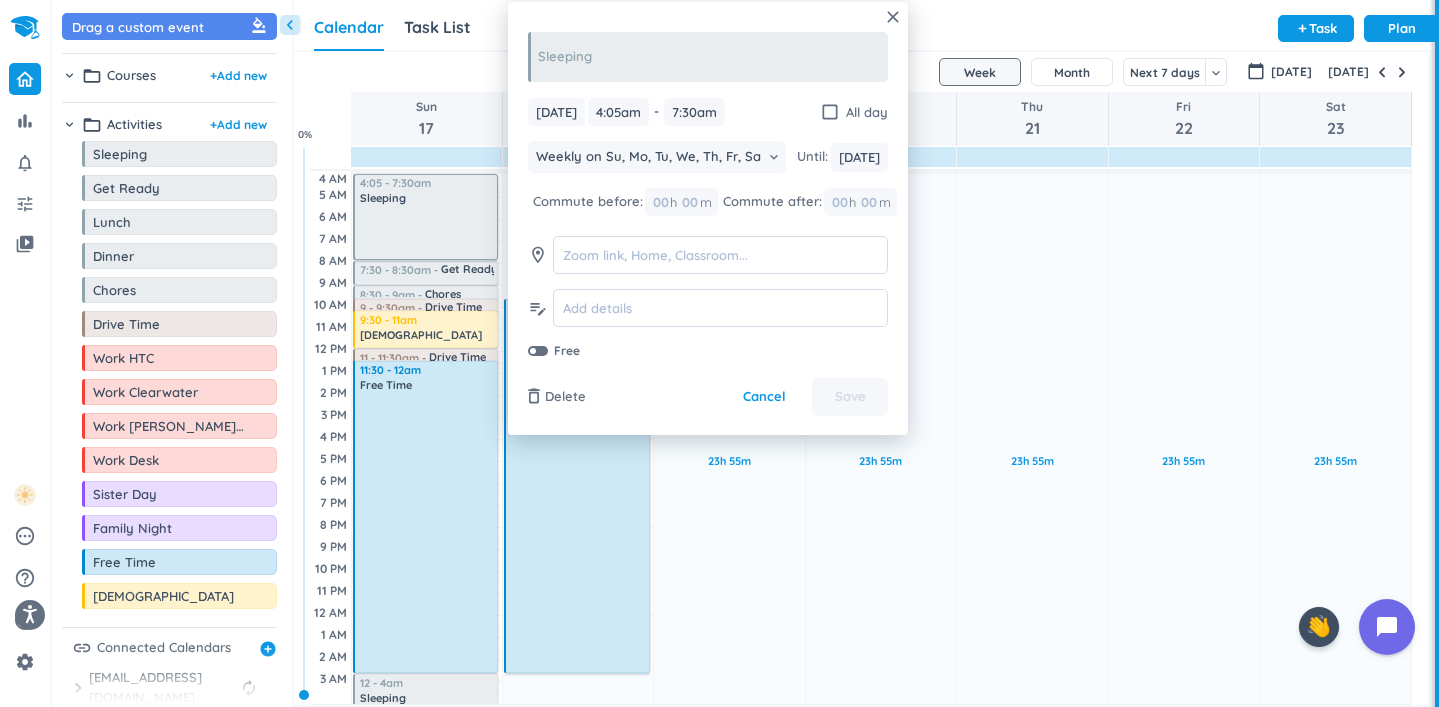 click on "[DATE] [DATE]   4:05am 4:05am - 7:30am 7:30am check_box_outline_blank All day" at bounding box center [708, 112] 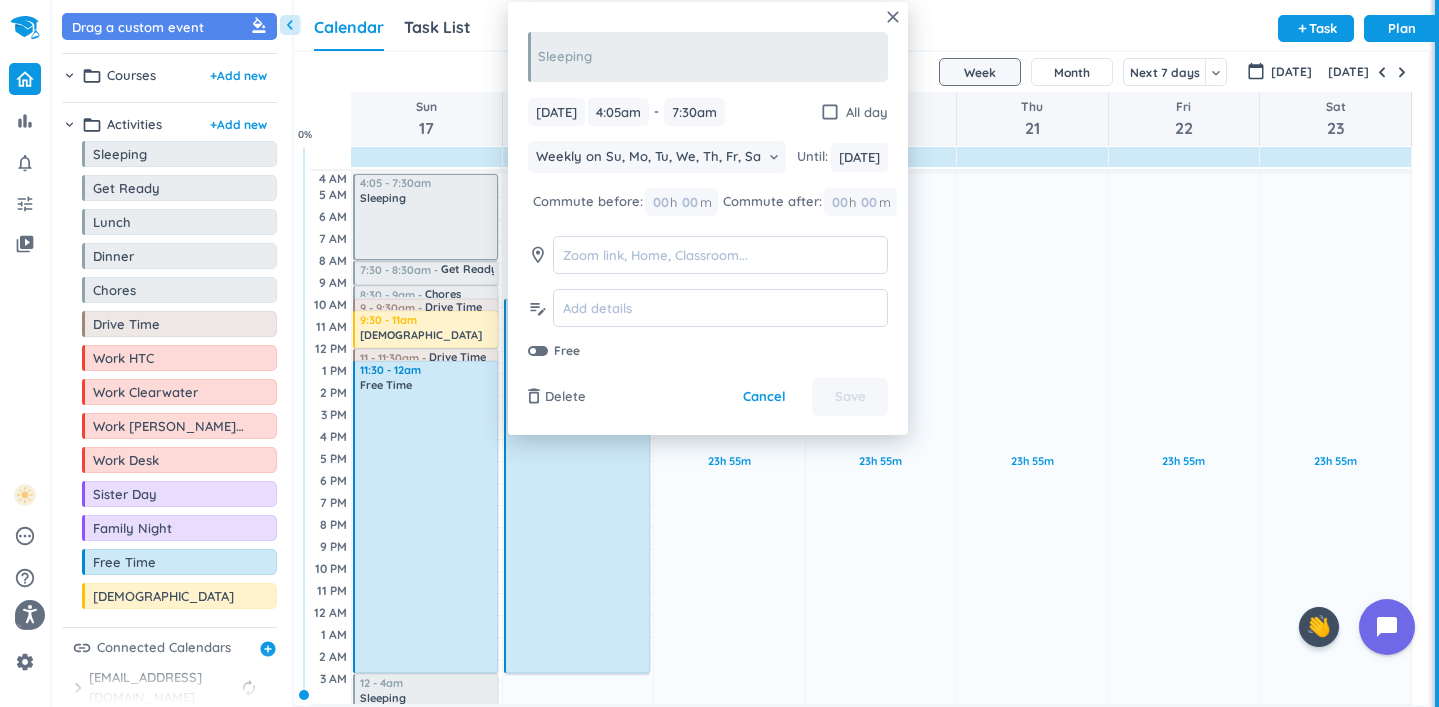 click on "[DATE] [DATE]   4:05am 4:05am - 7:30am 7:30am check_box_outline_blank All day" at bounding box center [708, 112] 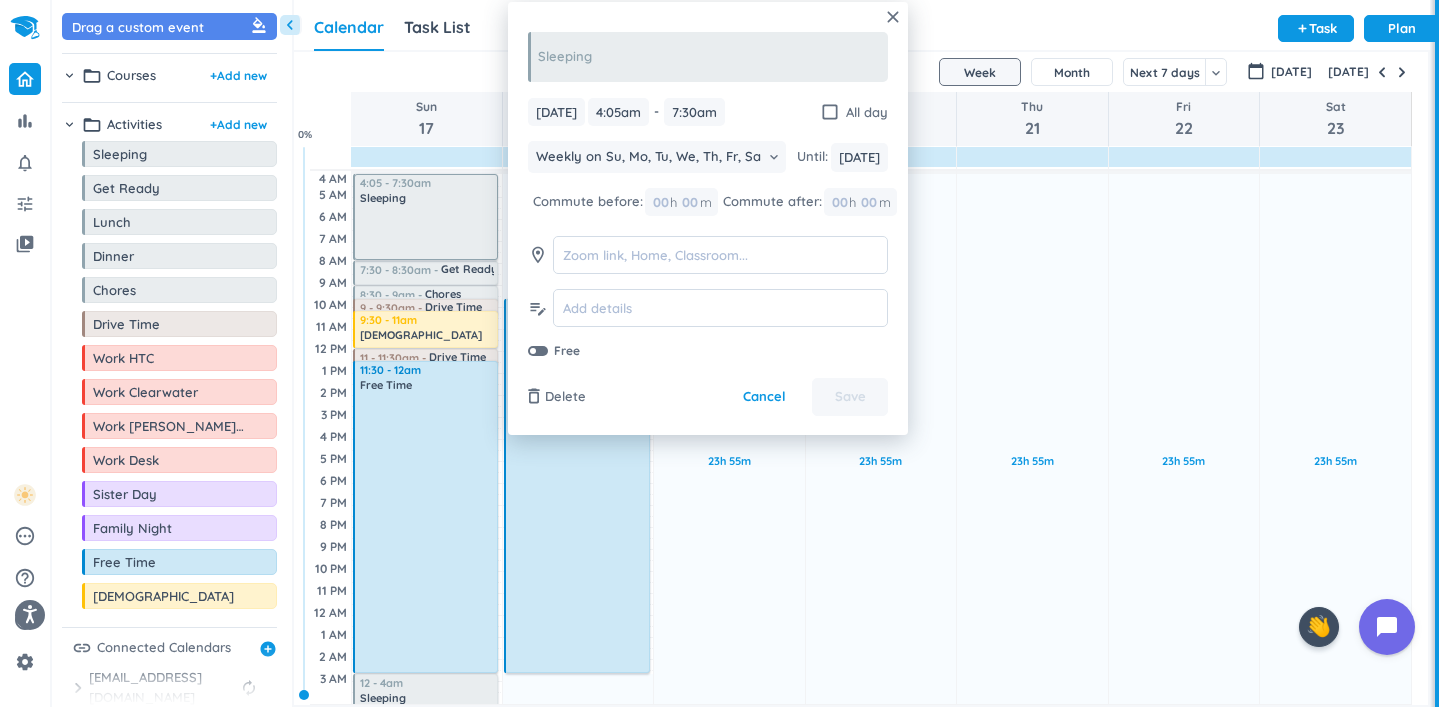 click on "[DATE] [DATE]   4:05am 4:05am - 7:30am 7:30am check_box_outline_blank All day" at bounding box center [708, 112] 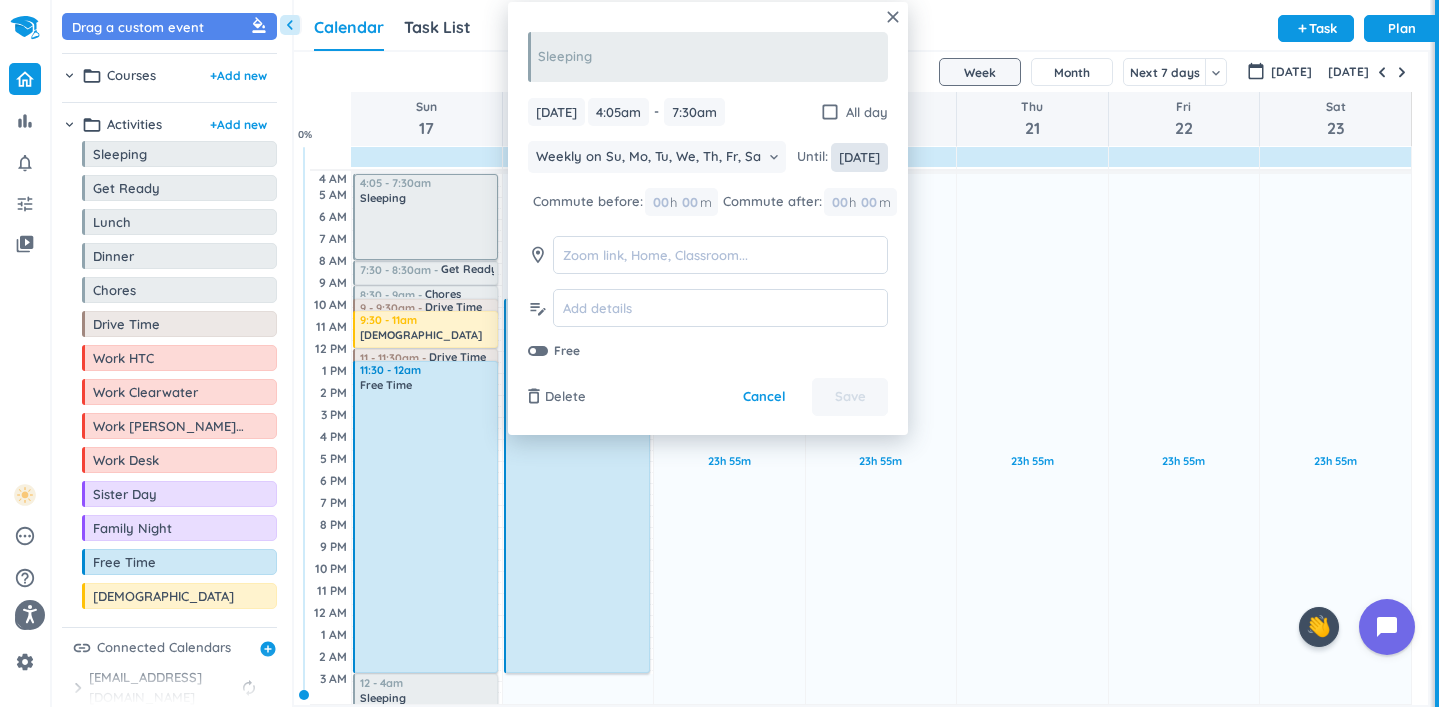 click on "[DATE]" at bounding box center (859, 157) 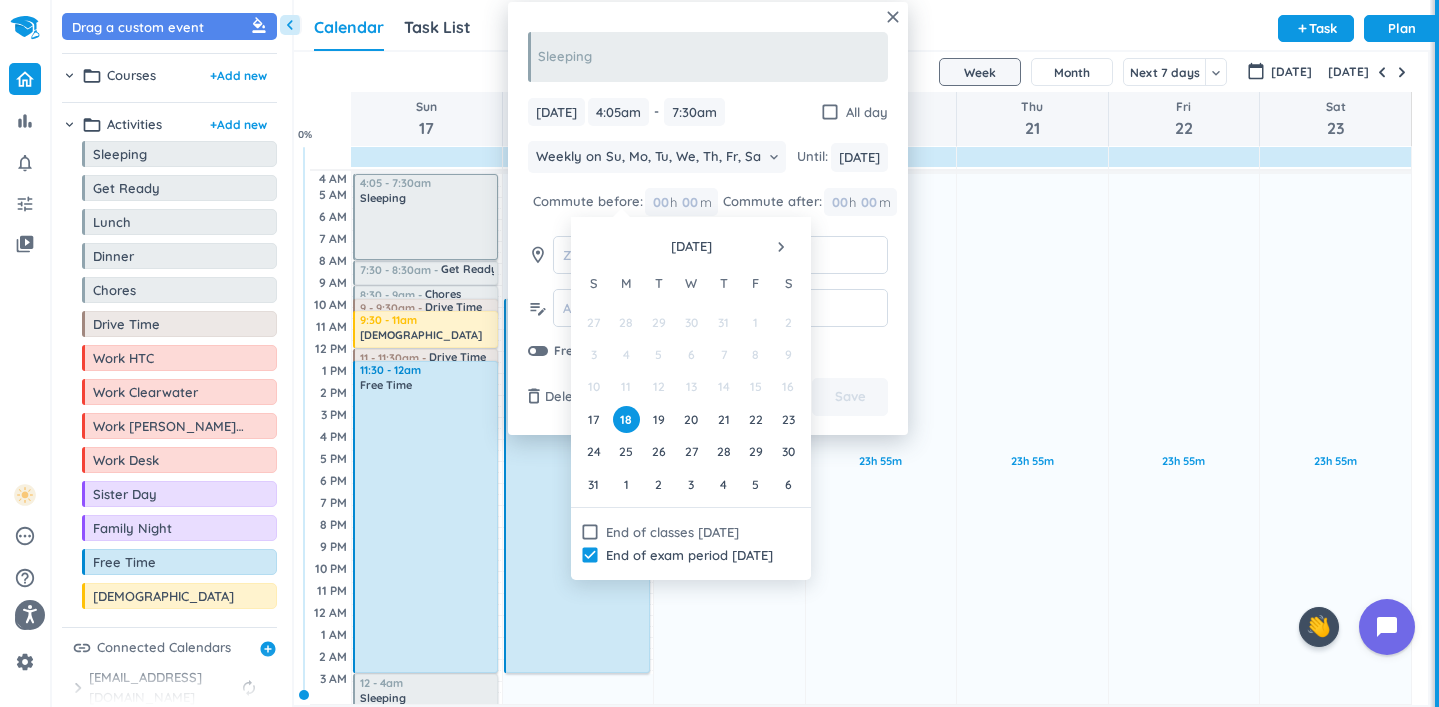 click on "navigate_next" at bounding box center [781, 247] 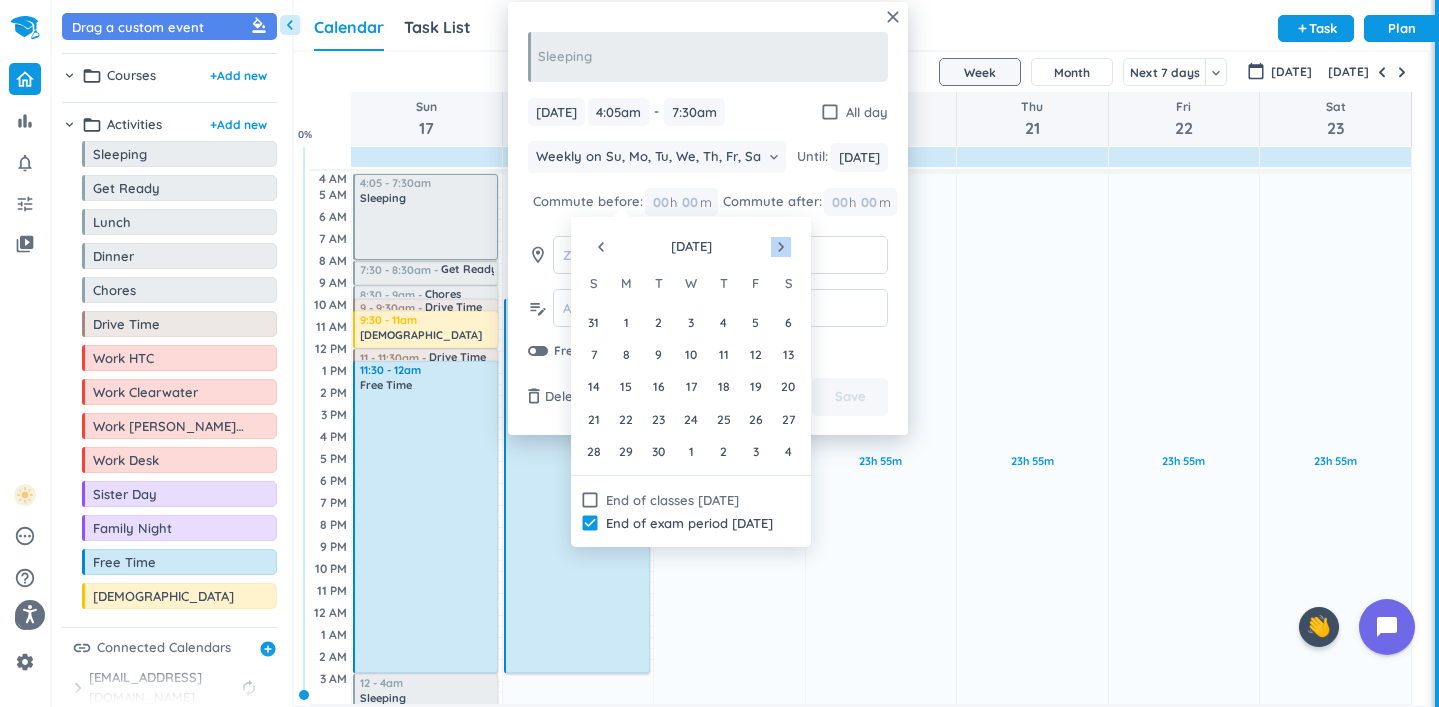 click on "navigate_next" at bounding box center [781, 247] 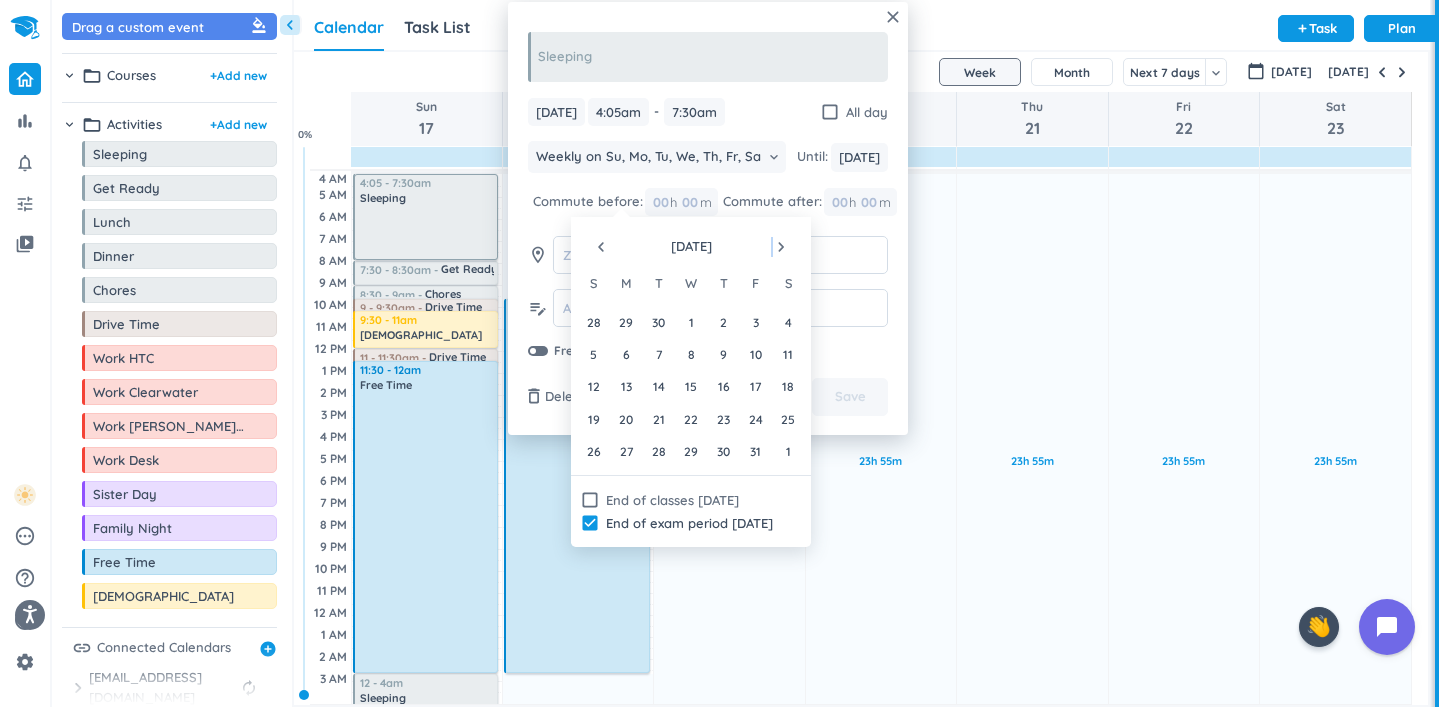 click on "navigate_next" at bounding box center (781, 247) 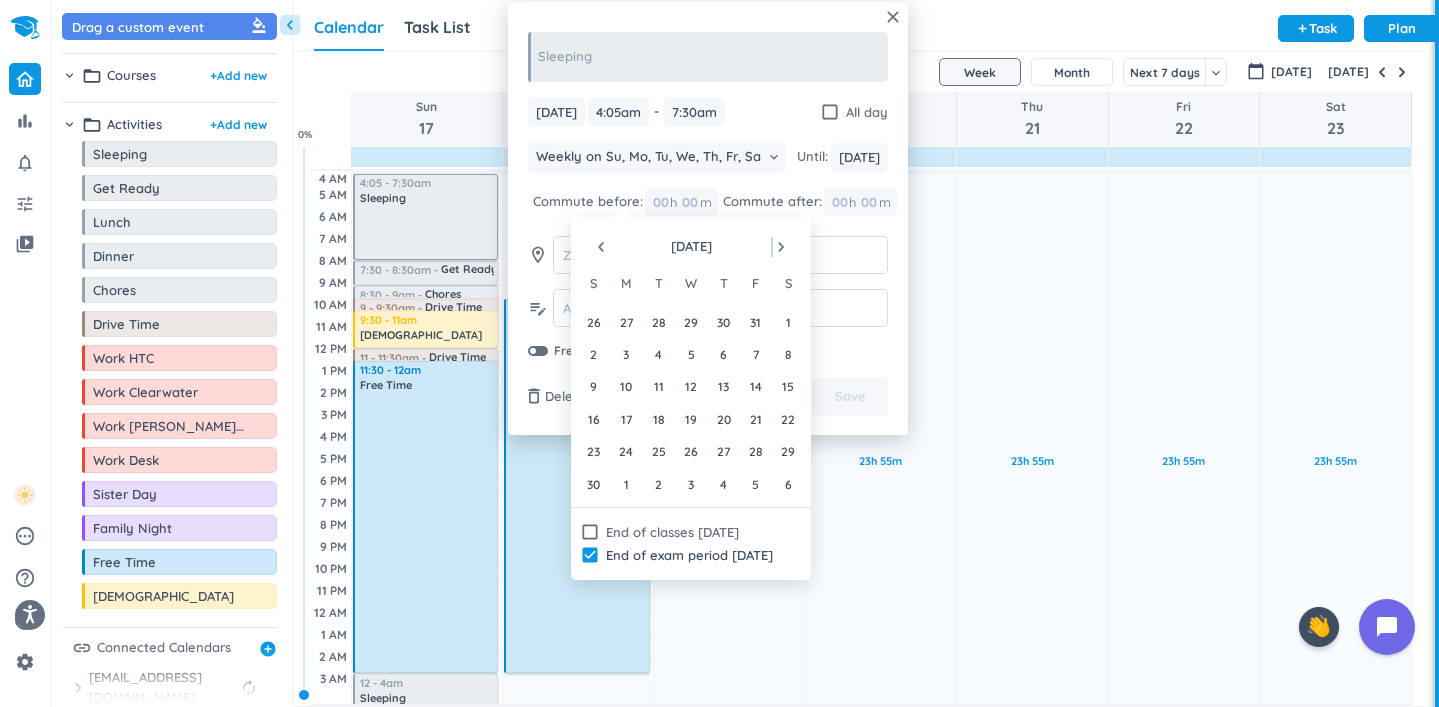click on "navigate_next" at bounding box center [781, 247] 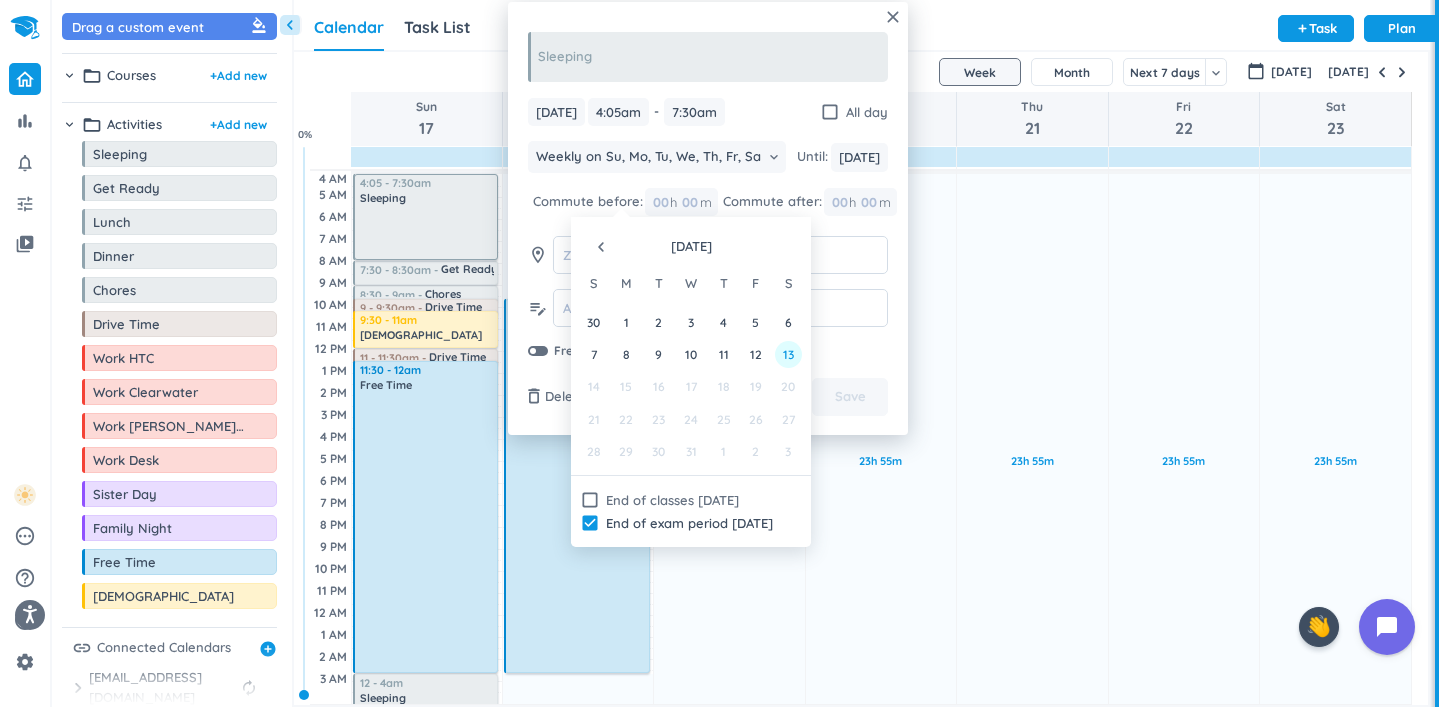 click on "13" at bounding box center (788, 354) 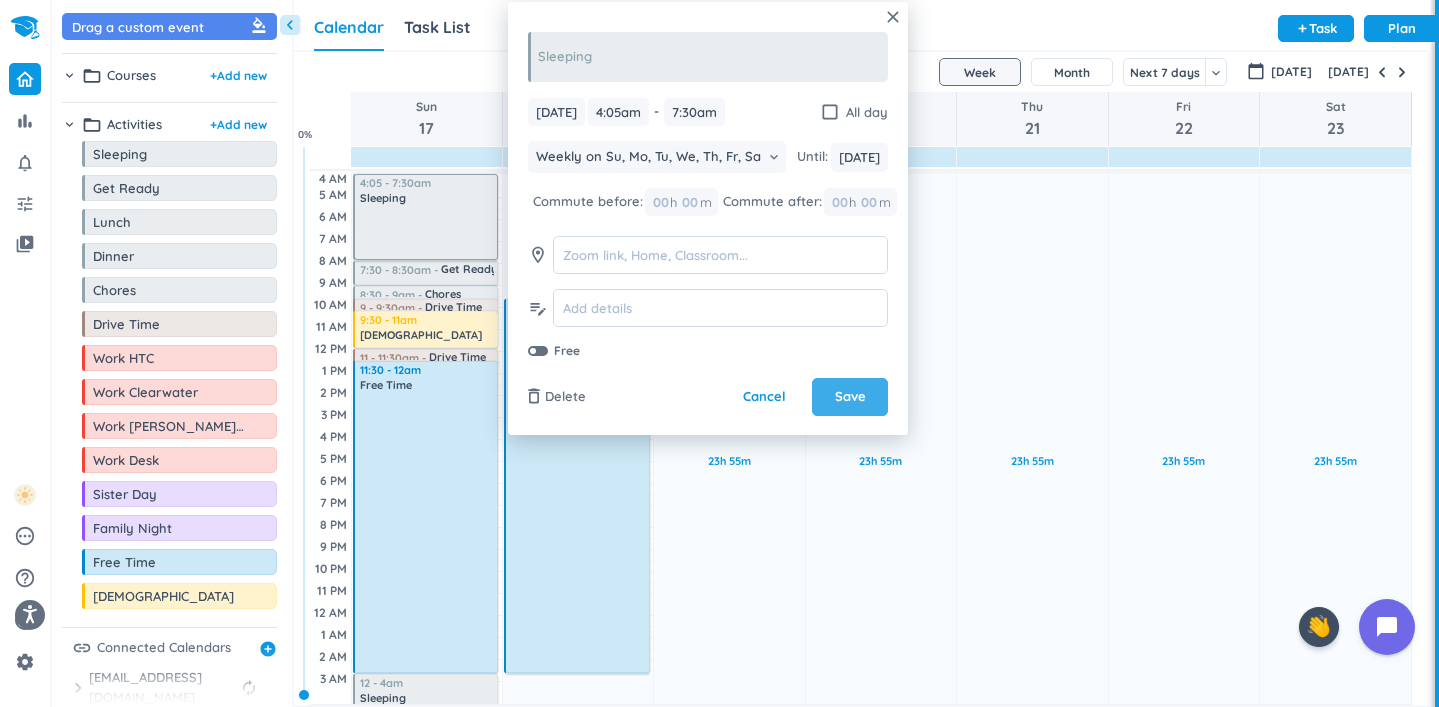 click on "Save" at bounding box center (850, 397) 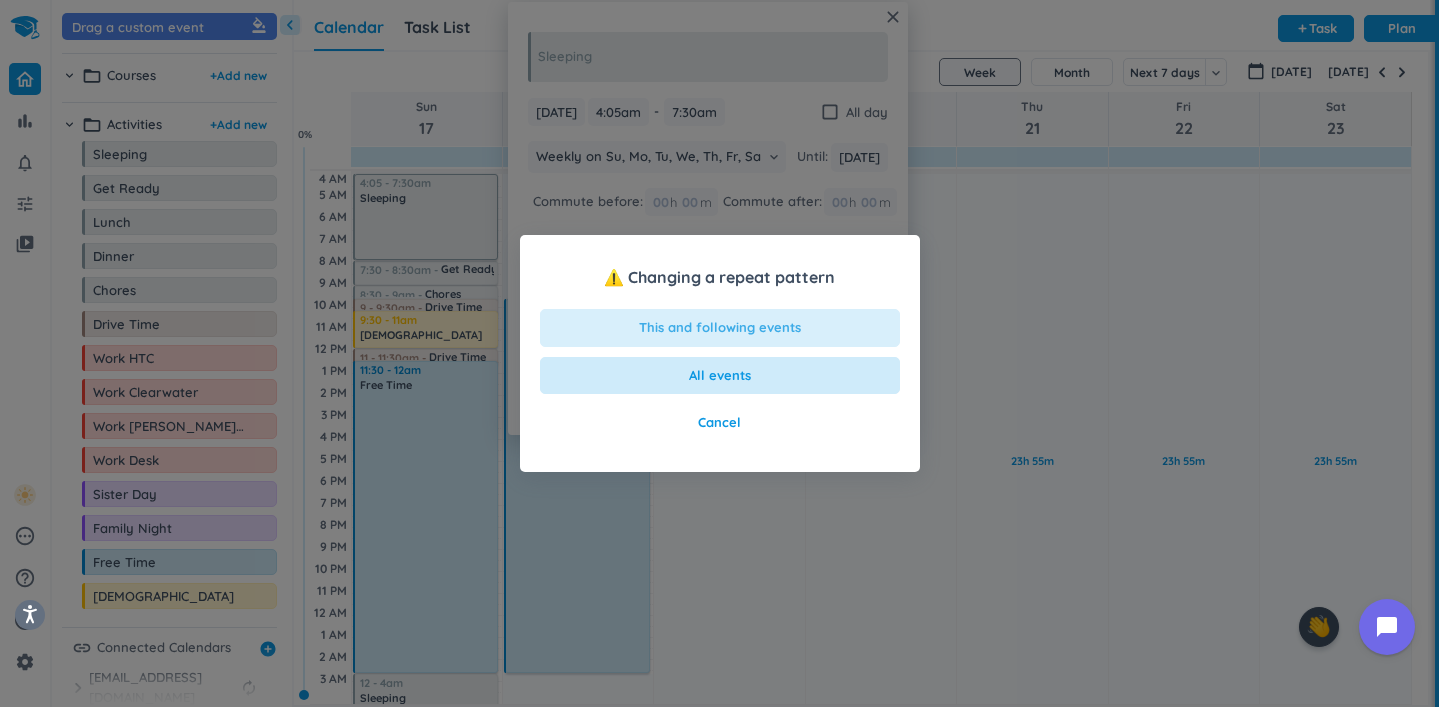 click on "This and following events" at bounding box center [720, 328] 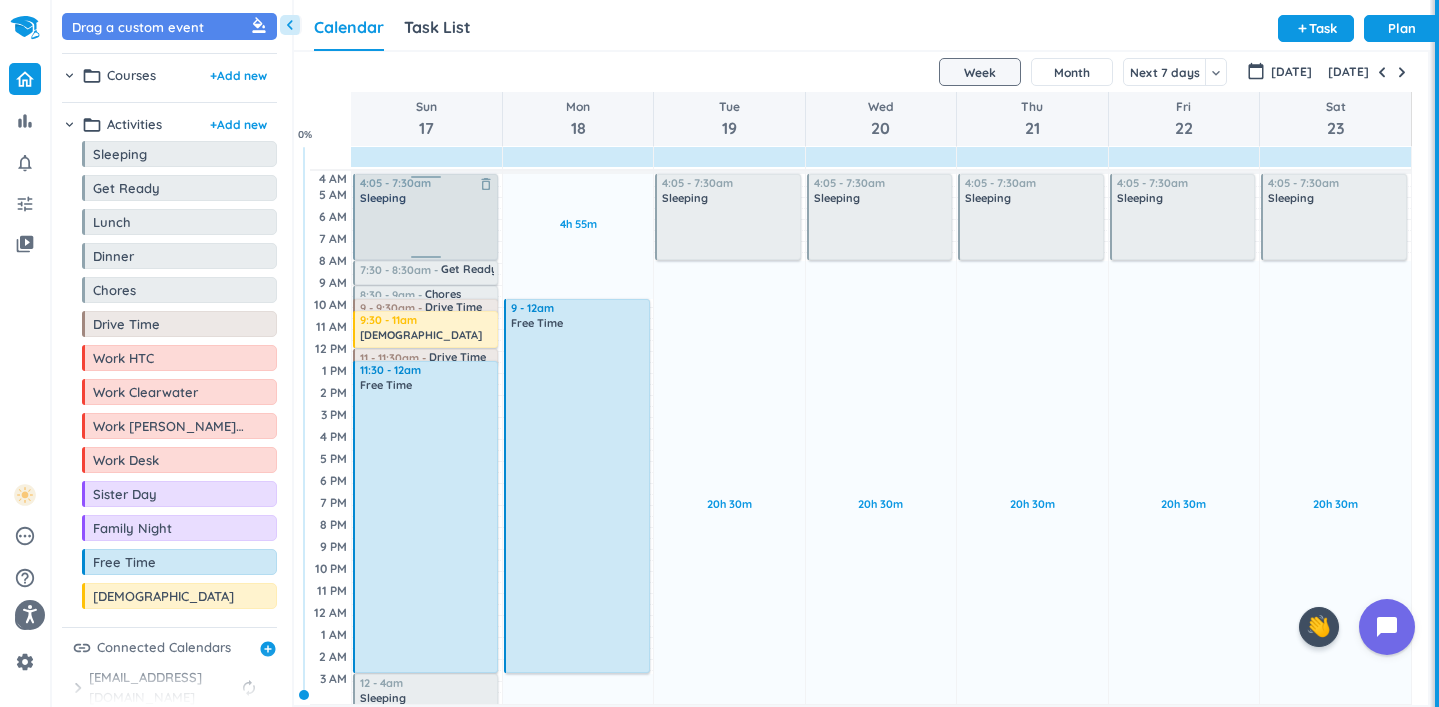 click on "Sleeping" at bounding box center (427, 198) 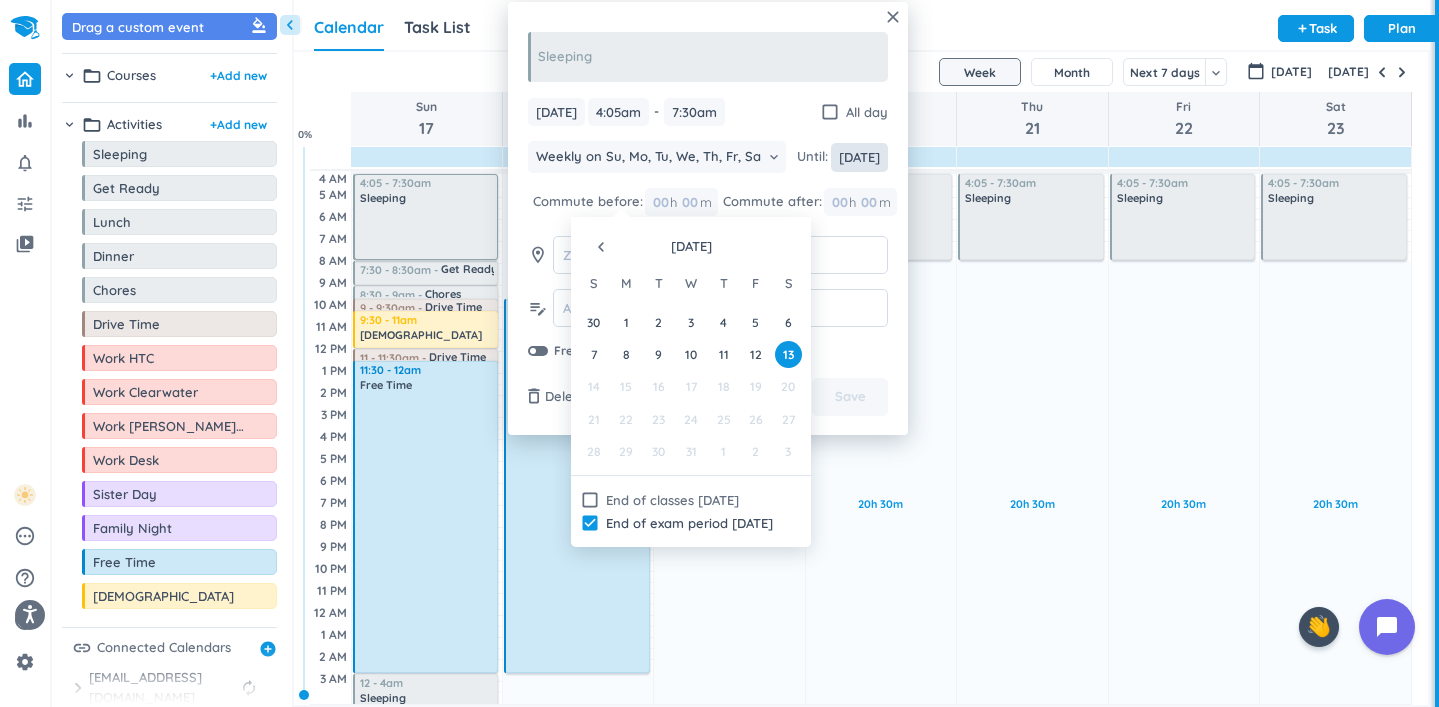 click on "[DATE]" at bounding box center [859, 157] 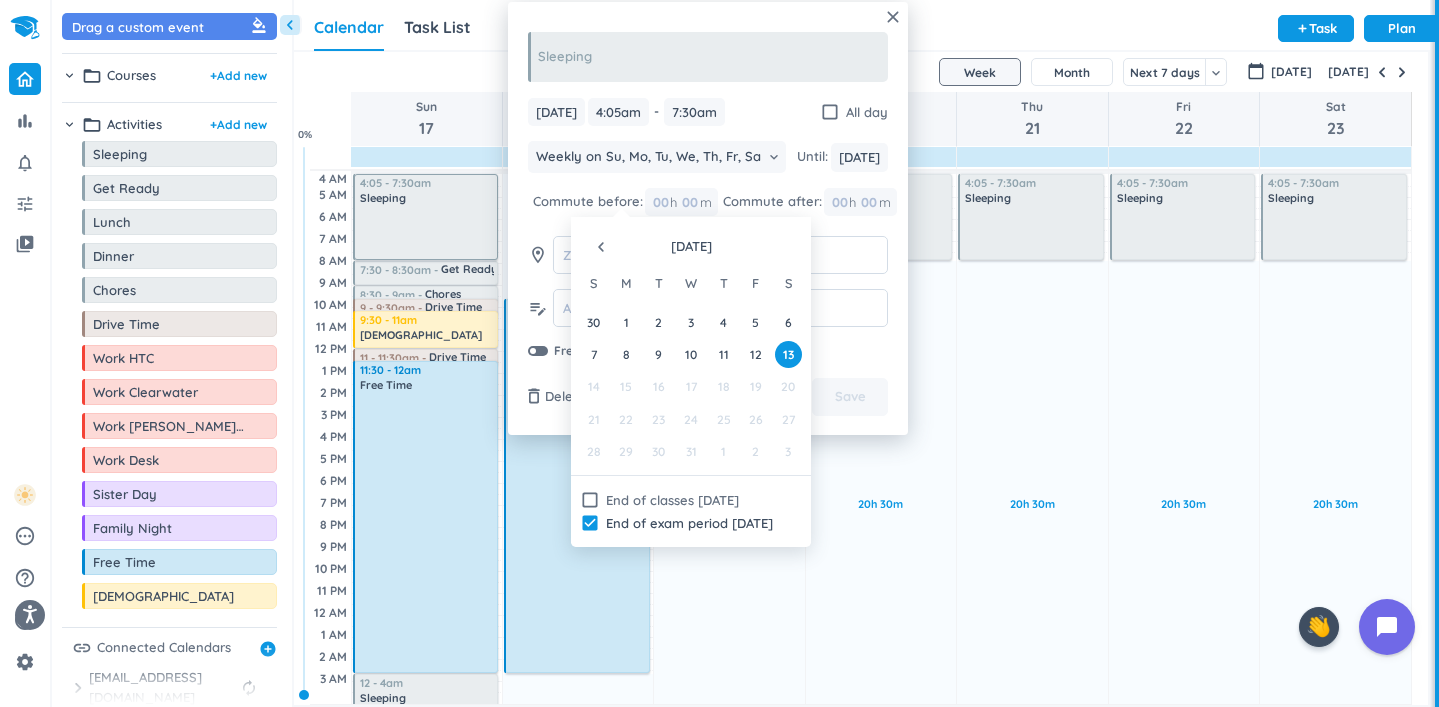 click on "13" at bounding box center (788, 354) 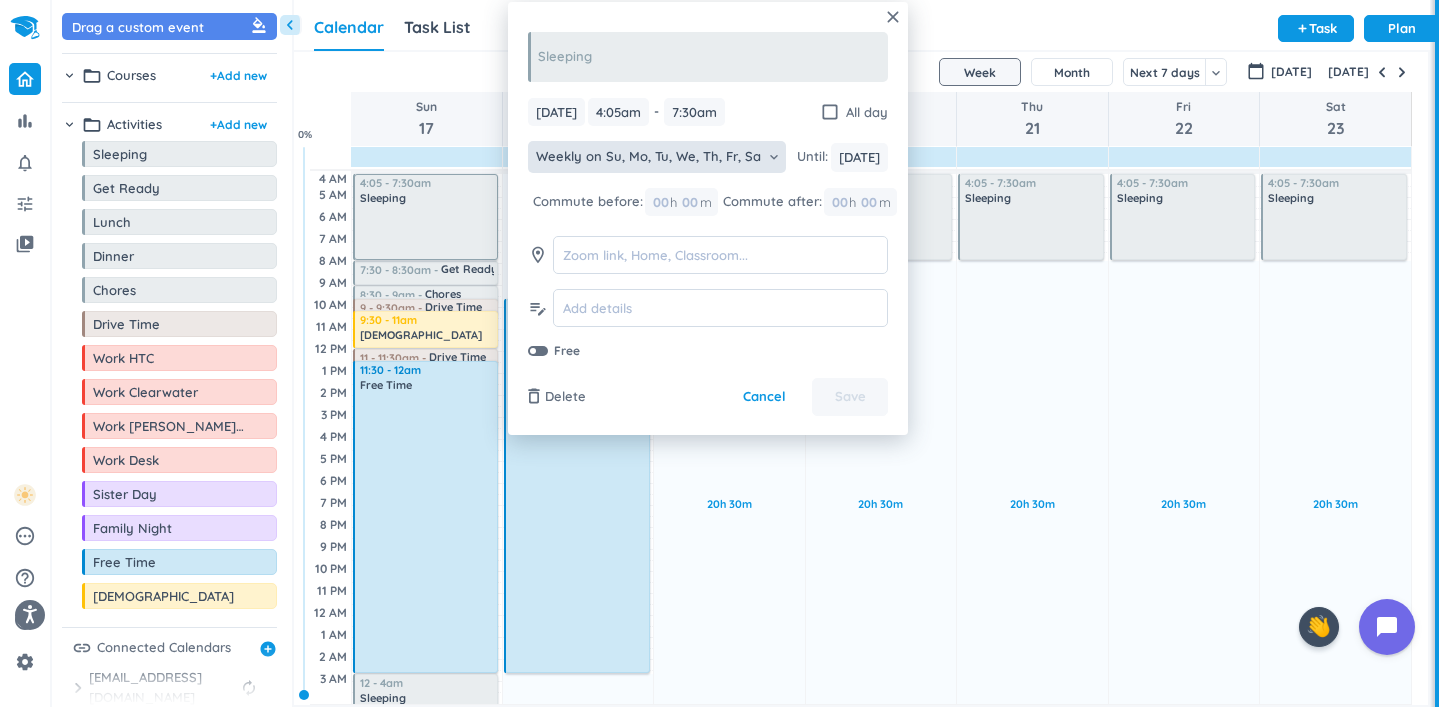click on "Weekly on Su, Mo, Tu, We, Th, Fr, Sa" at bounding box center (648, 157) 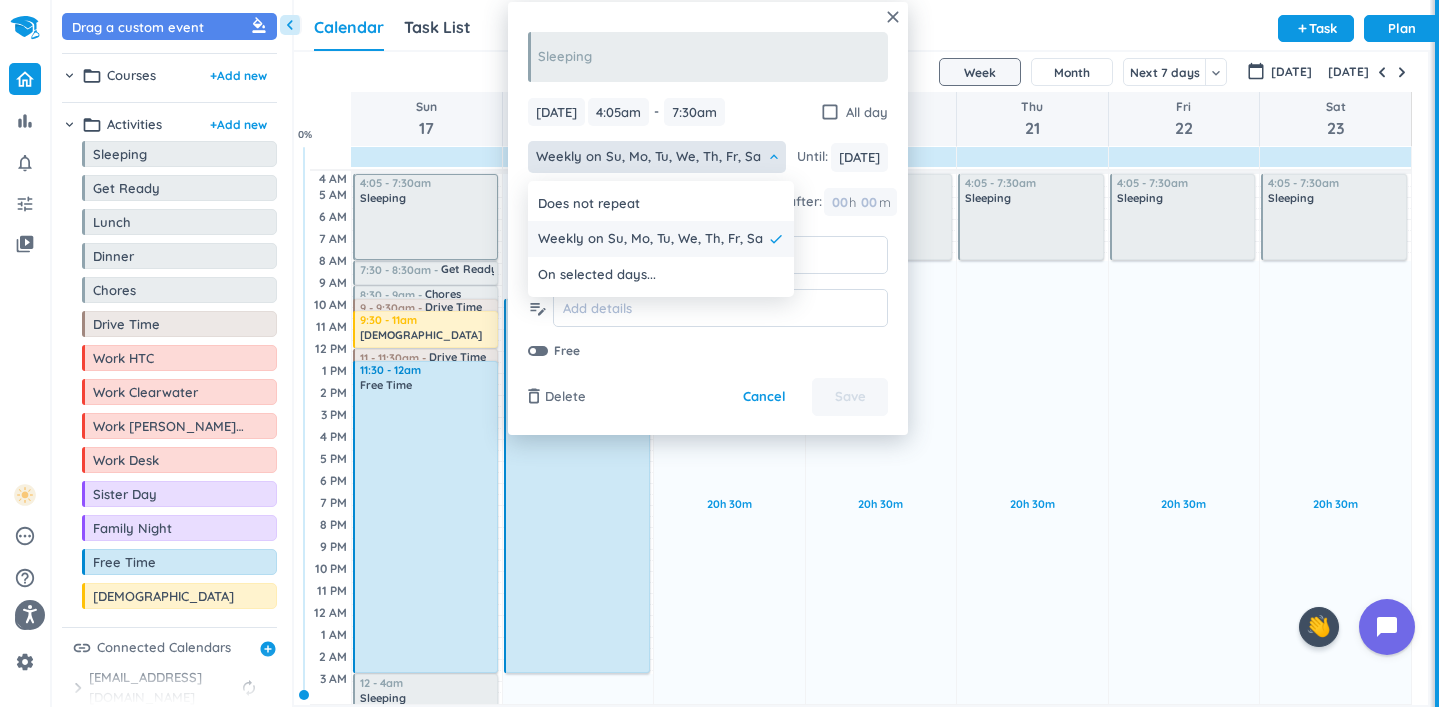 click on "Weekly on Su, Mo, Tu, We, Th, Fr, Sa" at bounding box center [650, 239] 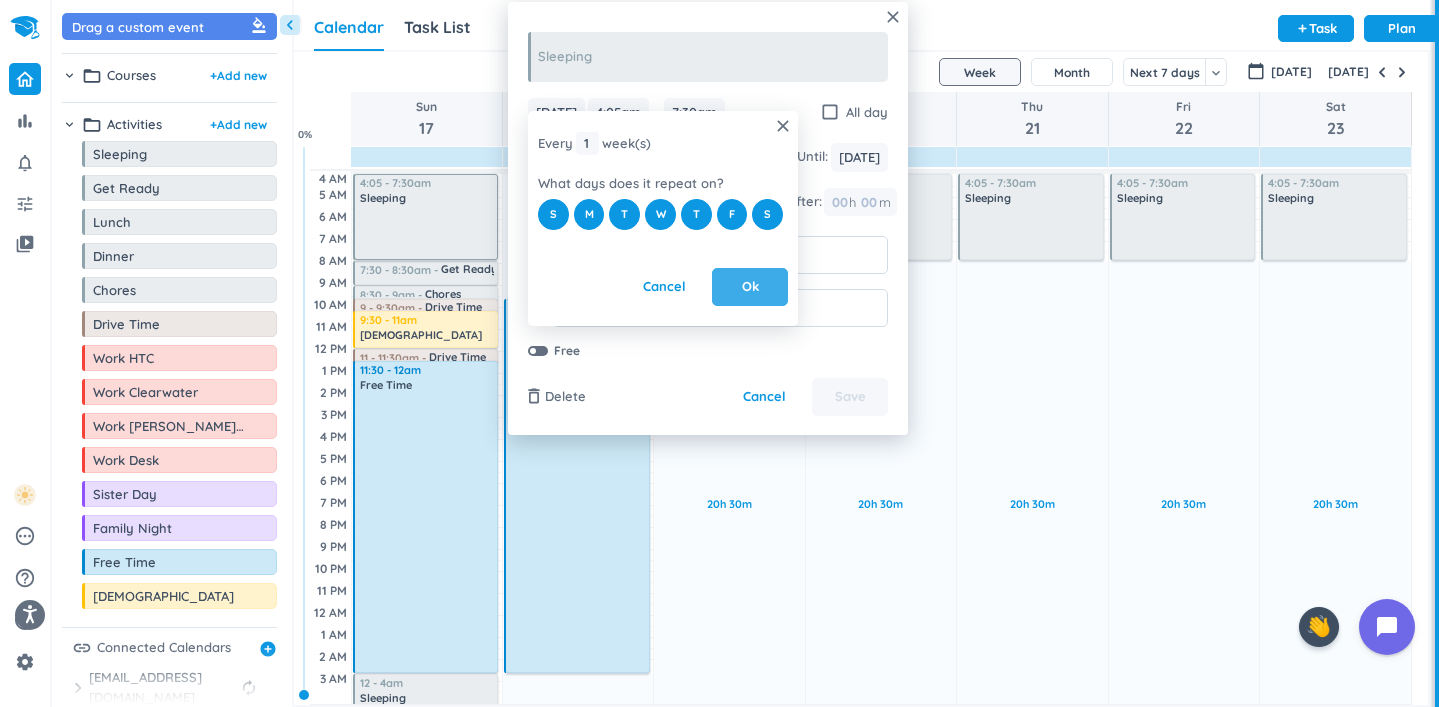 click on "Ok" at bounding box center [750, 287] 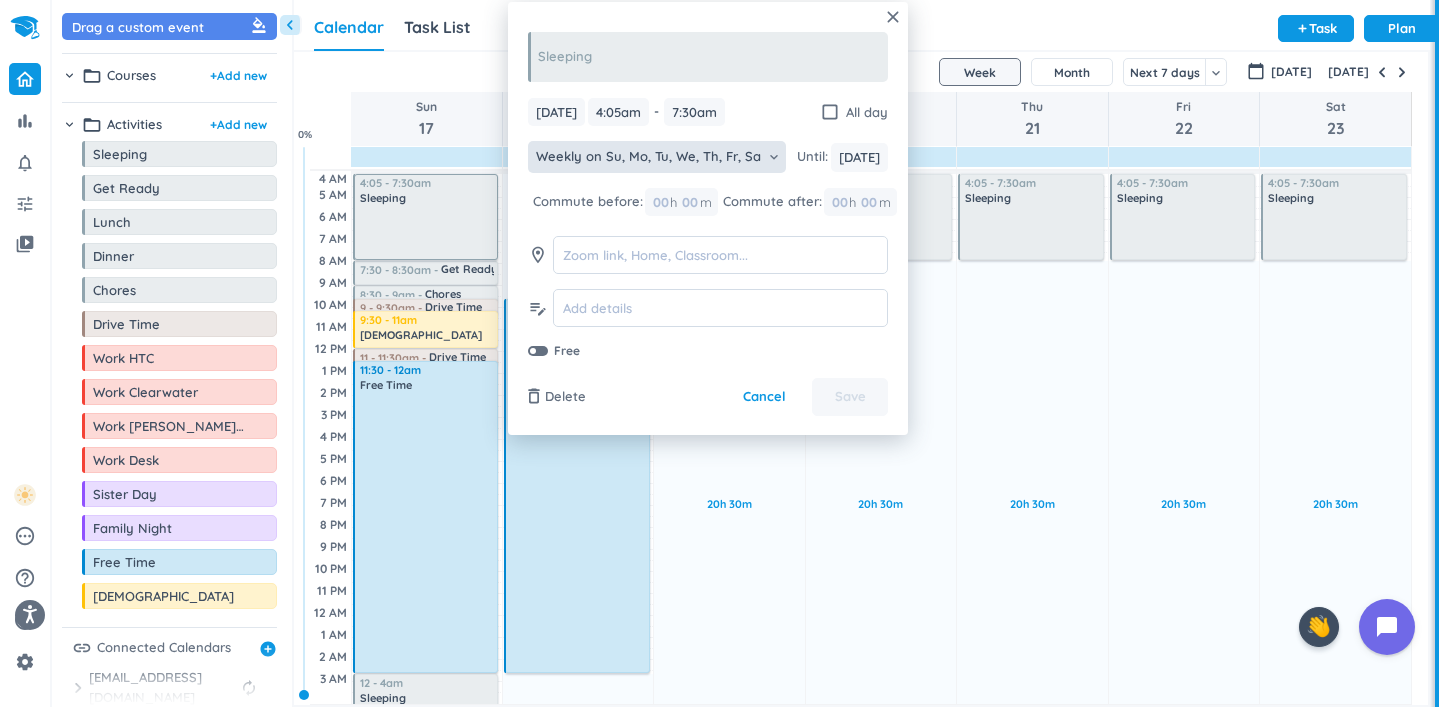 click on "close Sleeping [DATE] [DATE]   4:05am 4:05am - 7:30am 7:30am check_box_outline_blank All day Weekly on Su, Mo, Tu, We, Th, Fr, Sa keyboard_arrow_down Until :  [DATE] [DATE] Commute before: 00 h 00 m Commute after: 00 h 00 m room edit_note Free delete_outline Delete Cancel Save" at bounding box center (708, 218) 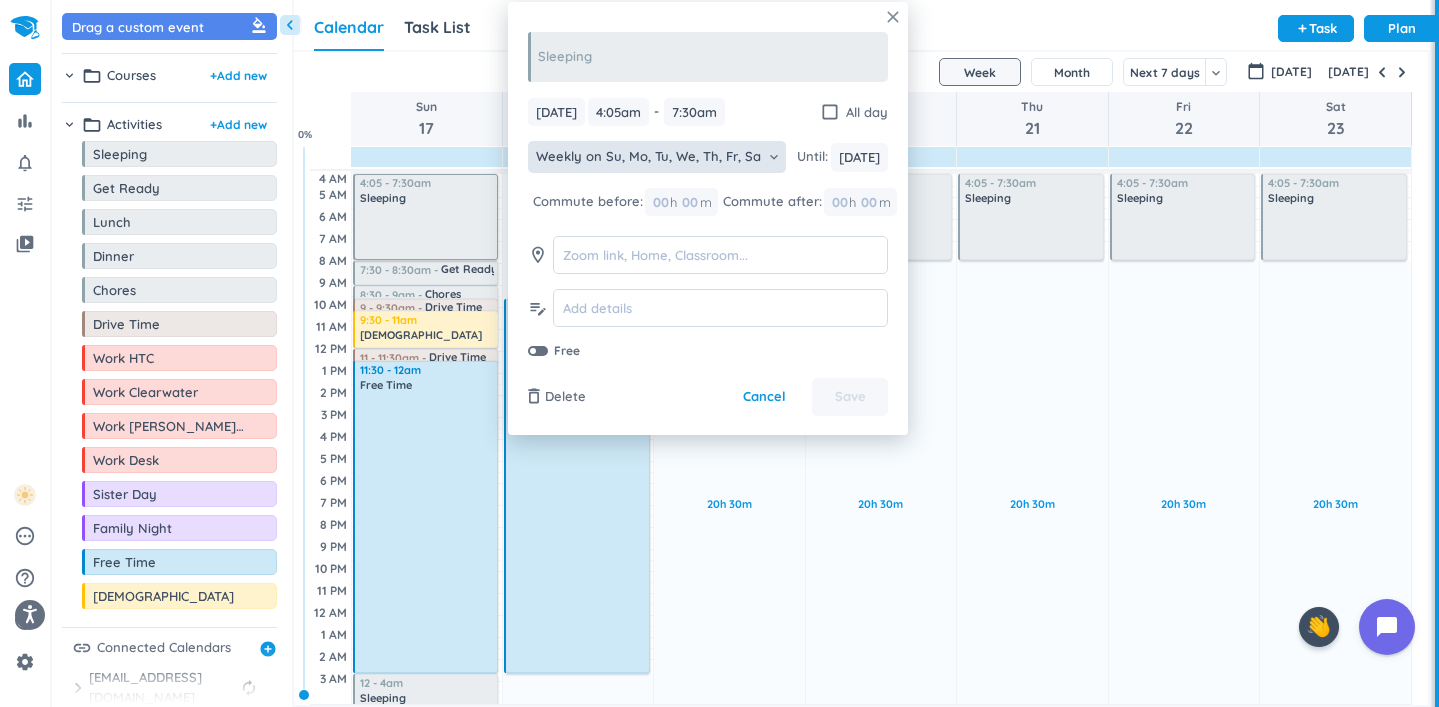 click on "close" at bounding box center (893, 17) 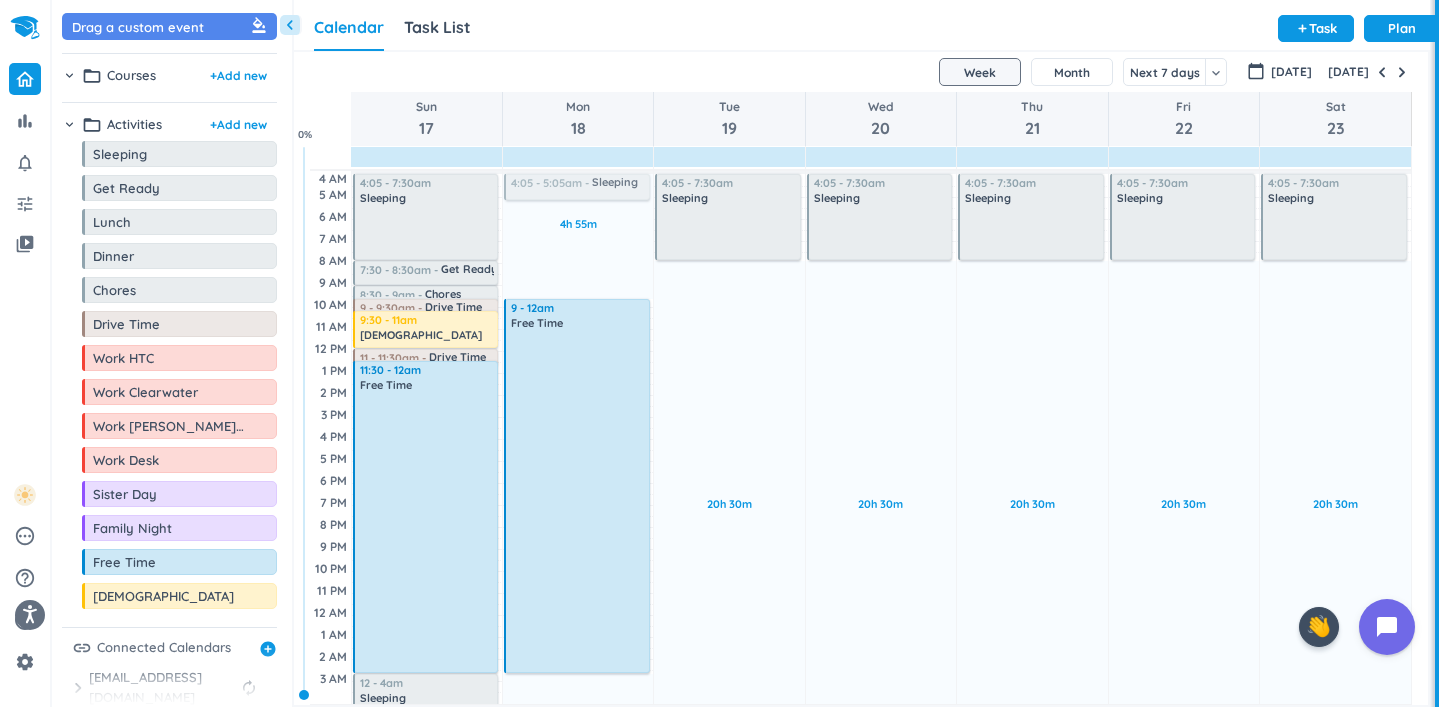 drag, startPoint x: 167, startPoint y: 159, endPoint x: 598, endPoint y: 175, distance: 431.29688 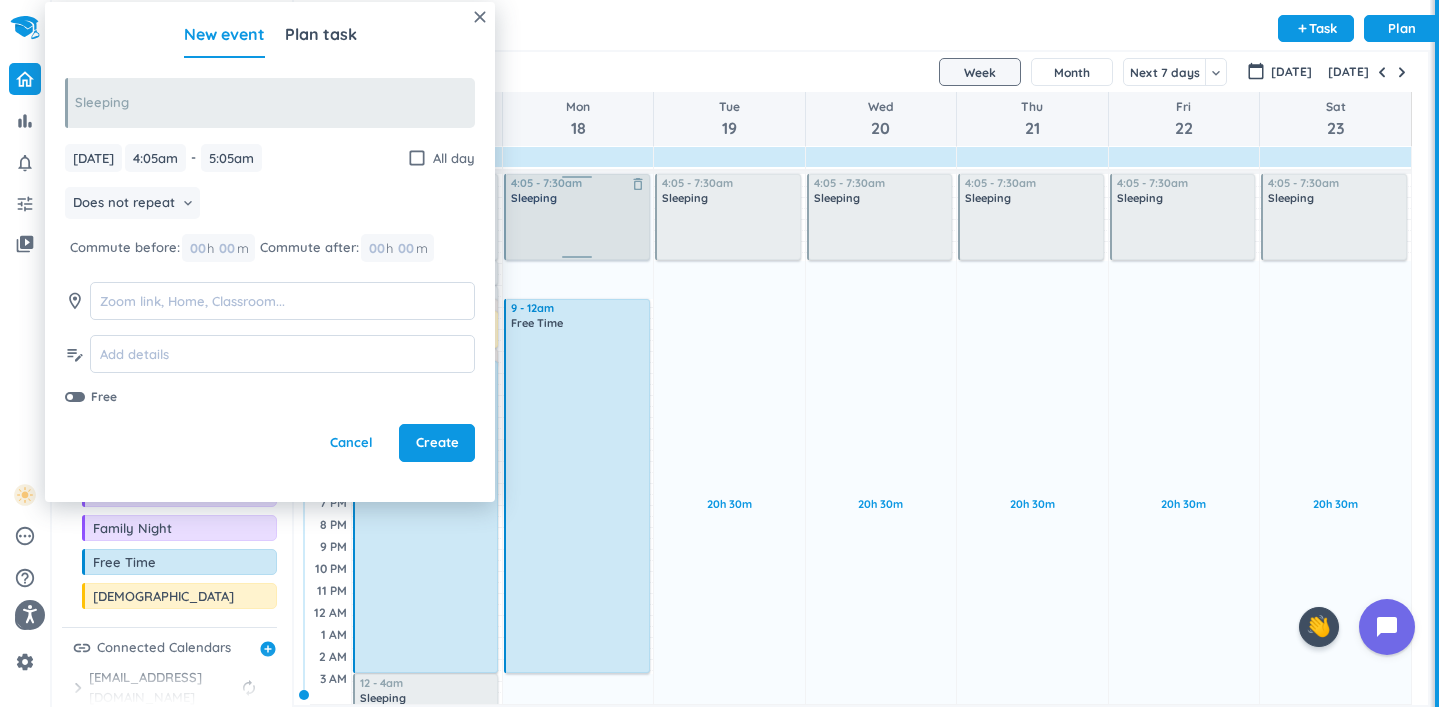 drag, startPoint x: 572, startPoint y: 198, endPoint x: 584, endPoint y: 256, distance: 59.22837 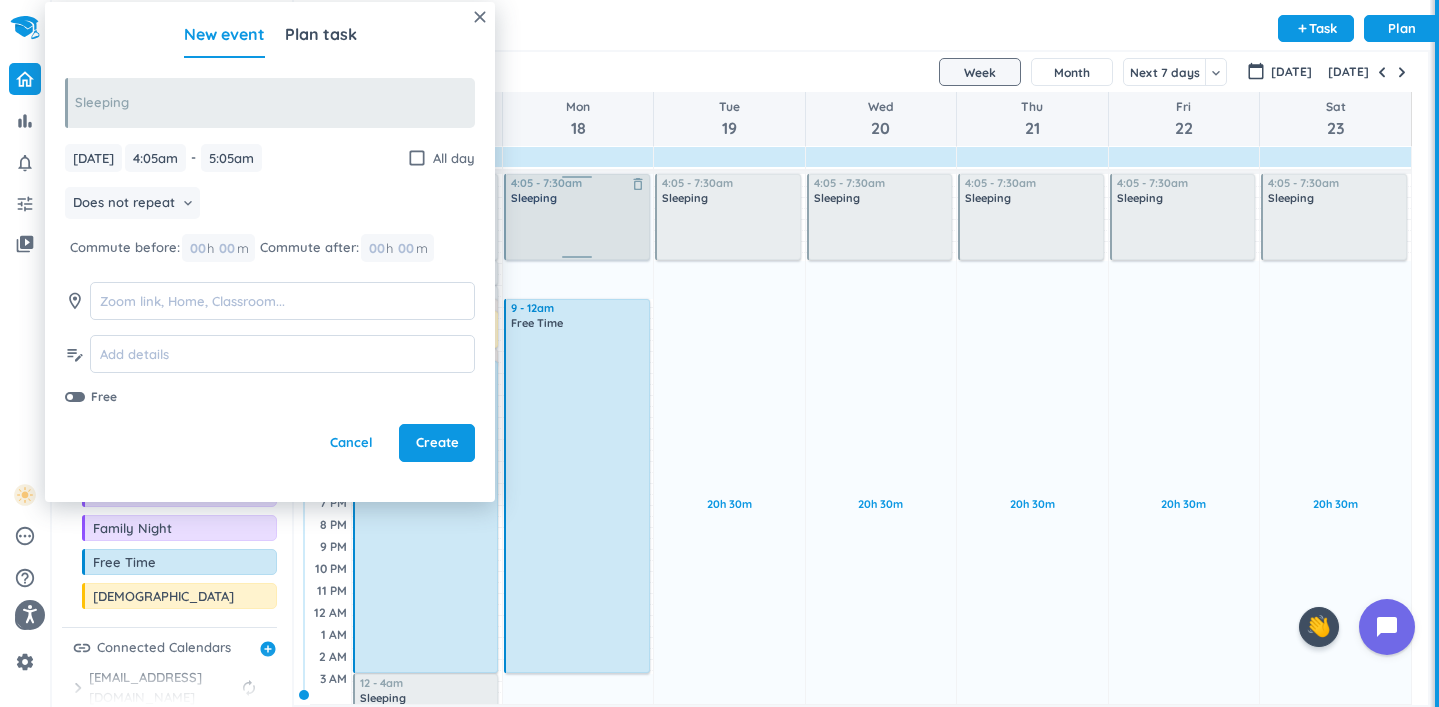 click on "4h 55m Past due Plan 4h  Past due Plan Adjust Awake Time 4:05 - 5:05am Sleeping delete_outline 9 - 12am Free Time delete_outline 4:05 - 7:30am Sleeping delete_outline" at bounding box center [578, 437] 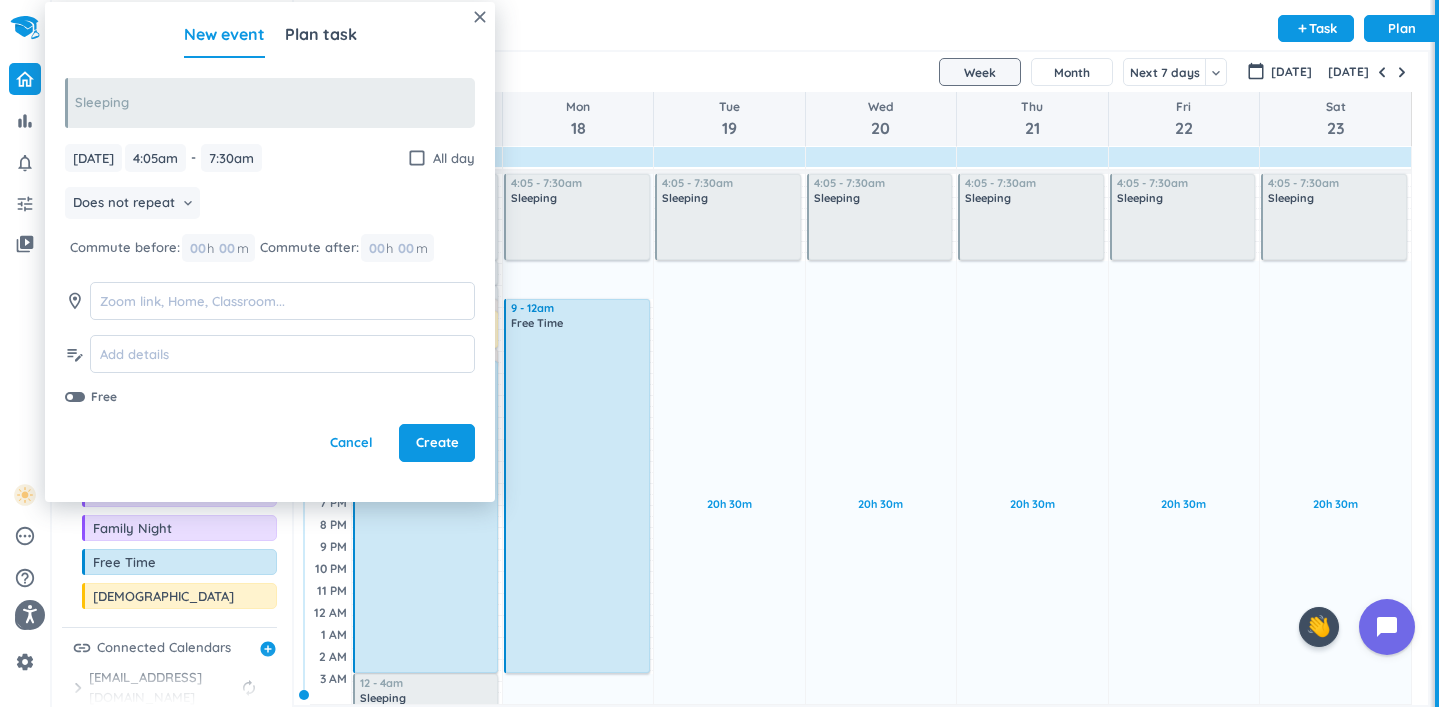 type on "7:30am" 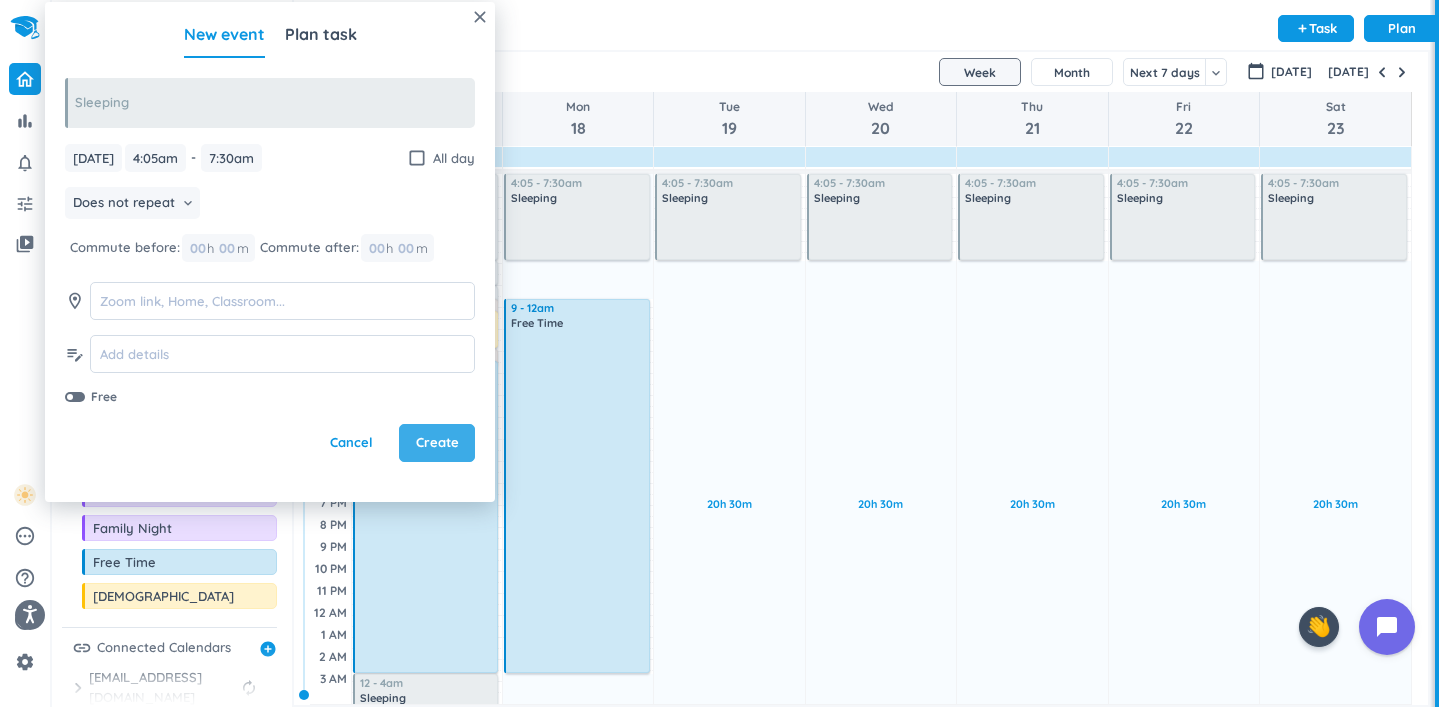 click on "Create" at bounding box center [437, 443] 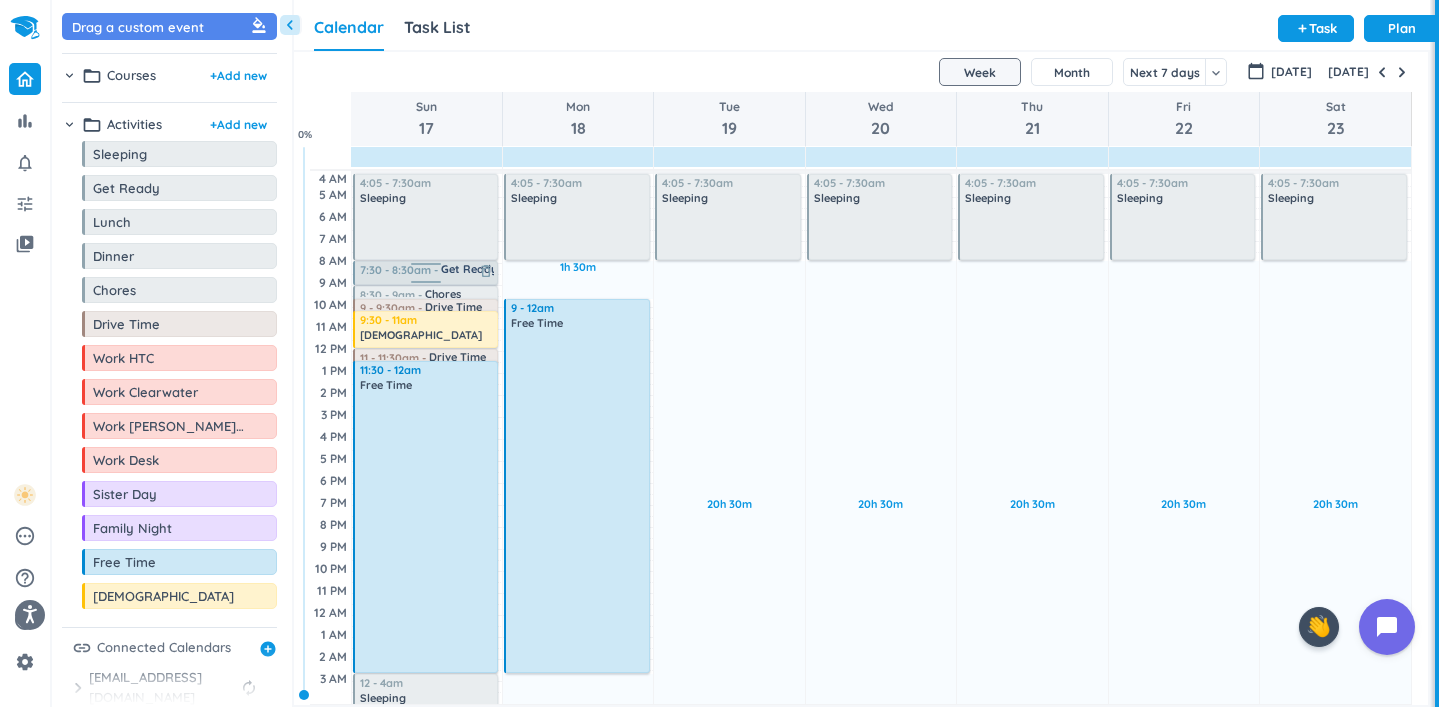 click on "7:30 - 8:30am" at bounding box center [400, 271] 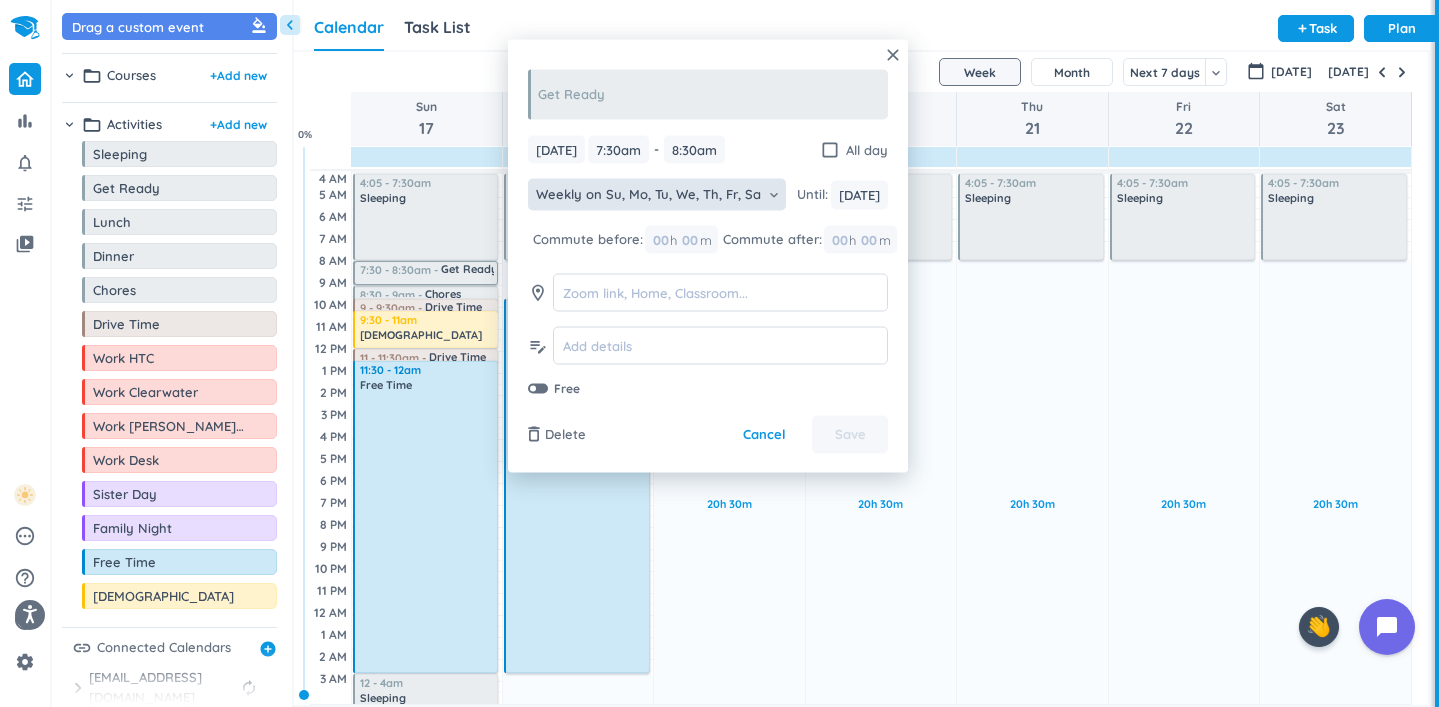 click on "Weekly on Su, Mo, Tu, We, Th, Fr, Sa" at bounding box center [648, 195] 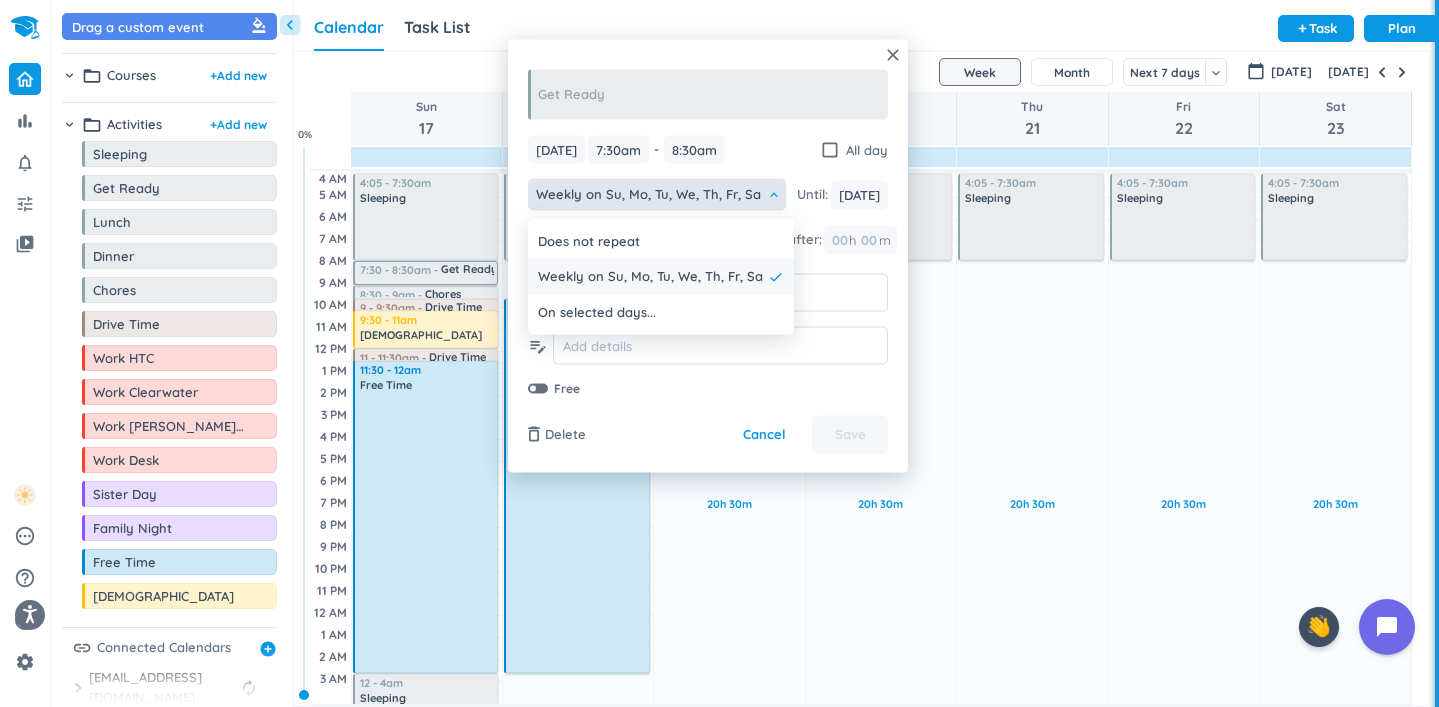click on "Weekly on Su, Mo, Tu, We, Th, Fr, Sa" at bounding box center [650, 277] 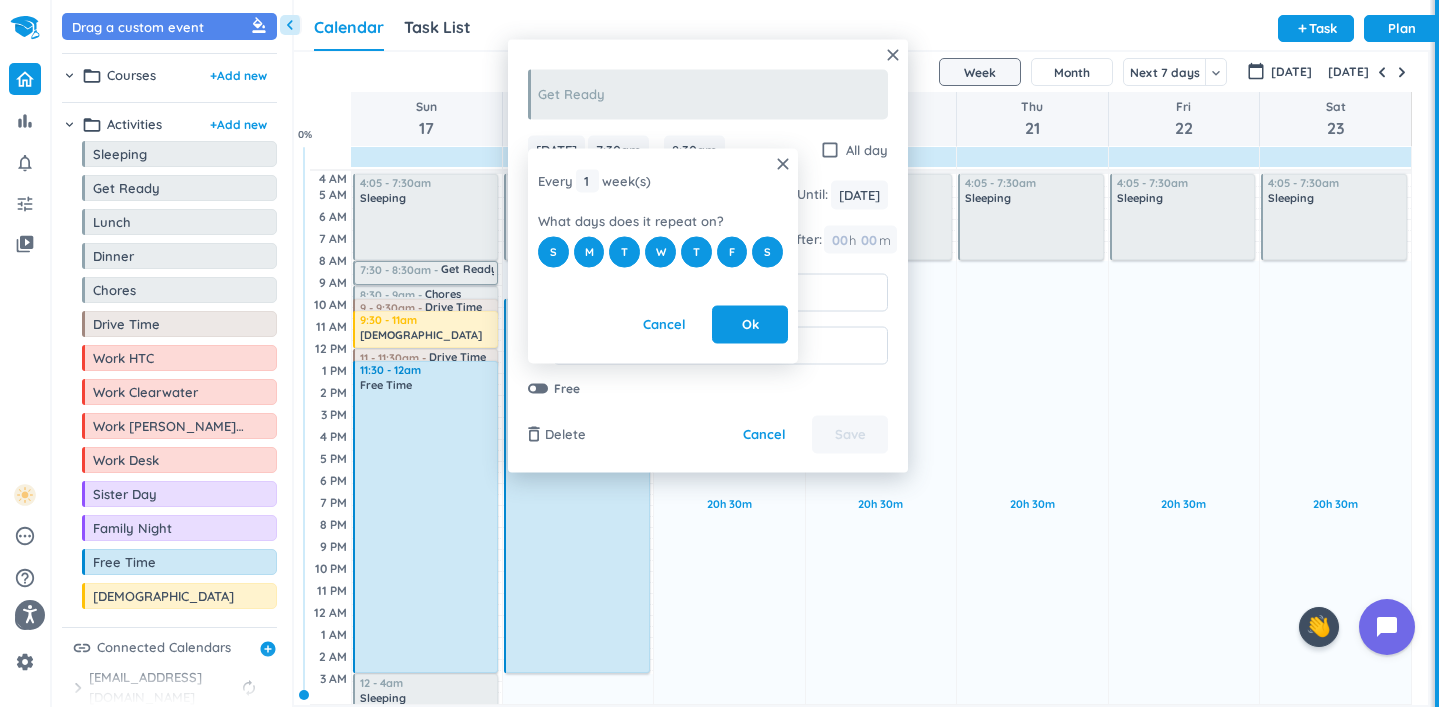 click on "close Every 1 1 1 week (s) What days does it repeat on? S M T W T F S Cancel Ok" at bounding box center [663, 256] 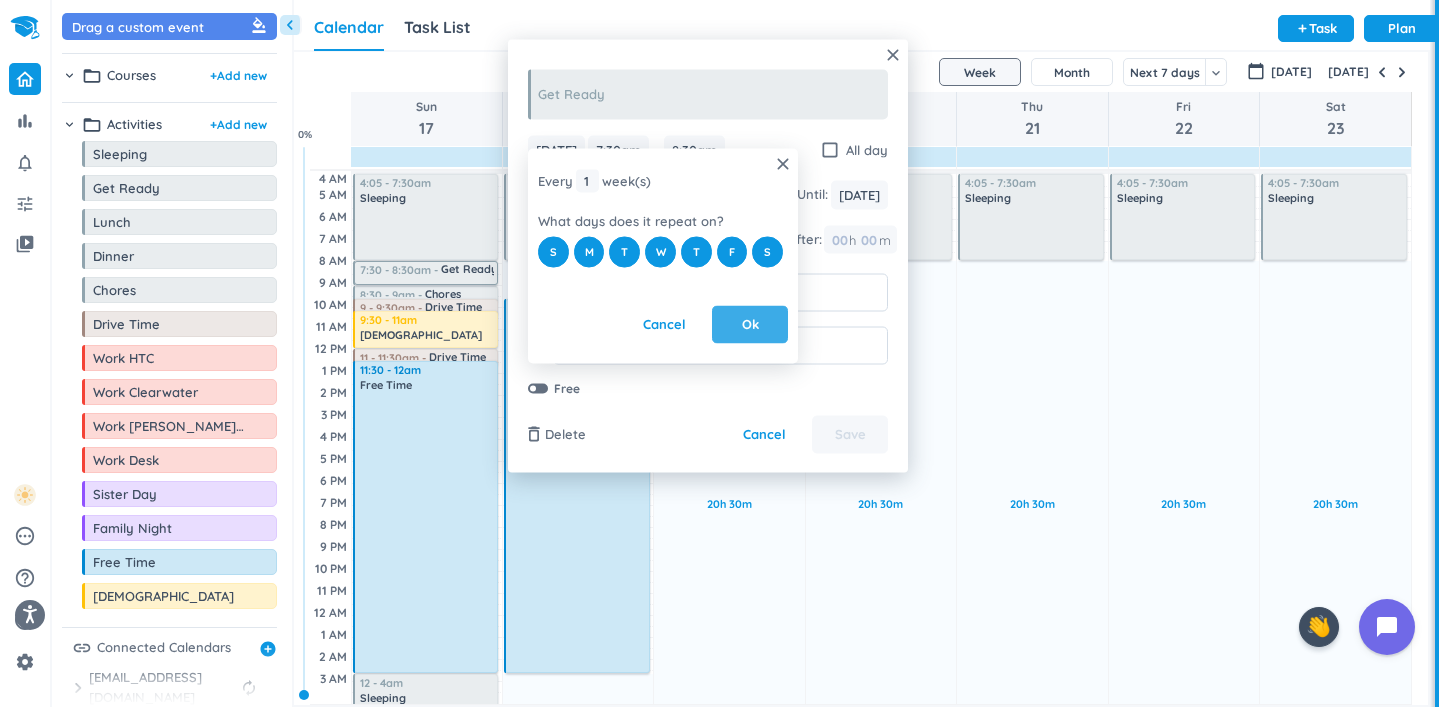 click on "Ok" at bounding box center (750, 325) 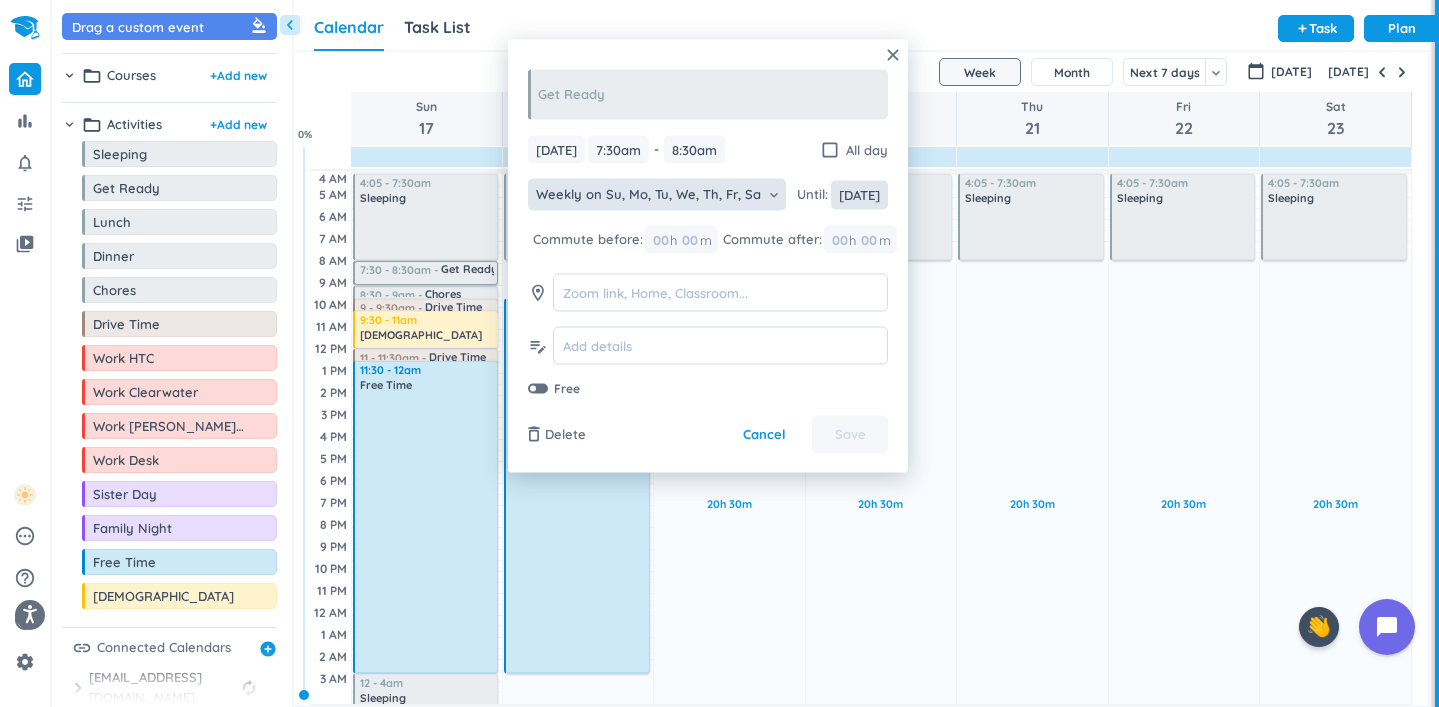click on "[DATE]" at bounding box center [859, 194] 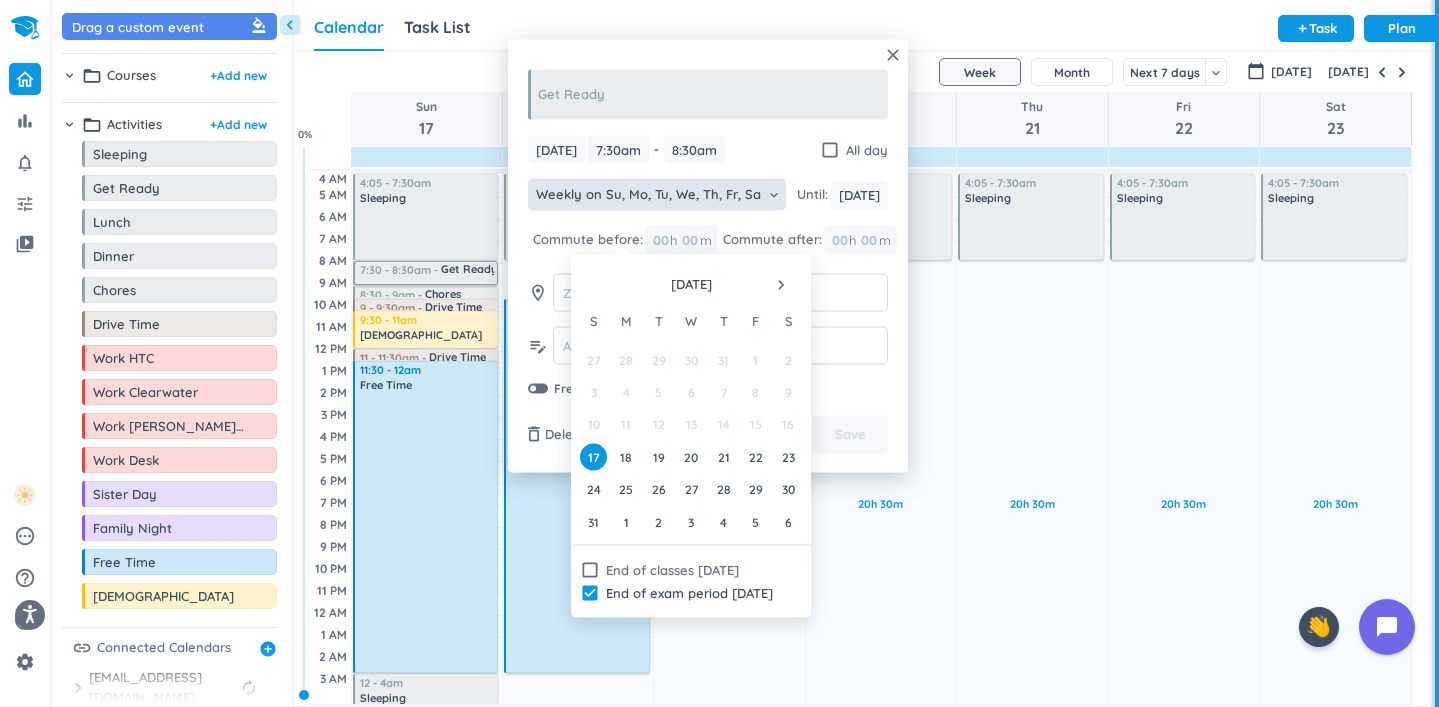 click on "navigate_next" at bounding box center (781, 285) 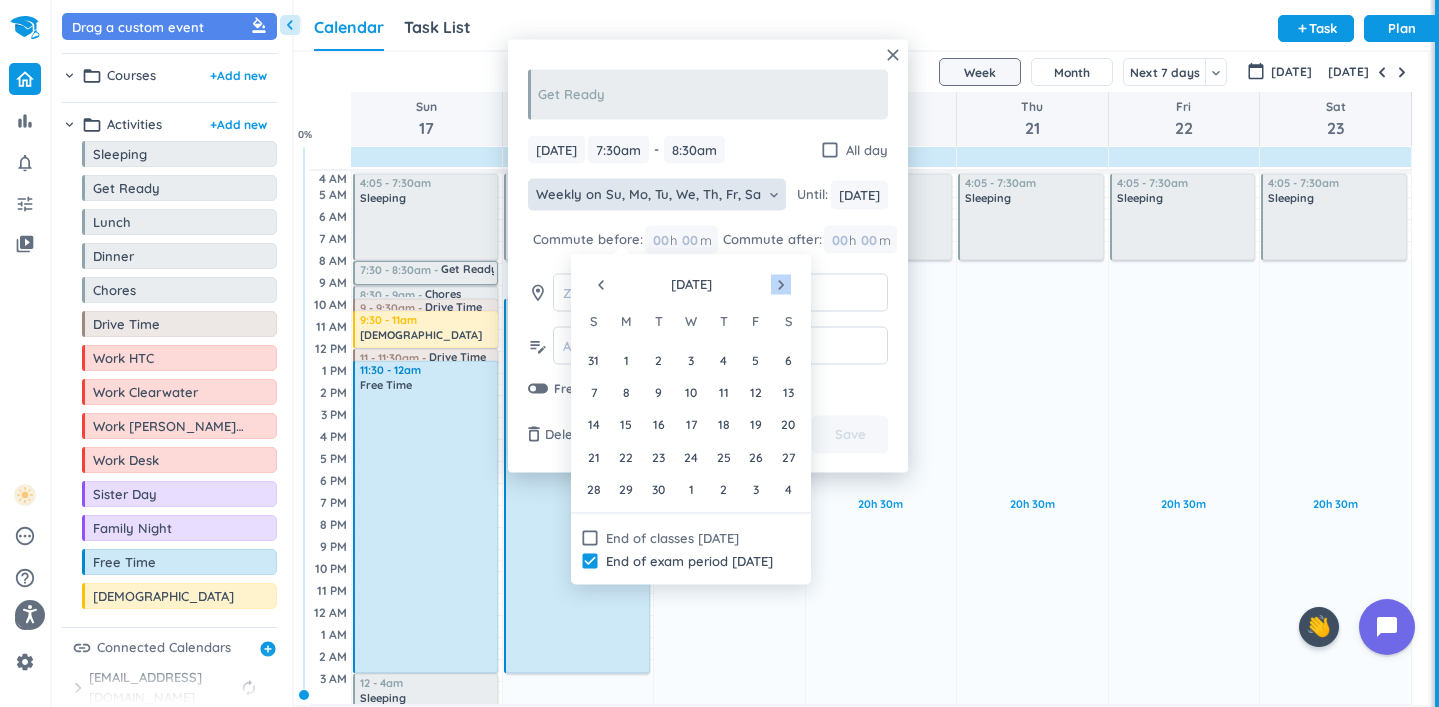 click on "navigate_next" at bounding box center (781, 285) 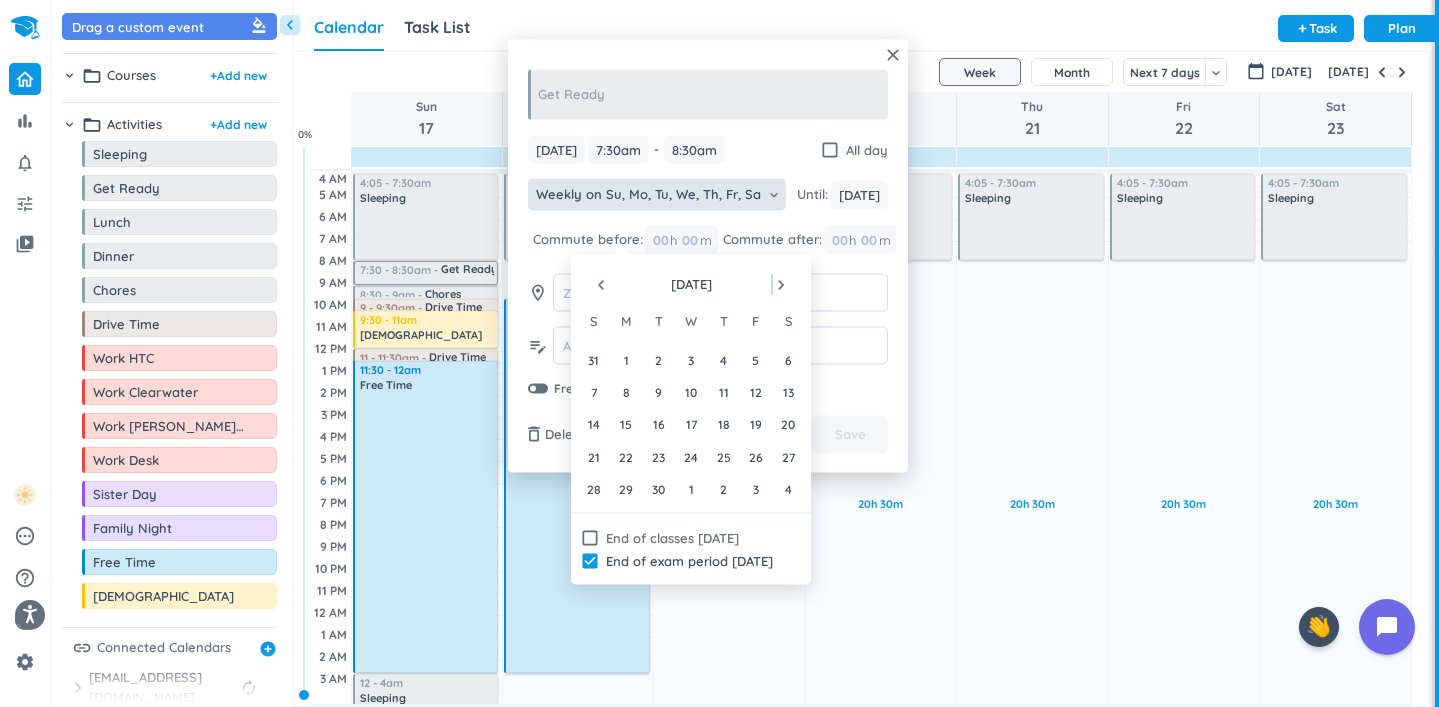 click on "navigate_next" at bounding box center (781, 285) 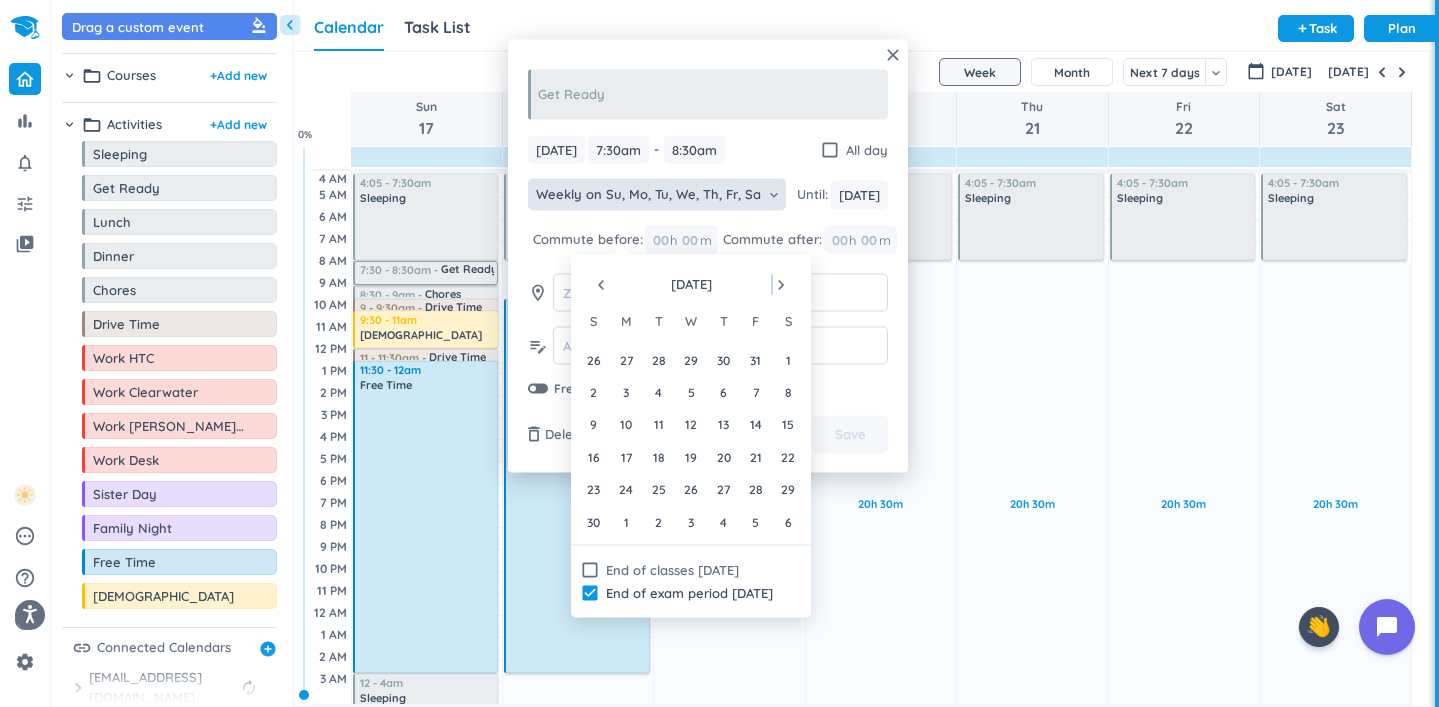 click on "navigate_next" at bounding box center (781, 285) 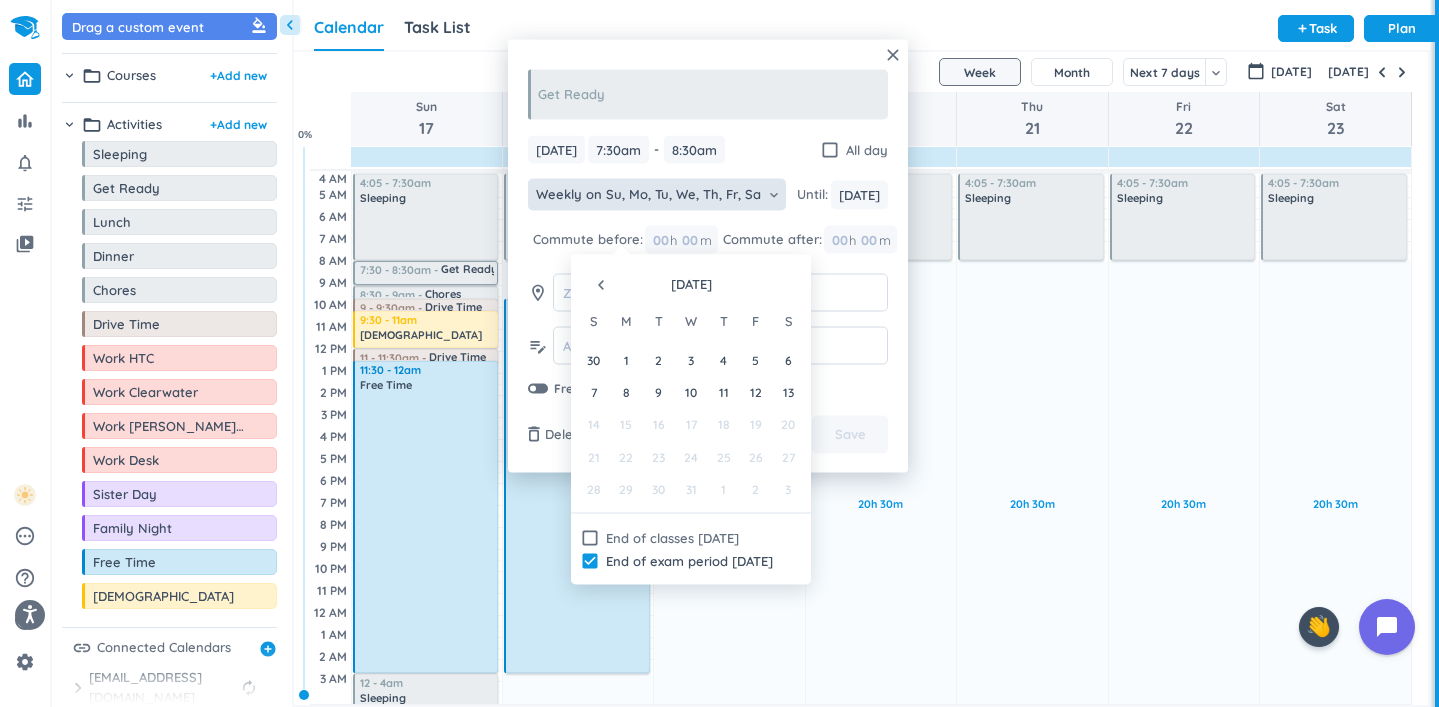 click at bounding box center (781, 285) 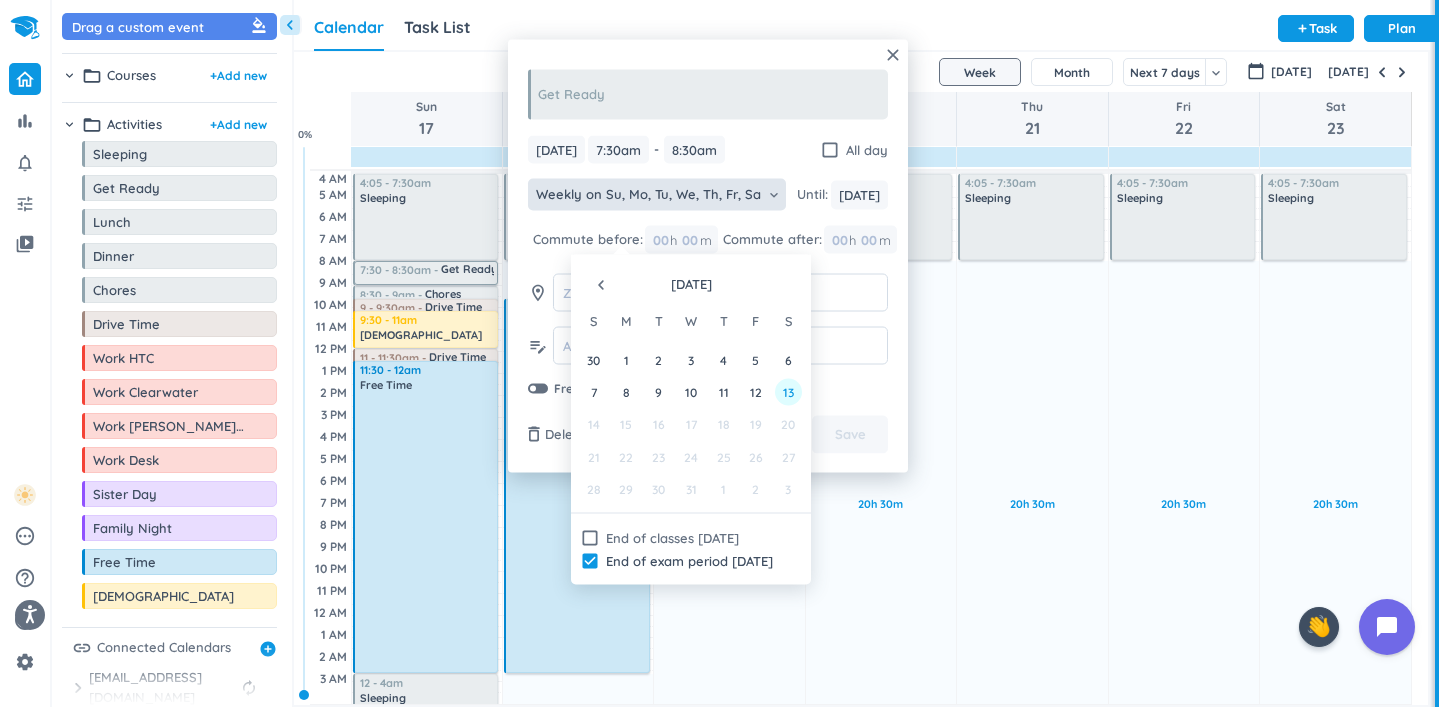 click on "13" at bounding box center (788, 392) 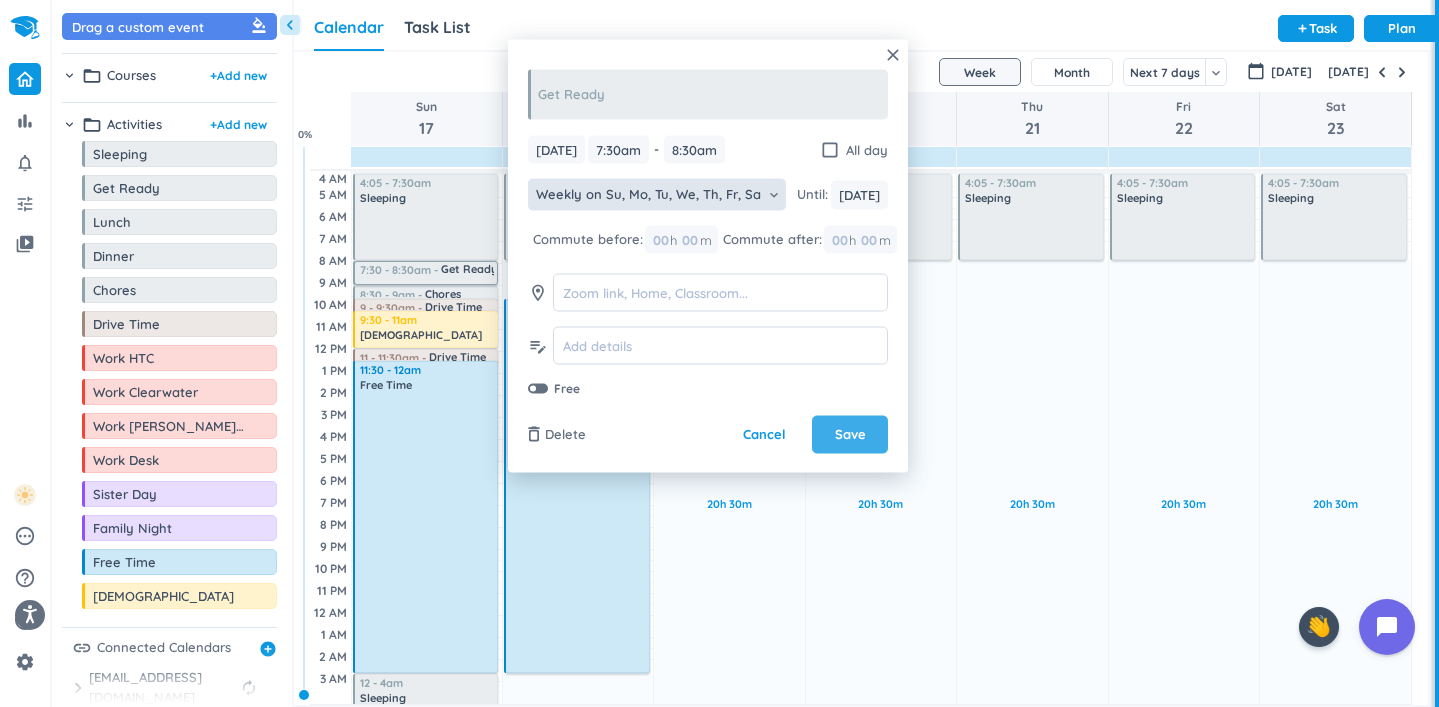 click on "Save" at bounding box center [850, 435] 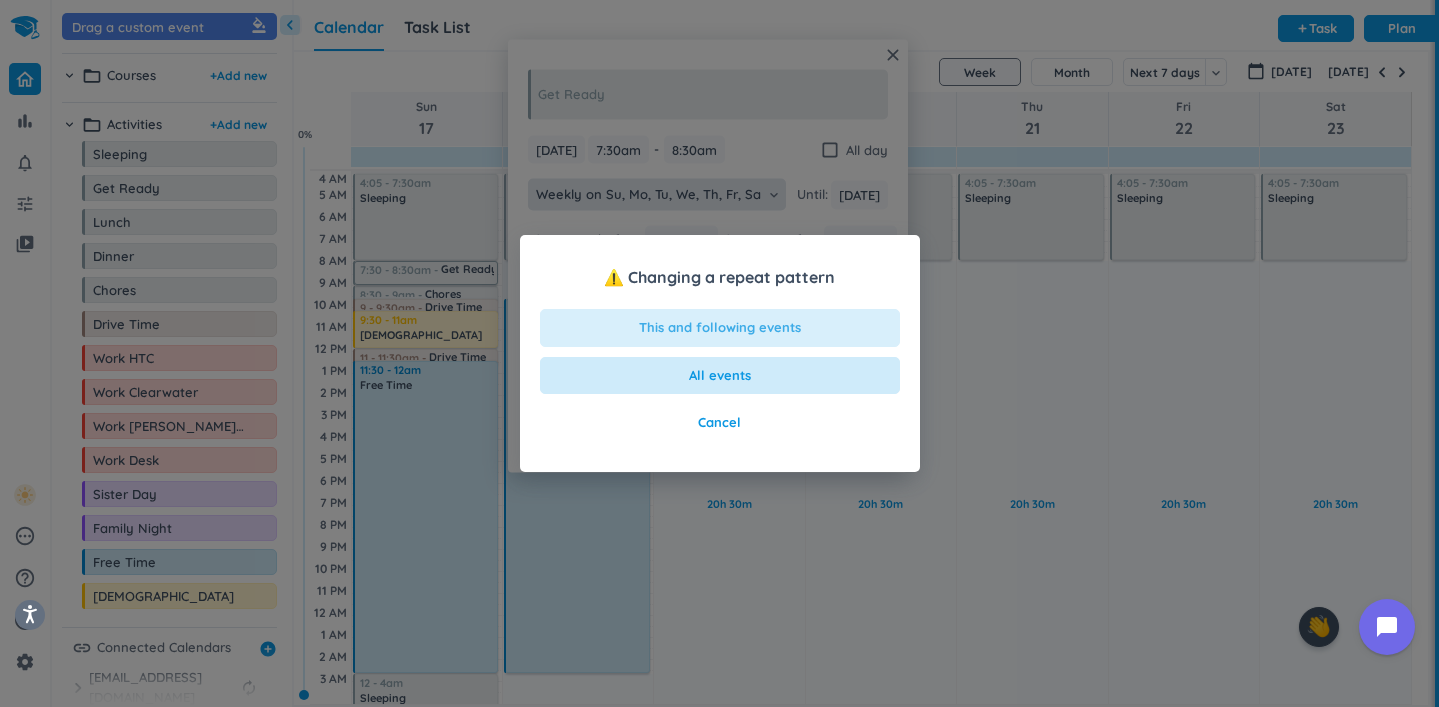 click on "This and following events" at bounding box center (720, 328) 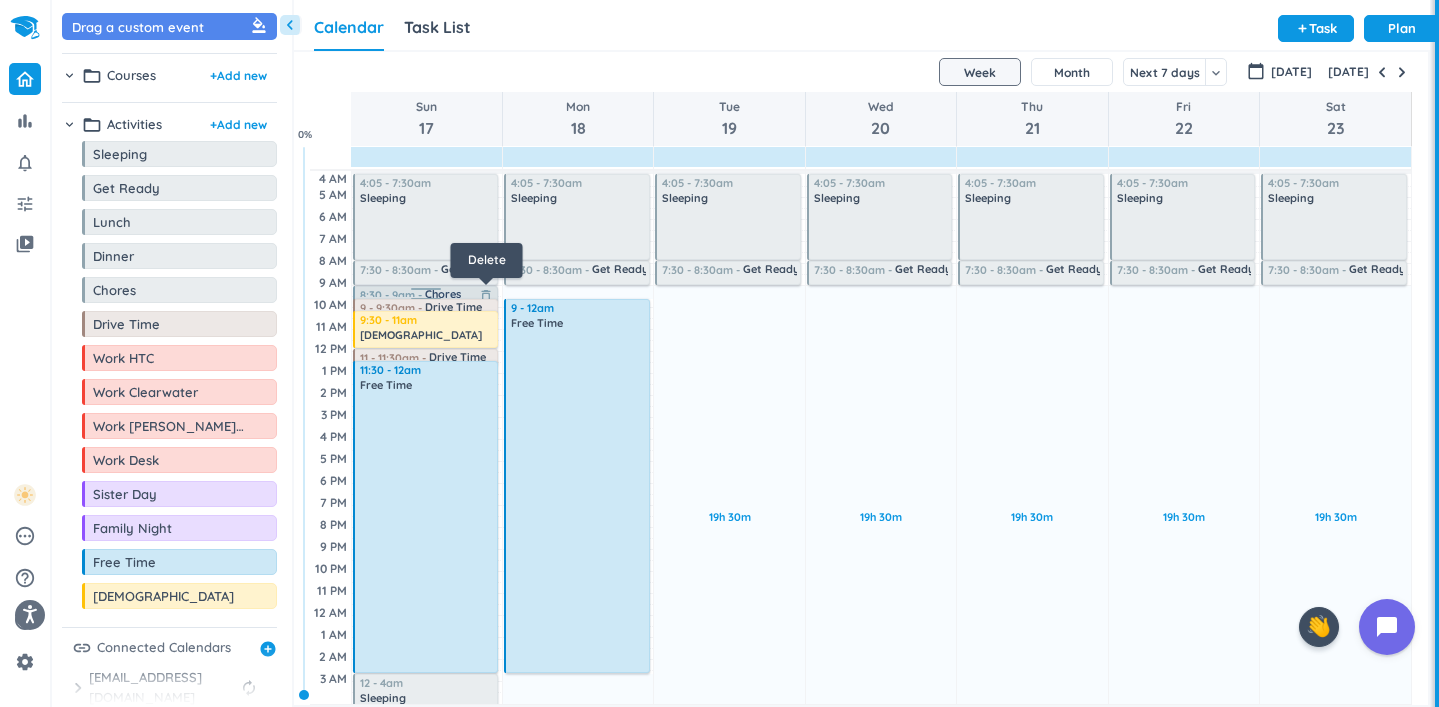 click on "delete_outline" at bounding box center [486, 296] 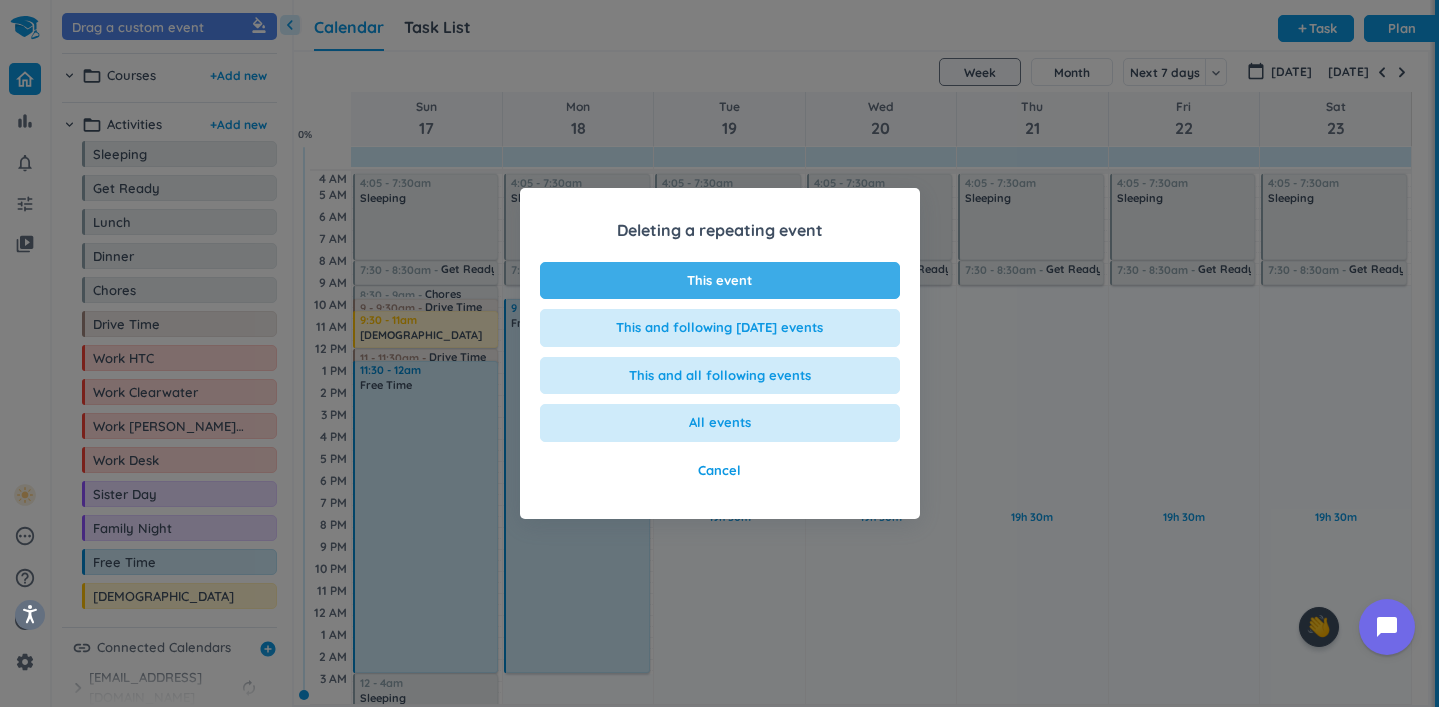 click on "This event" at bounding box center [720, 281] 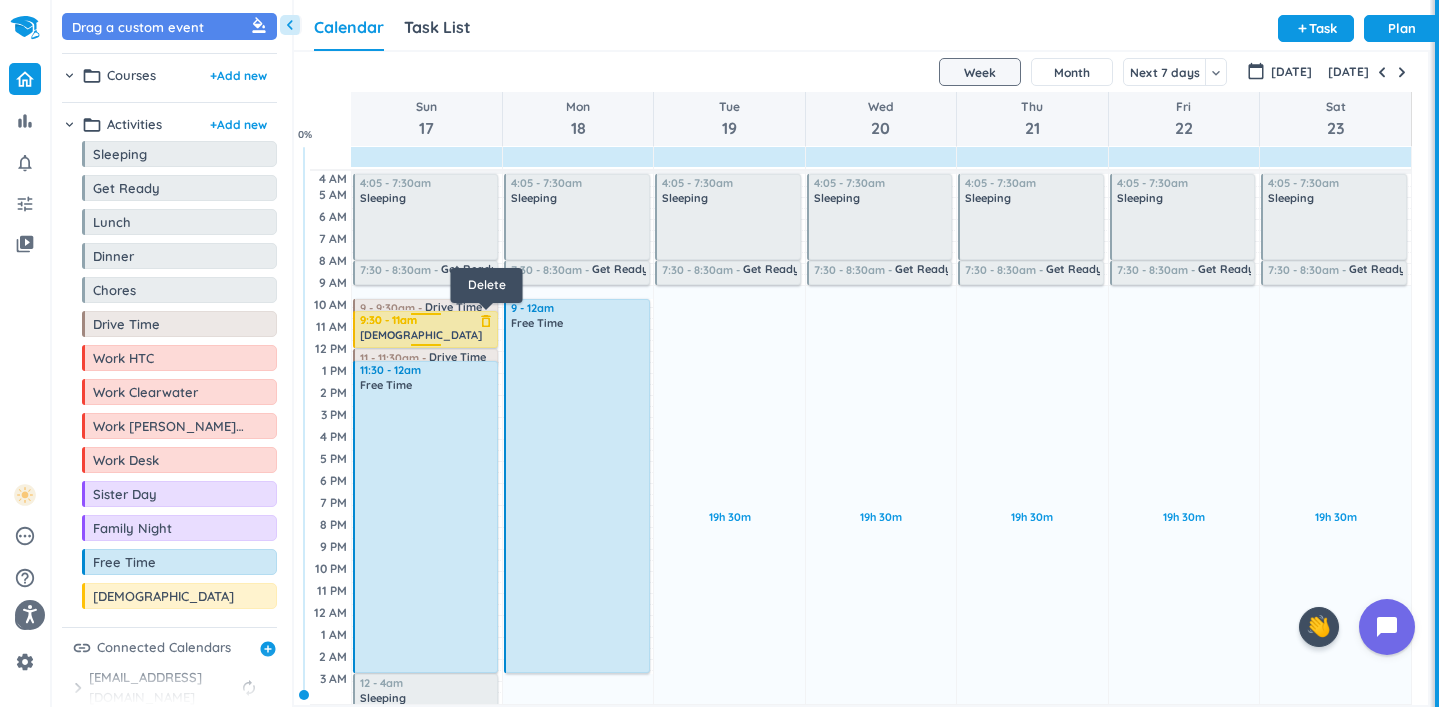 click on "delete_outline" at bounding box center [486, 321] 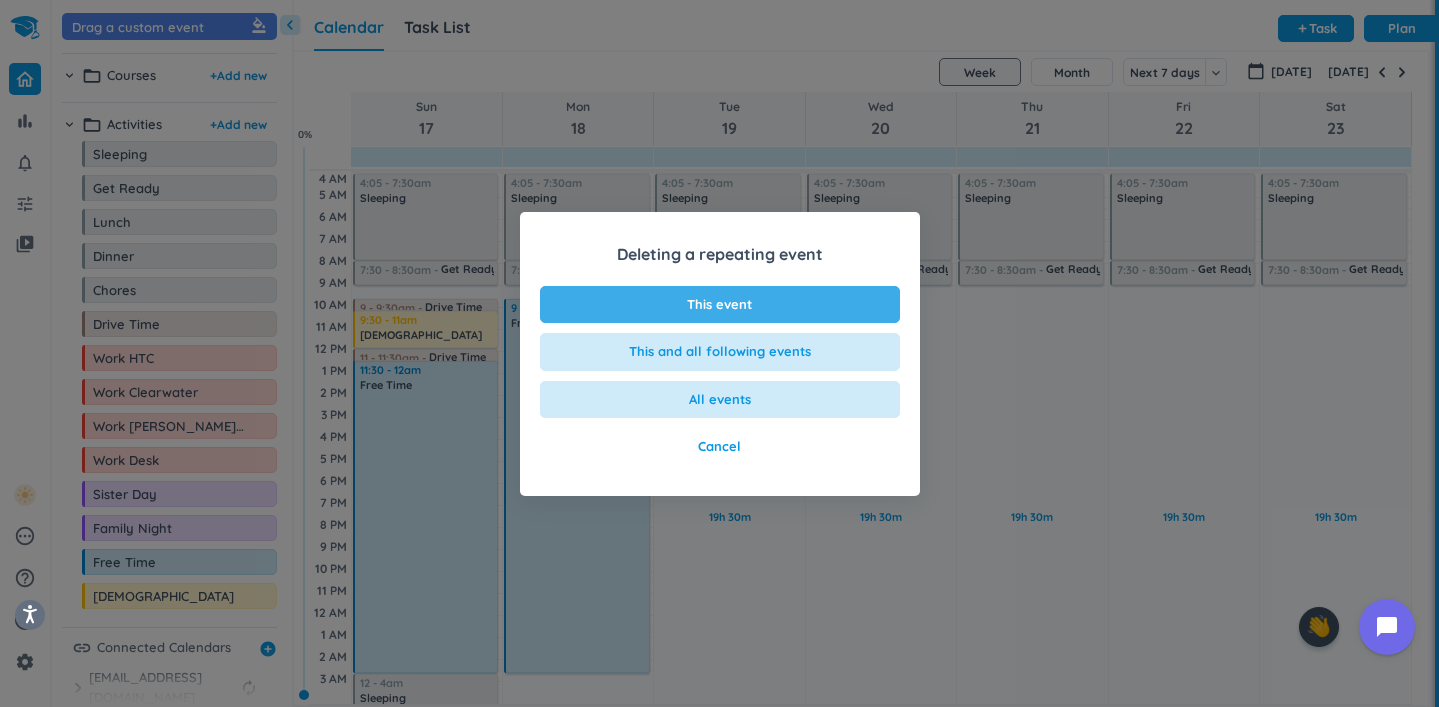 click on "This event" at bounding box center [720, 305] 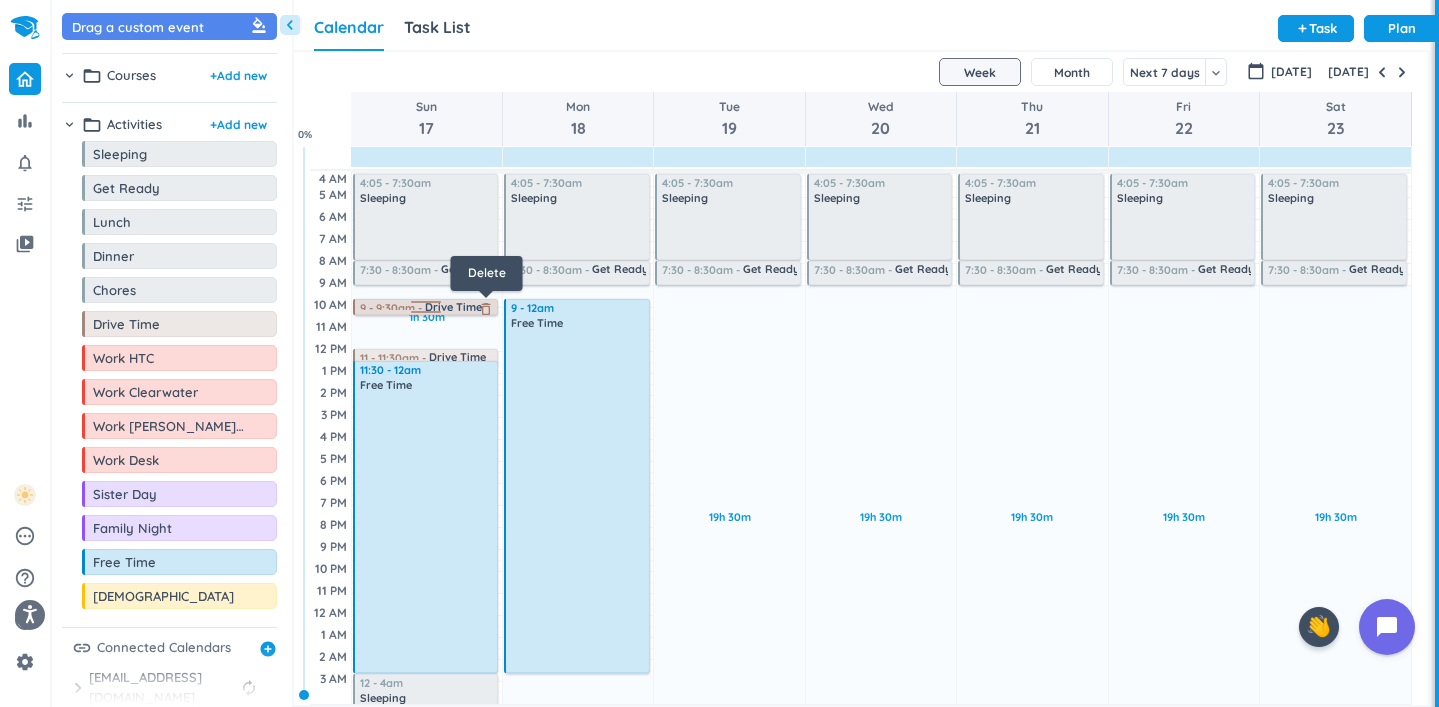 click on "delete_outline" at bounding box center (486, 309) 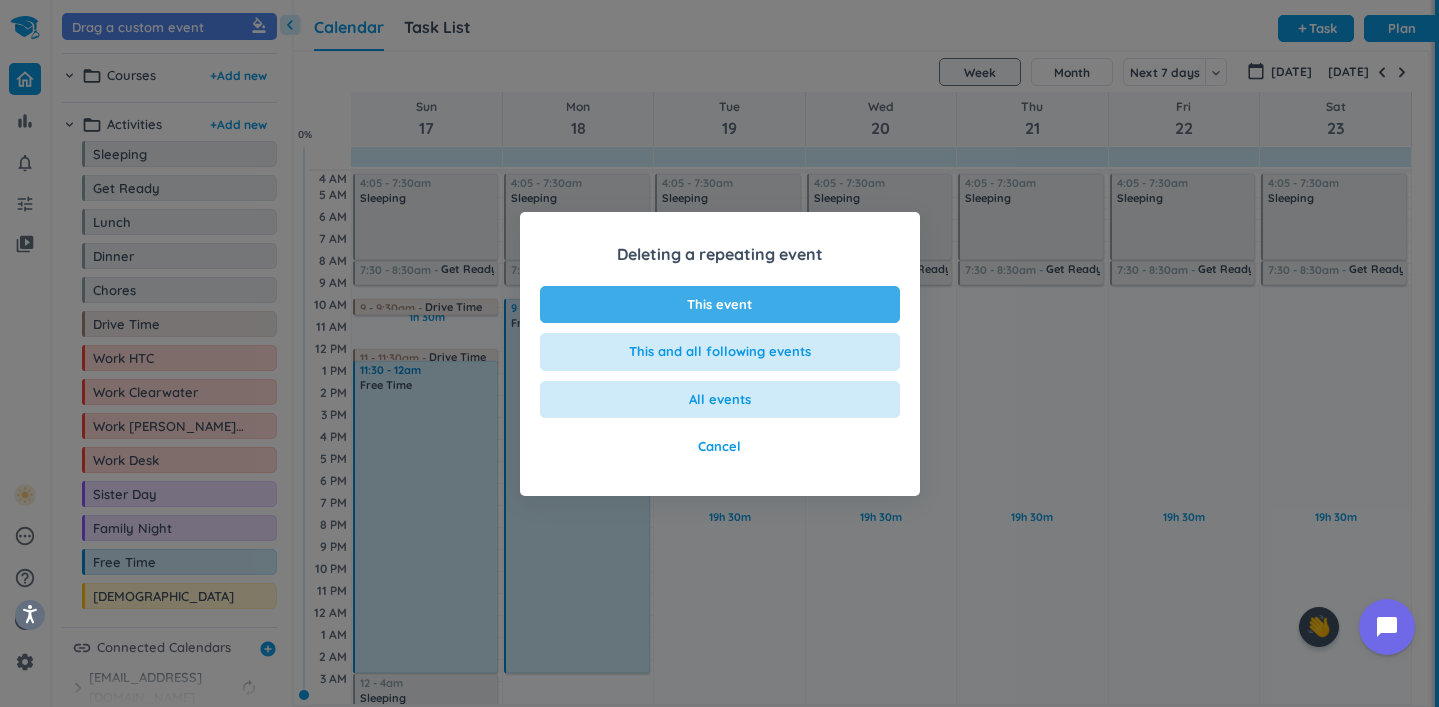 click on "This event" at bounding box center (720, 305) 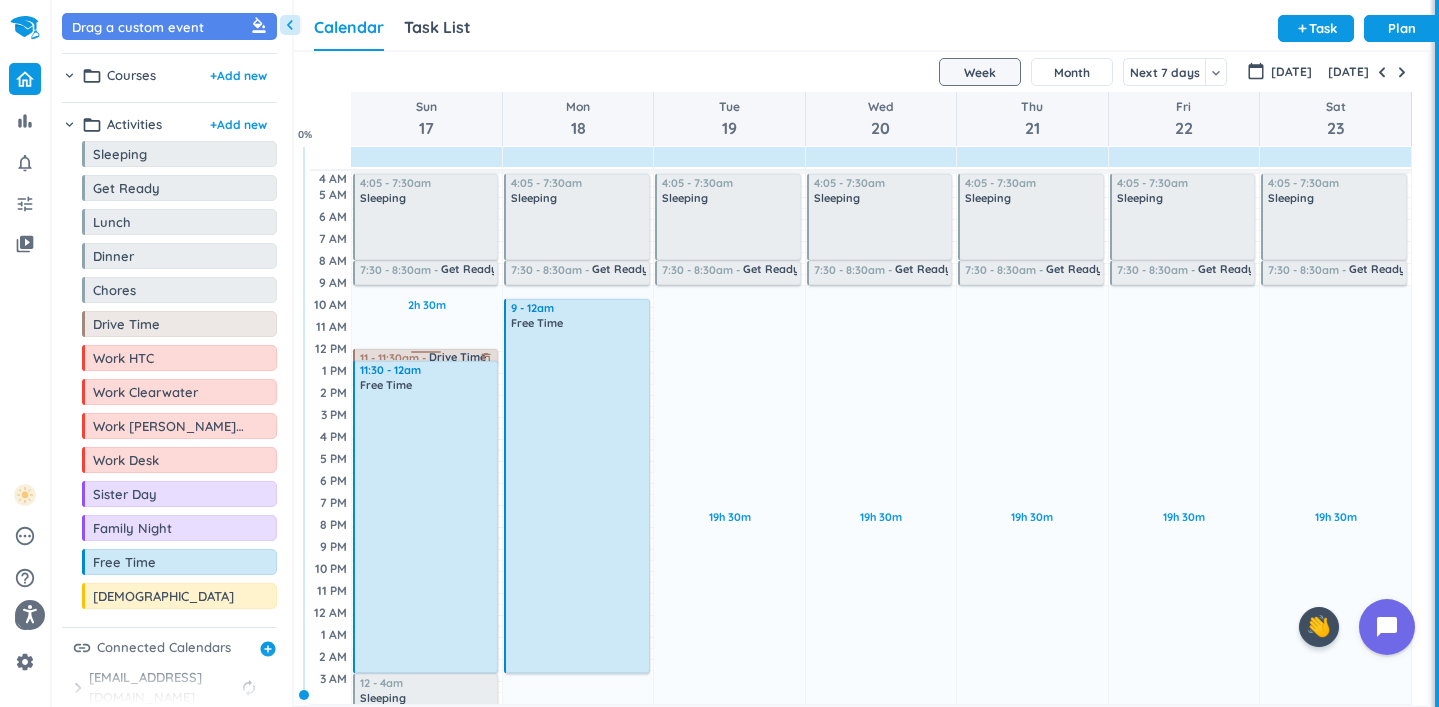 click on "delete_outline" at bounding box center [486, 359] 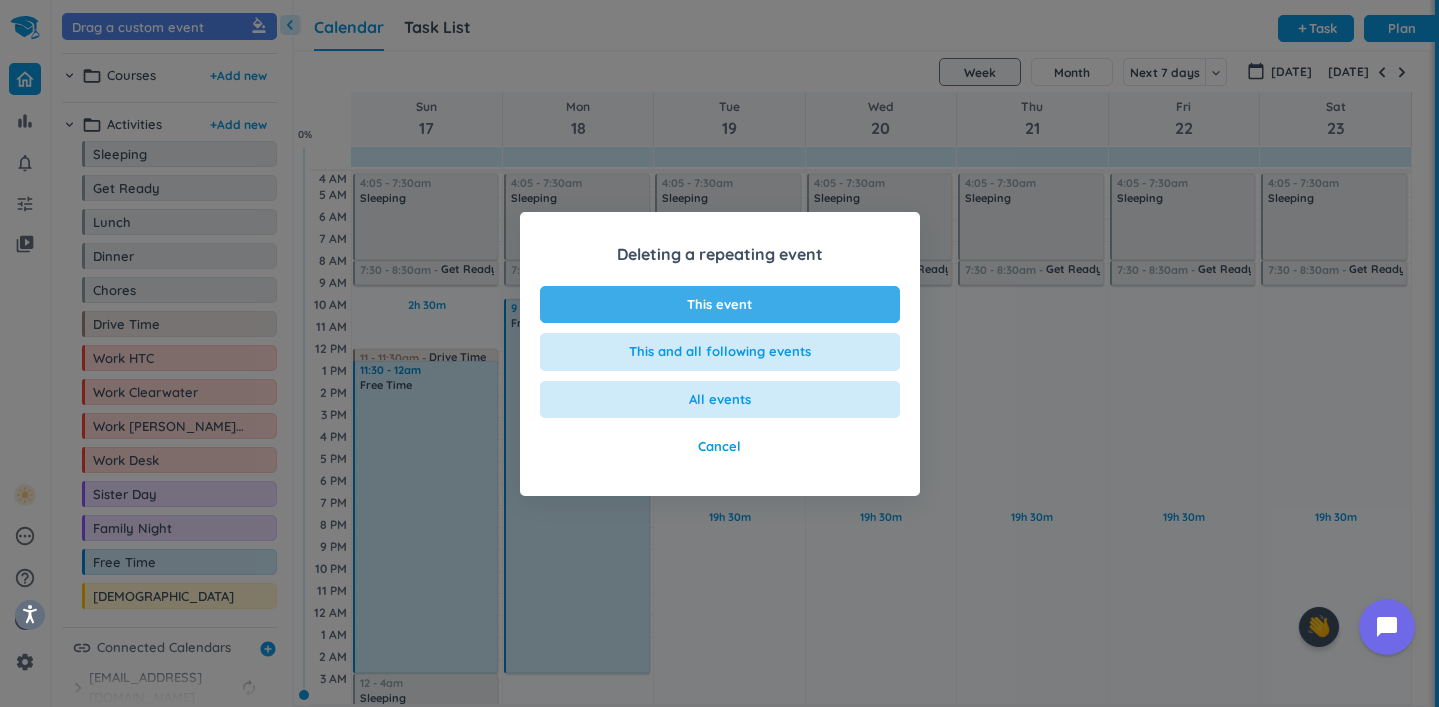 click on "This event" at bounding box center [720, 305] 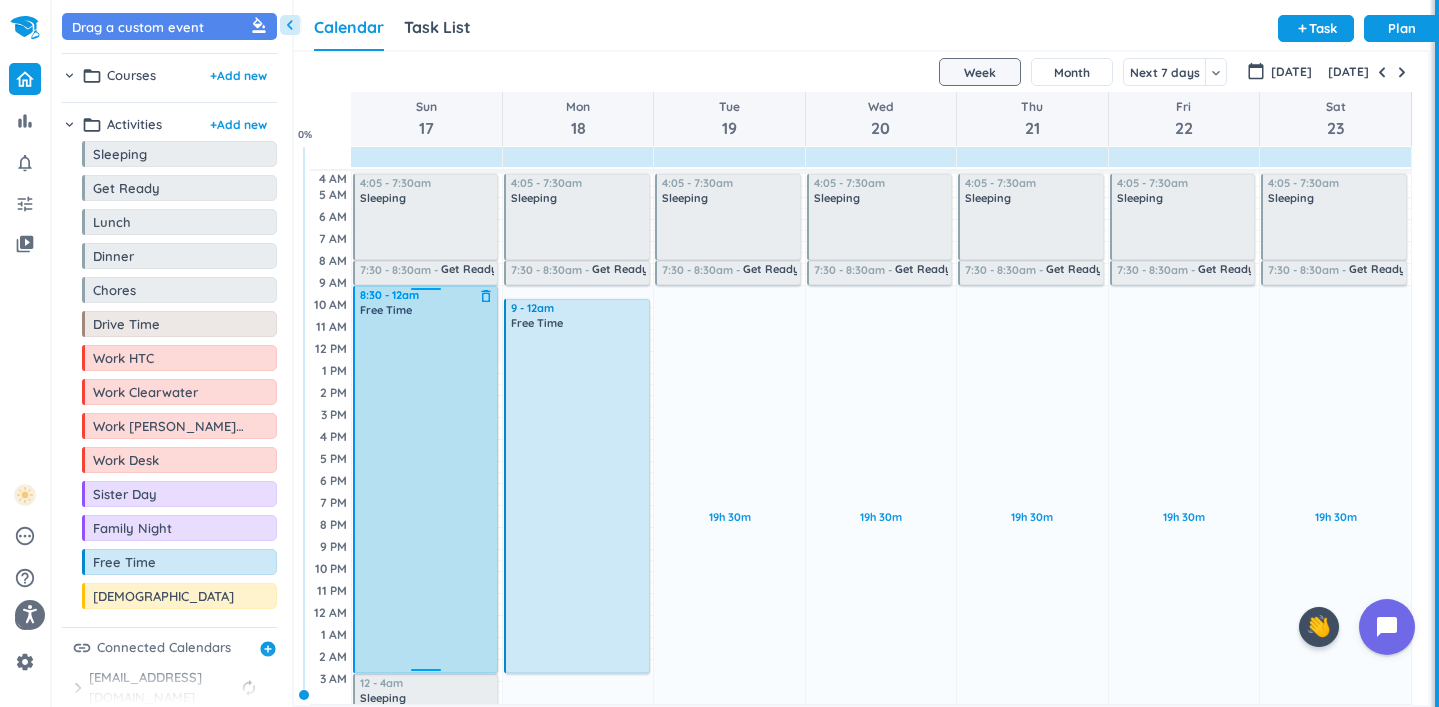 drag, startPoint x: 420, startPoint y: 365, endPoint x: 418, endPoint y: 289, distance: 76.02631 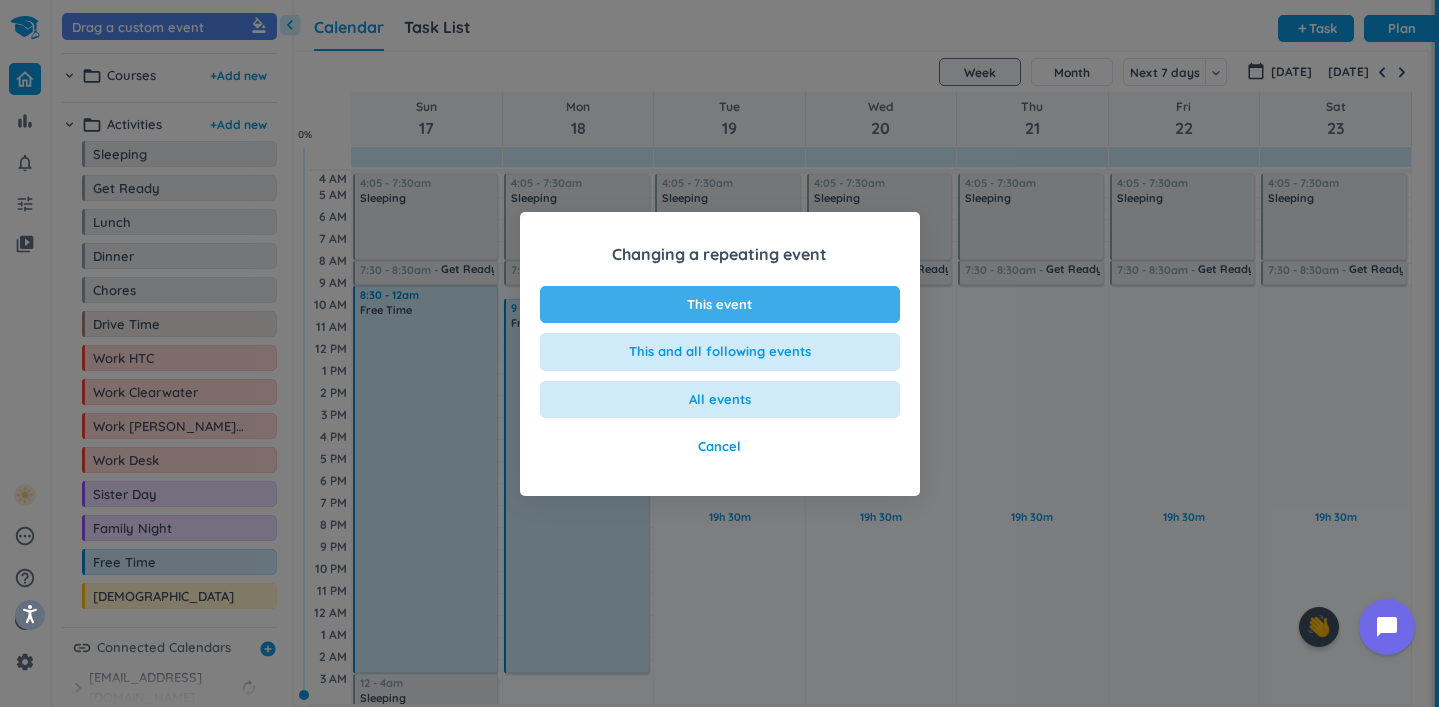 click on "This event" at bounding box center [720, 305] 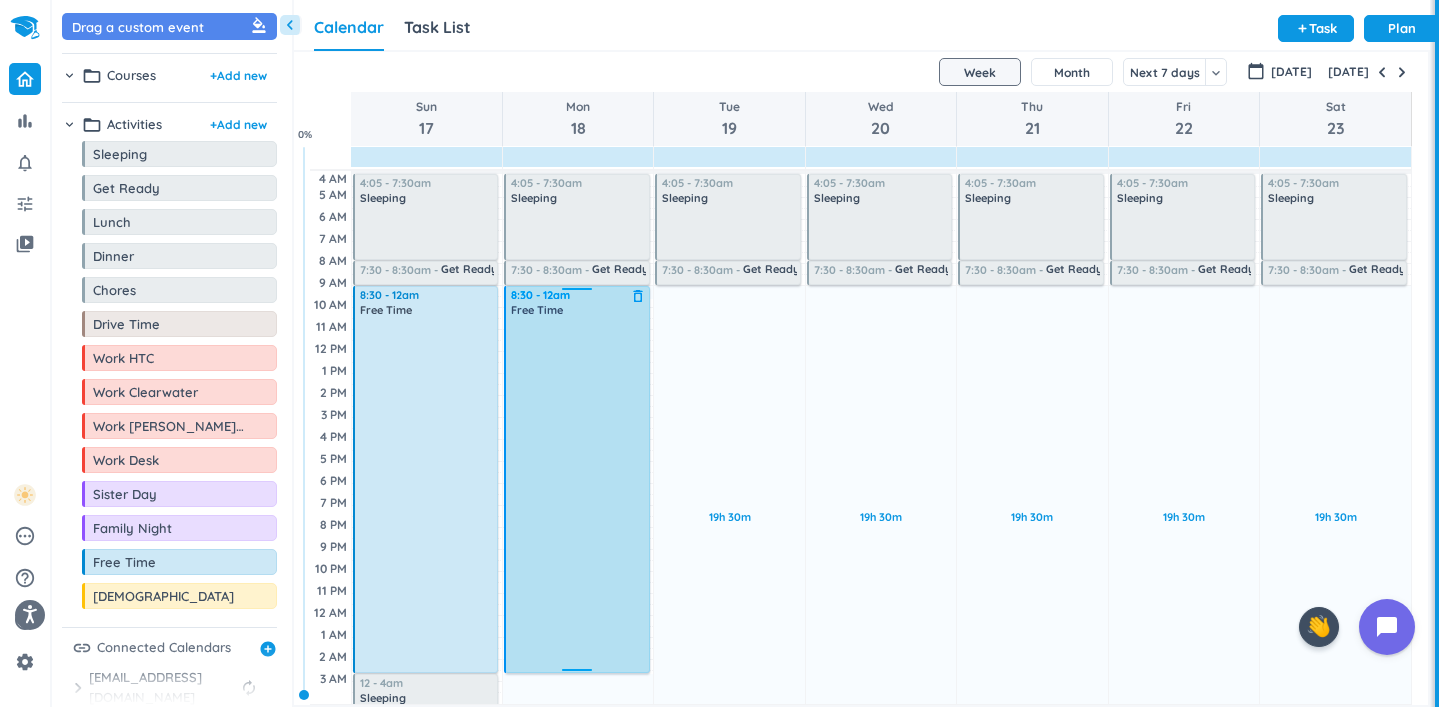 drag, startPoint x: 573, startPoint y: 303, endPoint x: 571, endPoint y: 291, distance: 12.165525 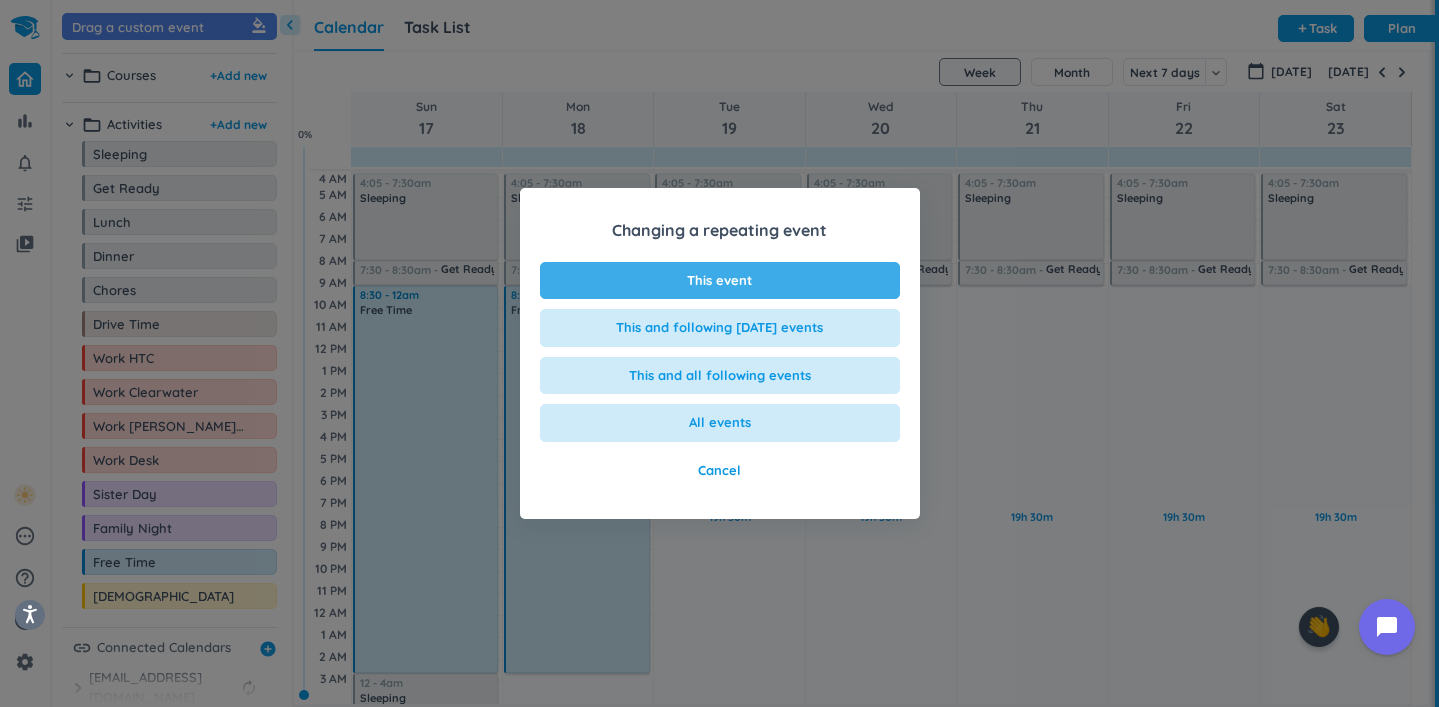 click on "This event" at bounding box center (720, 281) 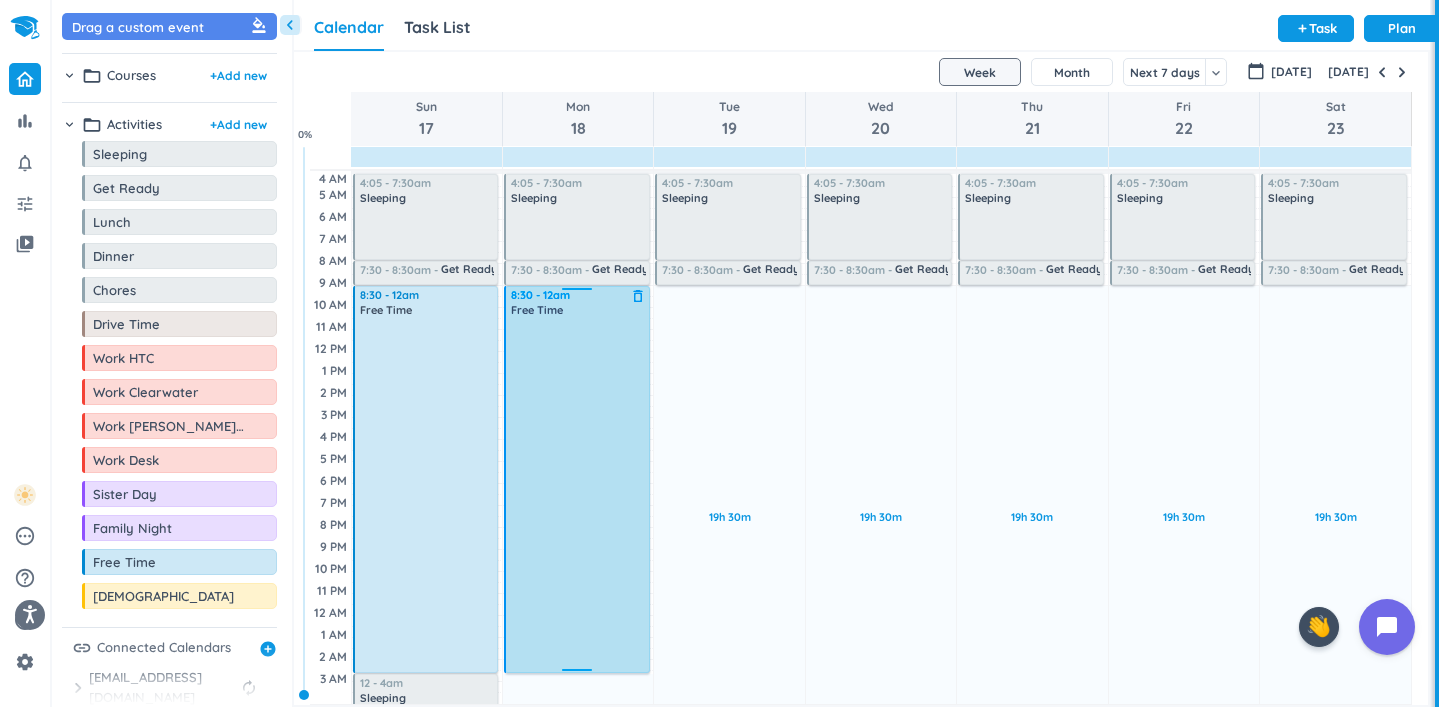 scroll, scrollTop: 69, scrollLeft: 0, axis: vertical 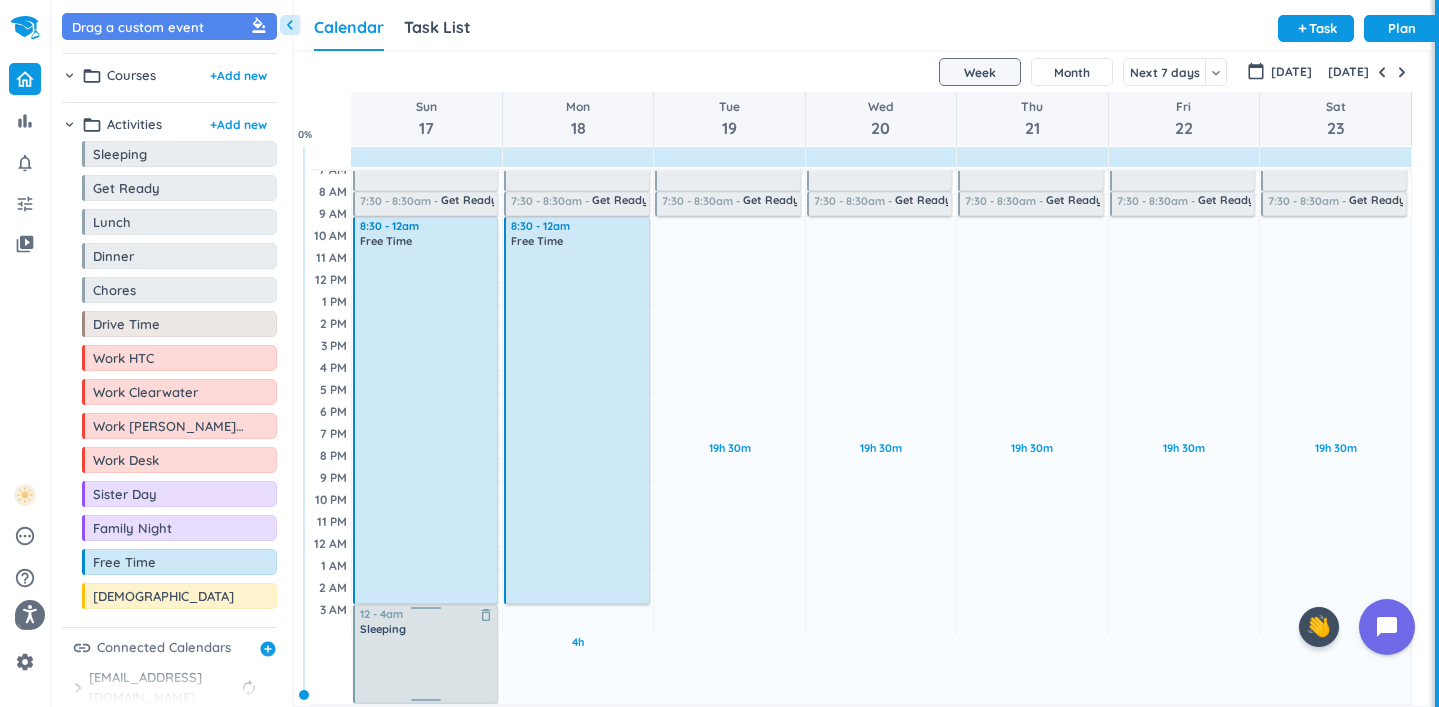 click on "Sleeping delete_outline" at bounding box center (427, 660) 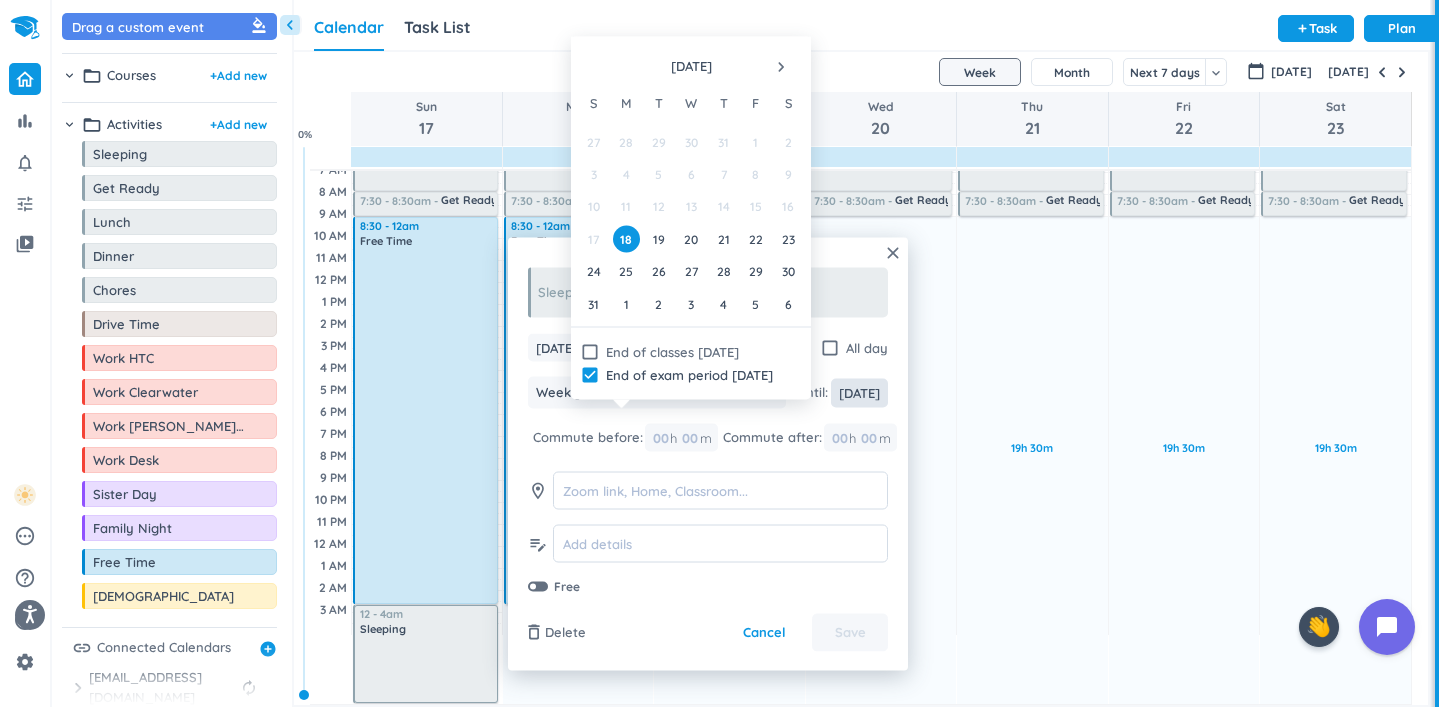click on "[DATE]" at bounding box center (859, 392) 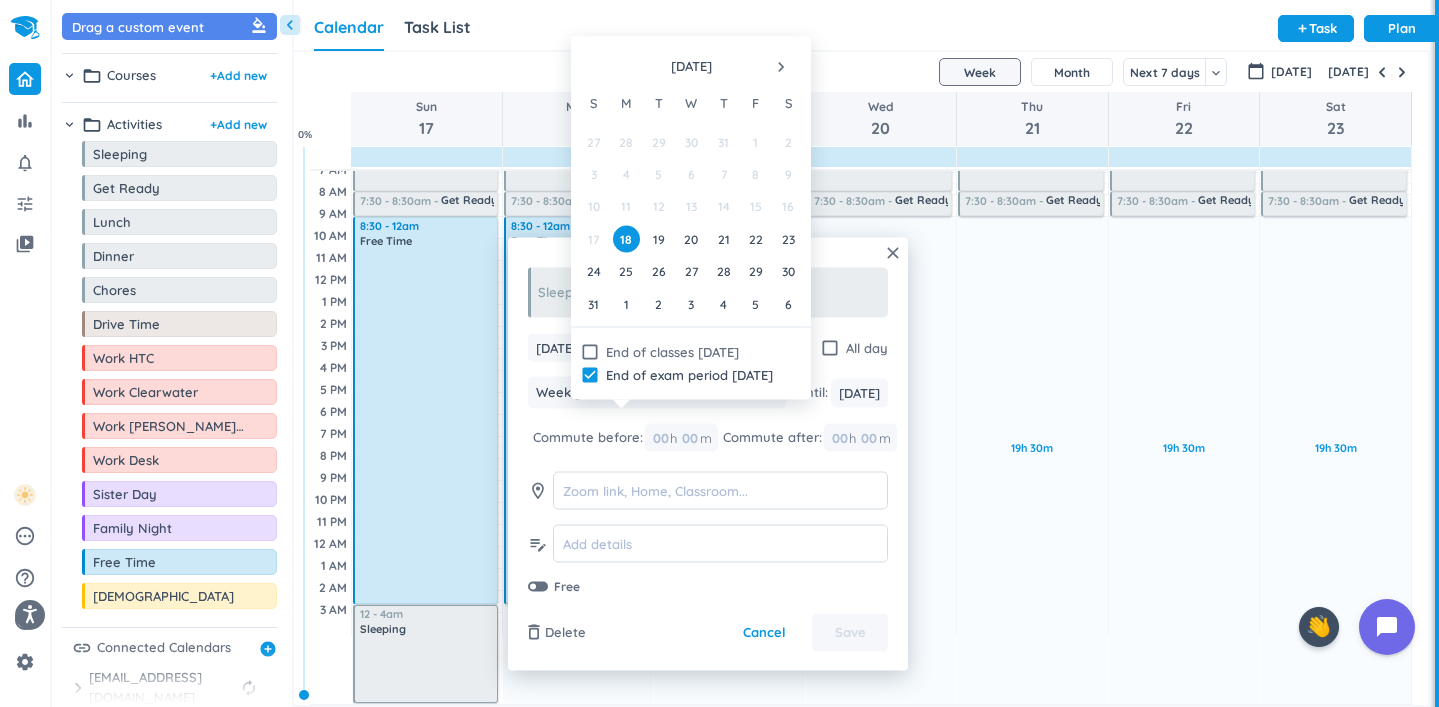 click on "navigate_next" at bounding box center (781, 67) 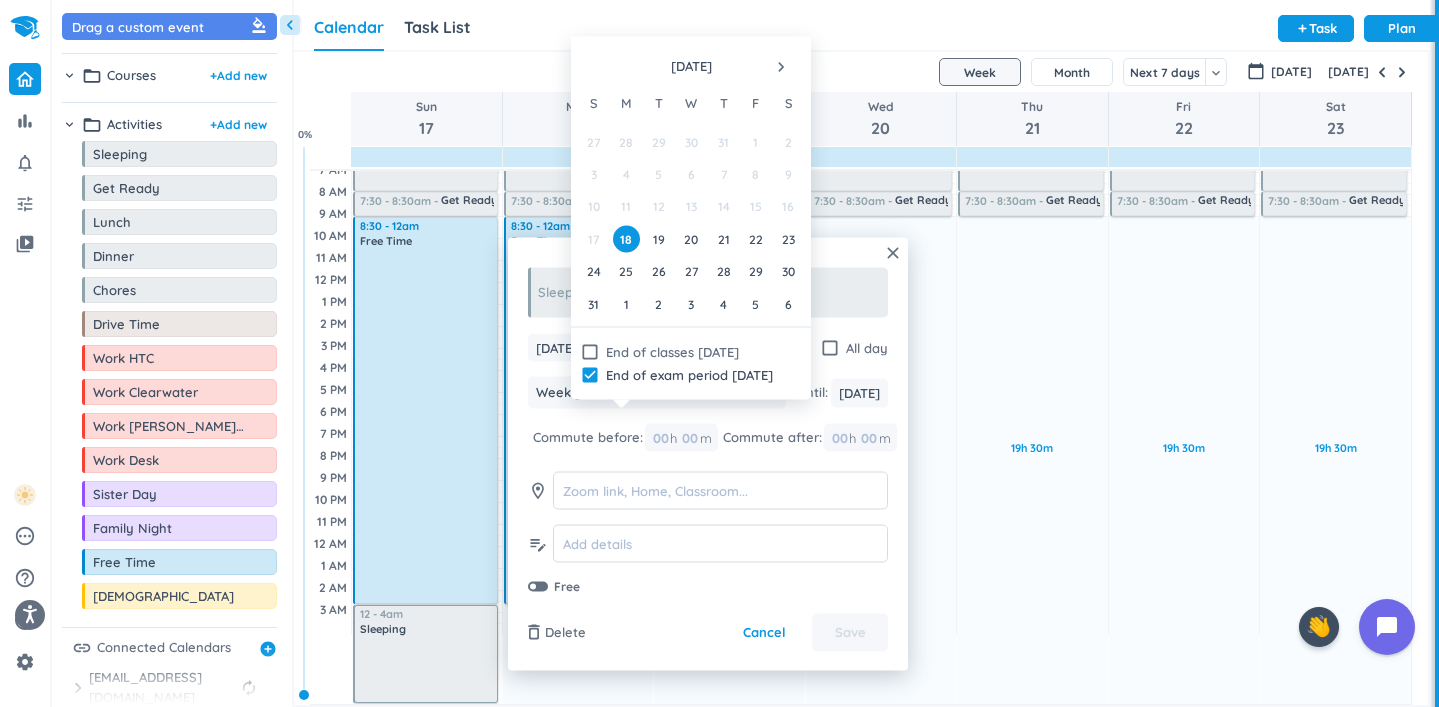 click on "navigate_next" at bounding box center (781, 67) 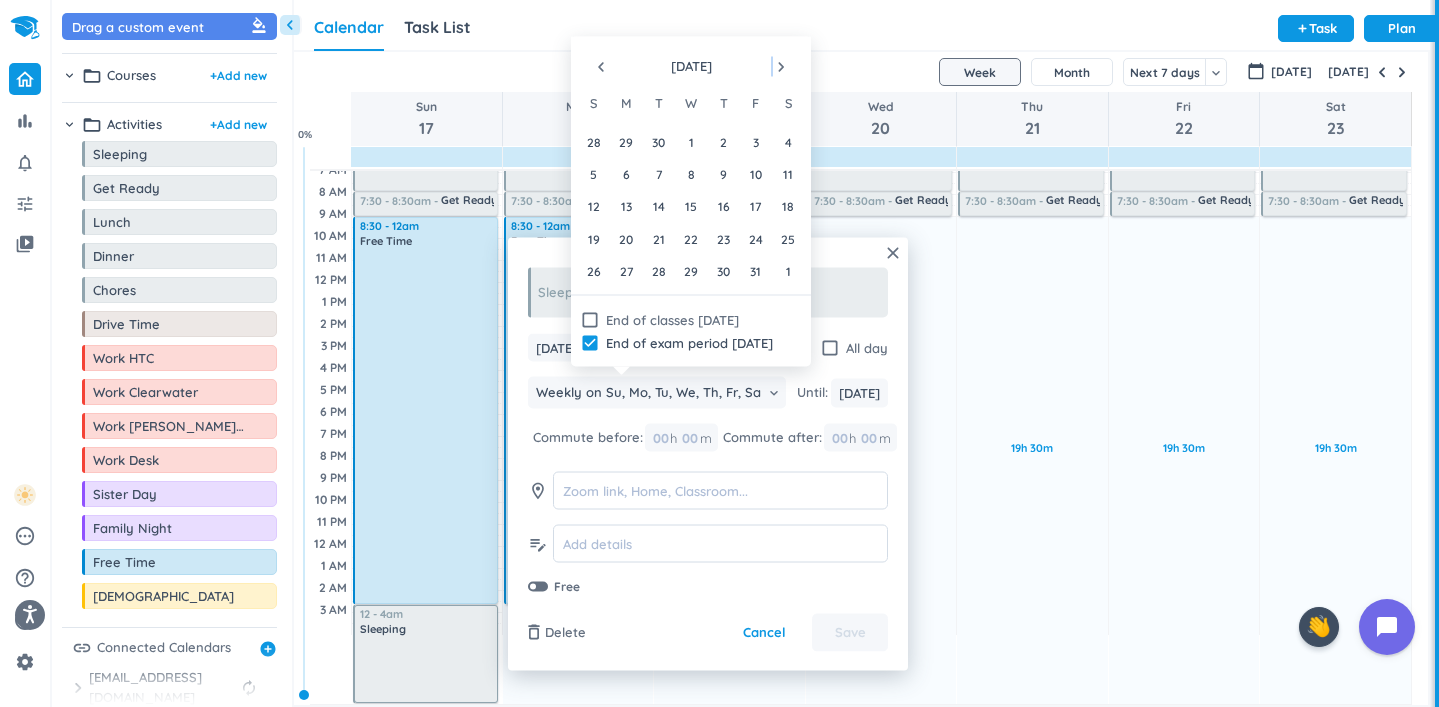 click on "navigate_next" at bounding box center [781, 67] 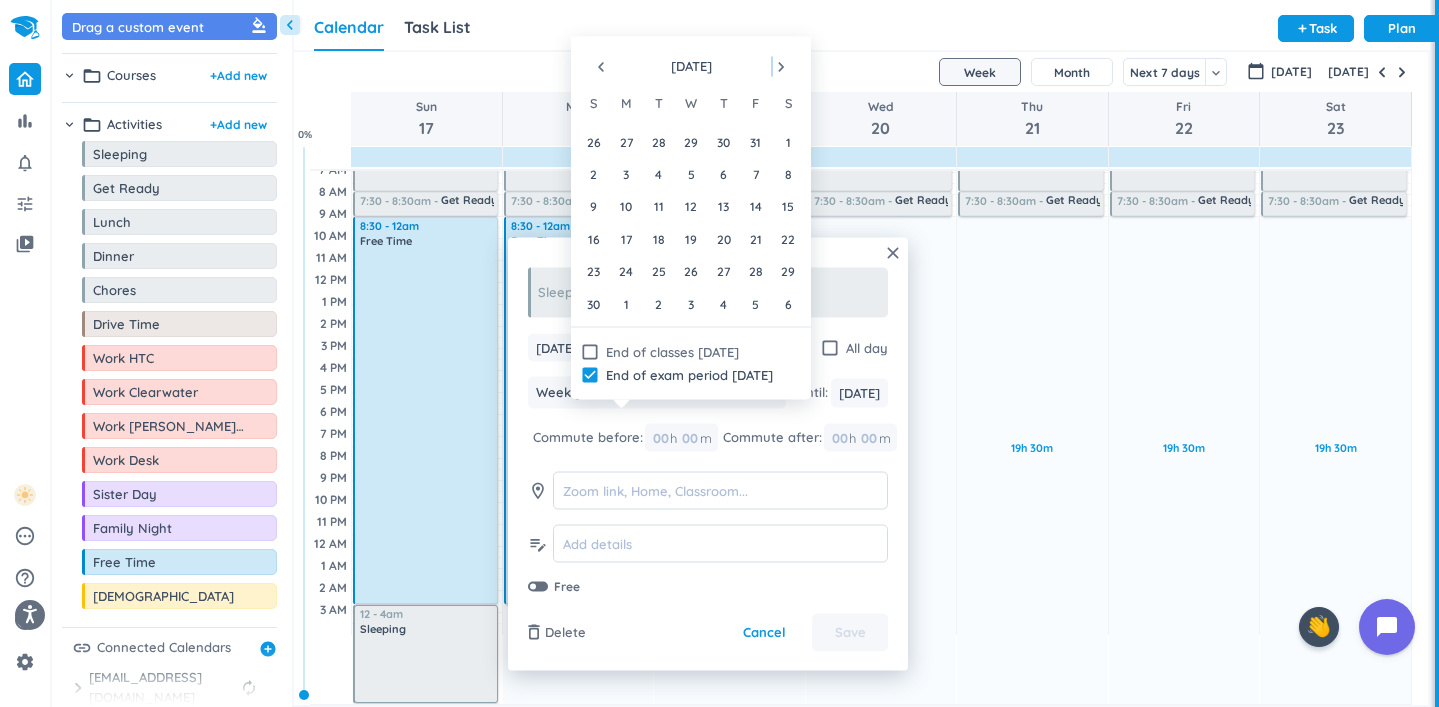 click on "navigate_next" at bounding box center [781, 67] 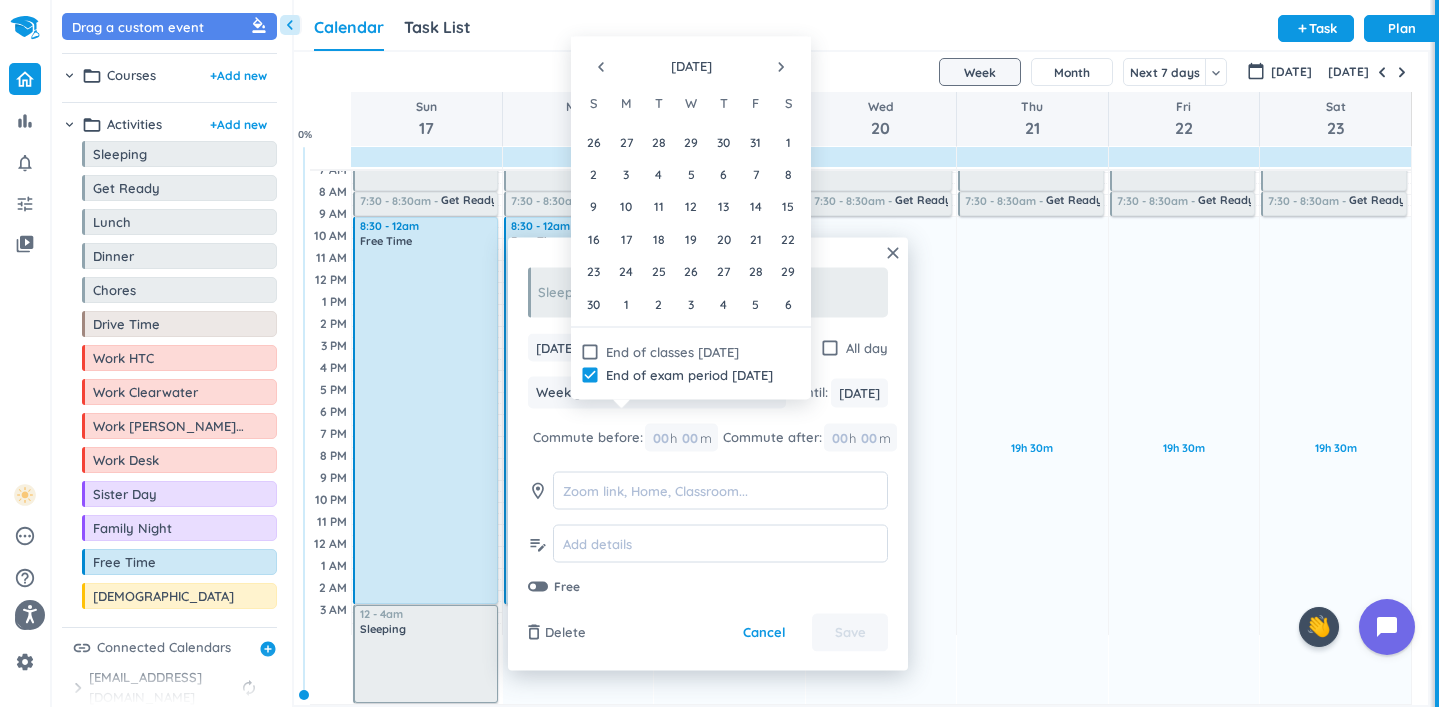 click on "navigate_next" at bounding box center (781, 67) 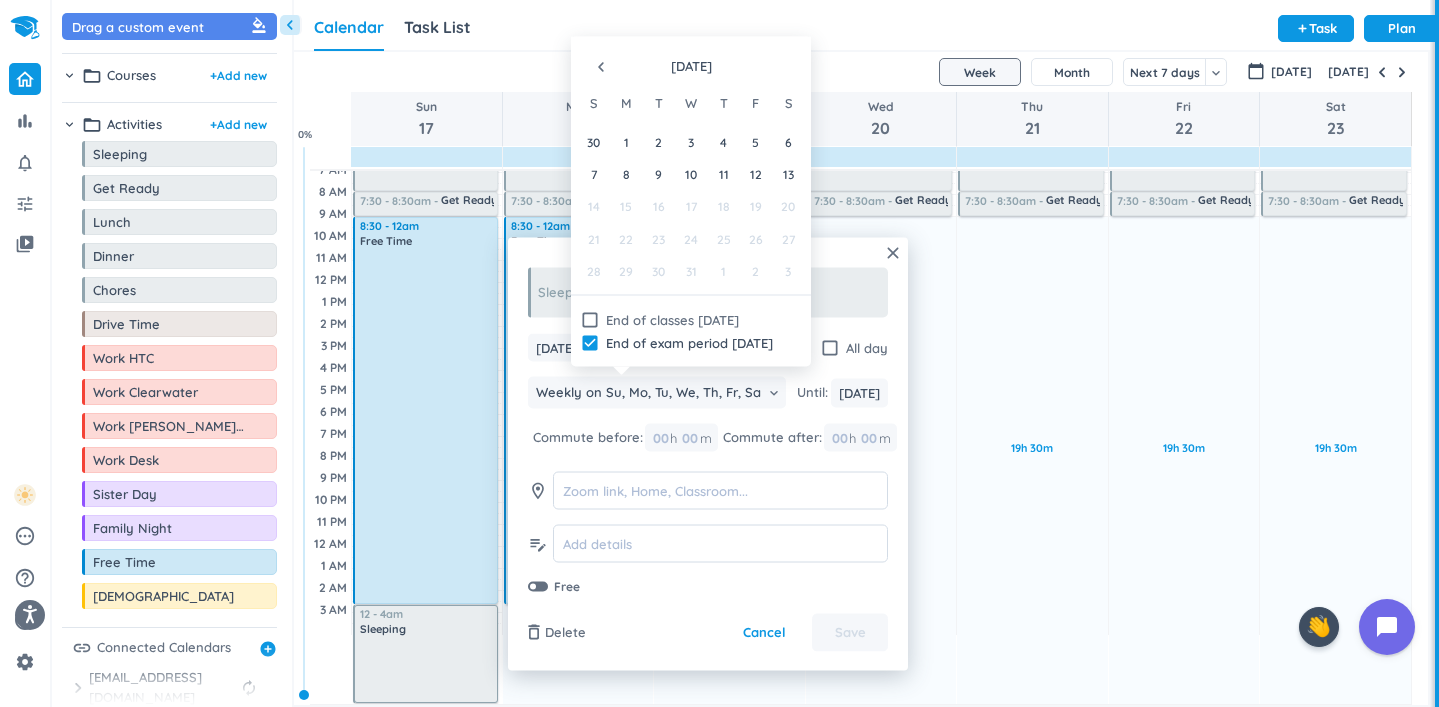 click at bounding box center (781, 67) 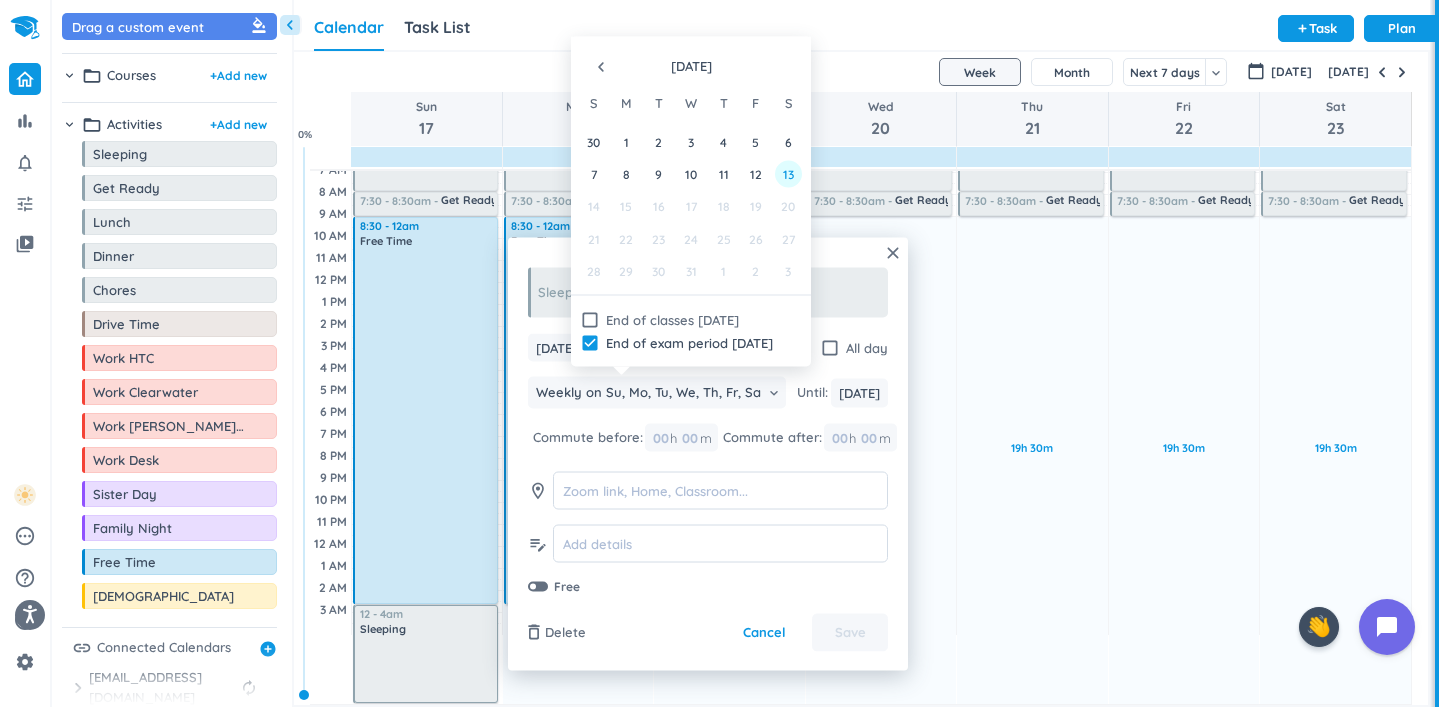 click on "13" at bounding box center [788, 174] 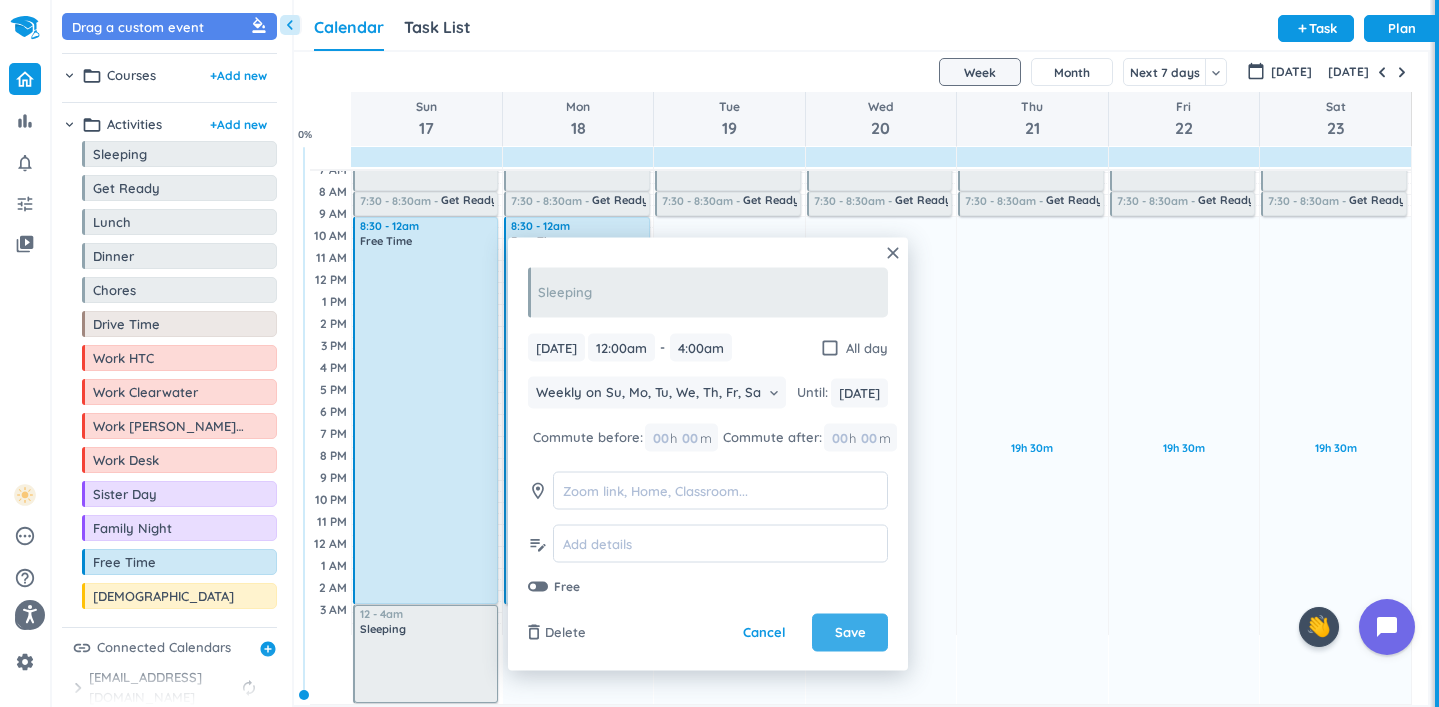 click on "Save" at bounding box center [850, 633] 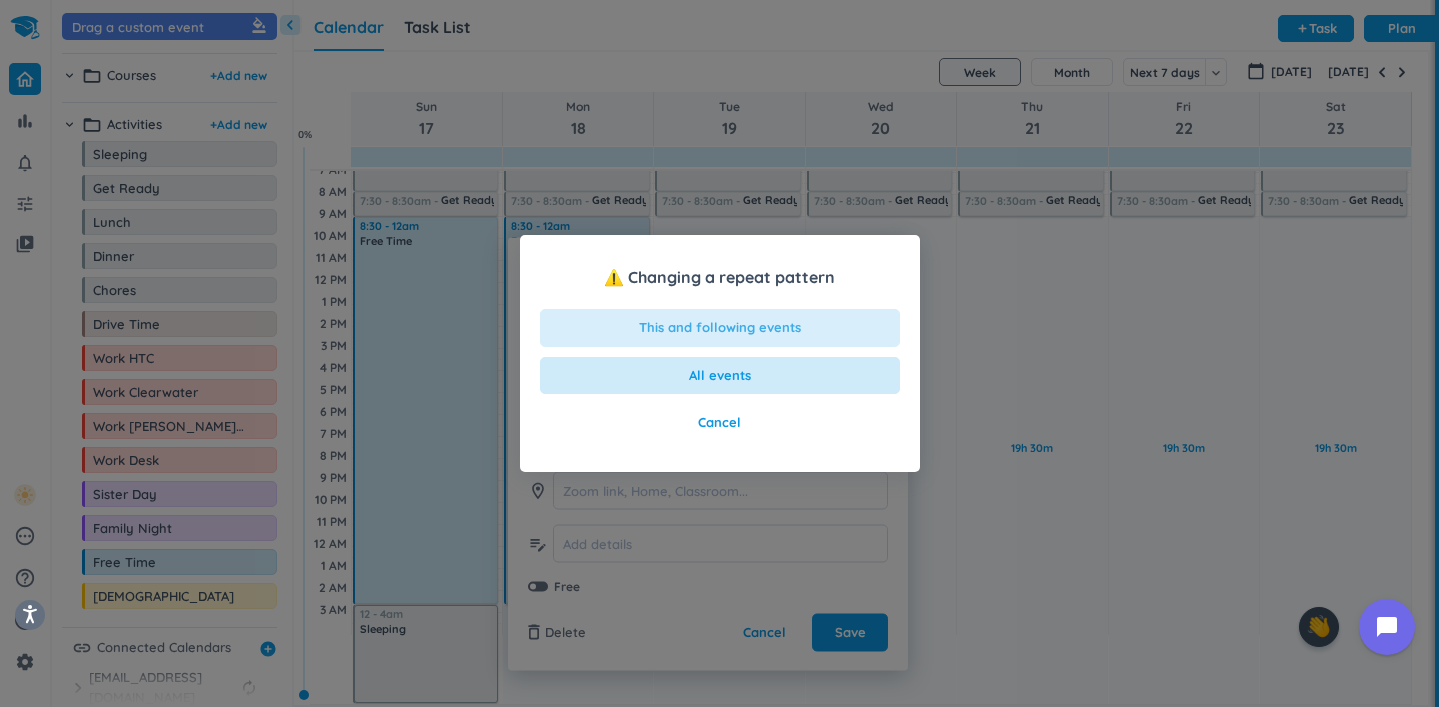 click on "This and following events" at bounding box center (720, 328) 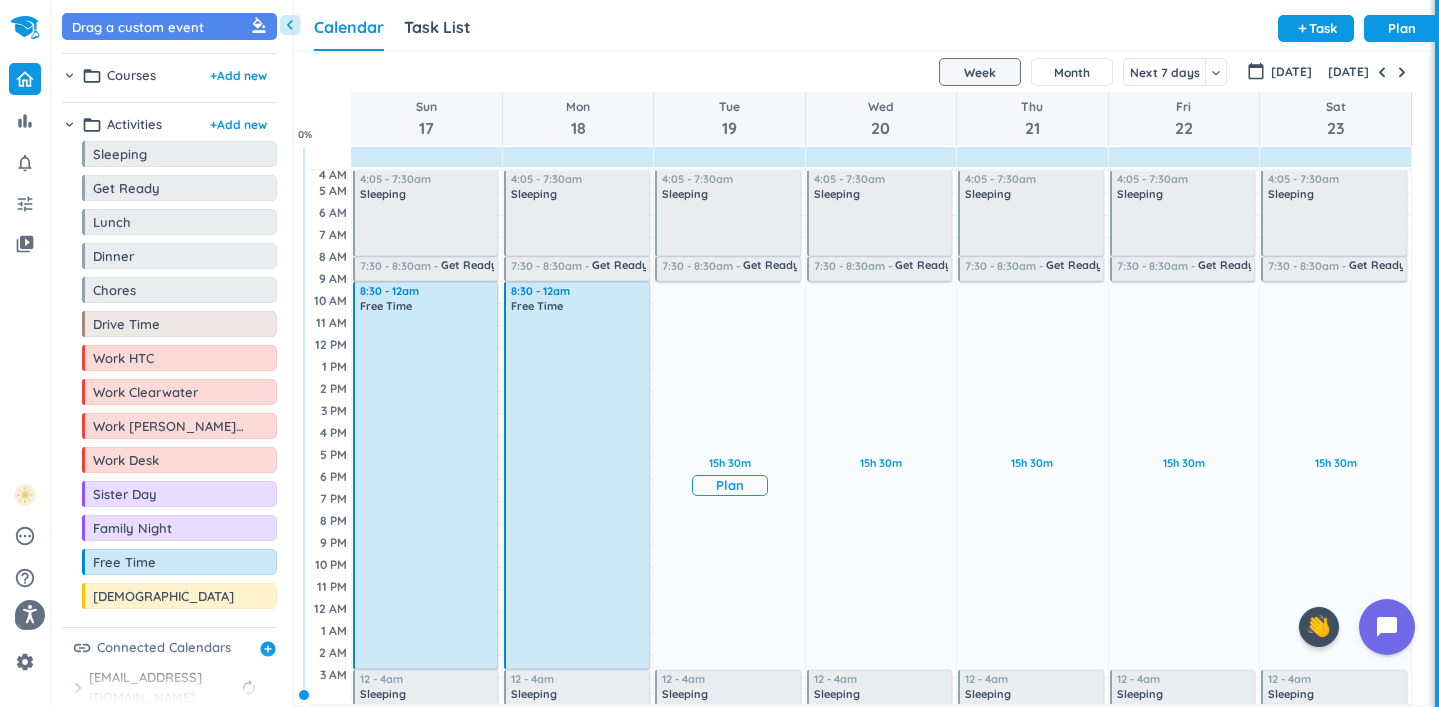 scroll, scrollTop: 0, scrollLeft: 0, axis: both 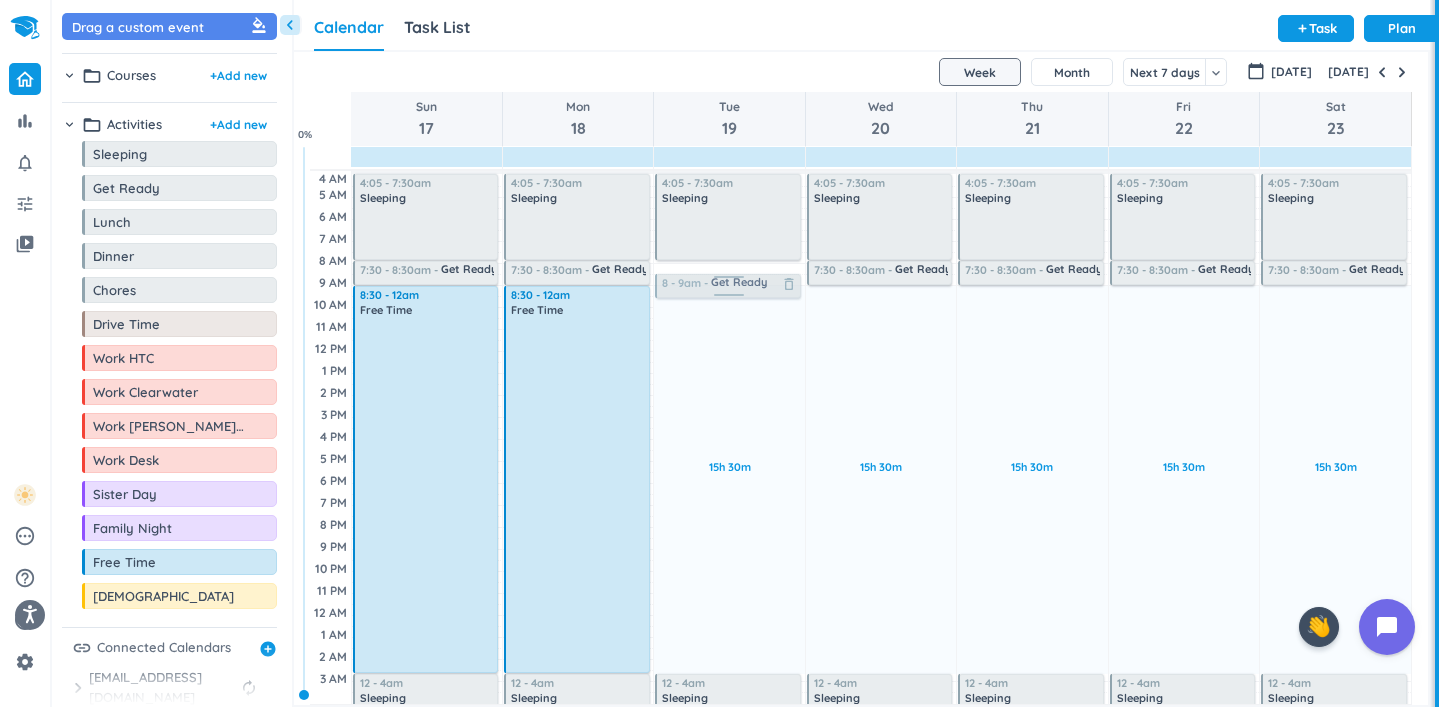 click on "15h 30m Past due Plan Adjust Awake Time 4:05 - 7:30am Sleeping delete_outline 7:30 - 8:30am Get Ready delete_outline 12 - 4am Sleeping delete_outline 8 - 9am Get Ready delete_outline" at bounding box center [729, 437] 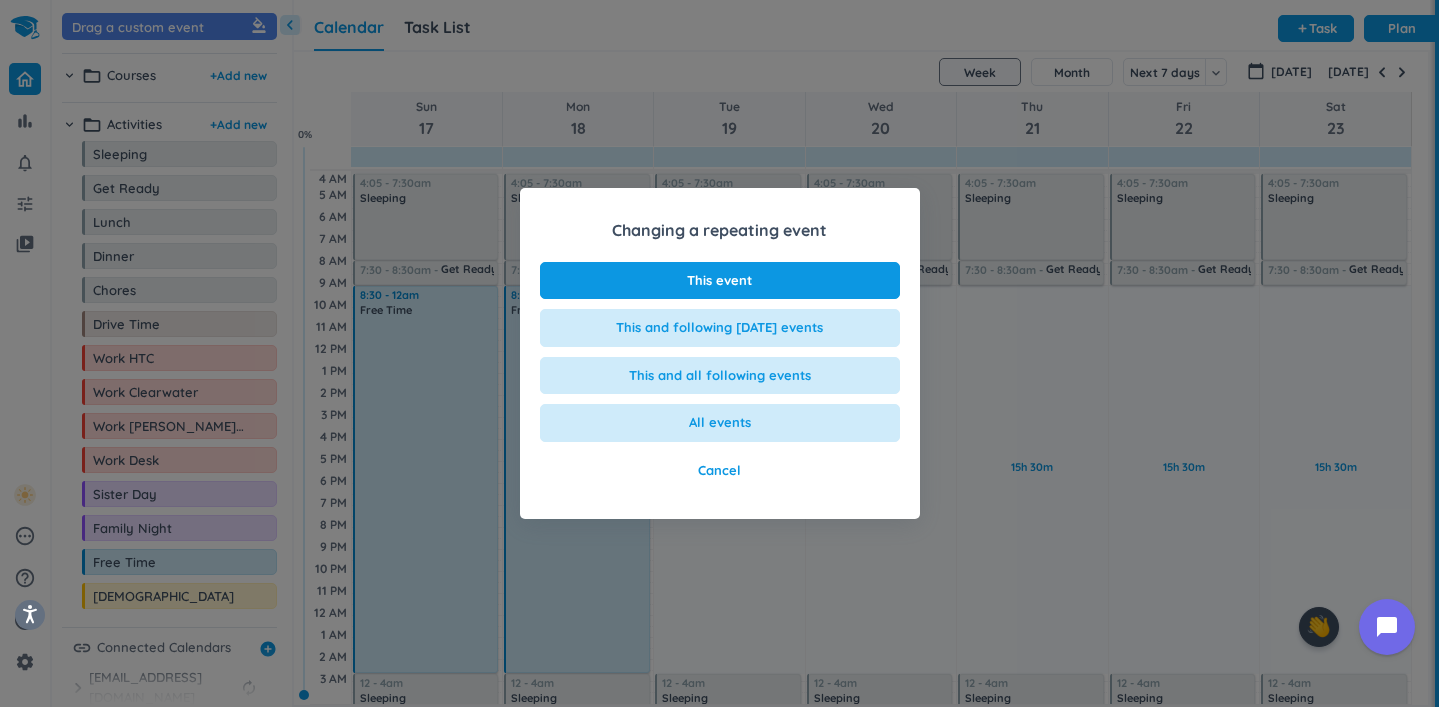 click on "This event" at bounding box center (720, 281) 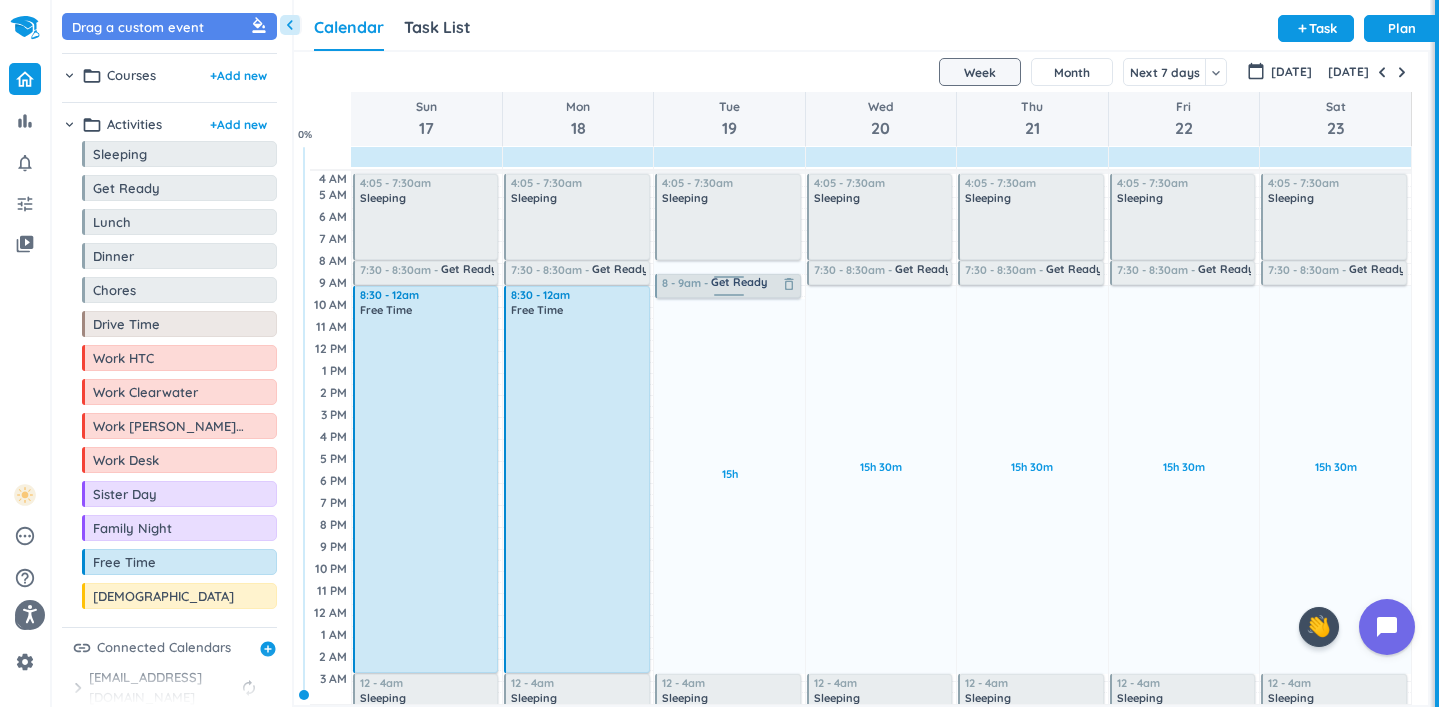 click on "Get Ready delete_outline" at bounding box center (754, 285) 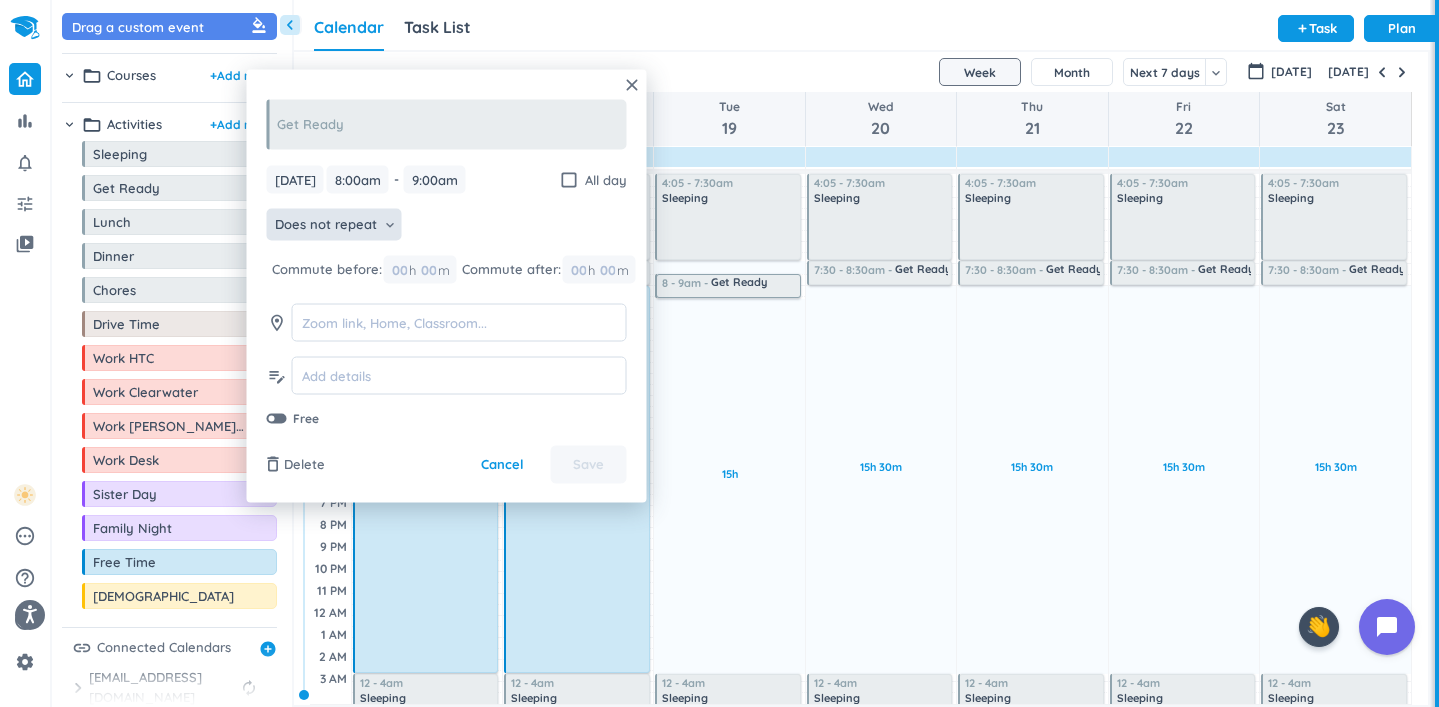 click on "Does not repeat" at bounding box center (326, 225) 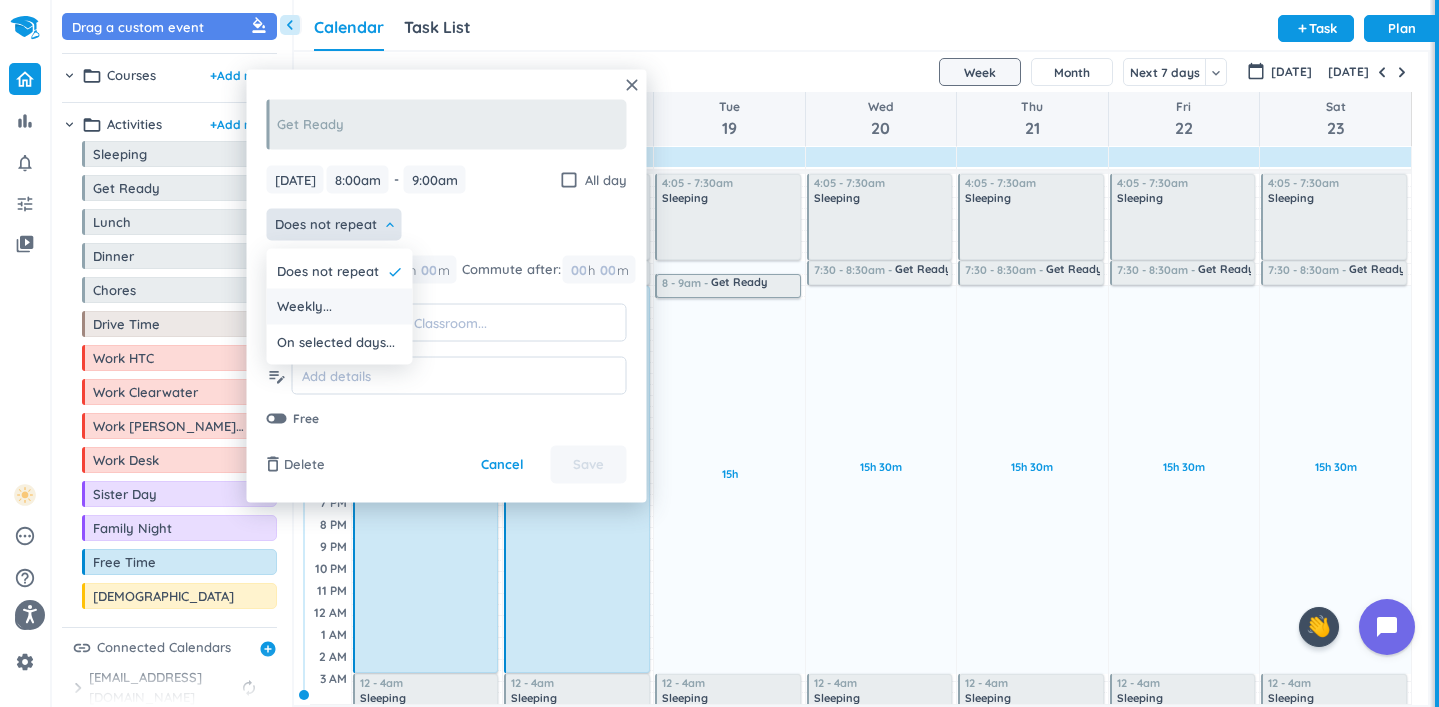 click on "Weekly..." at bounding box center [340, 307] 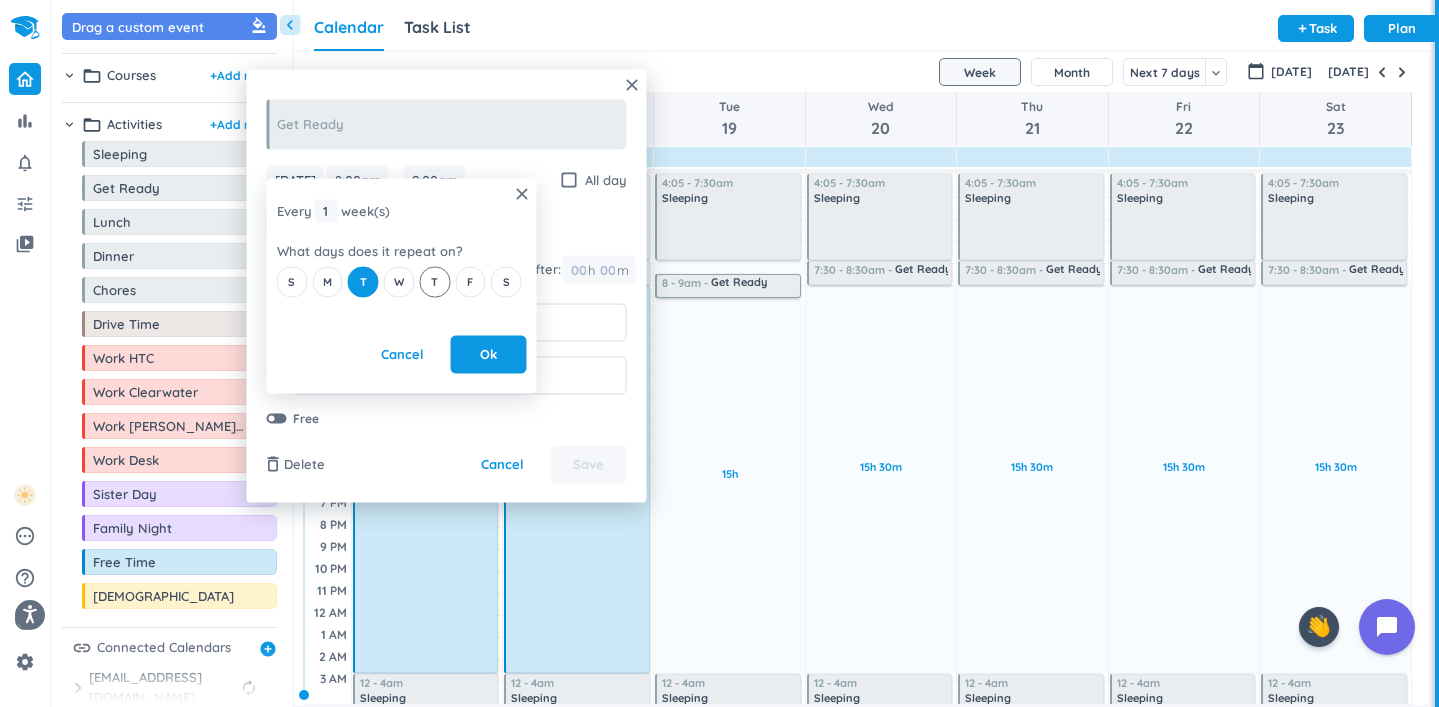 click on "T" at bounding box center [434, 281] 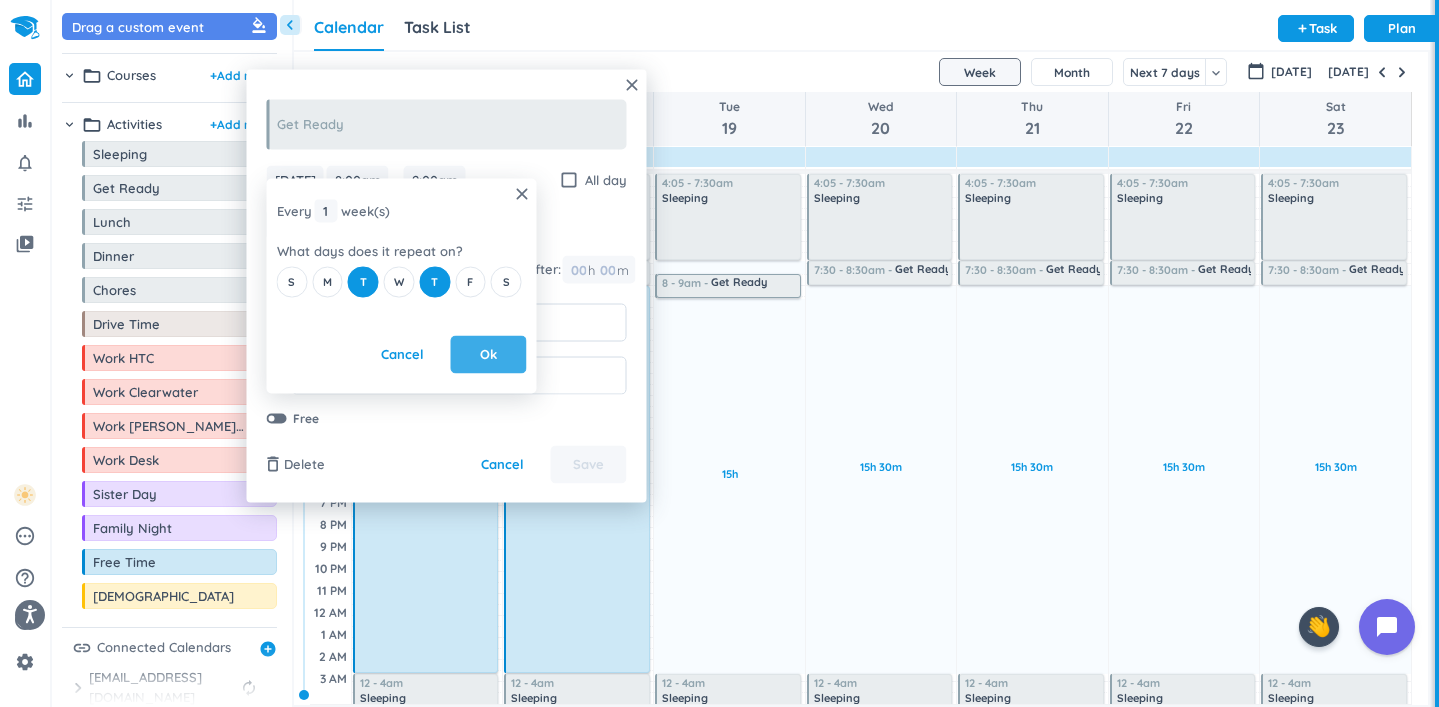 click on "Ok" at bounding box center (489, 355) 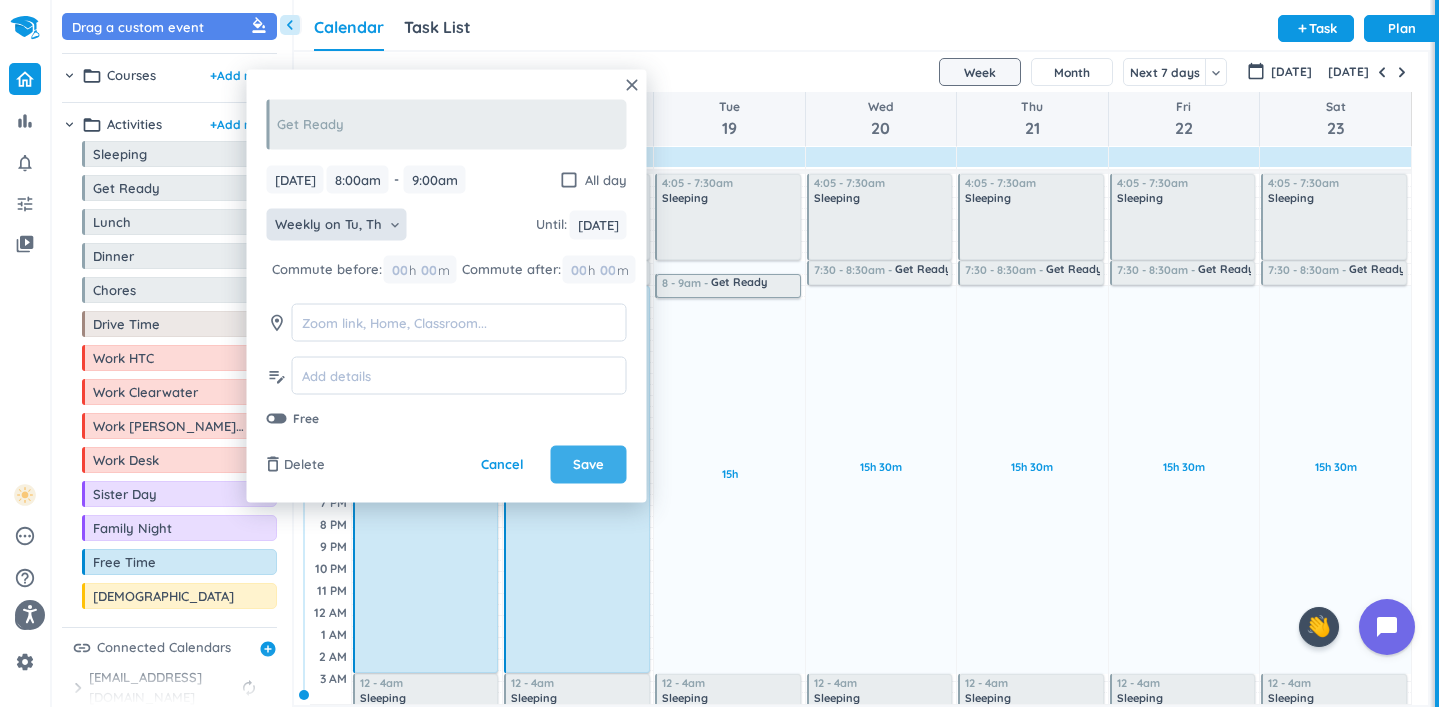 click on "Save" at bounding box center [589, 465] 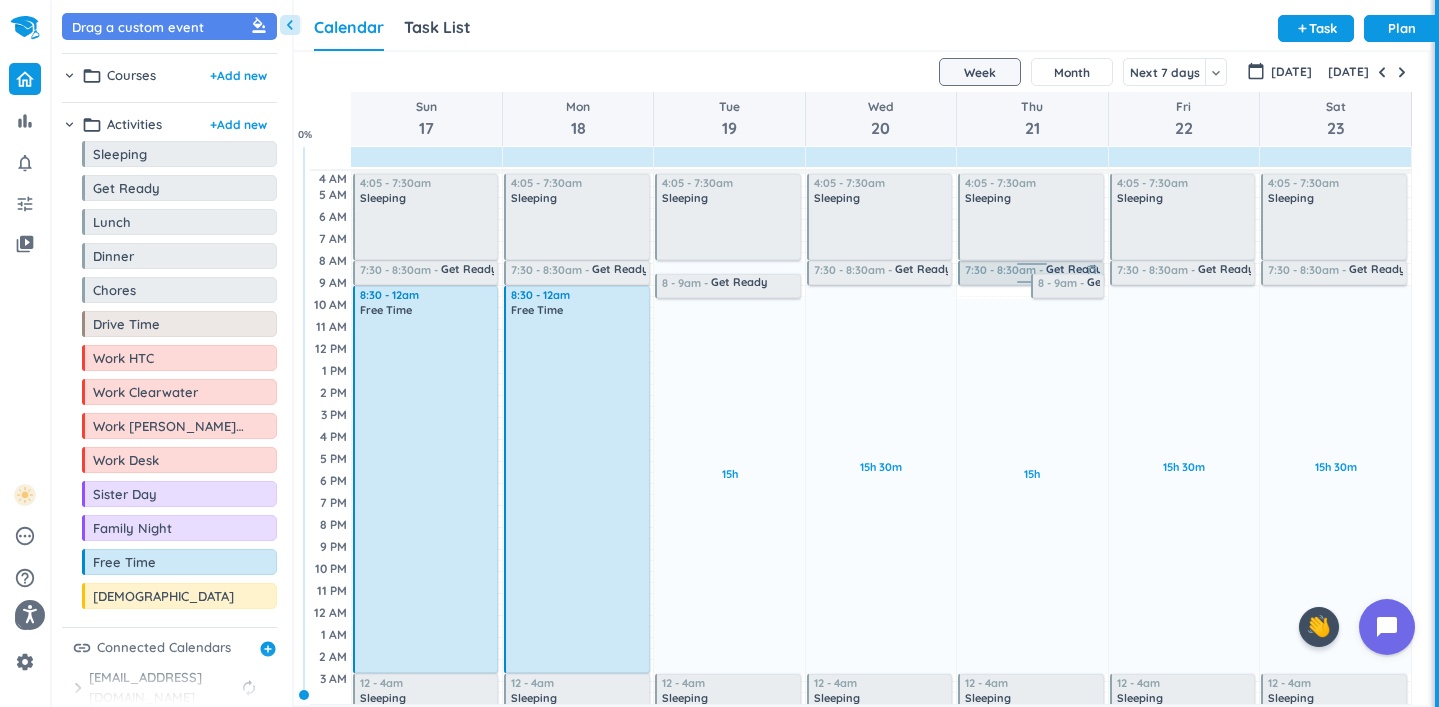click on "7:30 - 8:30am" at bounding box center [1005, 271] 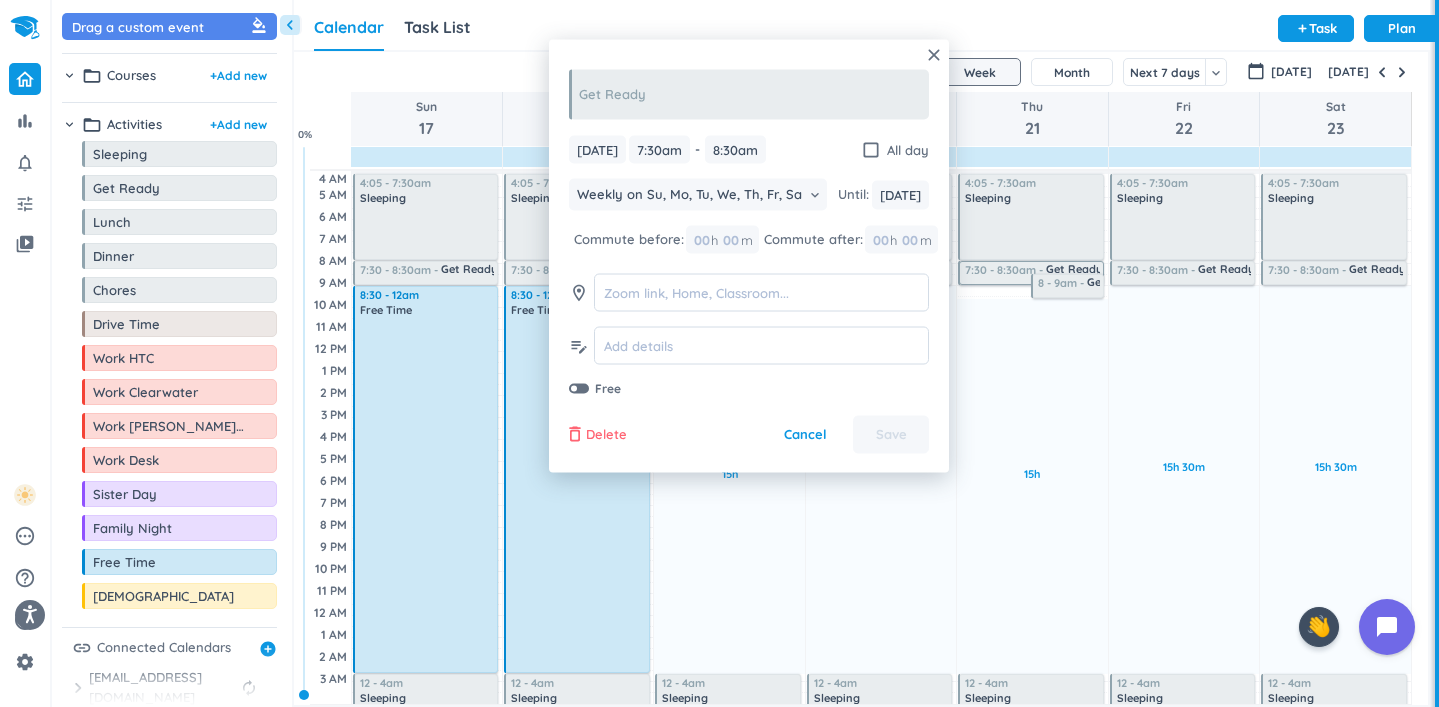 click on "Delete" at bounding box center (606, 435) 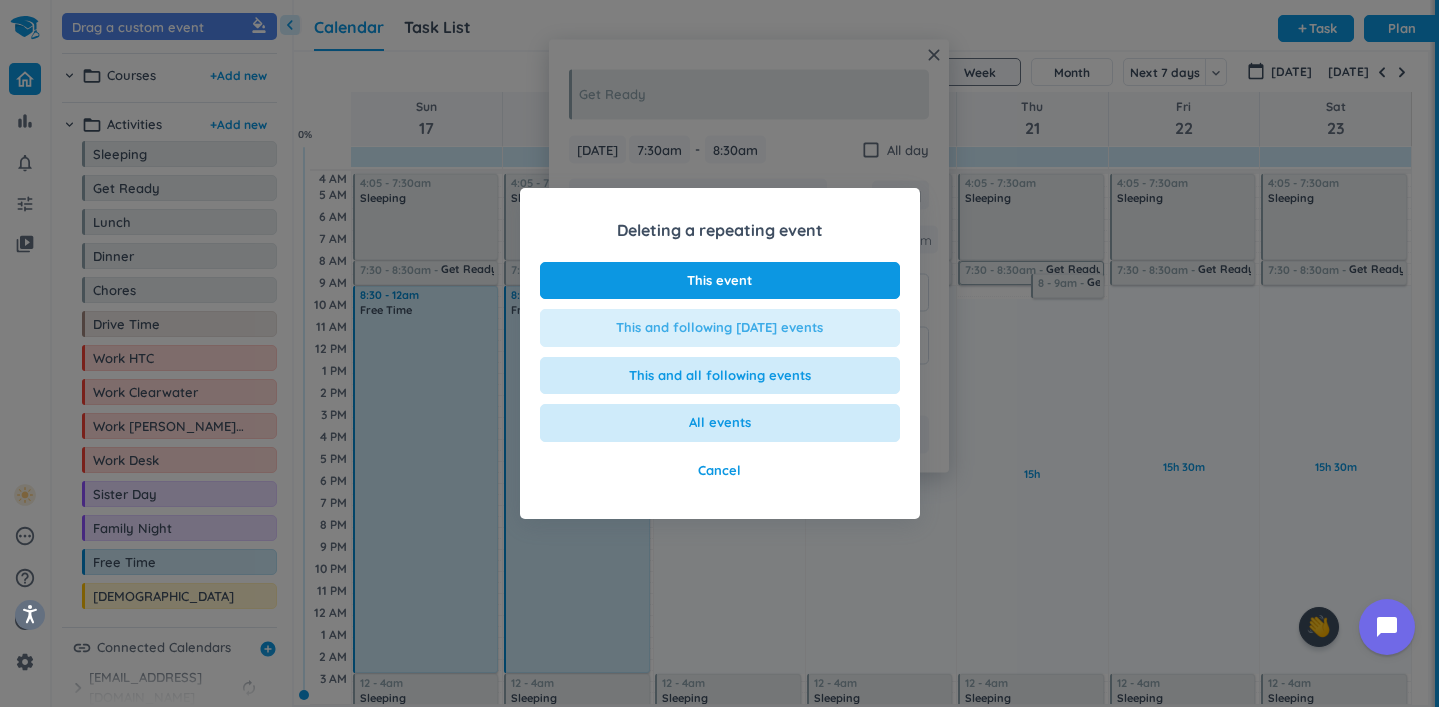 click on "This and following [DATE] events" at bounding box center (719, 328) 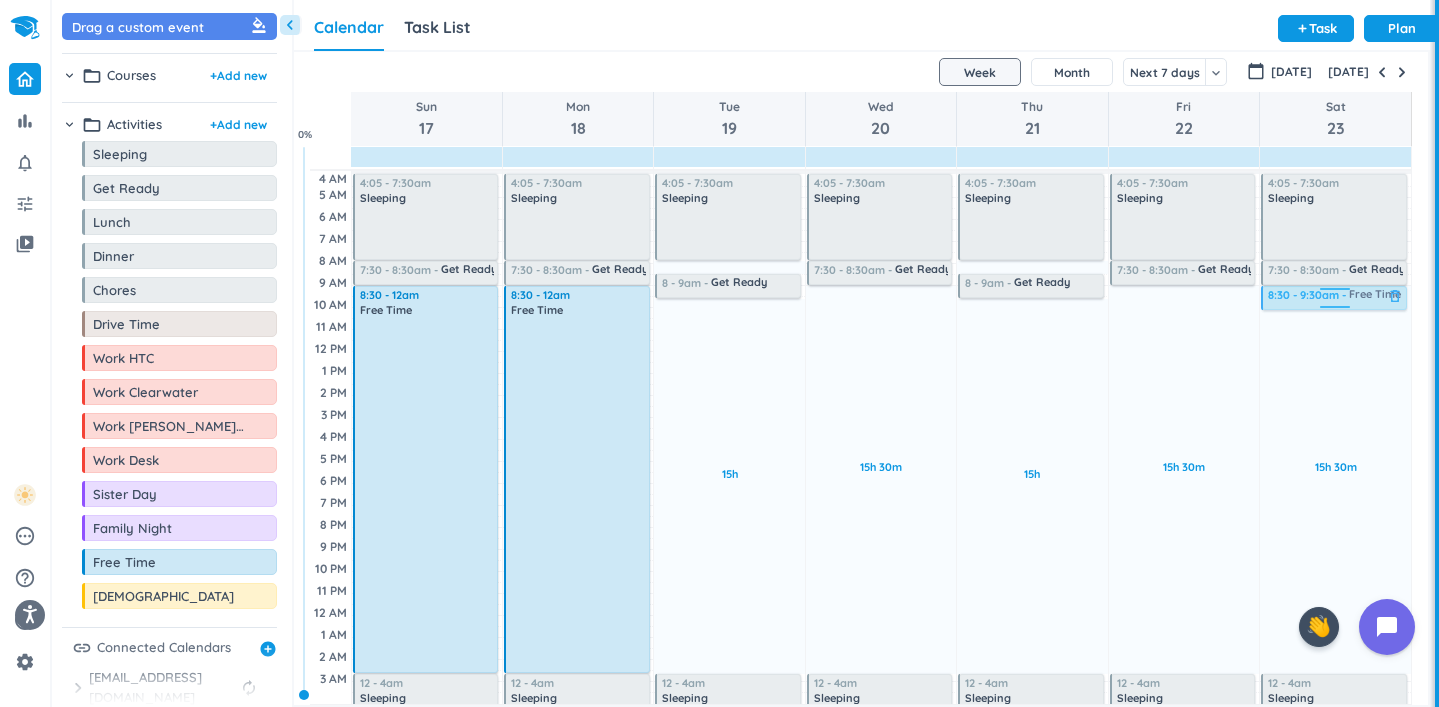 drag, startPoint x: 145, startPoint y: 569, endPoint x: 1361, endPoint y: 288, distance: 1248.0453 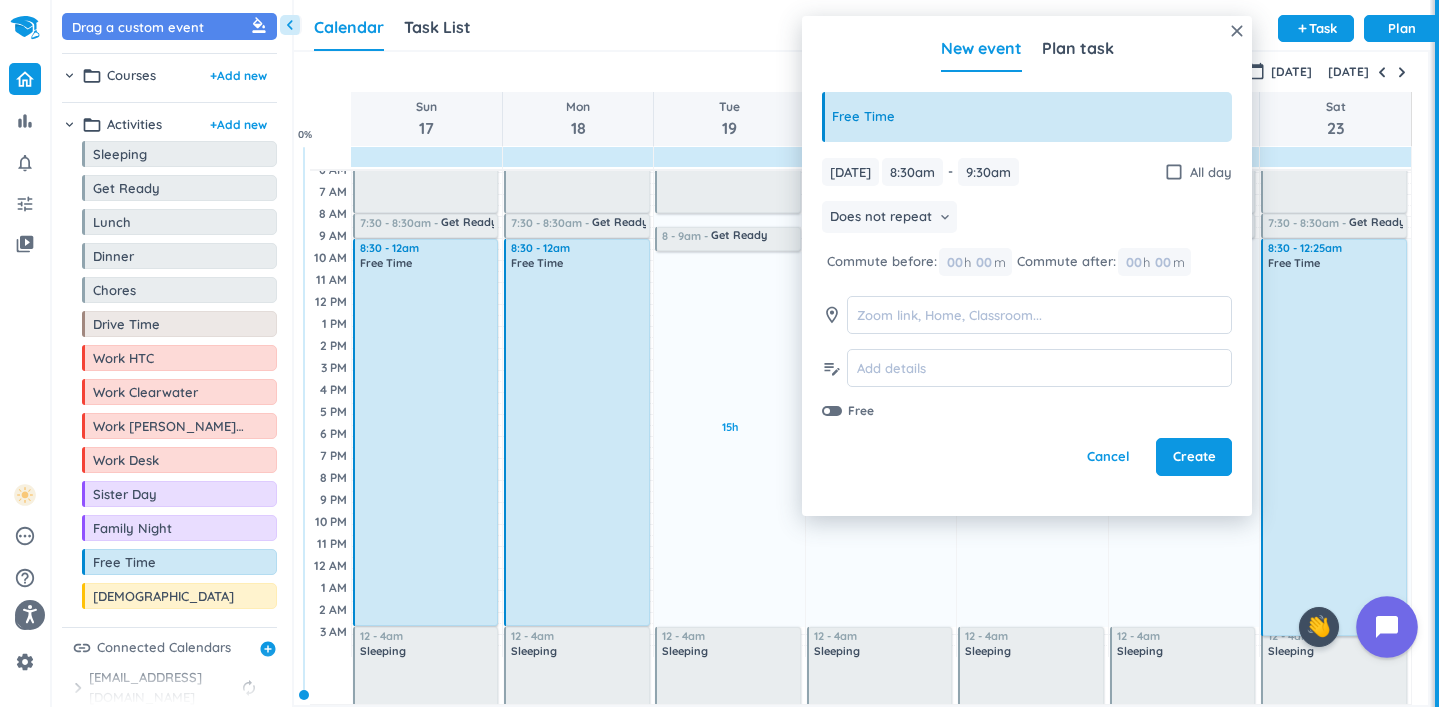 scroll, scrollTop: 69, scrollLeft: 0, axis: vertical 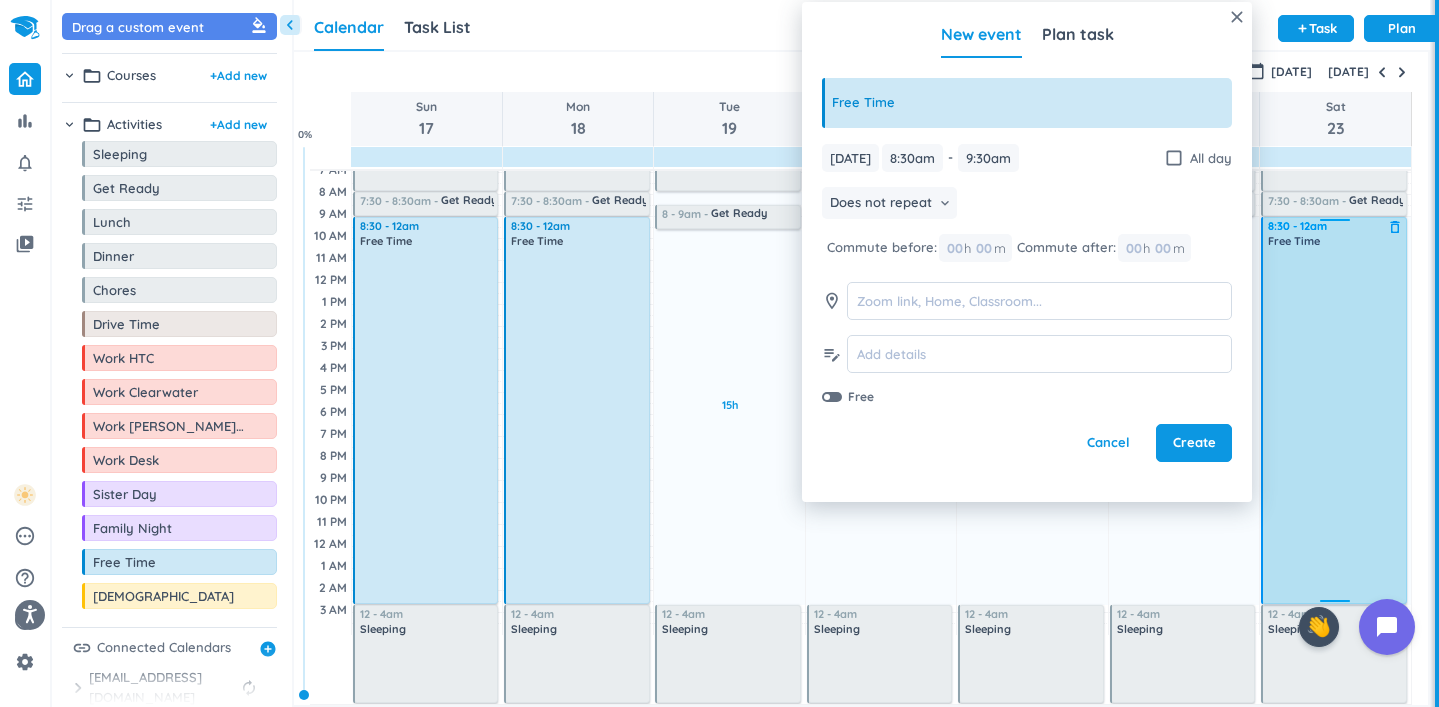 drag, startPoint x: 1333, startPoint y: 310, endPoint x: 1359, endPoint y: 604, distance: 295.14743 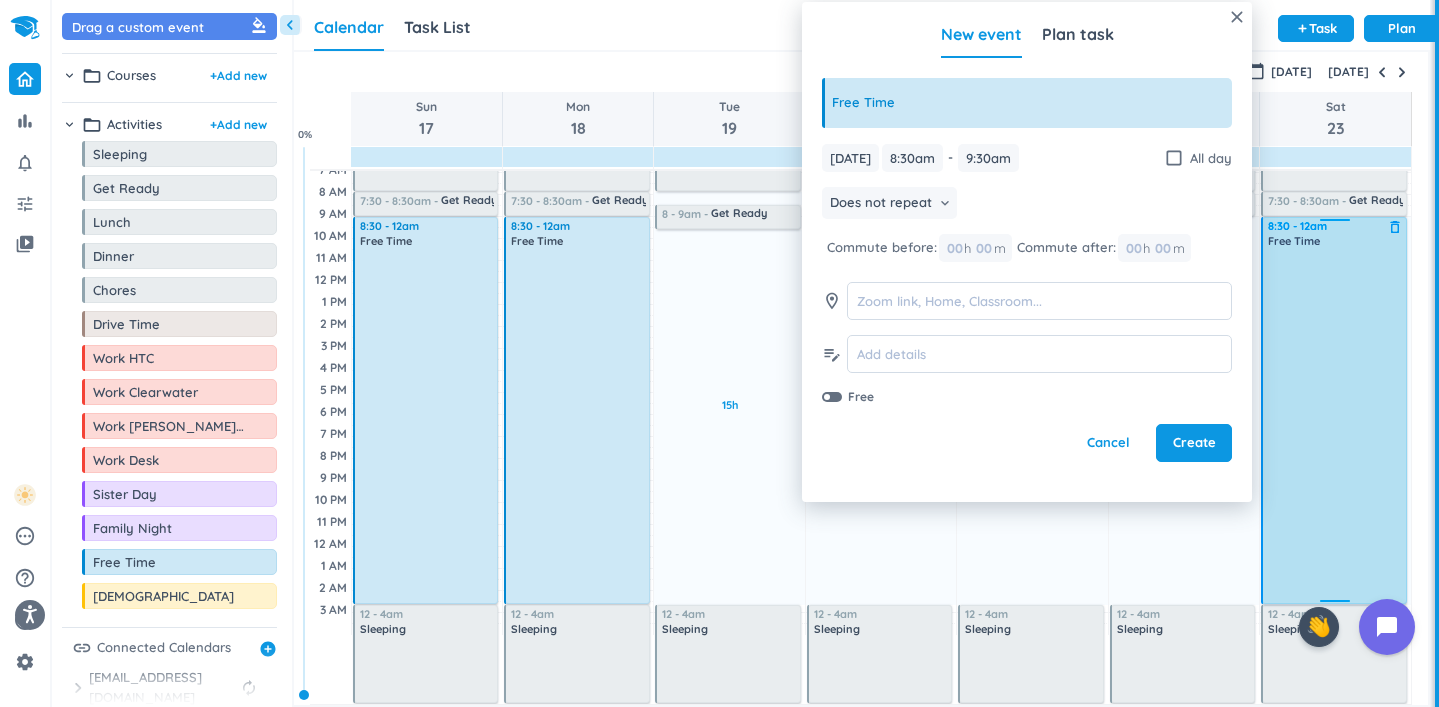 click on "15h 30m Past due Plan Adjust Awake Time 4:05 - 7:30am Sleeping delete_outline 7:30 - 8:30am Get Ready delete_outline 8:30 - 9:30am Free Time delete_outline 12 - 4am Sleeping delete_outline 8:30 - 12am Free Time delete_outline" at bounding box center [1335, 368] 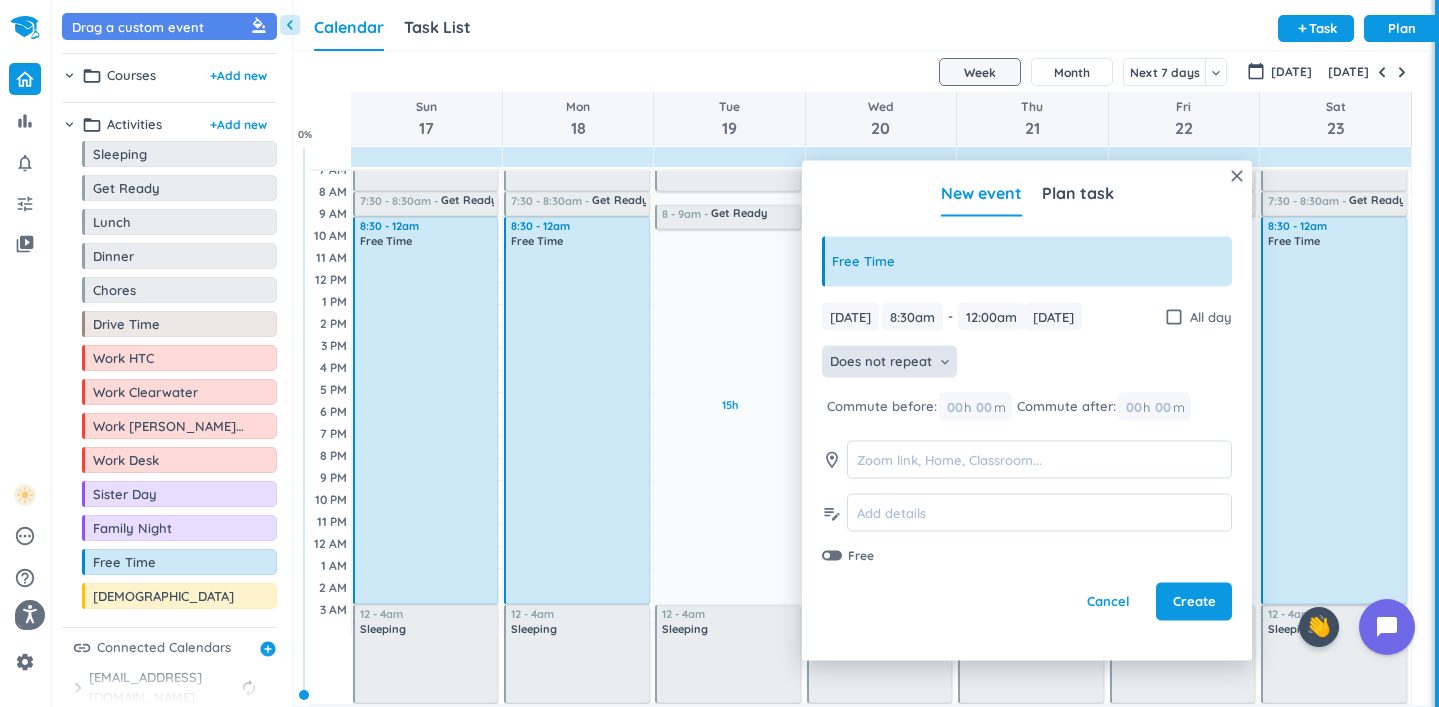 click on "Does not repeat" at bounding box center (881, 362) 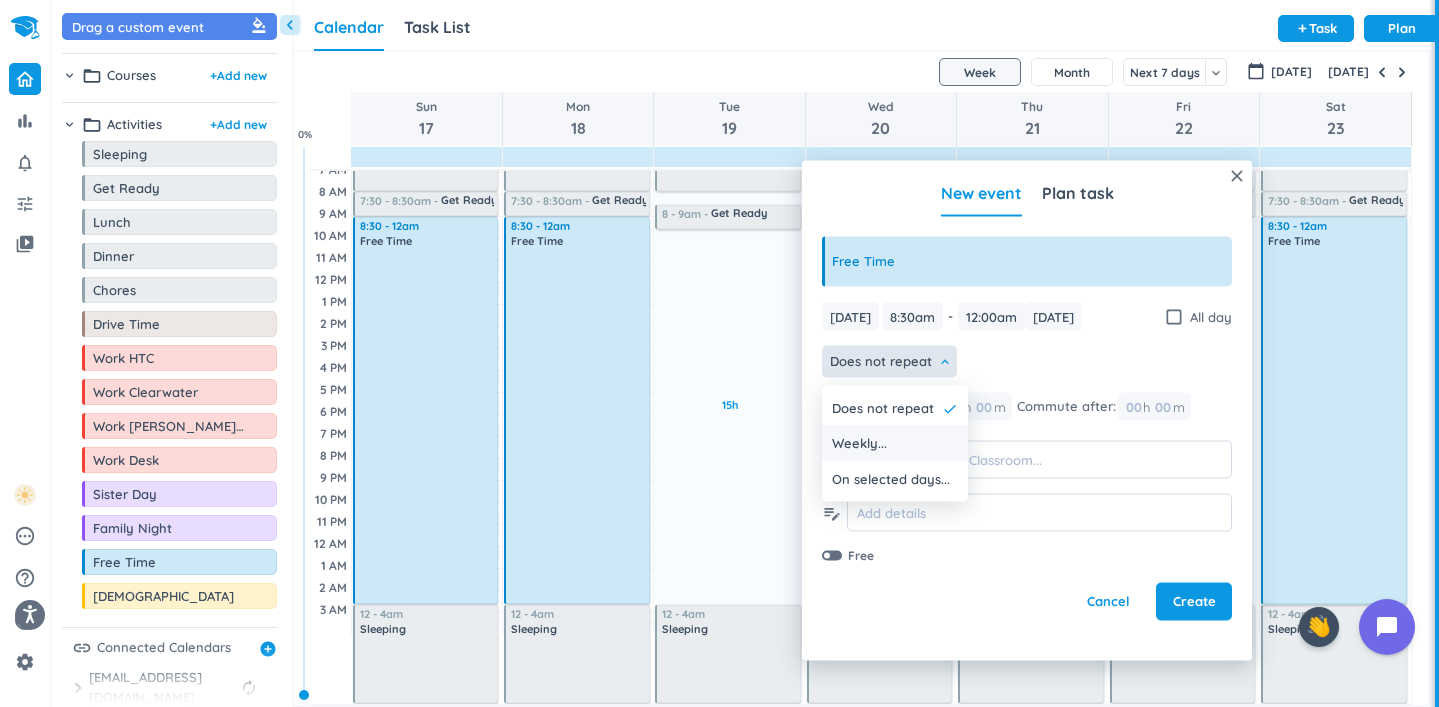 click on "Weekly..." at bounding box center (859, 444) 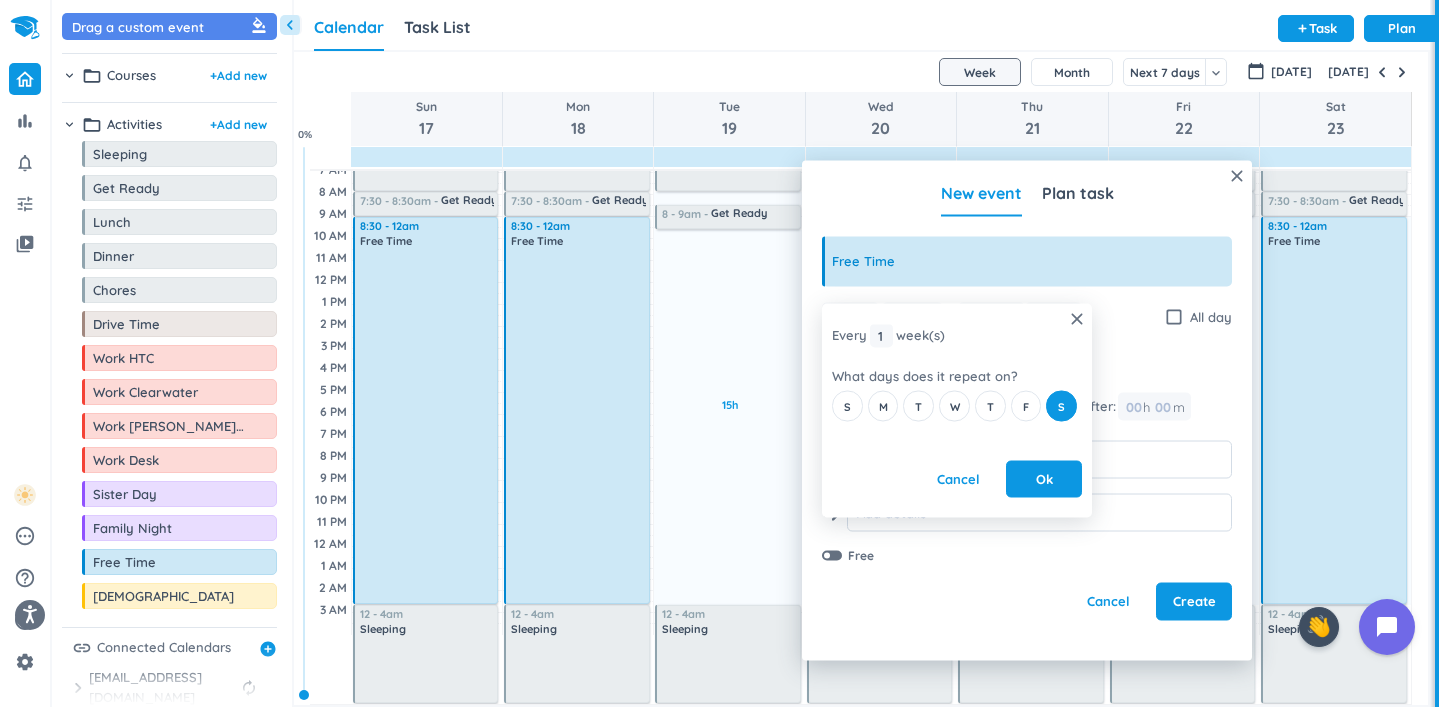 click on "close Every 1 1 1 week (s) What days does it repeat on? S M T W T F S Cancel Ok" at bounding box center (957, 410) 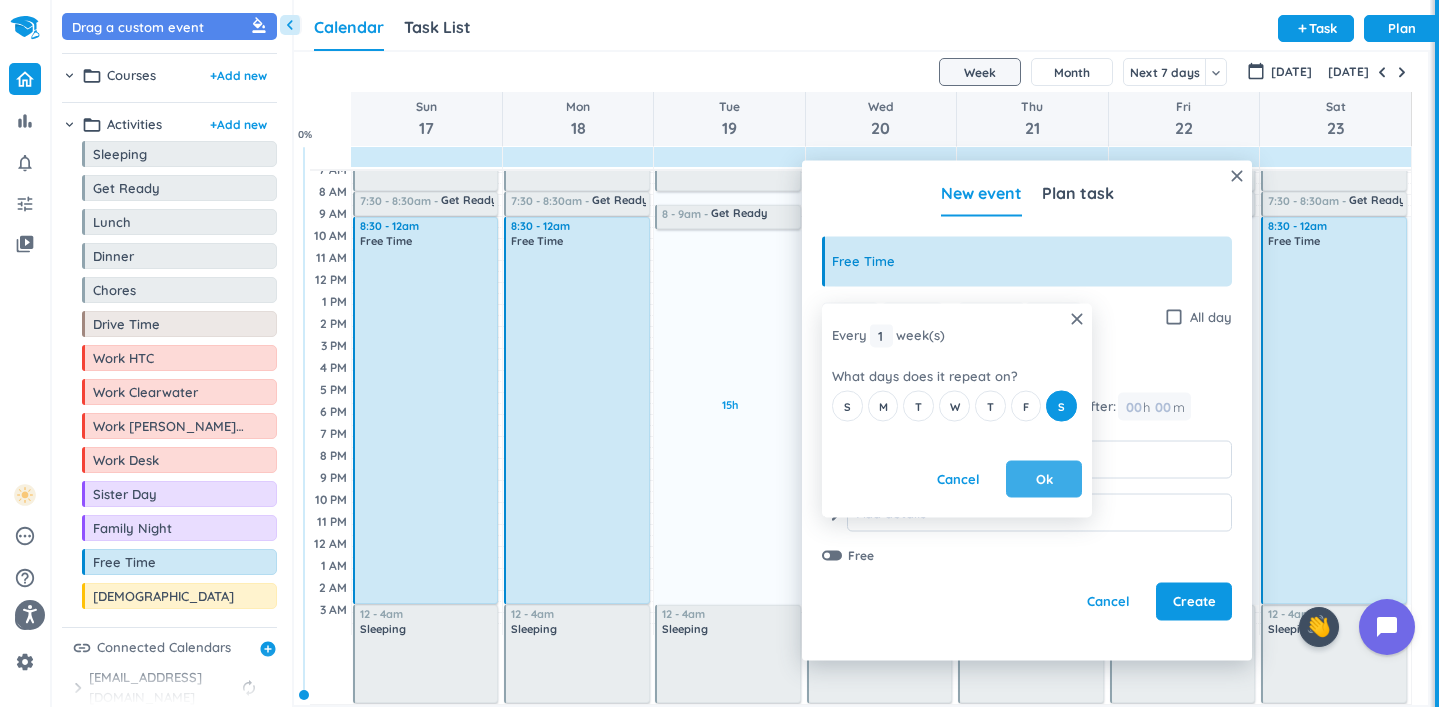 click on "Ok" at bounding box center [1044, 479] 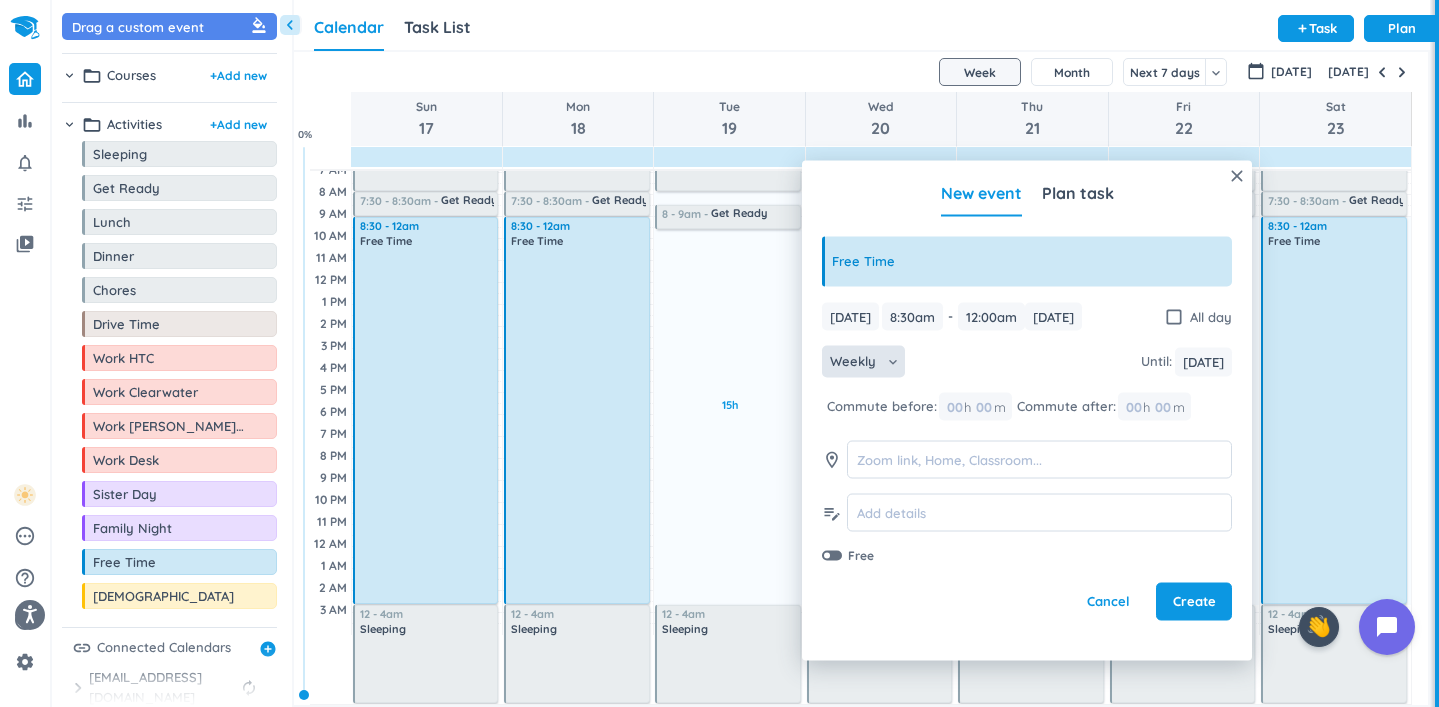 click on "Weekly" at bounding box center [855, 362] 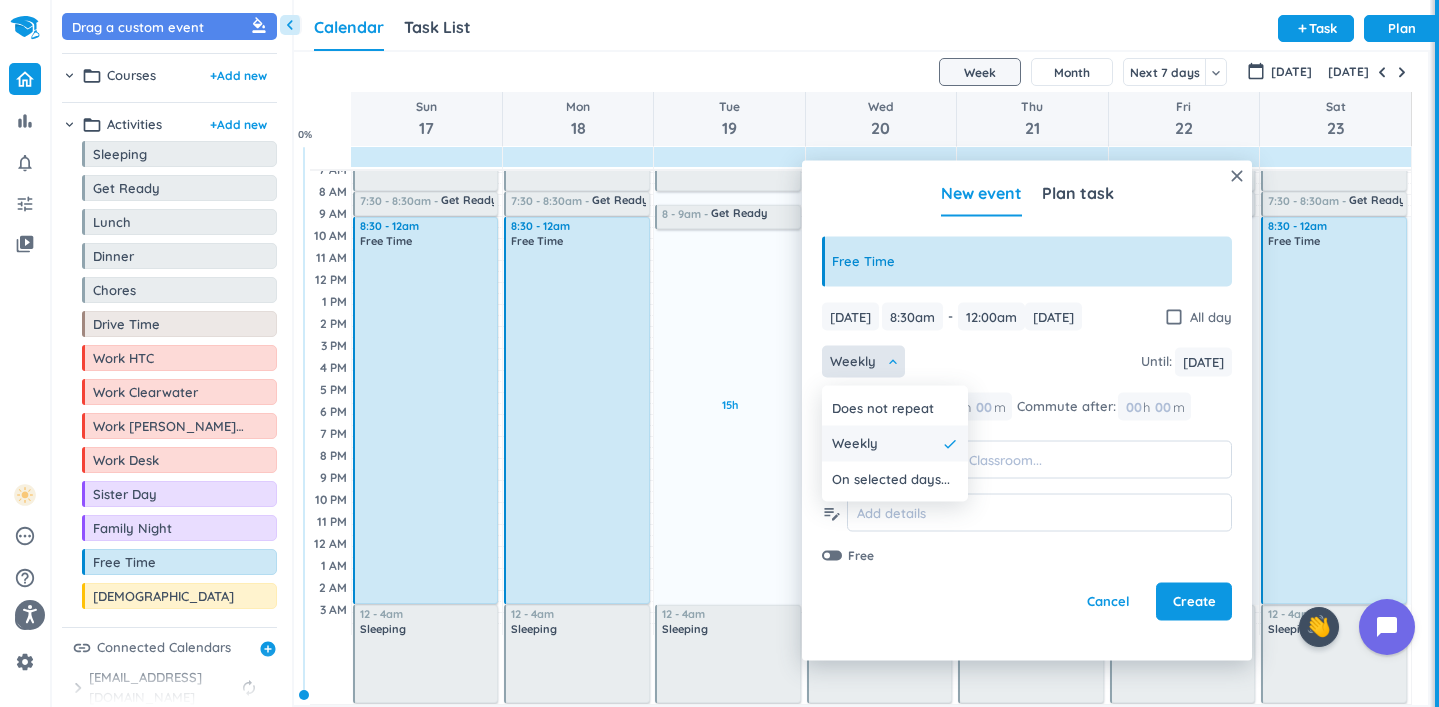 click on "Weekly" at bounding box center [855, 444] 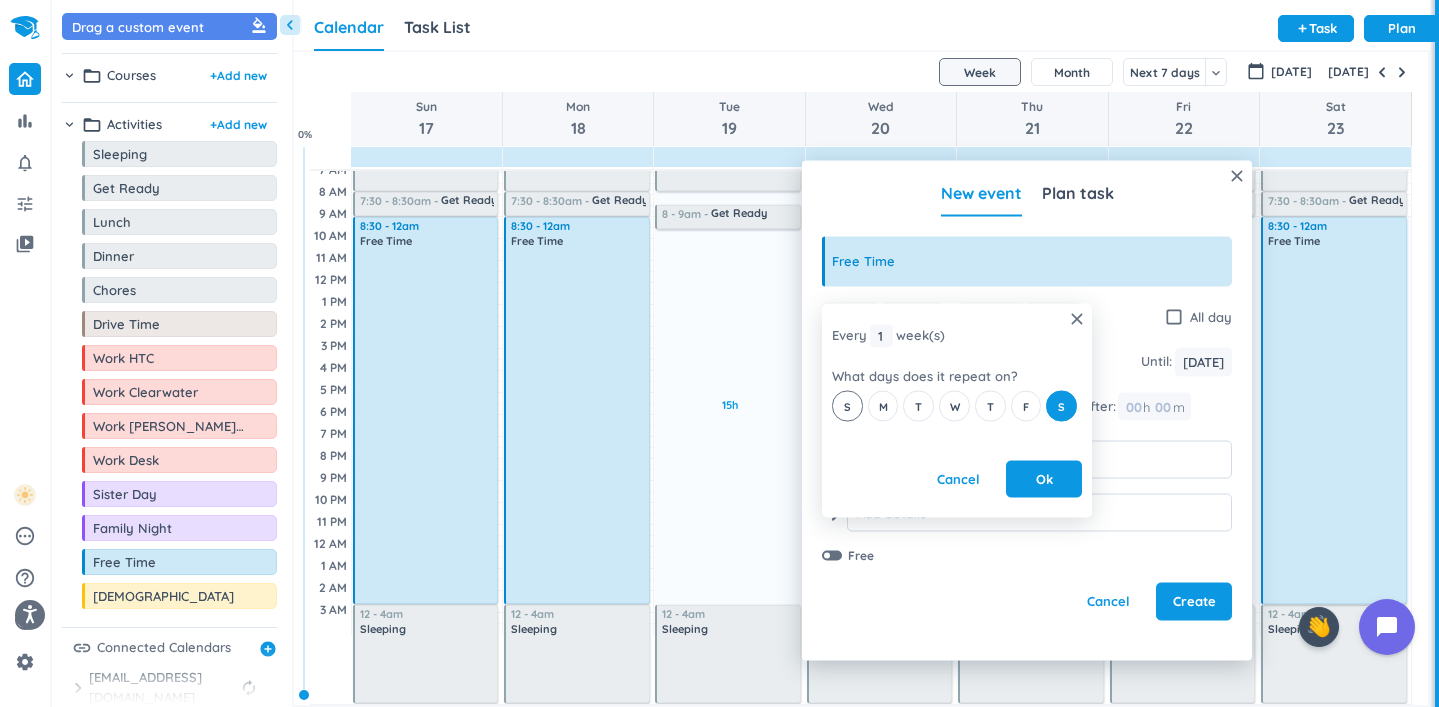 click on "S" at bounding box center (847, 406) 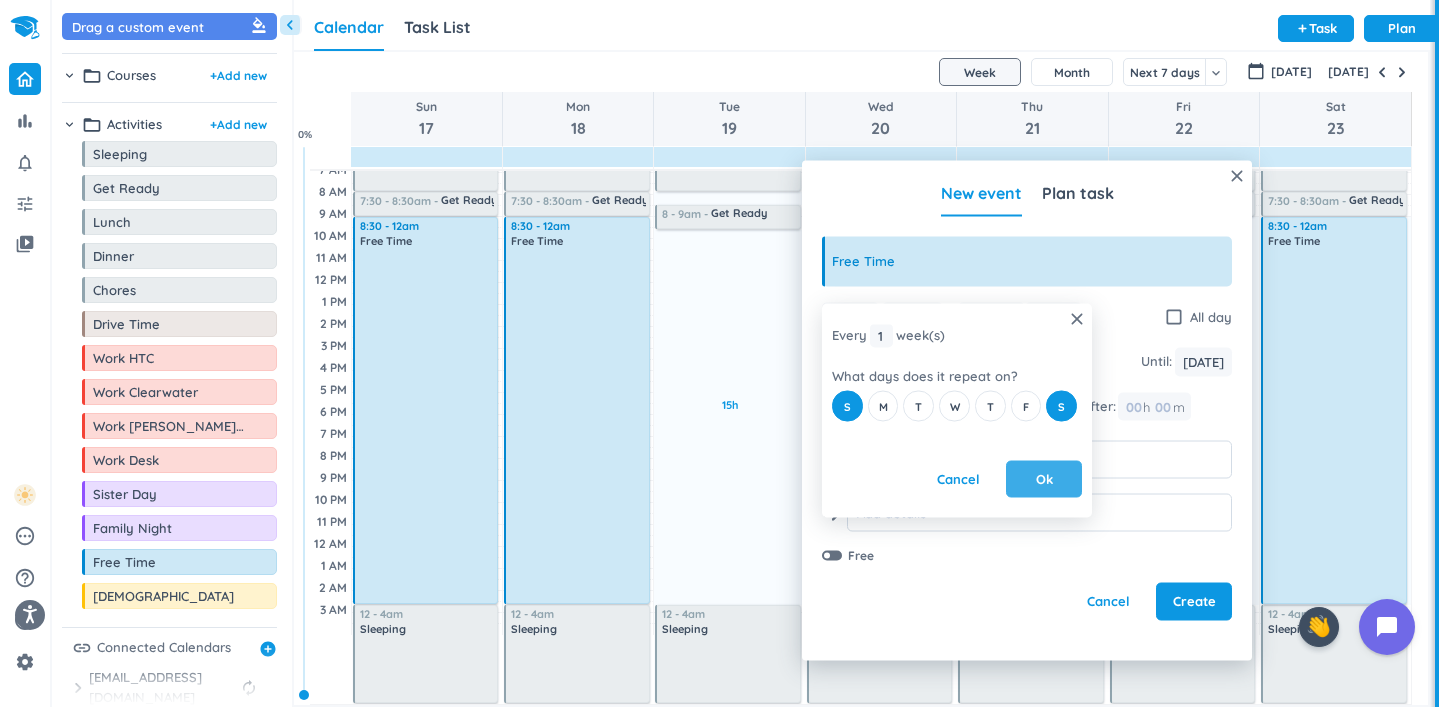 click on "Ok" at bounding box center (1044, 479) 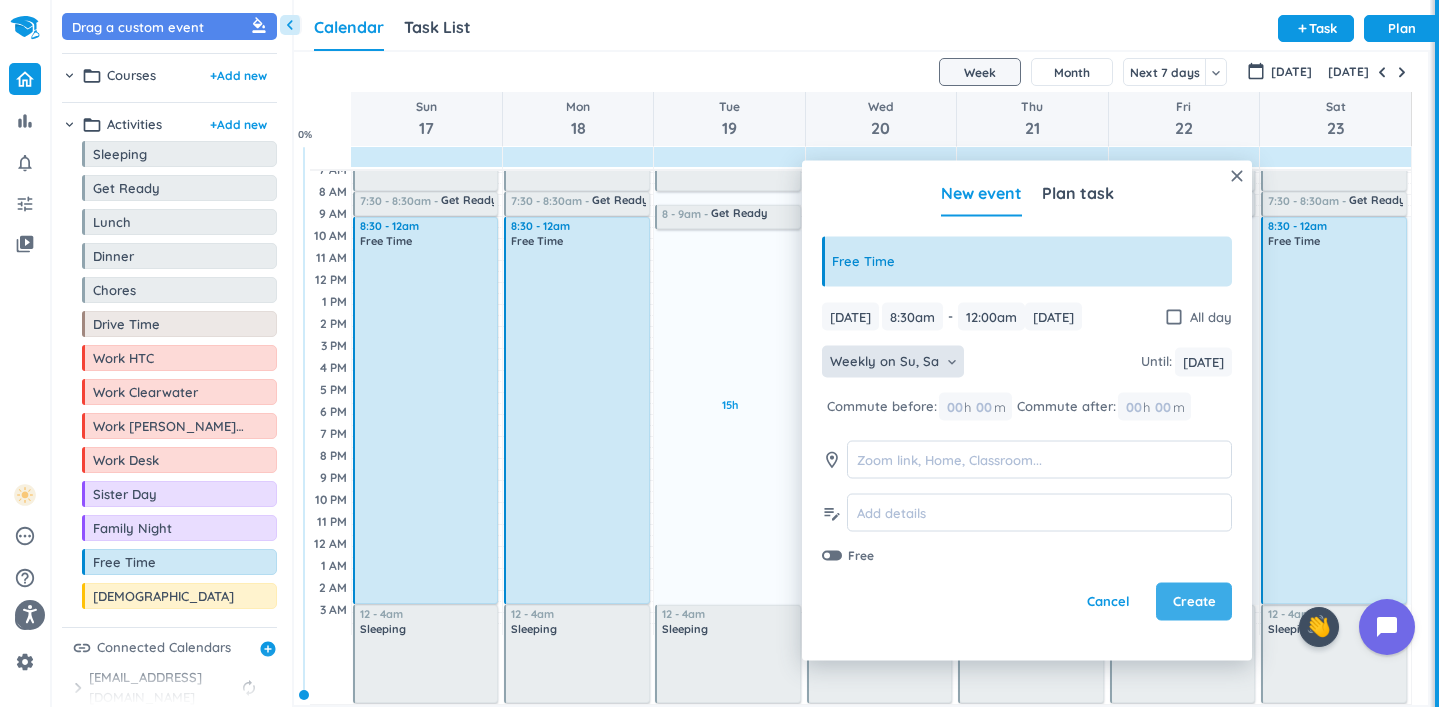 click on "Create" at bounding box center (1194, 602) 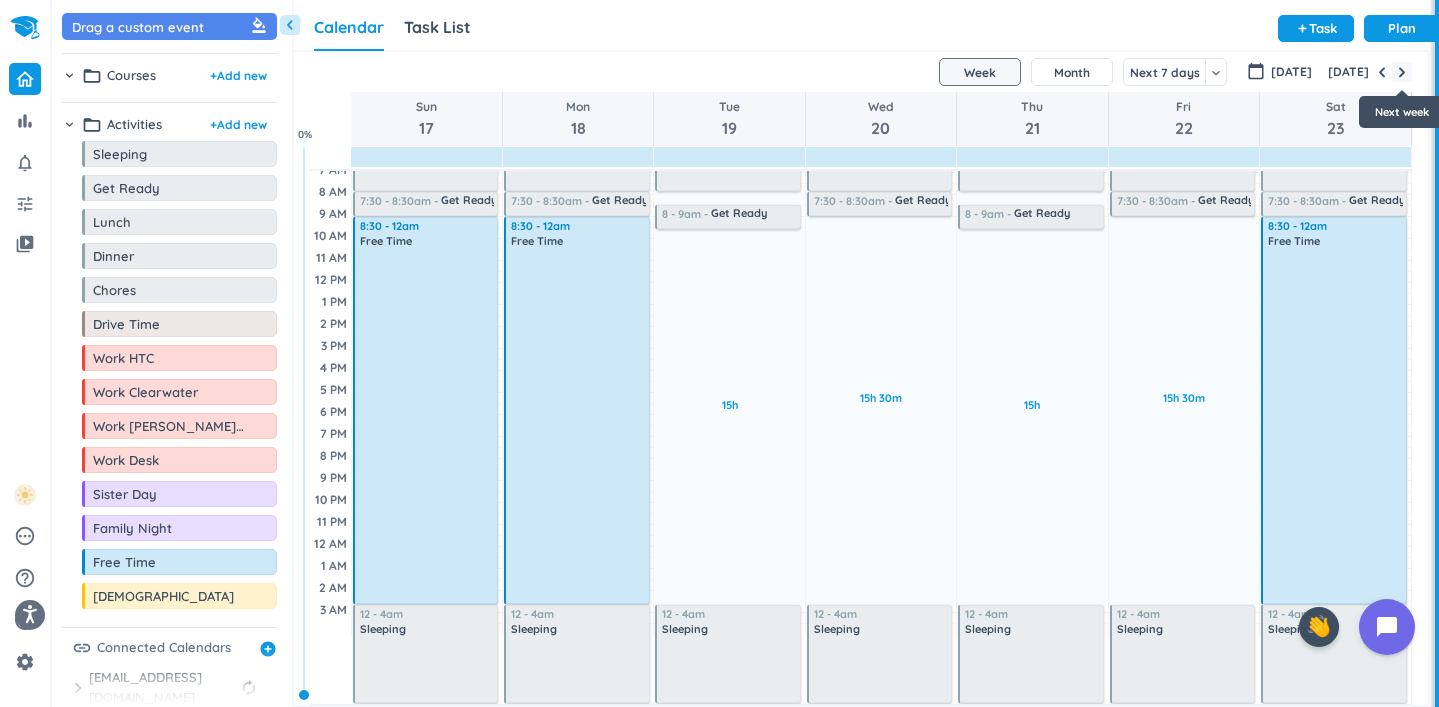 click at bounding box center [1402, 72] 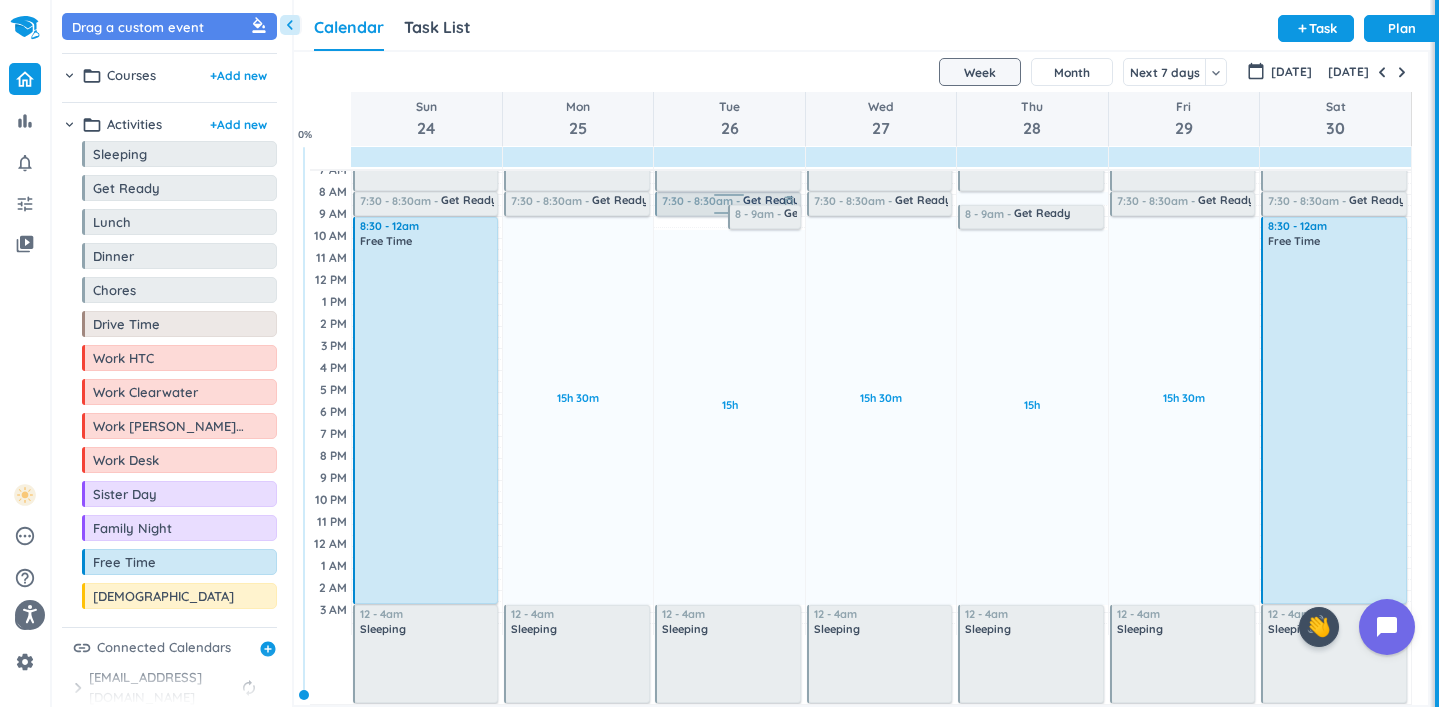 click on "7:30 - 8:30am" at bounding box center (702, 202) 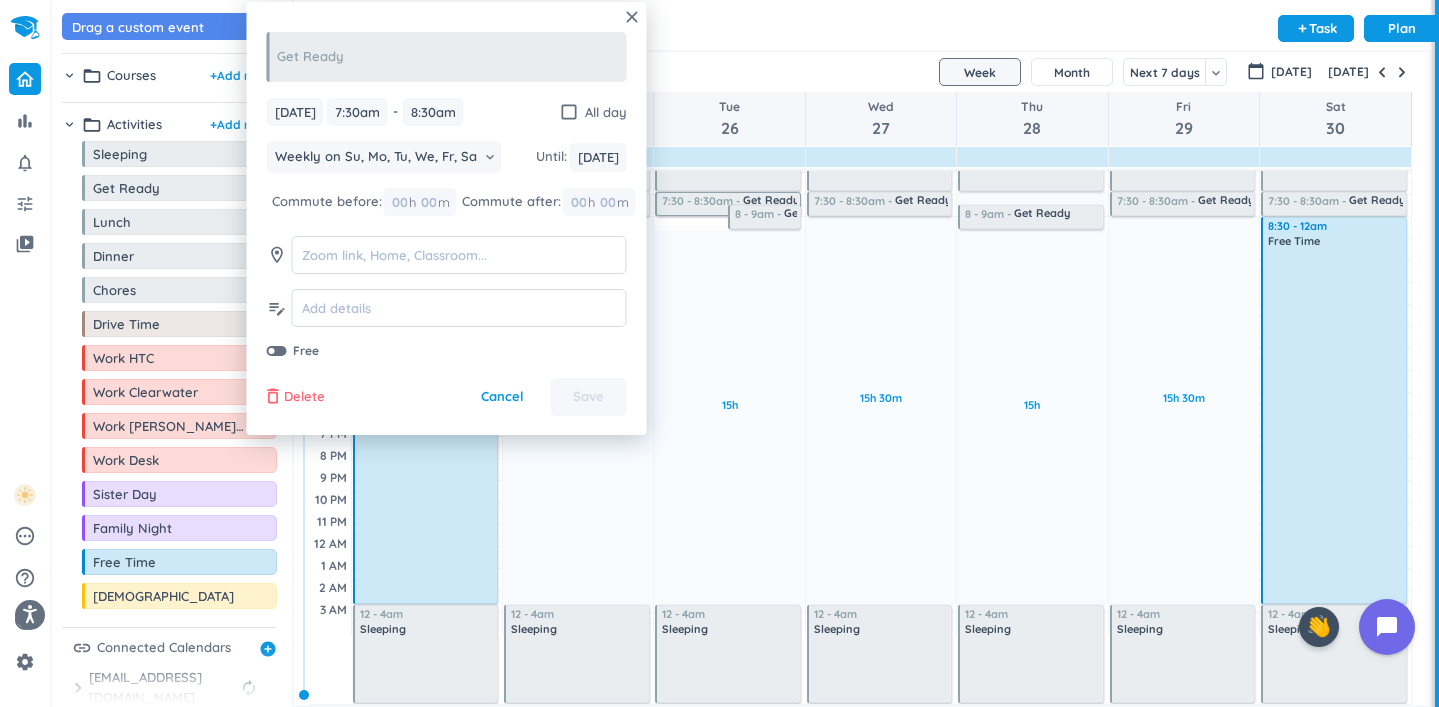 click on "Delete" at bounding box center (304, 397) 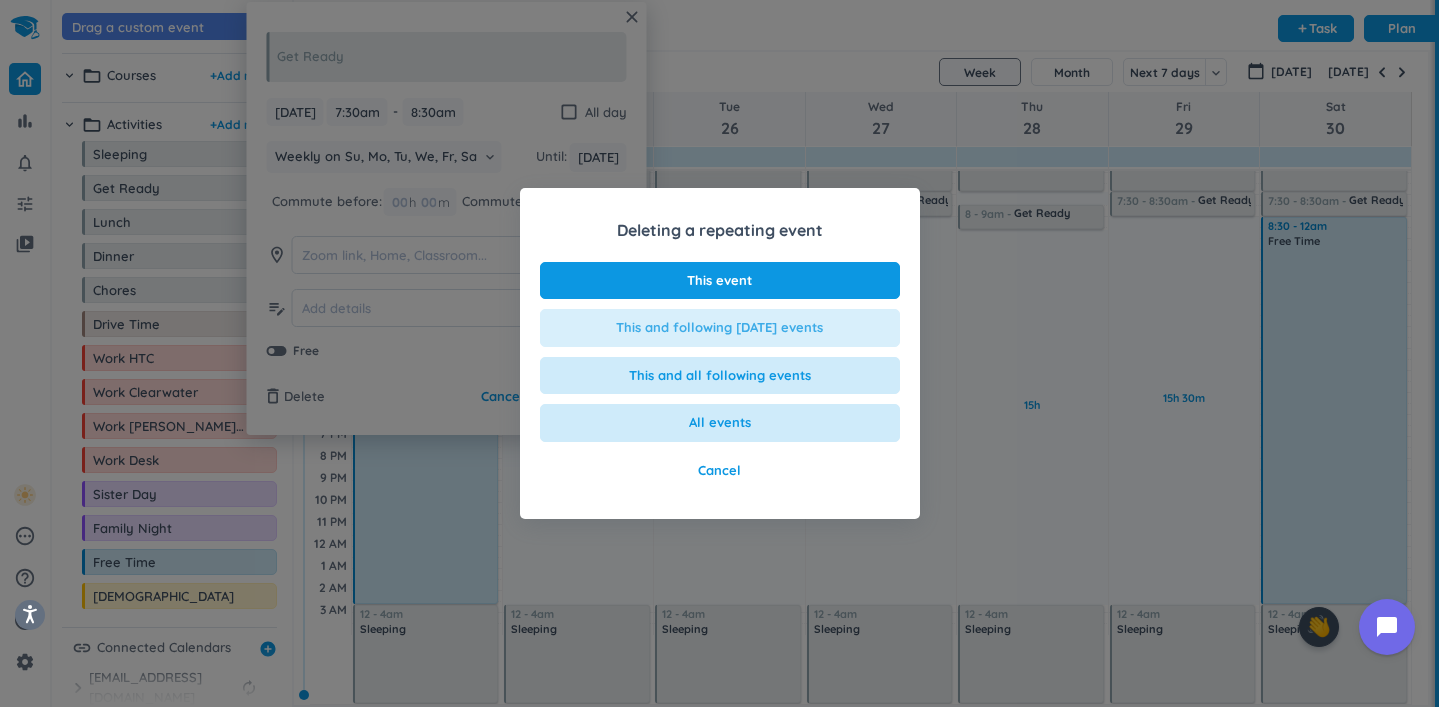 click on "This and following [DATE] events" at bounding box center [719, 328] 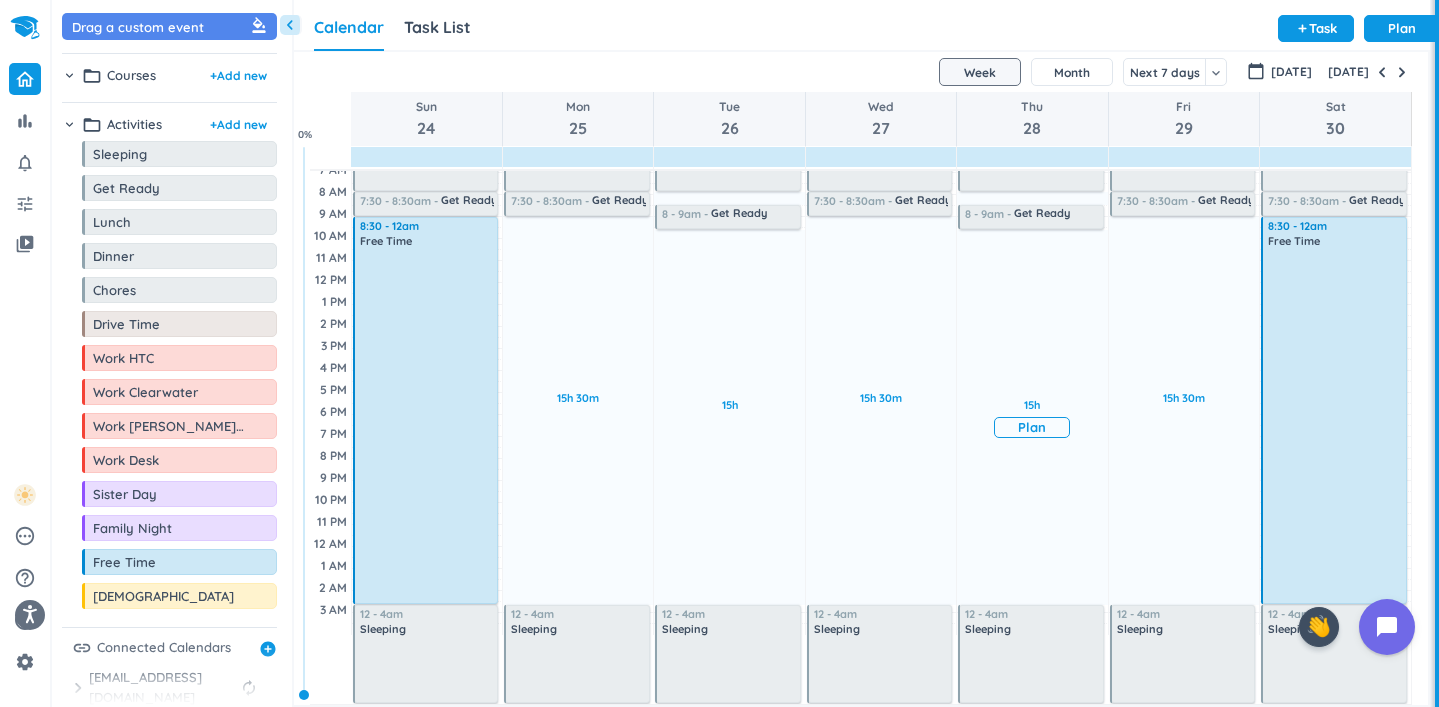 scroll, scrollTop: 0, scrollLeft: 0, axis: both 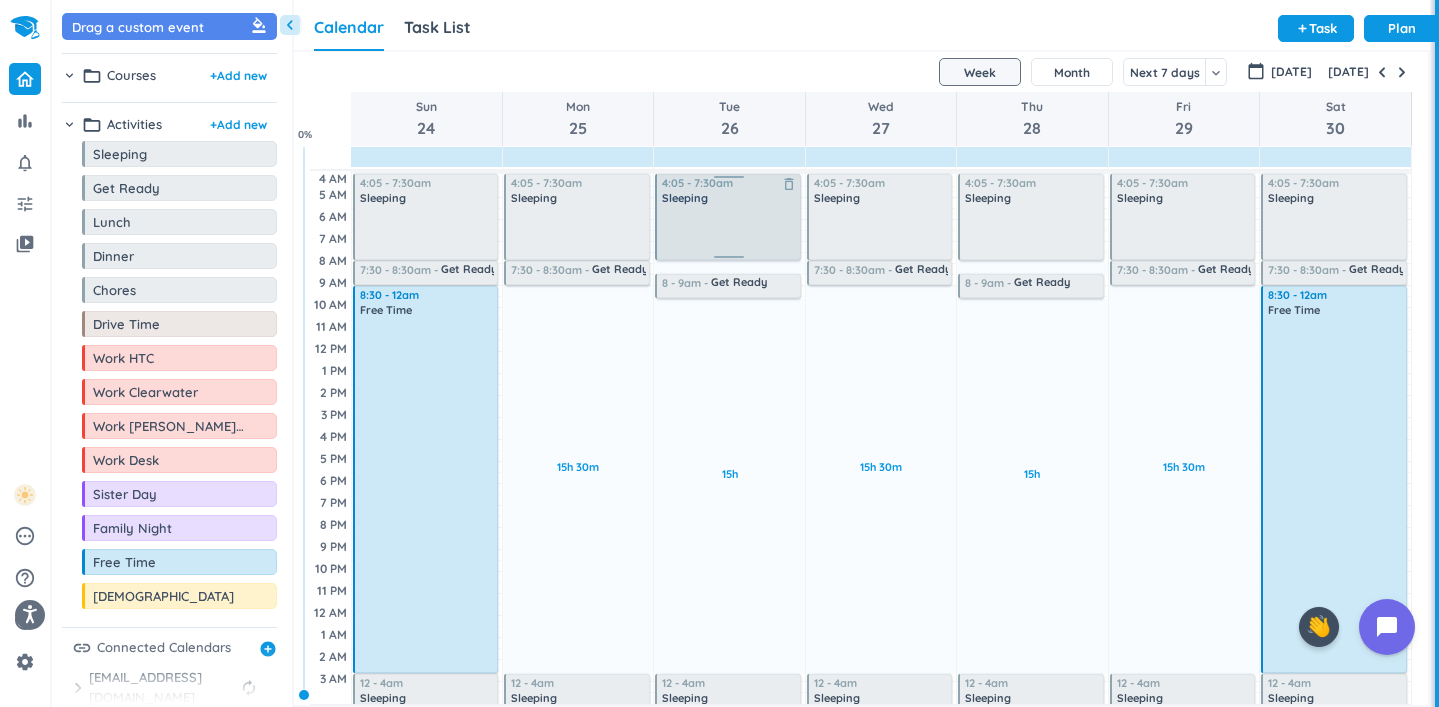 click on "30m Past due Plan 15h  Past due Plan Adjust Awake Time 4:05 - 7:30am Sleeping delete_outline 8 - 9am Get Ready delete_outline 12 - 4am Sleeping delete_outline 4:05 - 7:30am Sleeping delete_outline" at bounding box center (729, 437) 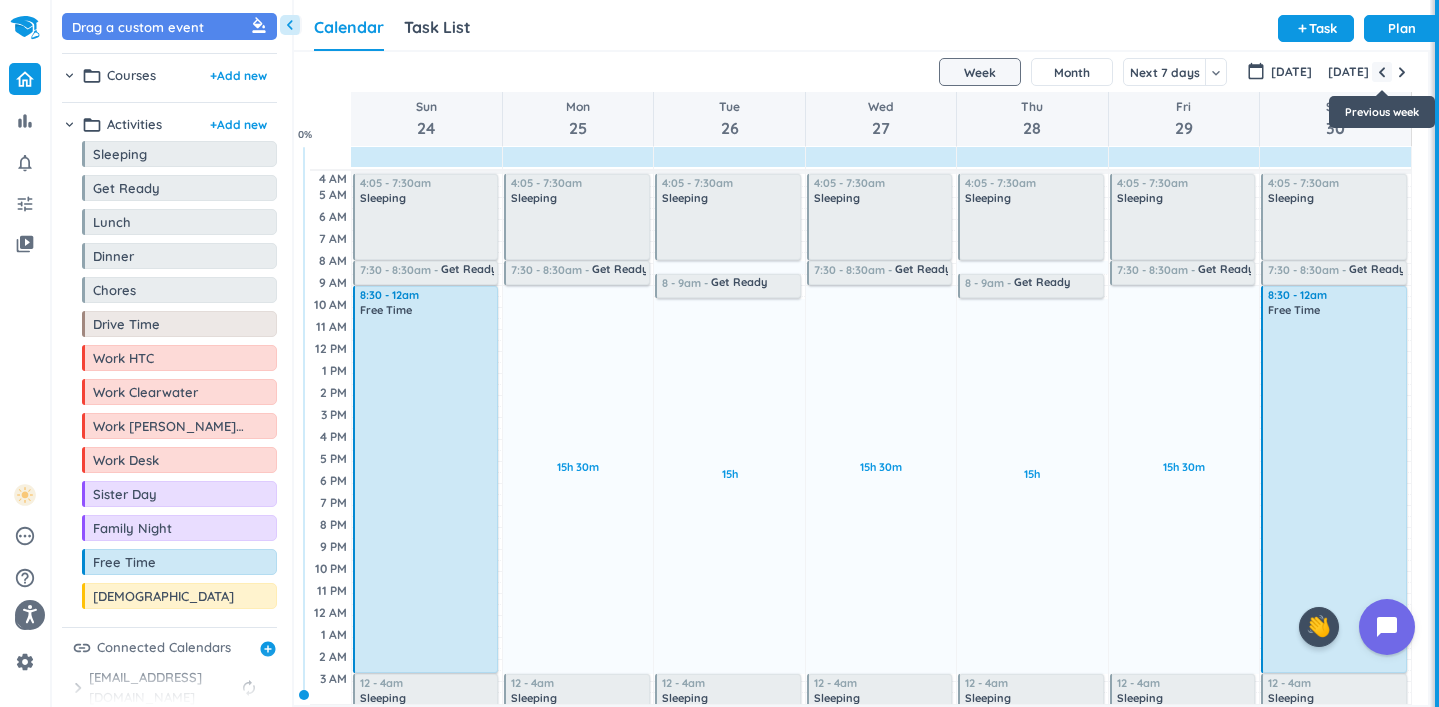 click at bounding box center (1382, 72) 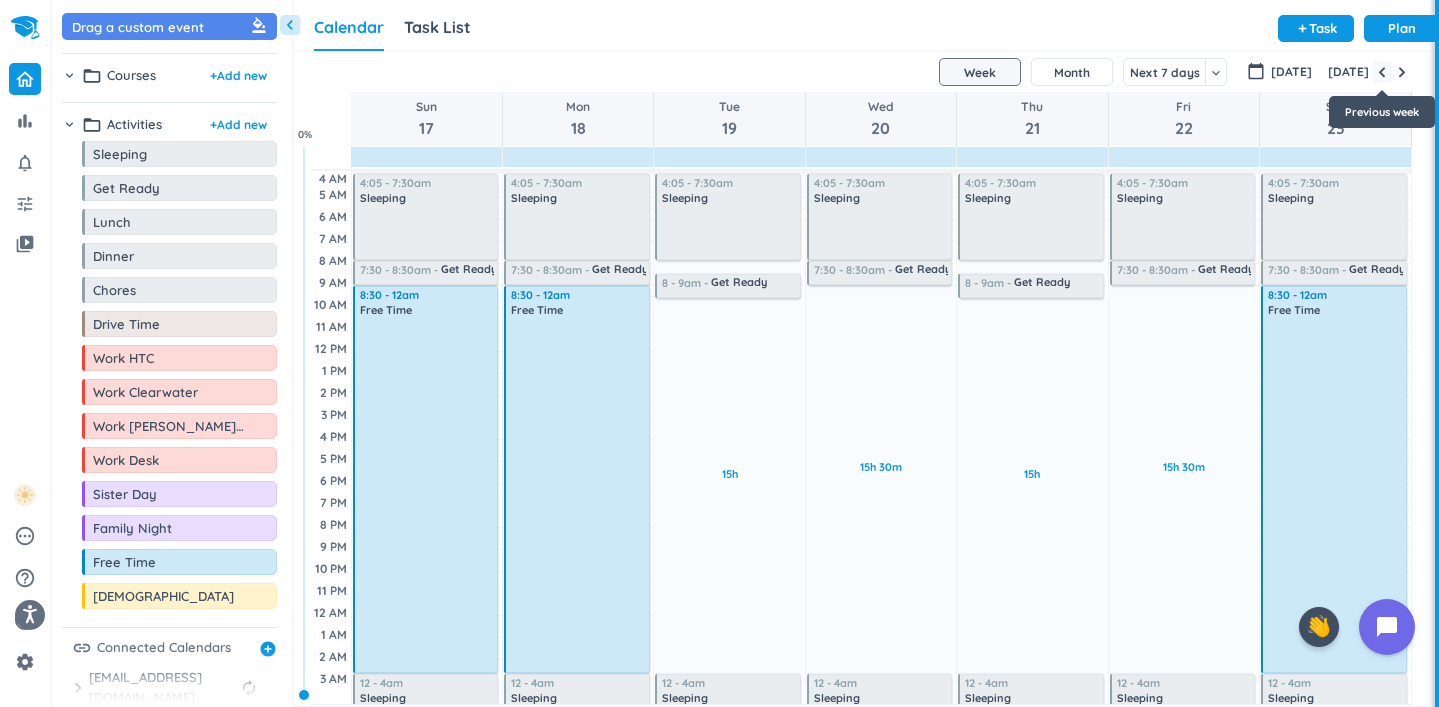 scroll, scrollTop: 69, scrollLeft: 0, axis: vertical 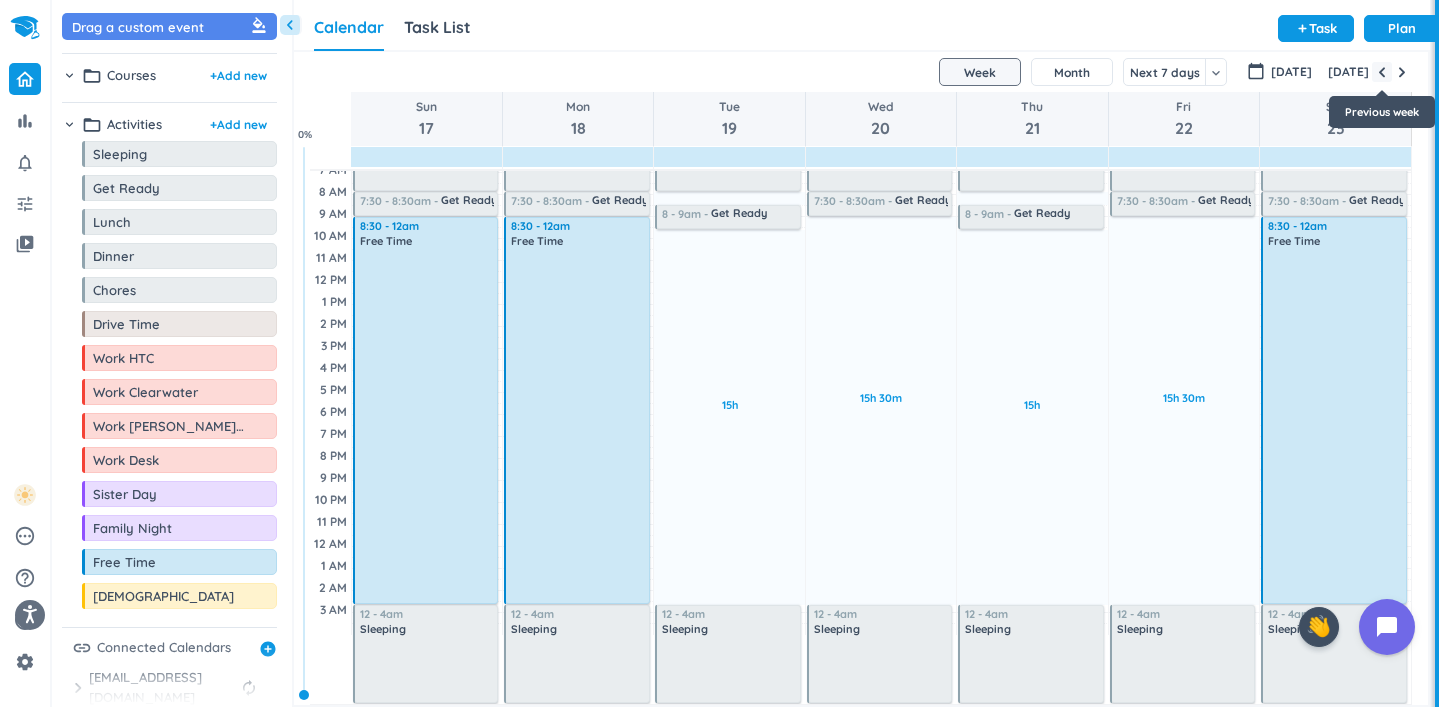 click at bounding box center [1382, 72] 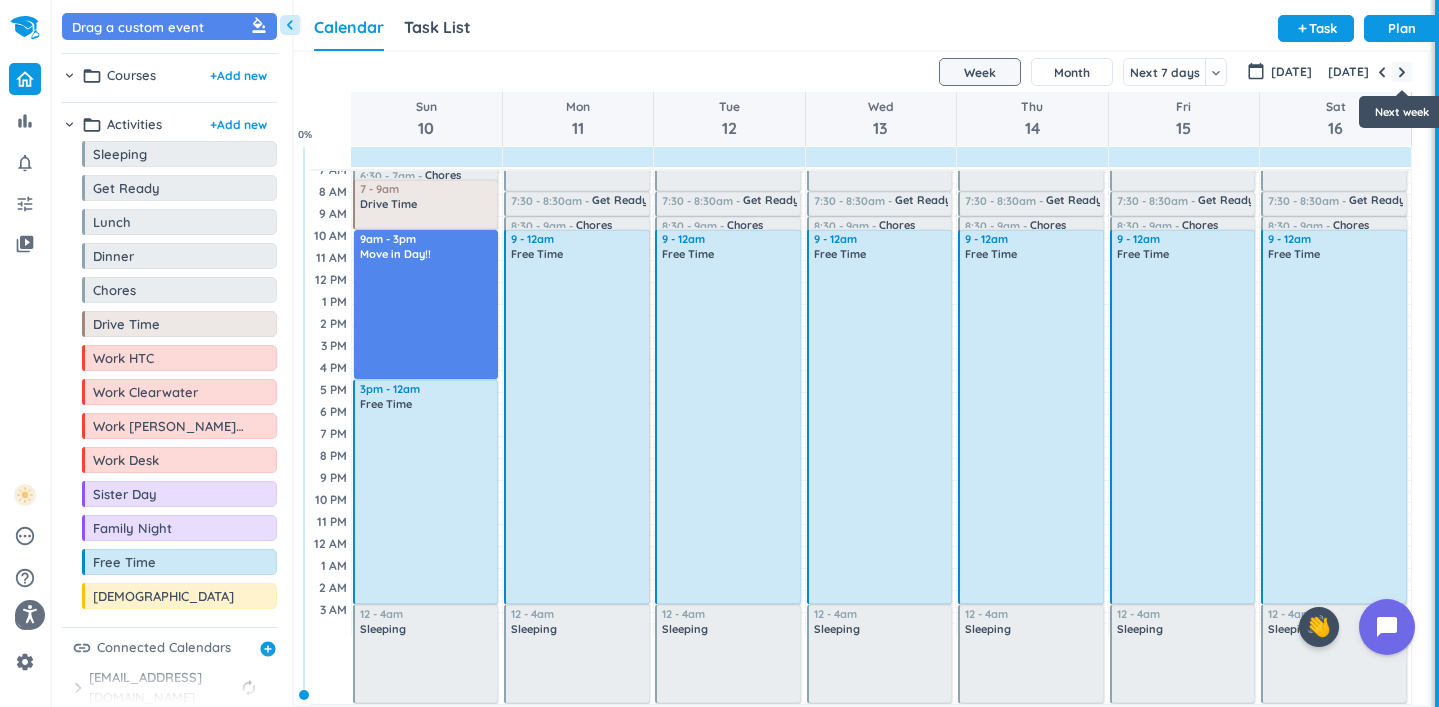 click at bounding box center (1402, 72) 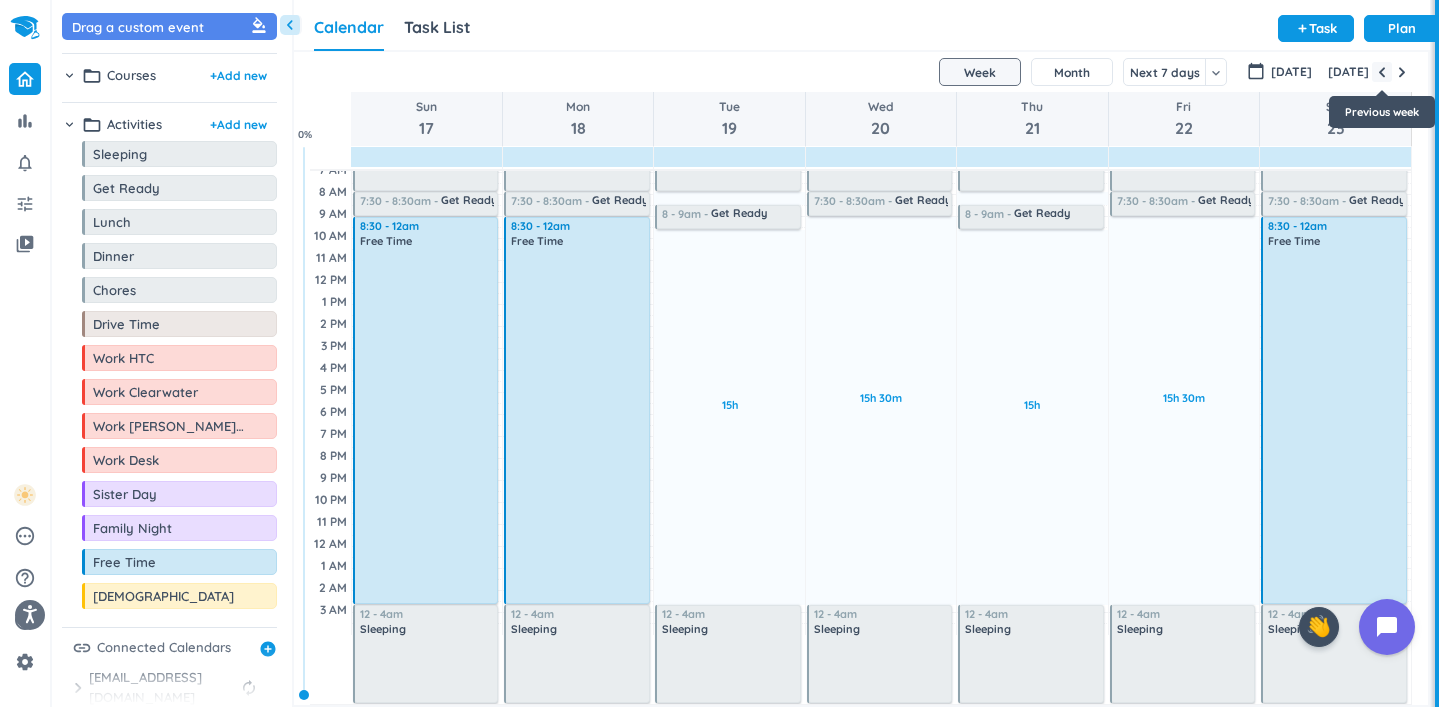 click at bounding box center [1382, 72] 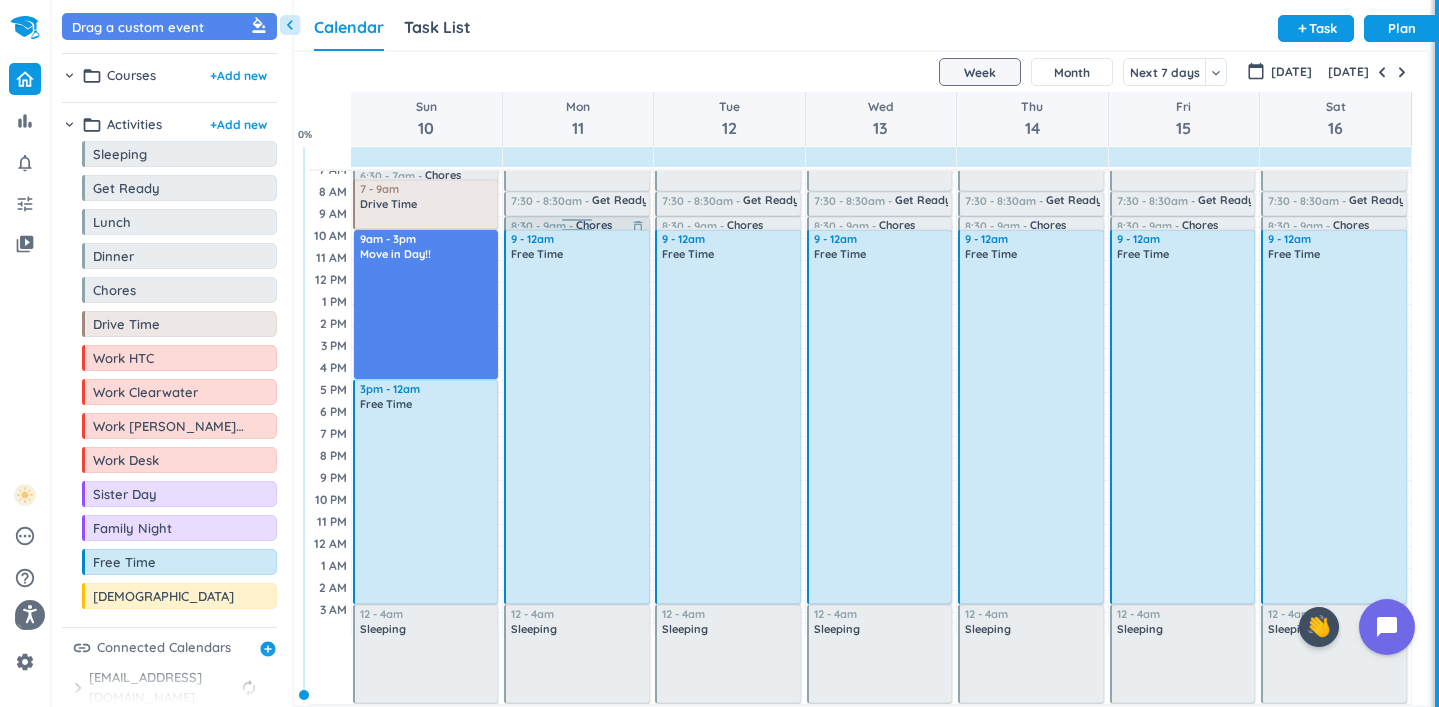 click on "delete_outline" at bounding box center (638, 227) 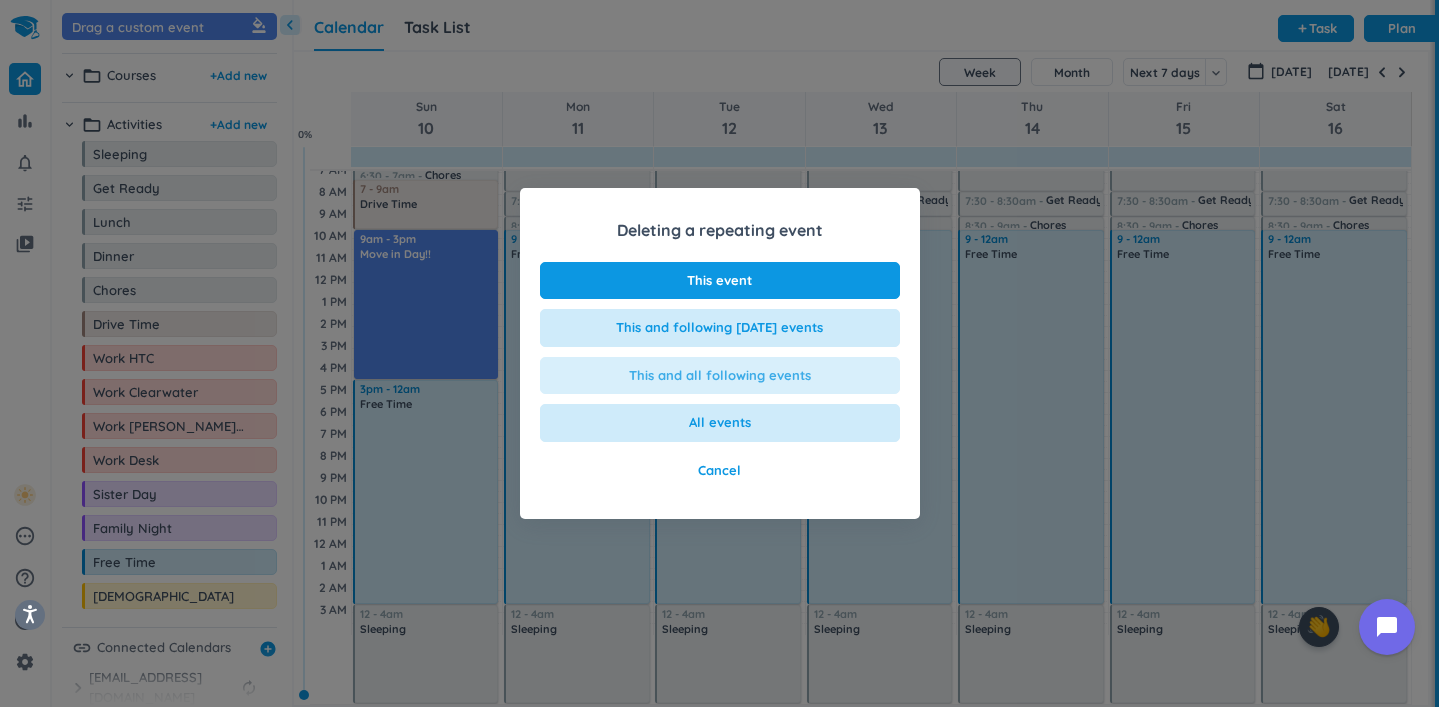 click on "This and all following events" at bounding box center (720, 376) 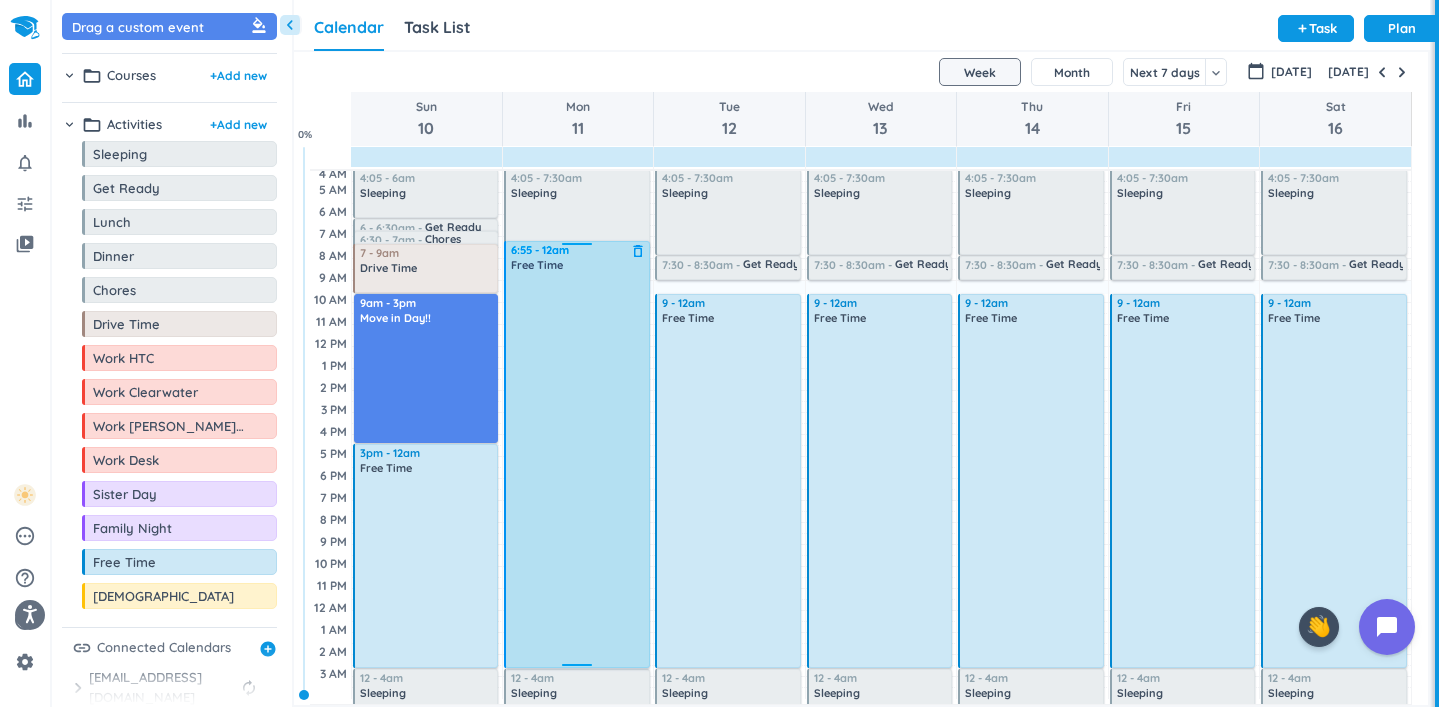 scroll, scrollTop: 3, scrollLeft: 0, axis: vertical 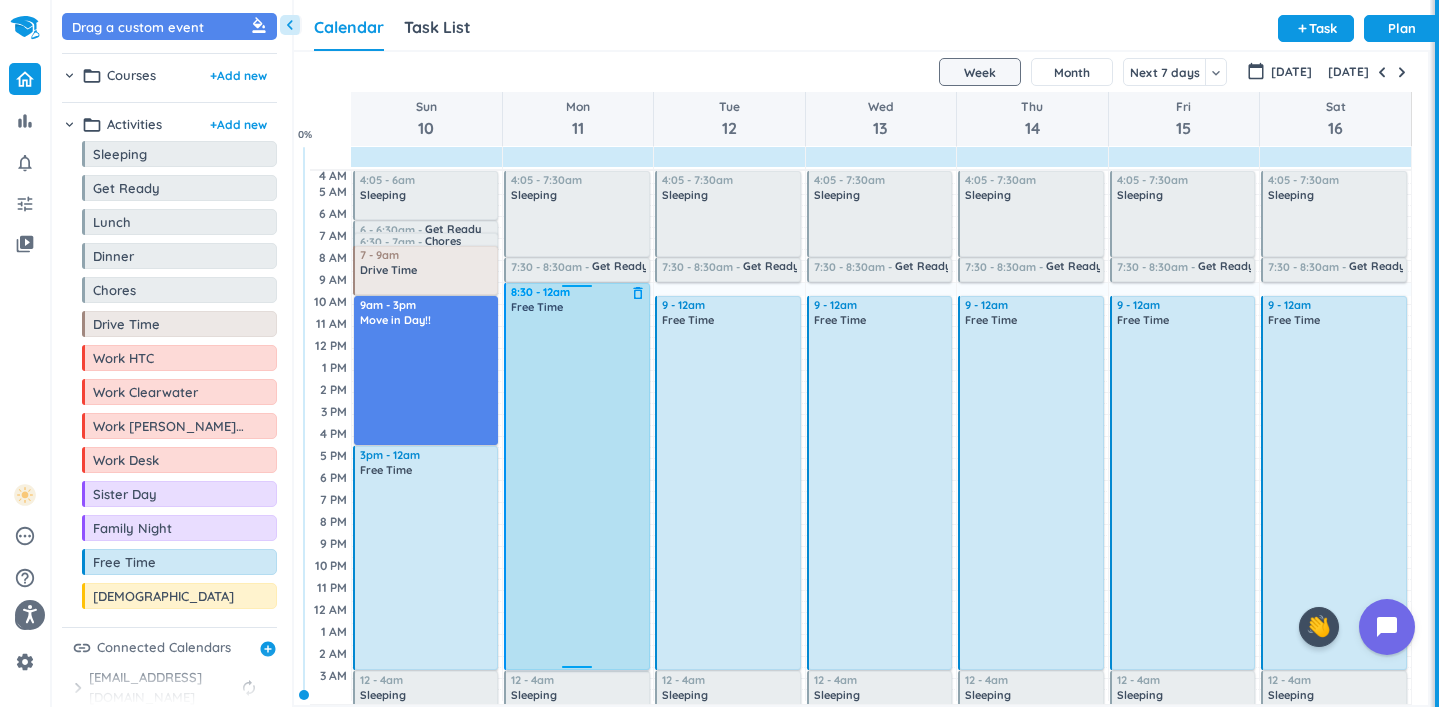 drag, startPoint x: 576, startPoint y: 234, endPoint x: 581, endPoint y: 287, distance: 53.235325 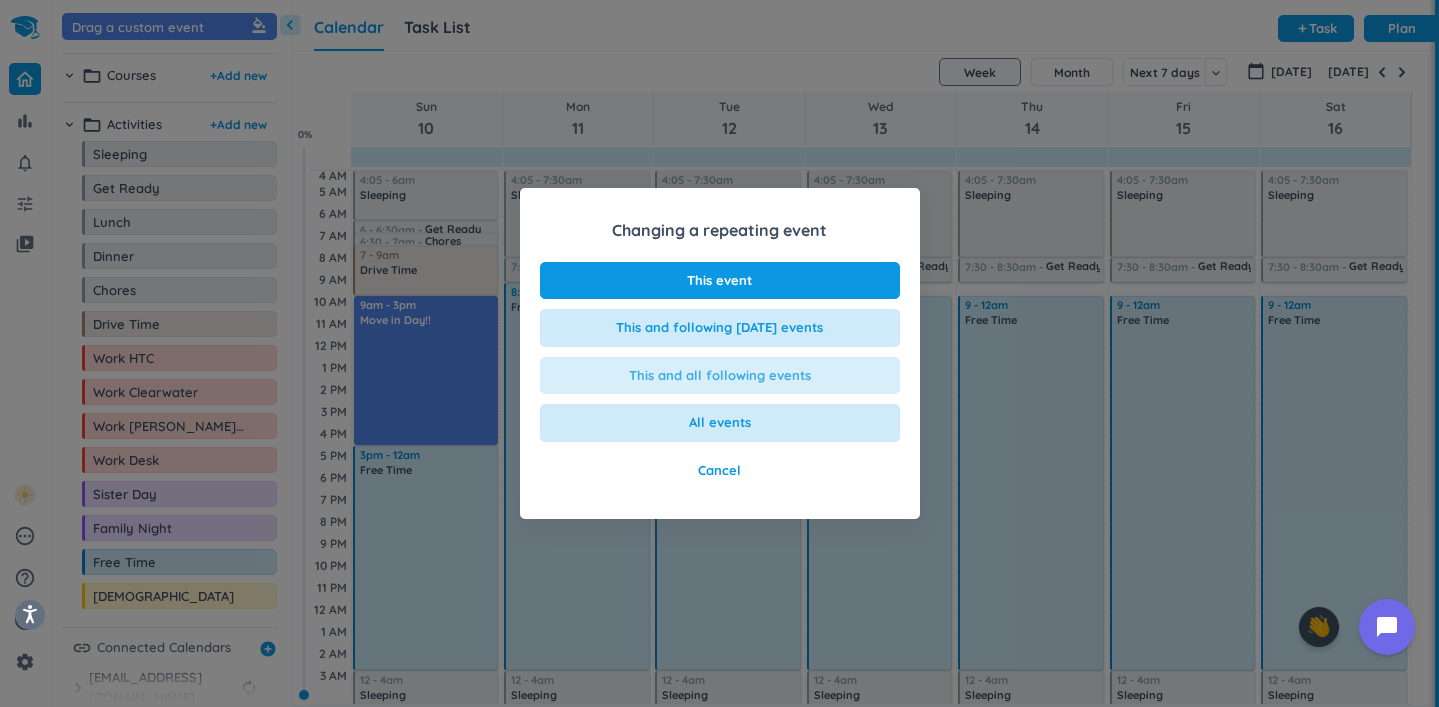 click on "This and all following events" at bounding box center (720, 376) 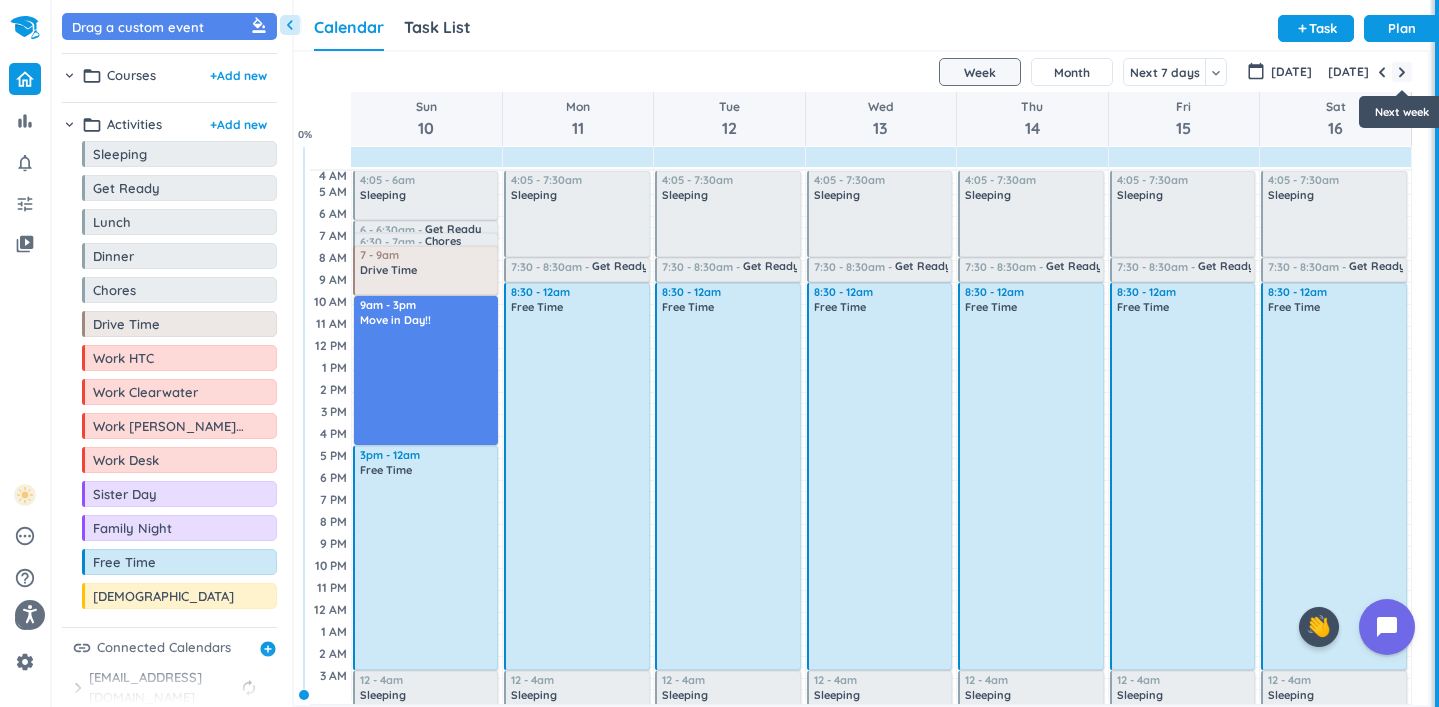 click at bounding box center [1402, 72] 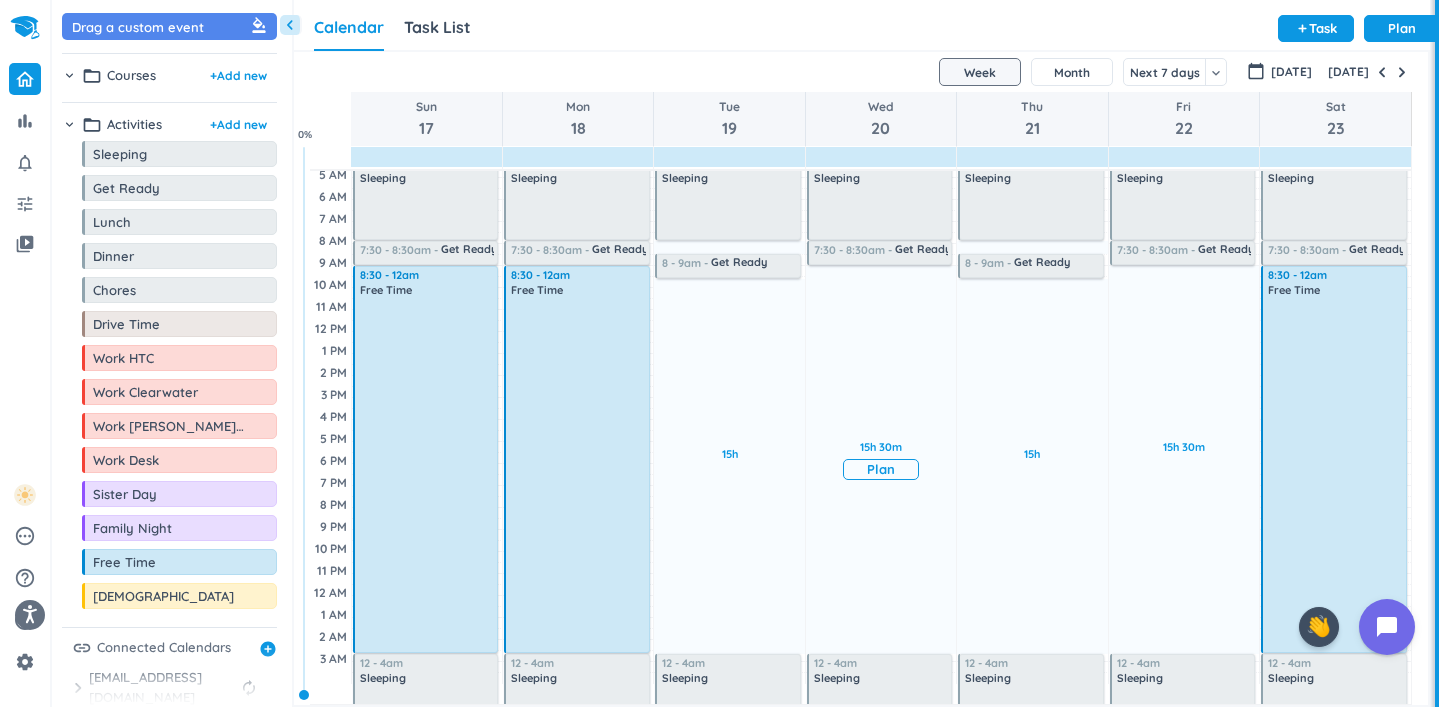 scroll, scrollTop: 0, scrollLeft: 0, axis: both 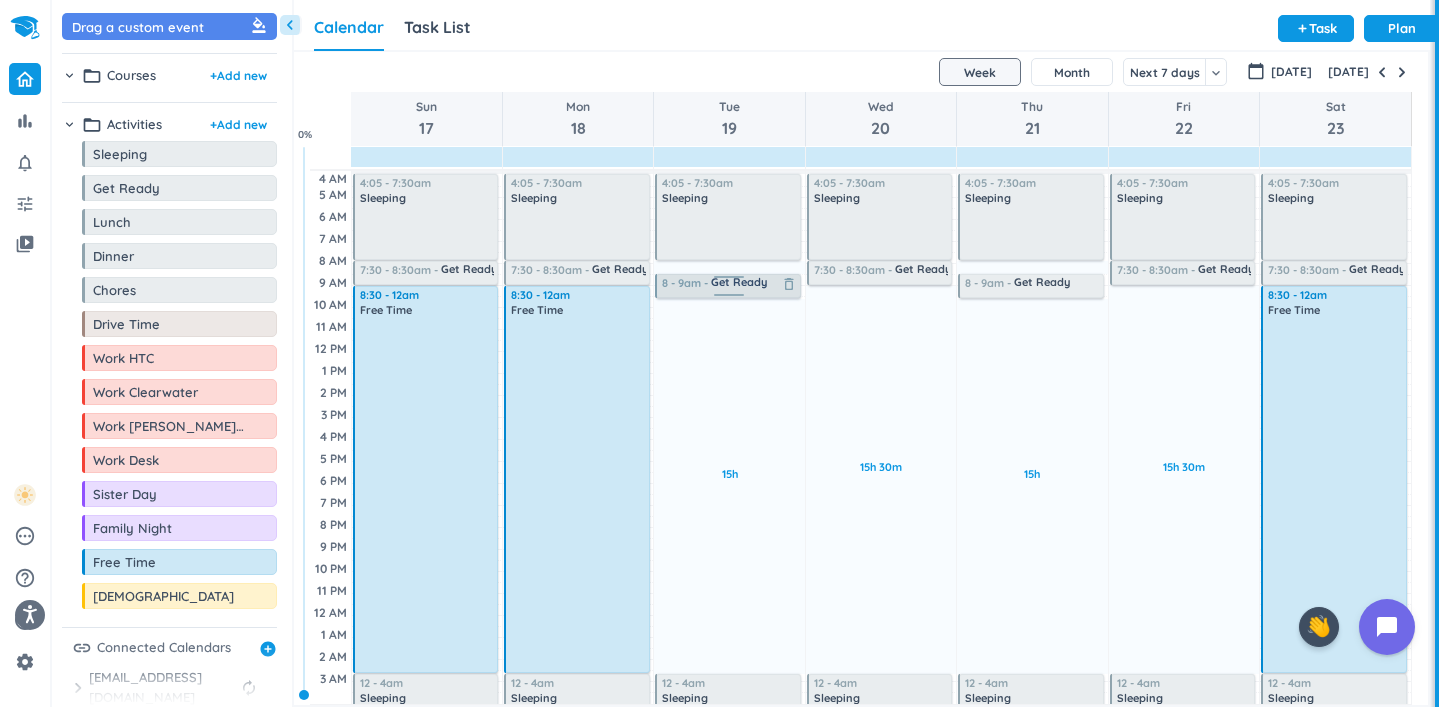click on "30m Past due Plan 15h  Past due Plan Adjust Awake Time 4:05 - 7:30am Sleeping delete_outline 8 - 9am Get Ready delete_outline 12 - 4am Sleeping delete_outline 8 - 9am Get Ready delete_outline" at bounding box center [729, 437] 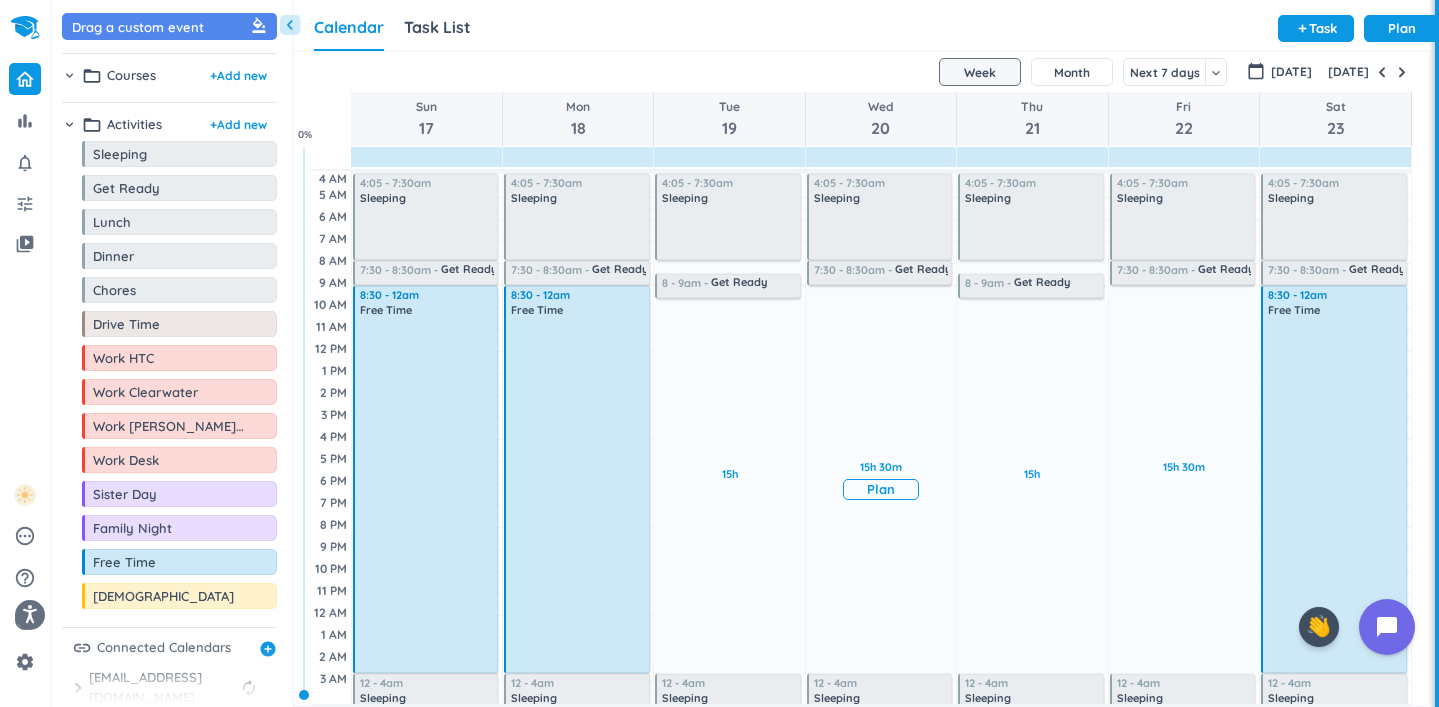 drag, startPoint x: 912, startPoint y: 269, endPoint x: 915, endPoint y: 294, distance: 25.179358 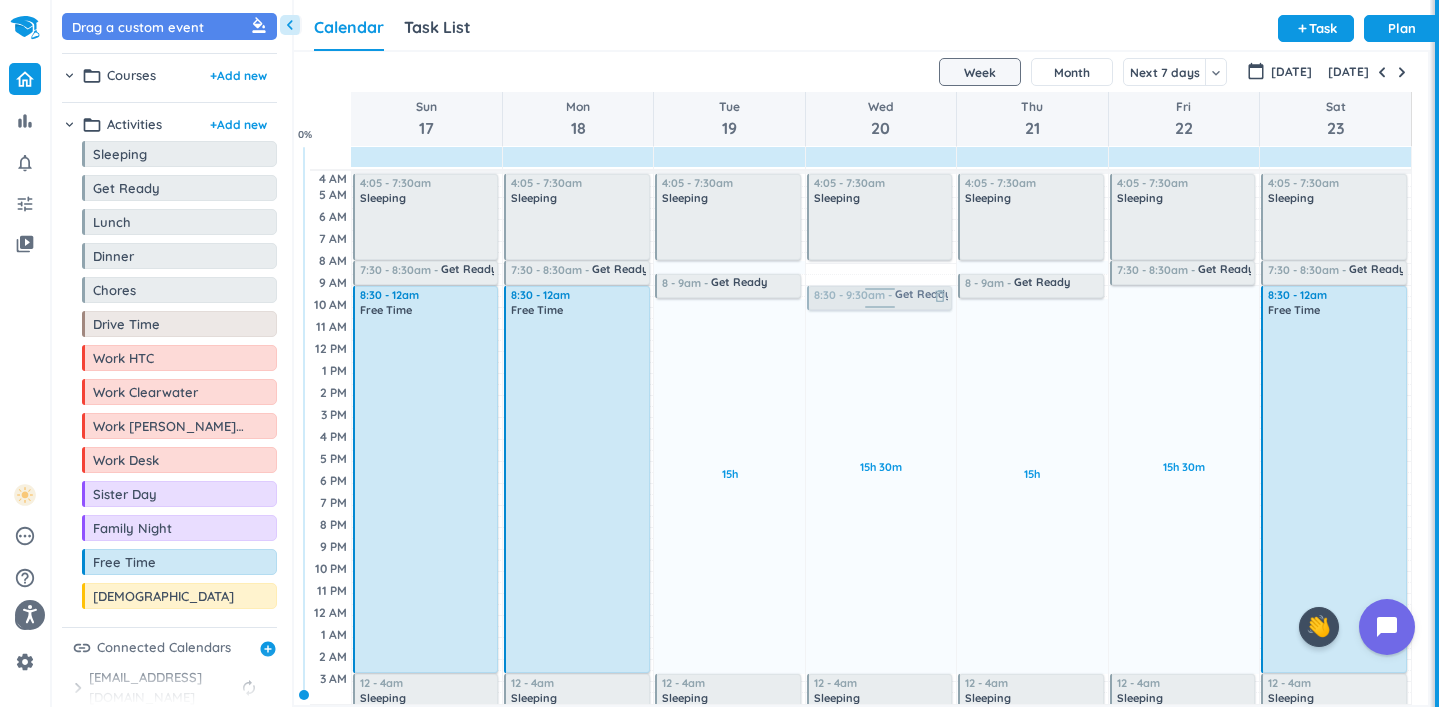drag, startPoint x: 909, startPoint y: 273, endPoint x: 917, endPoint y: 303, distance: 31.04835 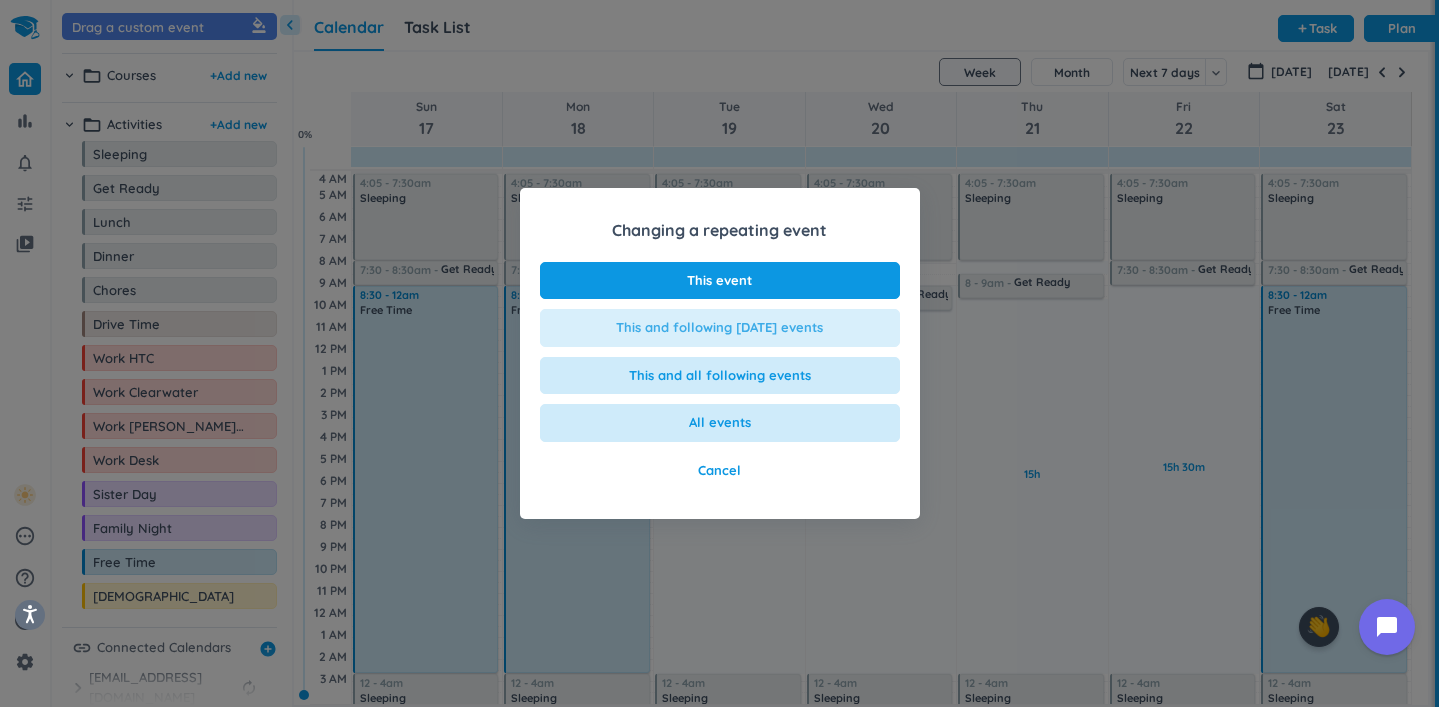 click on "This and following [DATE] events" at bounding box center (719, 328) 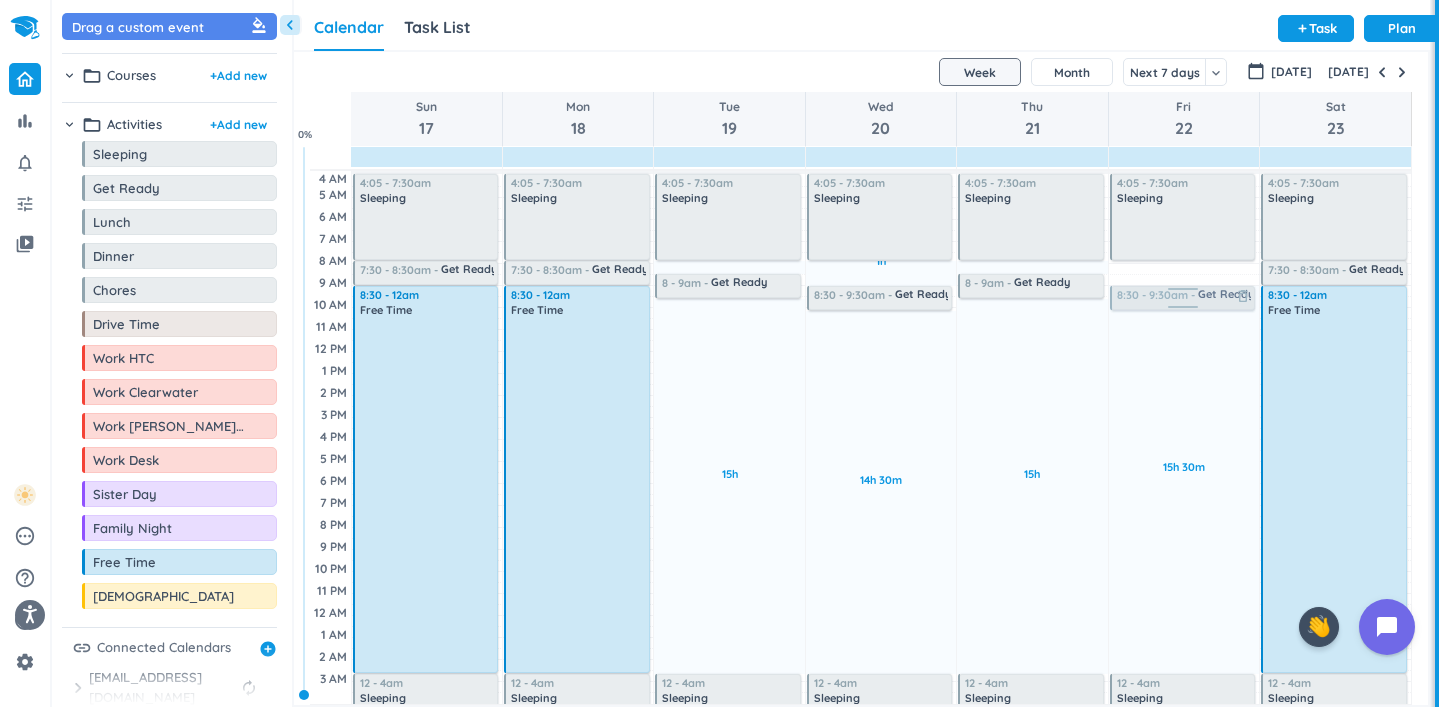 drag, startPoint x: 1202, startPoint y: 274, endPoint x: 1191, endPoint y: 294, distance: 22.825424 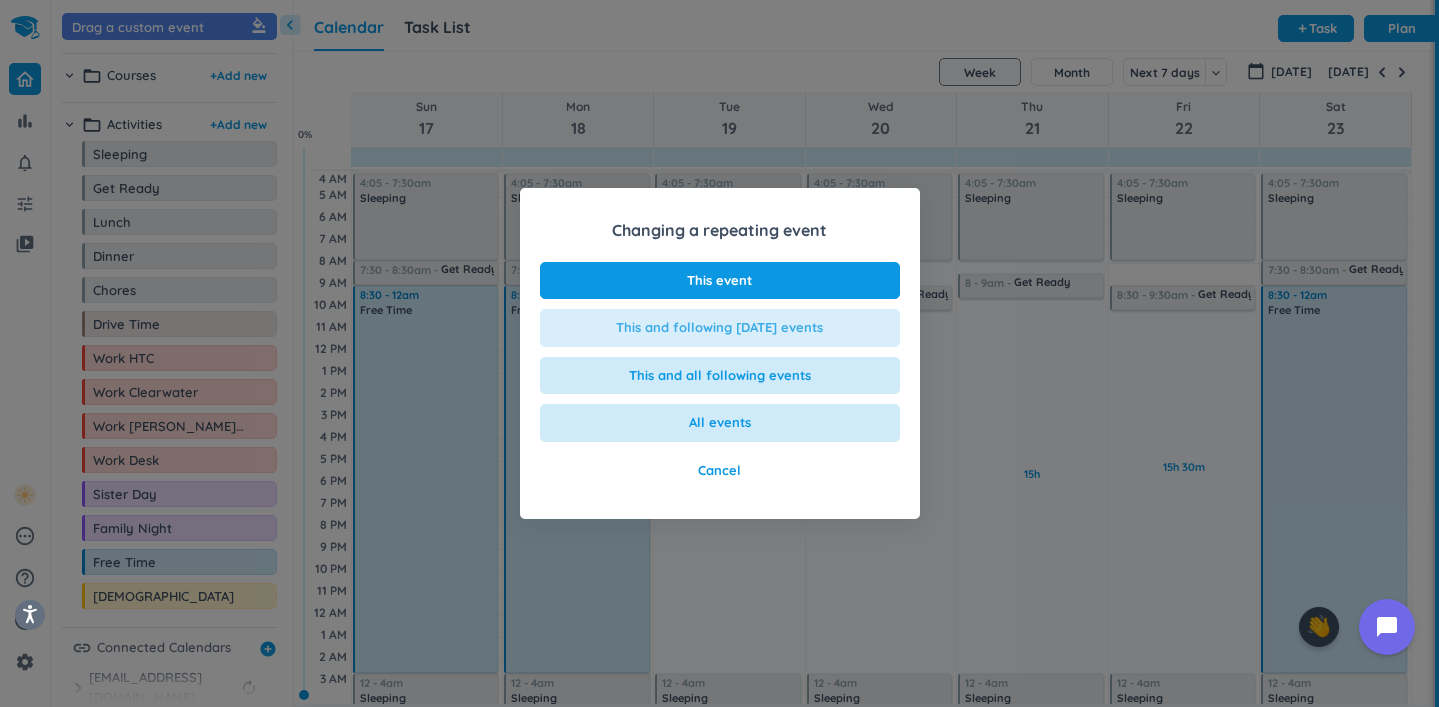 click on "This and following [DATE] events" at bounding box center (719, 328) 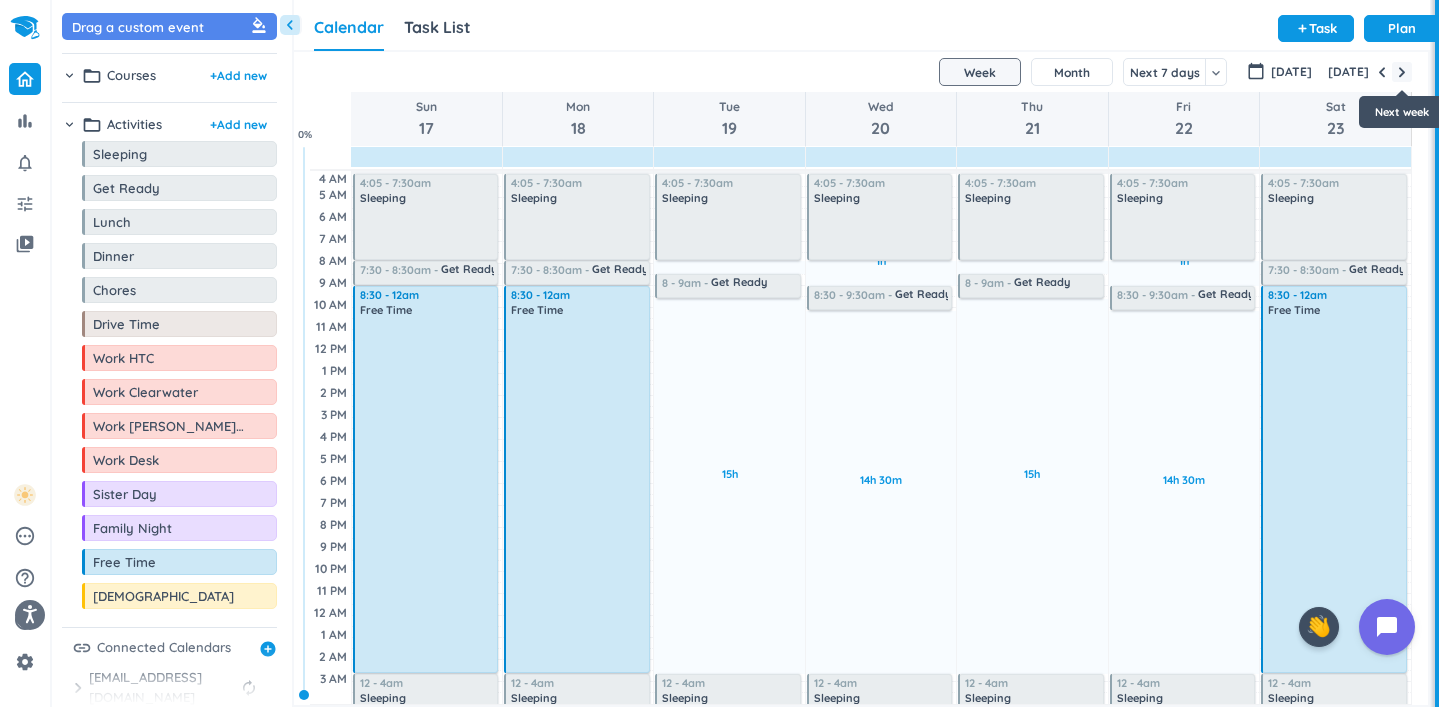 click at bounding box center (1402, 72) 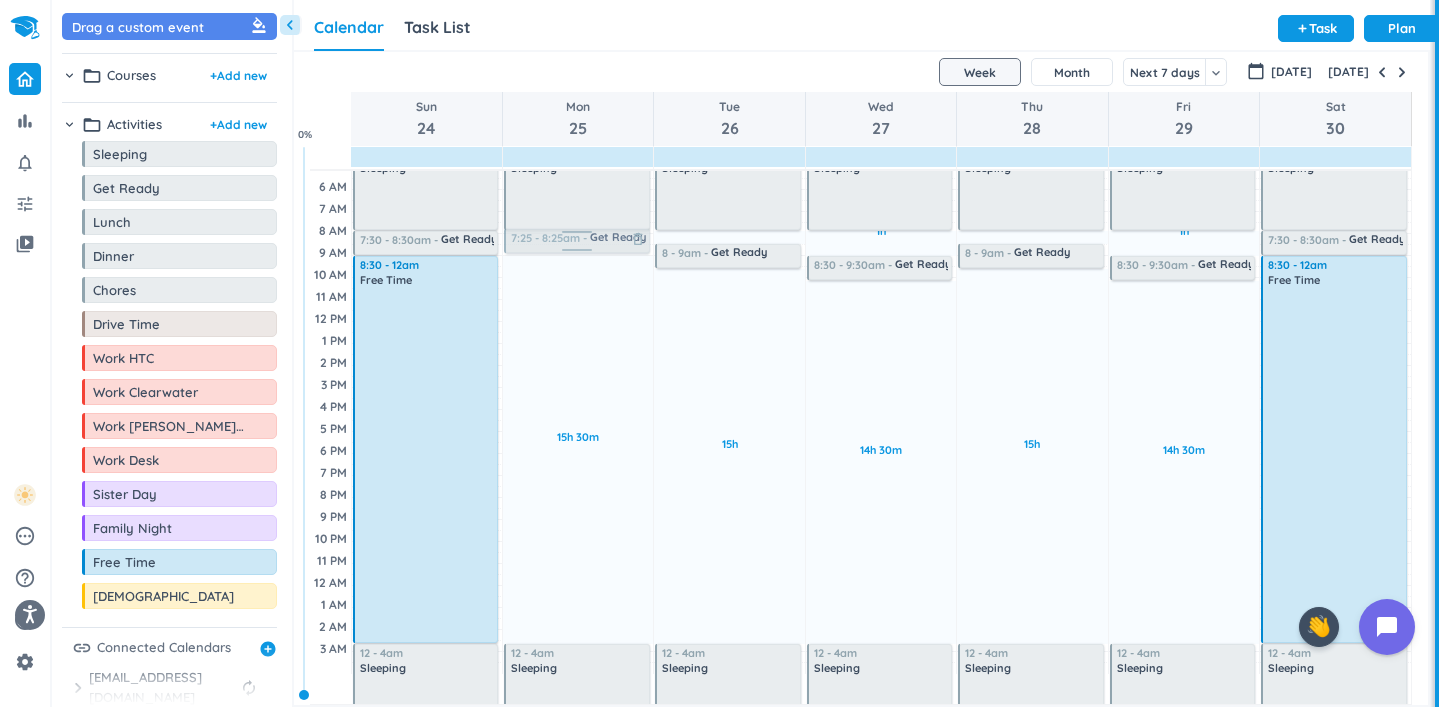 scroll, scrollTop: 26, scrollLeft: 0, axis: vertical 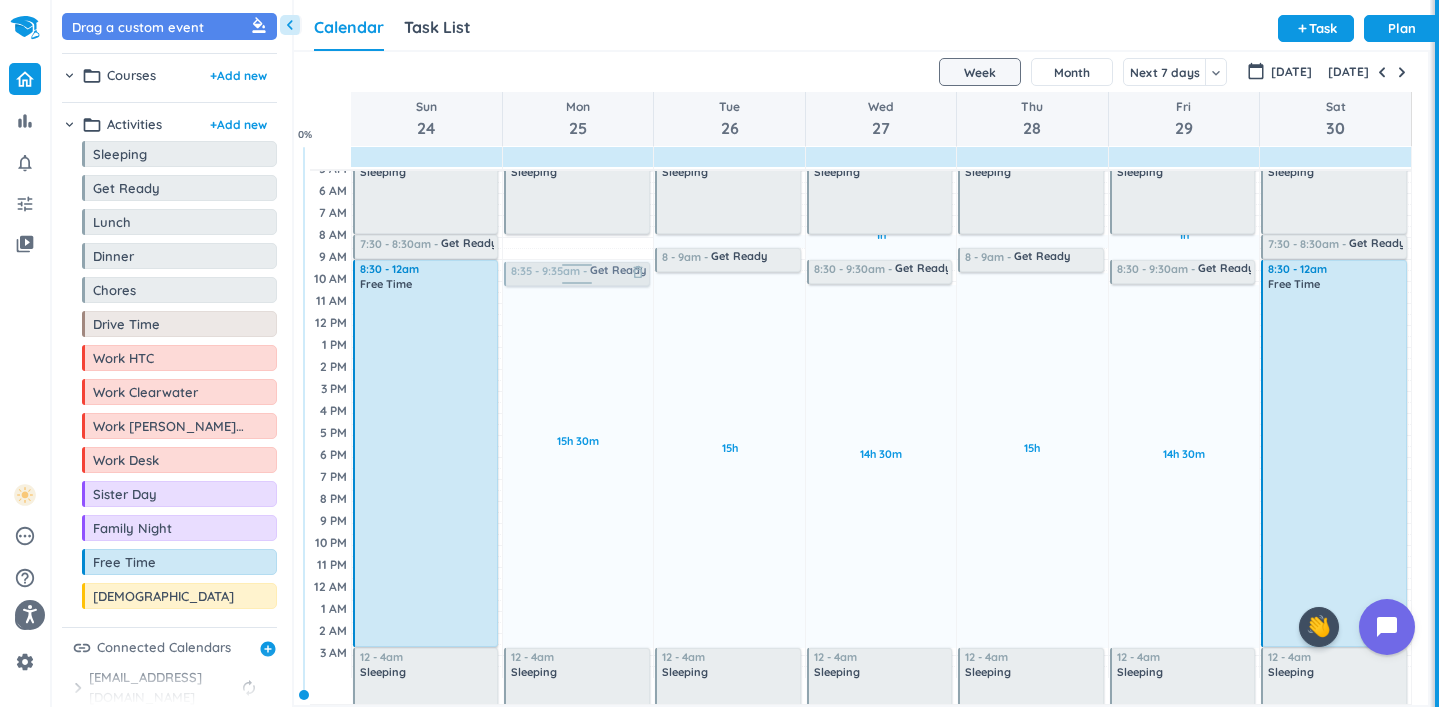 drag, startPoint x: 516, startPoint y: 205, endPoint x: 525, endPoint y: 269, distance: 64.629715 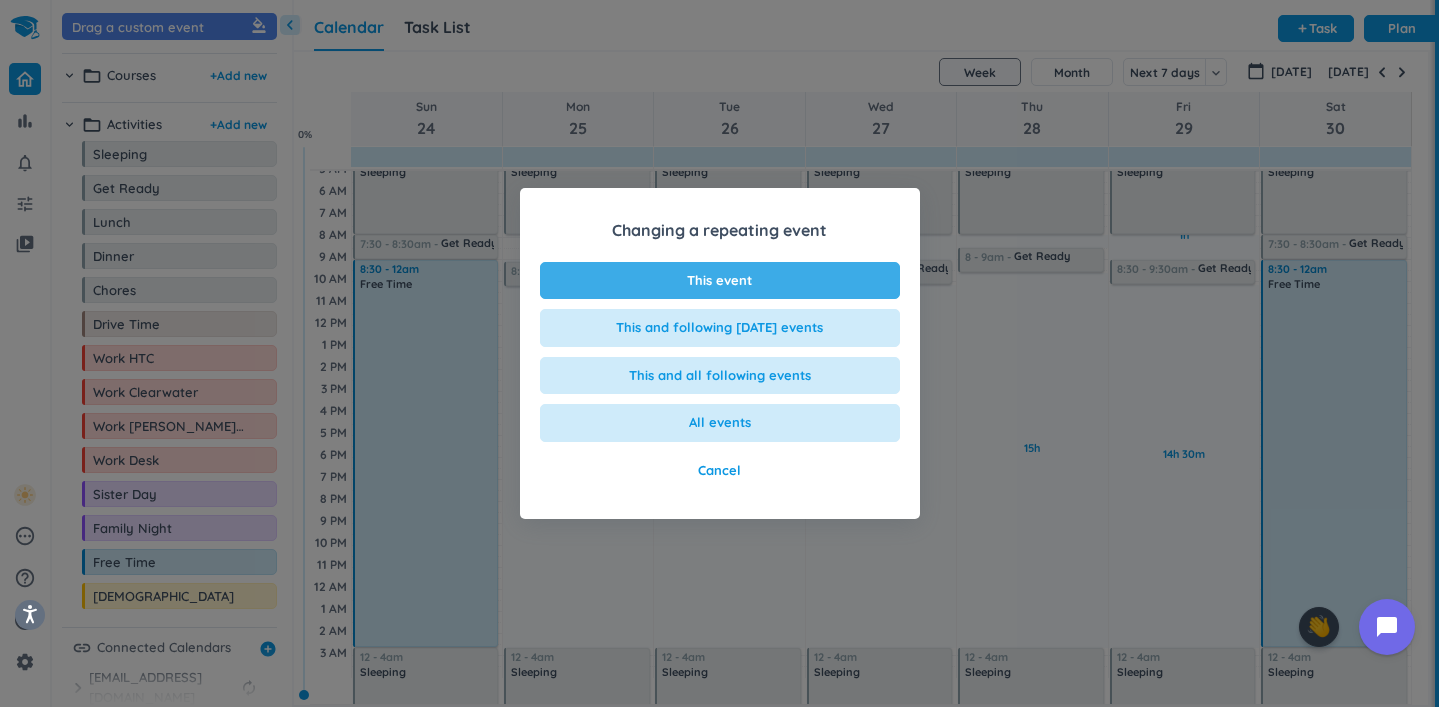click on "This event" at bounding box center (720, 281) 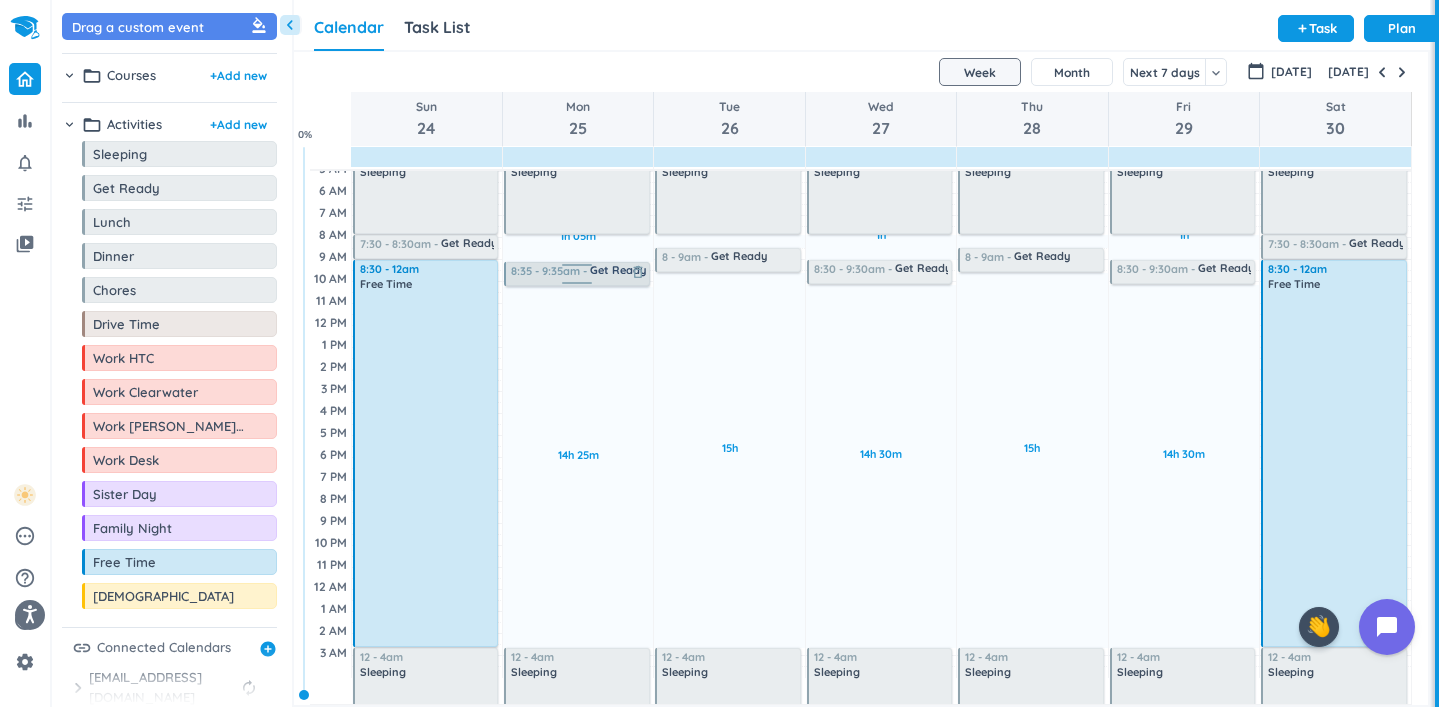 click at bounding box center [577, 268] 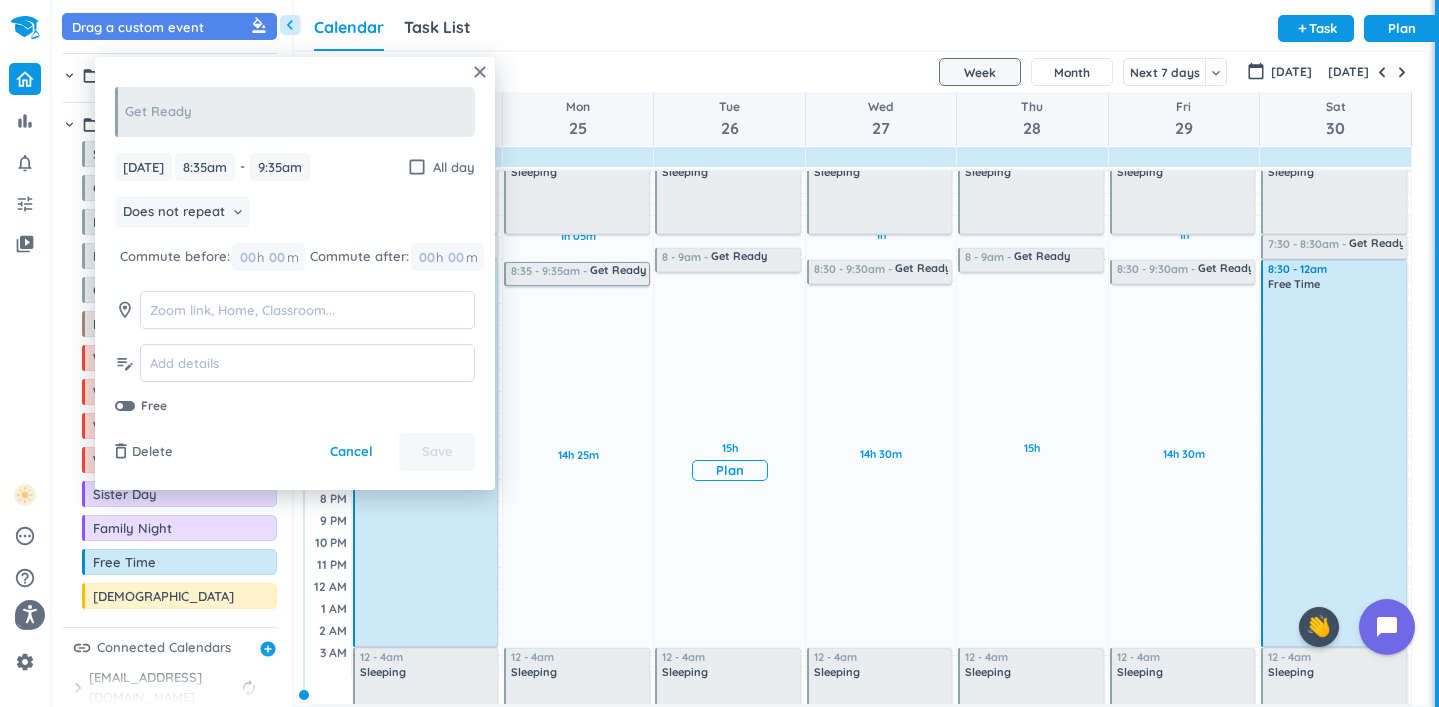 click on "15h  Past due Plan" at bounding box center (729, 460) 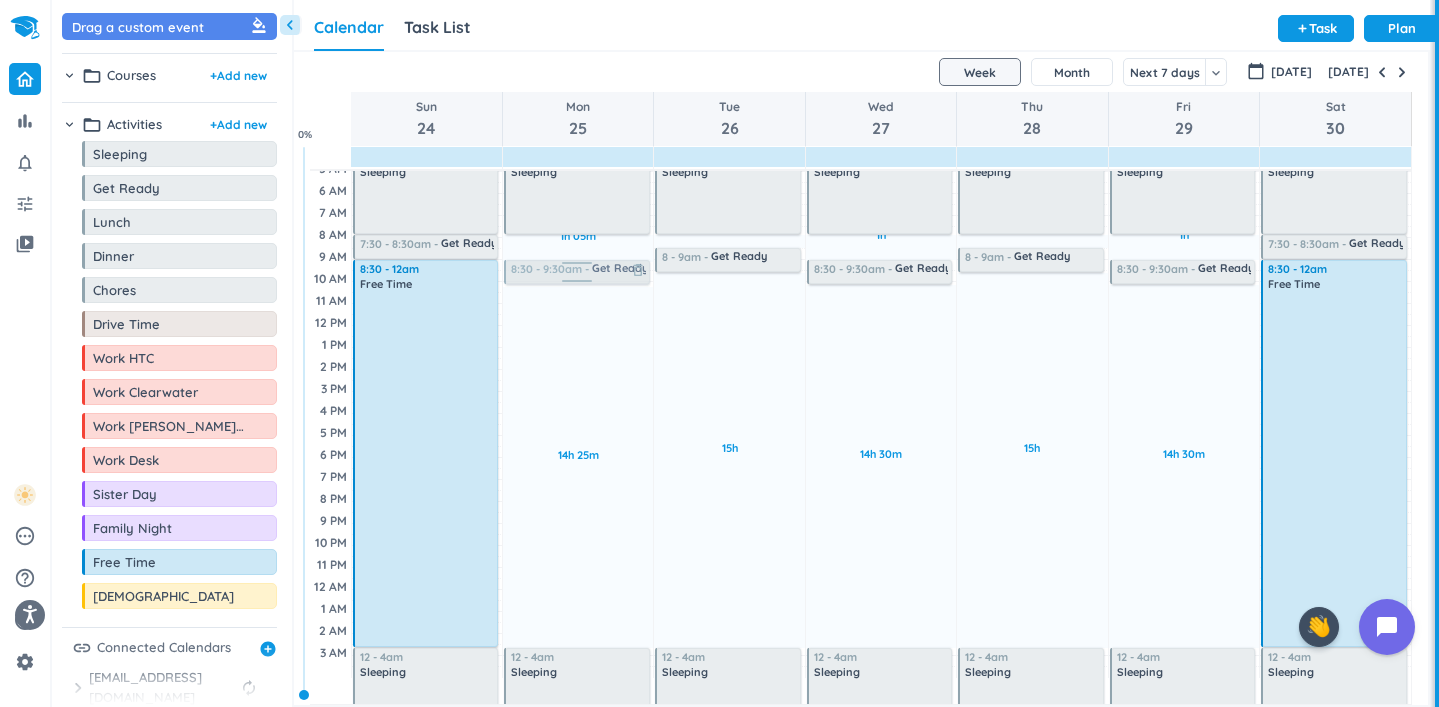 click on "1h 05m Past due Plan 14h 25m Past due Plan Adjust Awake Time 4:05 - 7:30am Sleeping delete_outline 8:35 - 9:35am Get Ready delete_outline 12 - 4am Sleeping delete_outline 8:30 - 9:30am Get Ready delete_outline" at bounding box center (578, 411) 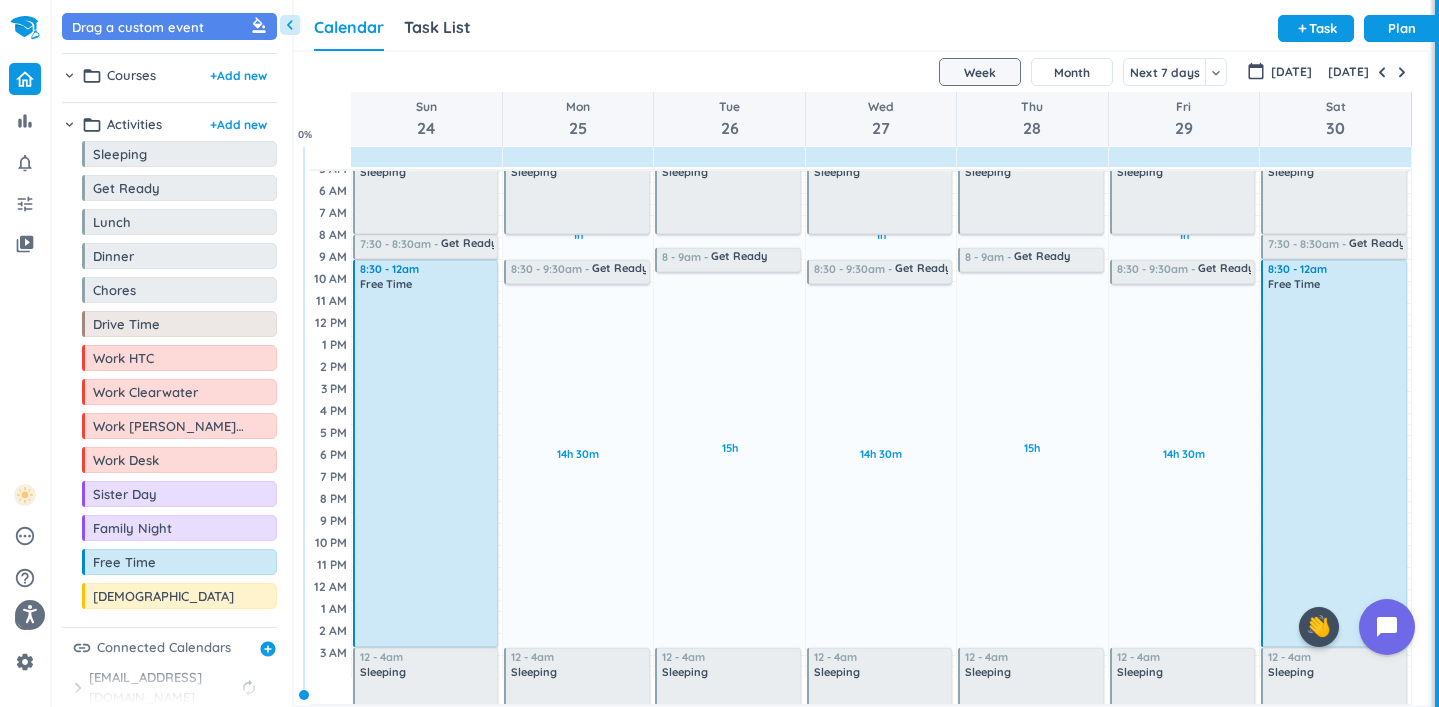click on "SHOVEL [DATE] - [DATE] Week Month Next 7 days keyboard_arrow_down Week keyboard_arrow_down calendar_today [DATE] [DATE] Sun 24 Mon 25 Tue 26 Wed 27 Thu 28 Fri 29 Sat 30 4 AM 5 AM 6 AM 7 AM 8 AM 9 AM 10 AM 11 AM 12 PM 1 PM 2 PM 3 PM 4 PM 5 PM 6 PM 7 PM 8 PM 9 PM 10 PM 11 PM 12 AM 1 AM 2 AM 3 AM Adjust Awake Time 4:05 - 7:30am Sleeping delete_outline 7:30 - 8:30am Get Ready delete_outline 8:30 - 12am Free Time delete_outline 12 - 4am Sleeping delete_outline 1h  Past due Plan 14h 30m Past due Plan Adjust Awake Time 4:05 - 7:30am Sleeping delete_outline 8:30 - 9:30am Get Ready delete_outline 12 - 4am Sleeping delete_outline 30m Past due Plan 15h  Past due Plan Adjust Awake Time 4:05 - 7:30am Sleeping delete_outline 8 - 9am Get Ready delete_outline 12 - 4am Sleeping delete_outline 1h  Past due Plan 14h 30m Past due Plan Adjust Awake Time 4:05 - 7:30am Sleeping delete_outline 8:30 - 9:30am Get Ready delete_outline 12 - 4am Sleeping delete_outline 30m Past due Plan 15h  Past due Plan Adjust Awake Time Sleeping" at bounding box center (861, 378) 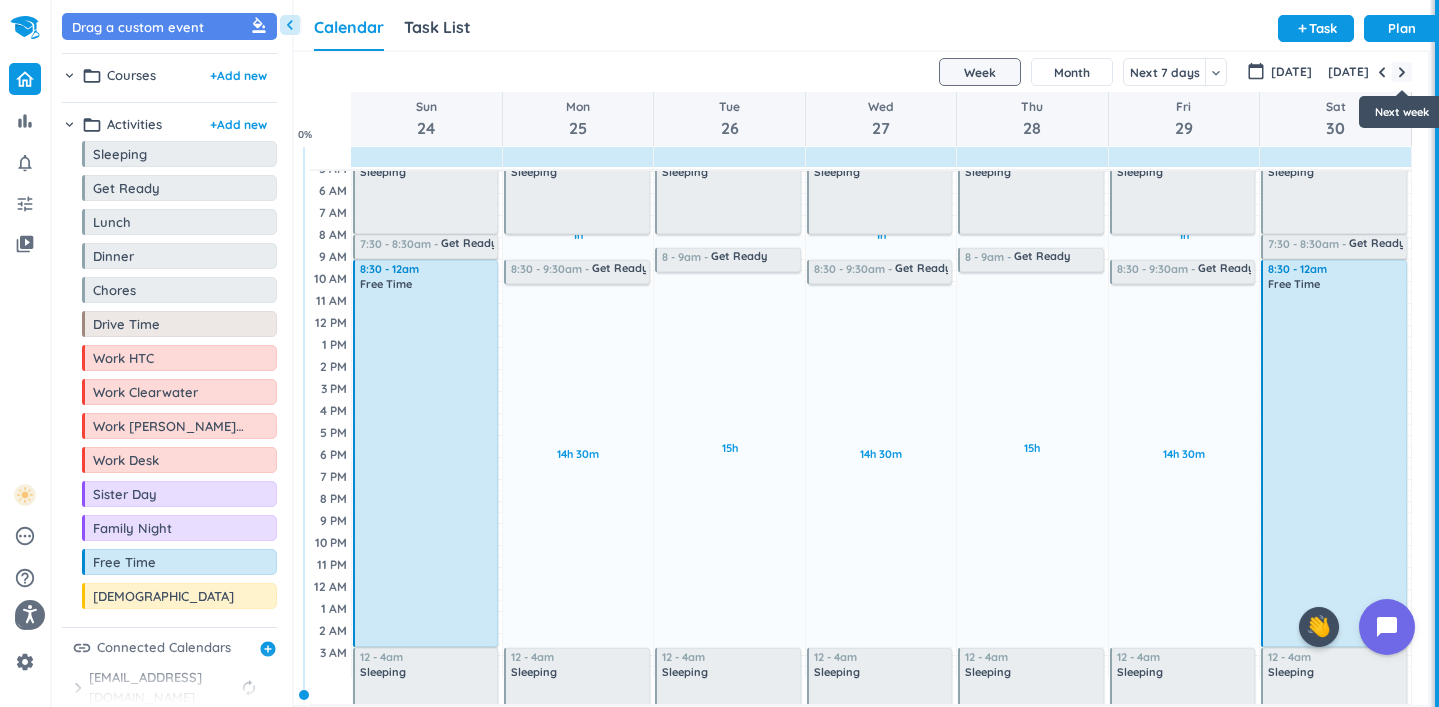 click at bounding box center [1402, 72] 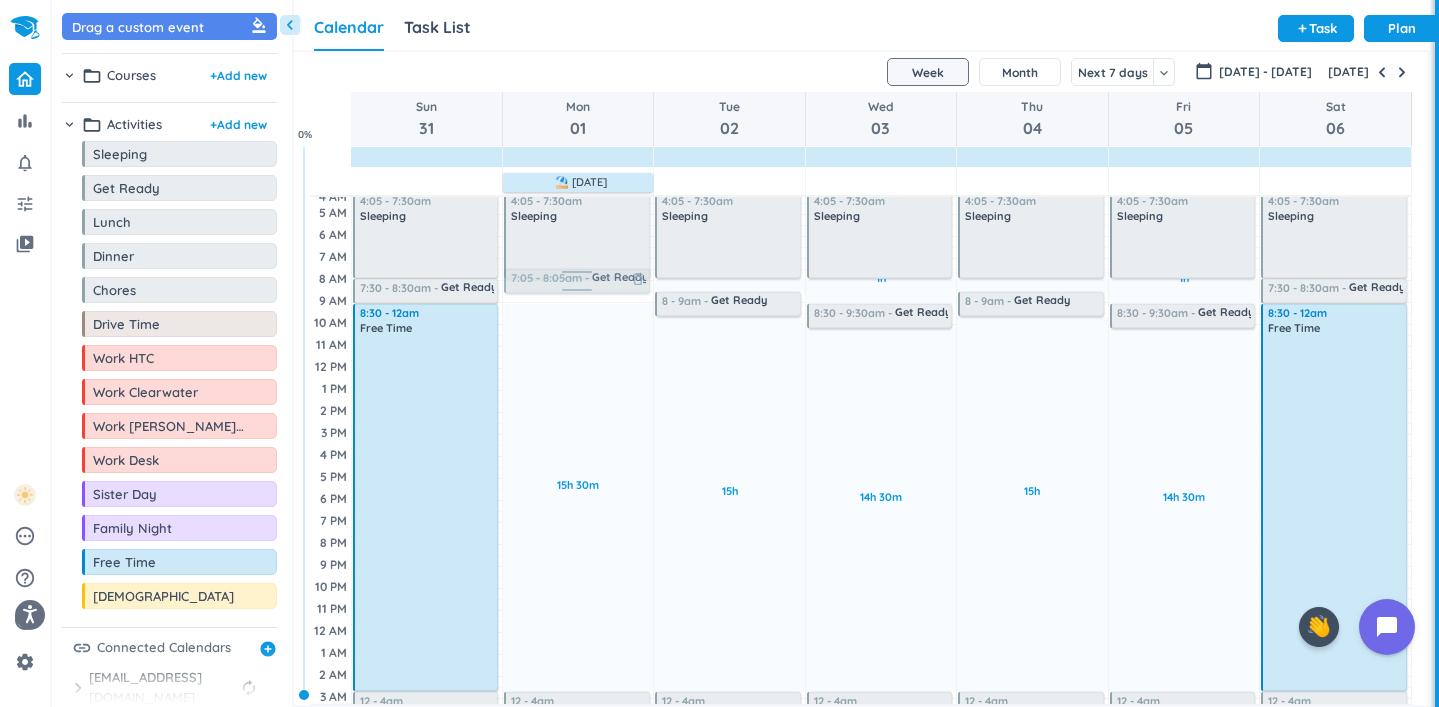 scroll, scrollTop: 7, scrollLeft: 0, axis: vertical 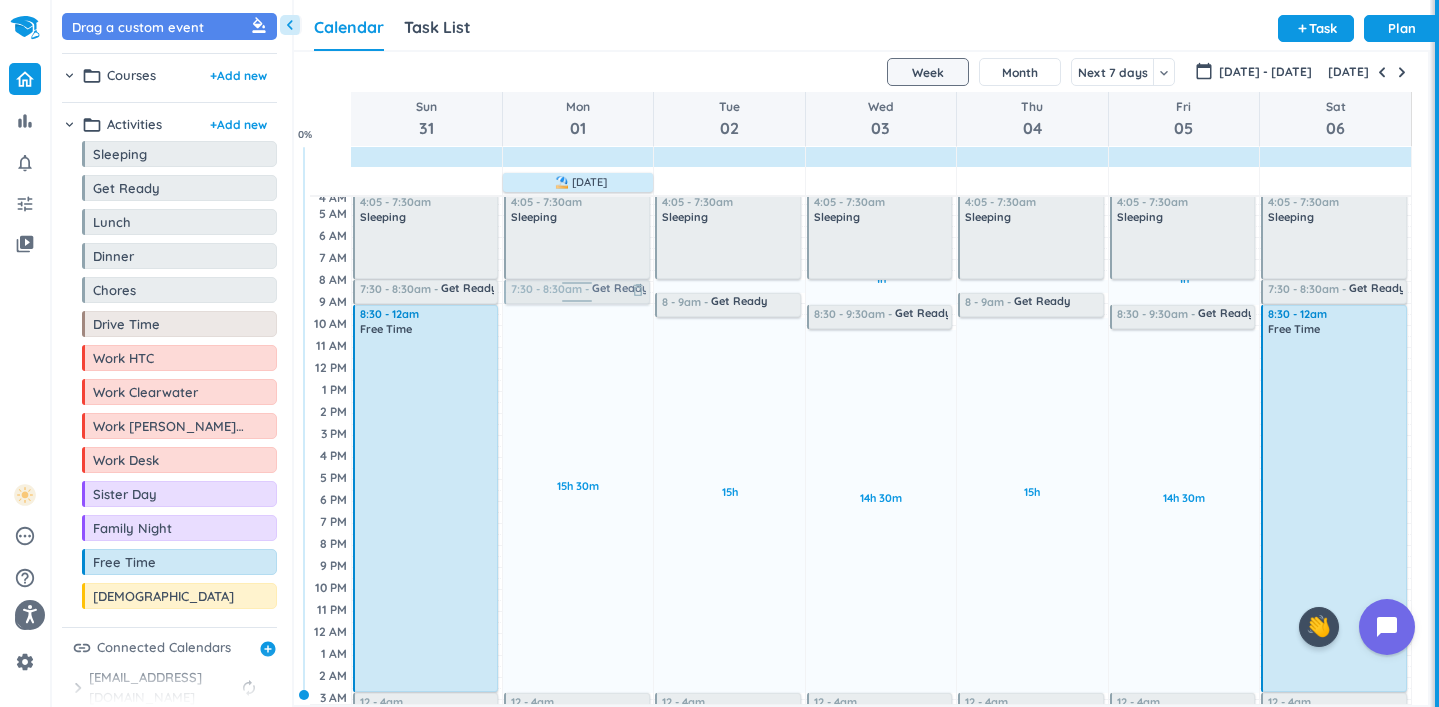drag, startPoint x: 530, startPoint y: 231, endPoint x: 542, endPoint y: 289, distance: 59.22837 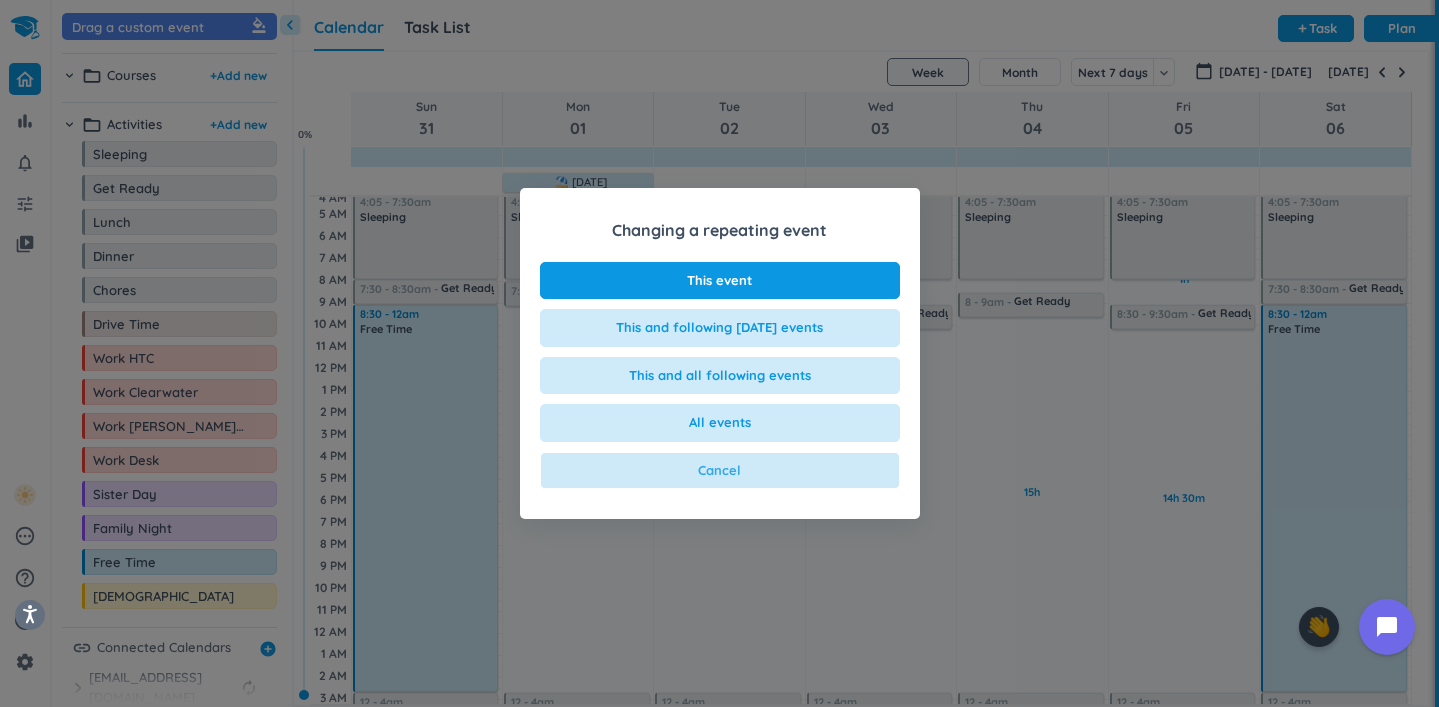 click on "Cancel" at bounding box center (719, 471) 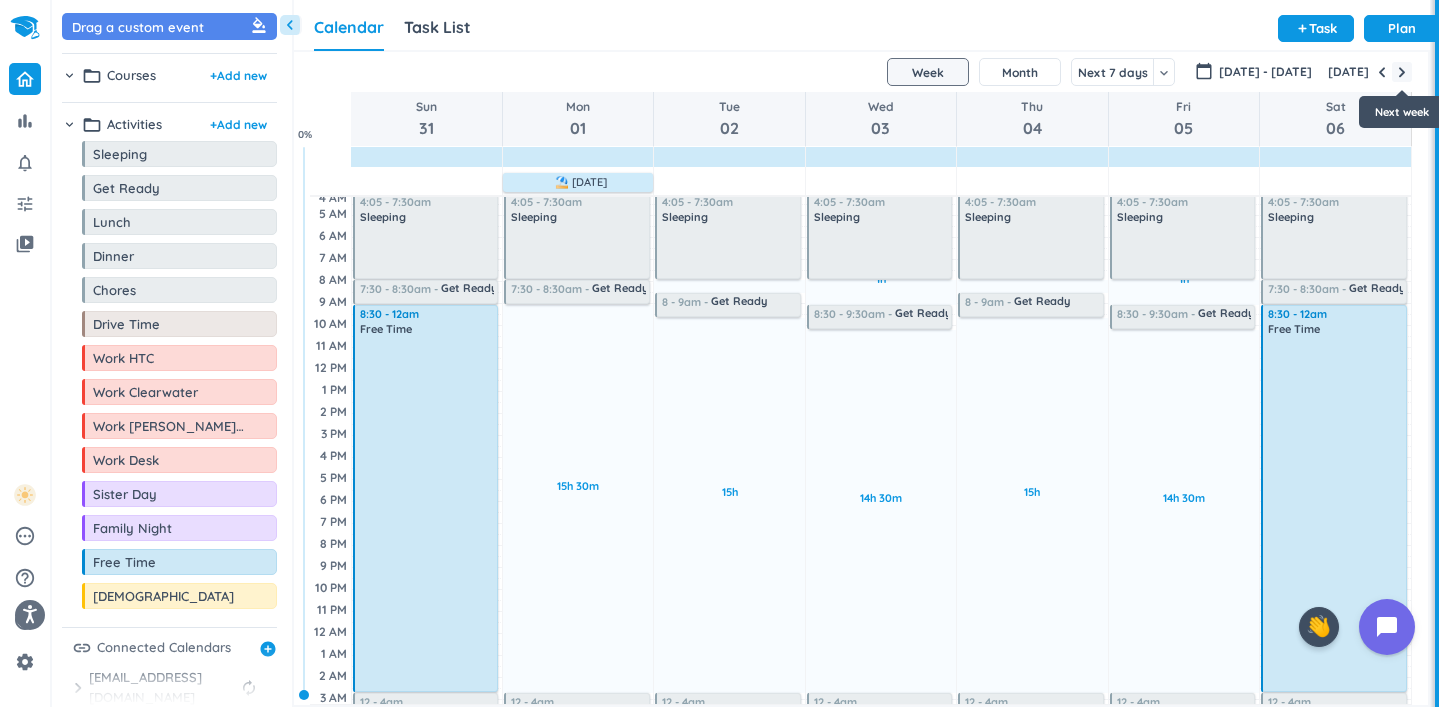 click at bounding box center [1402, 72] 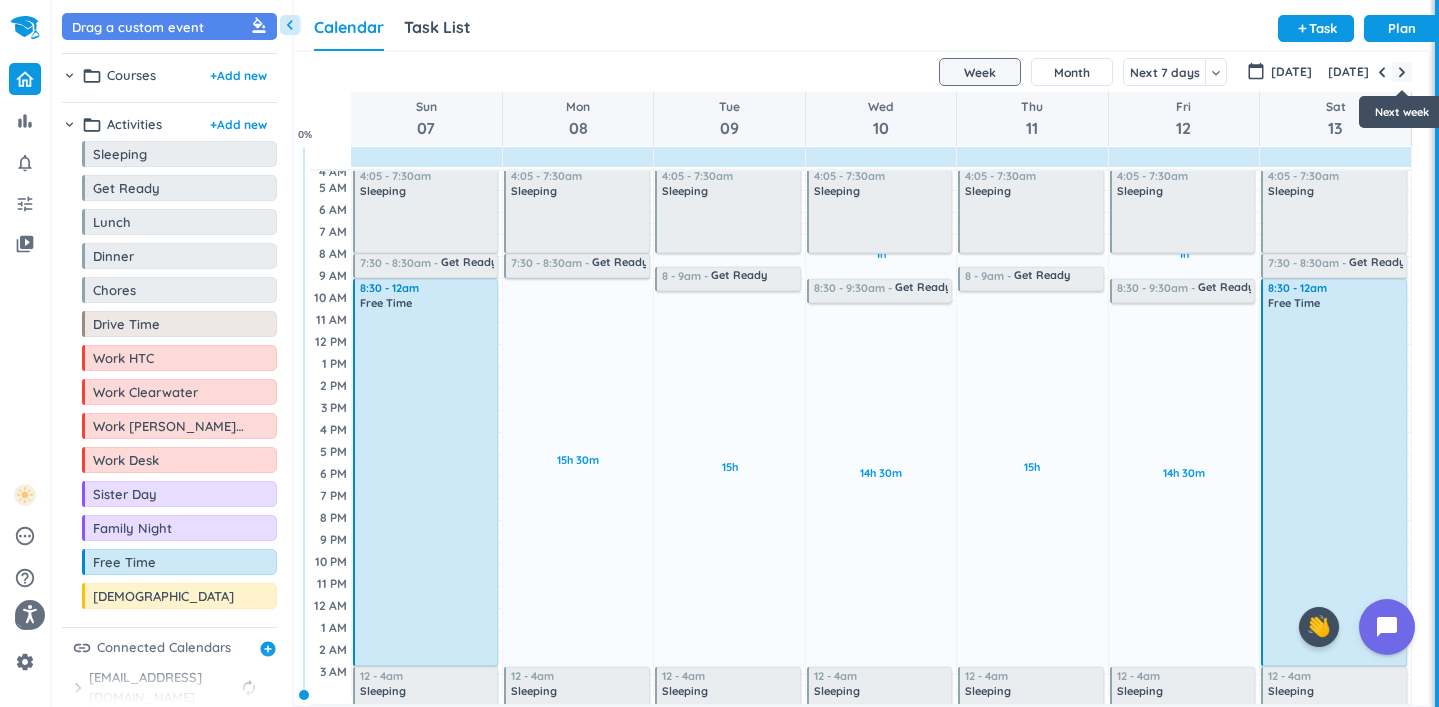 scroll, scrollTop: 69, scrollLeft: 0, axis: vertical 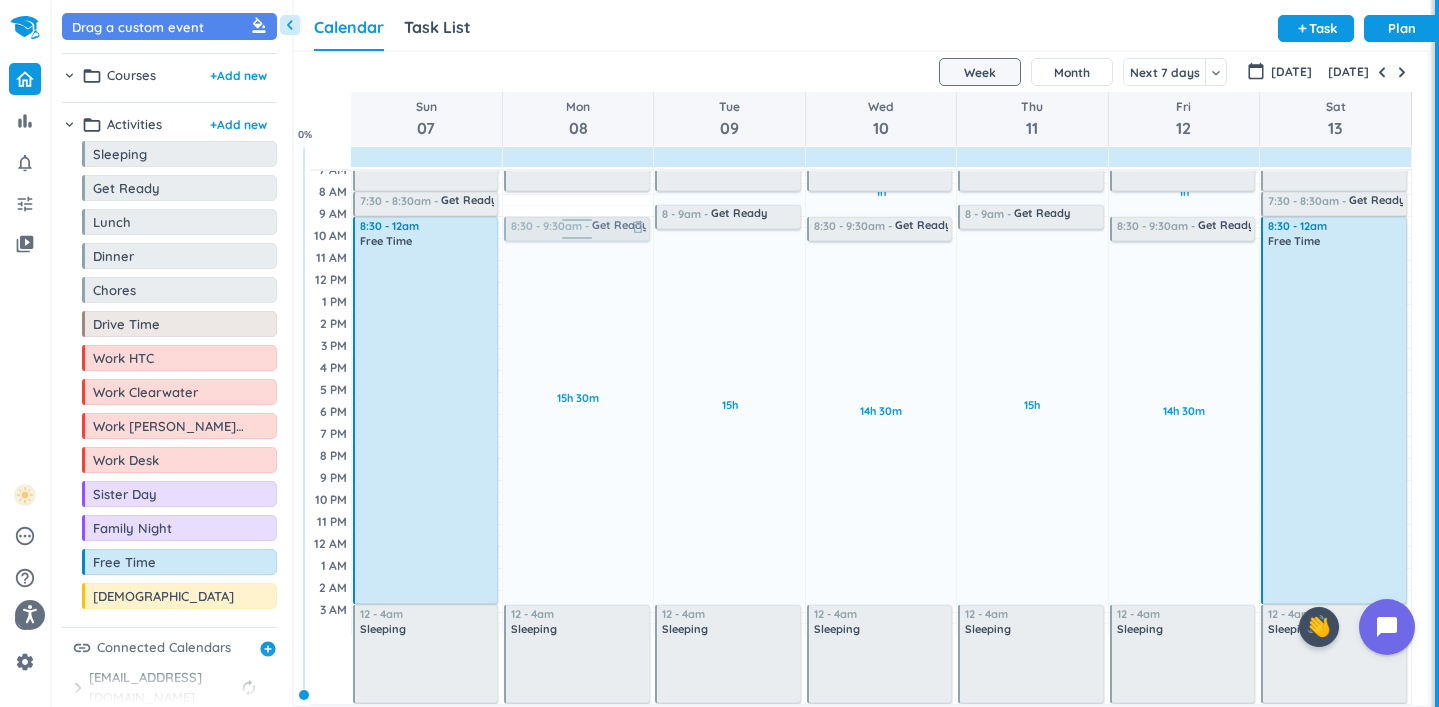 drag, startPoint x: 526, startPoint y: 205, endPoint x: 526, endPoint y: 225, distance: 20 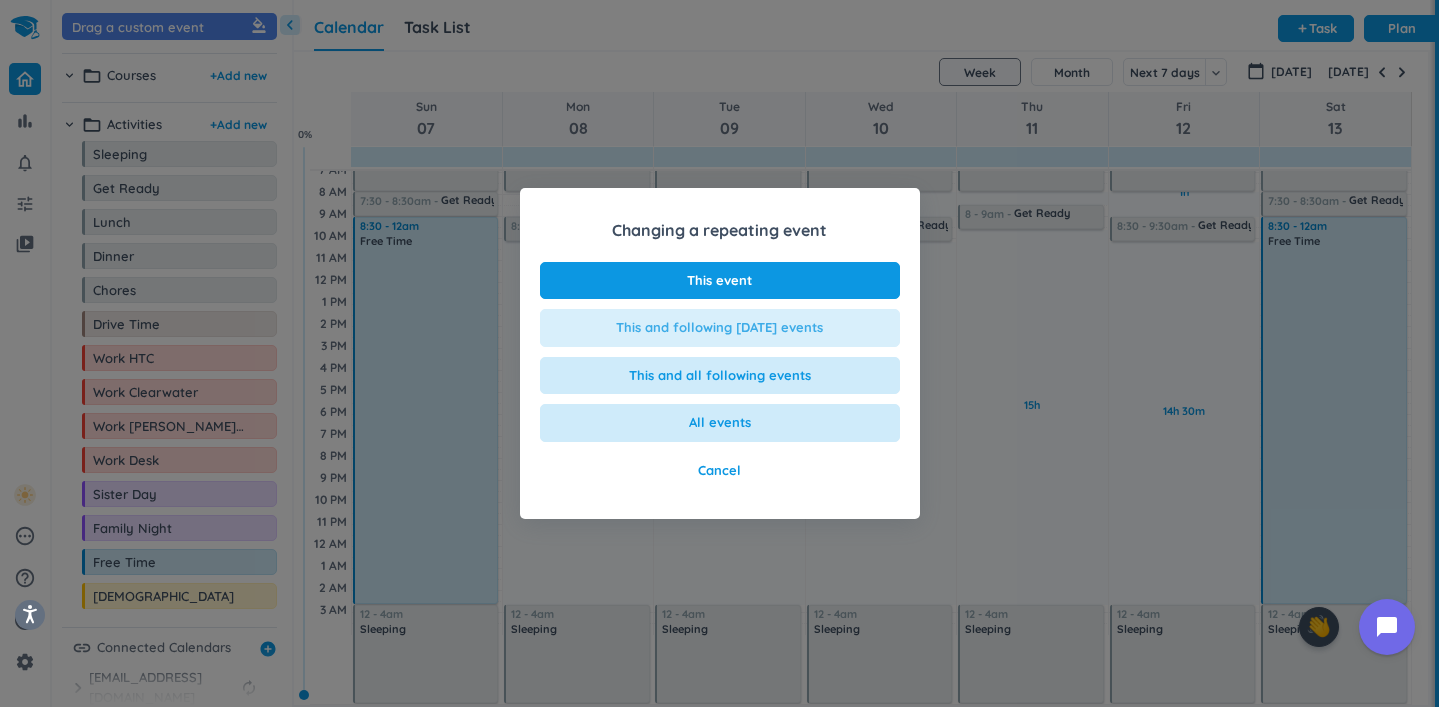 click on "This and following [DATE] events" at bounding box center (719, 328) 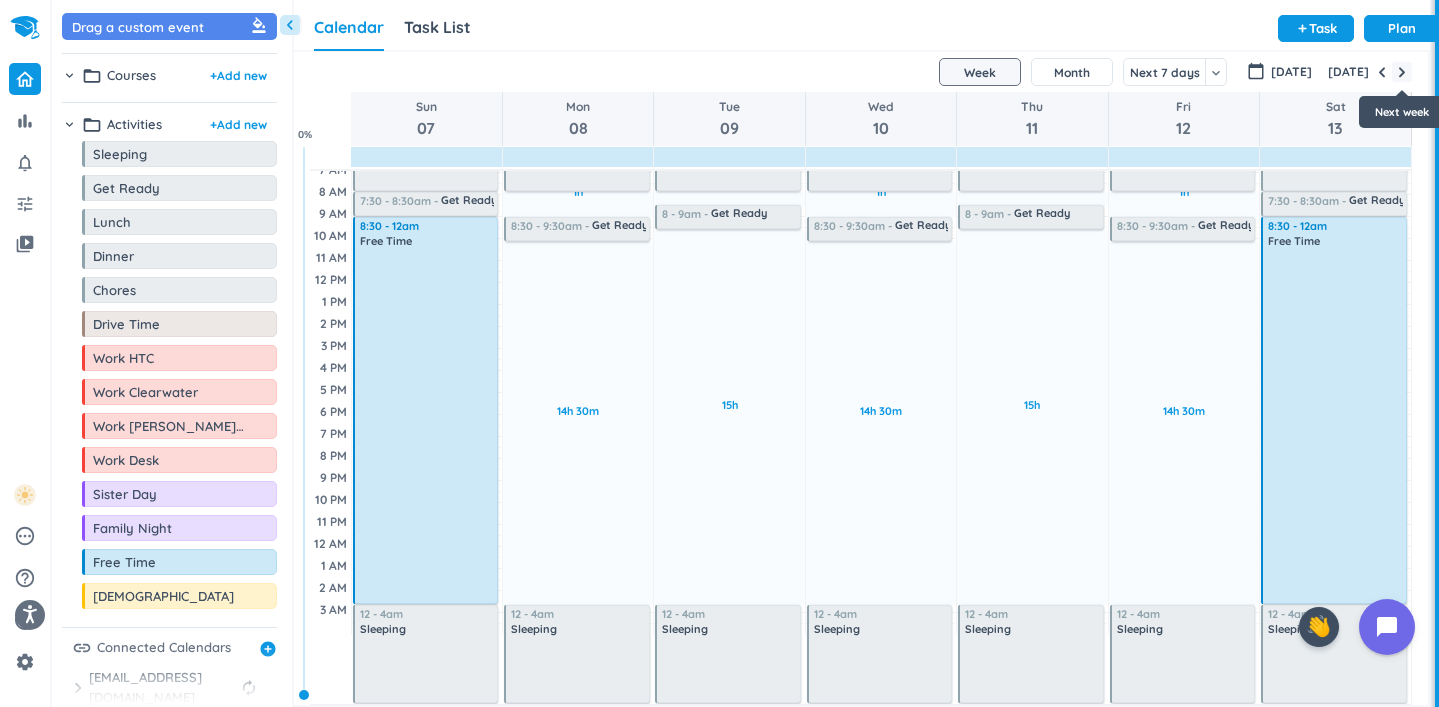 click at bounding box center [1402, 72] 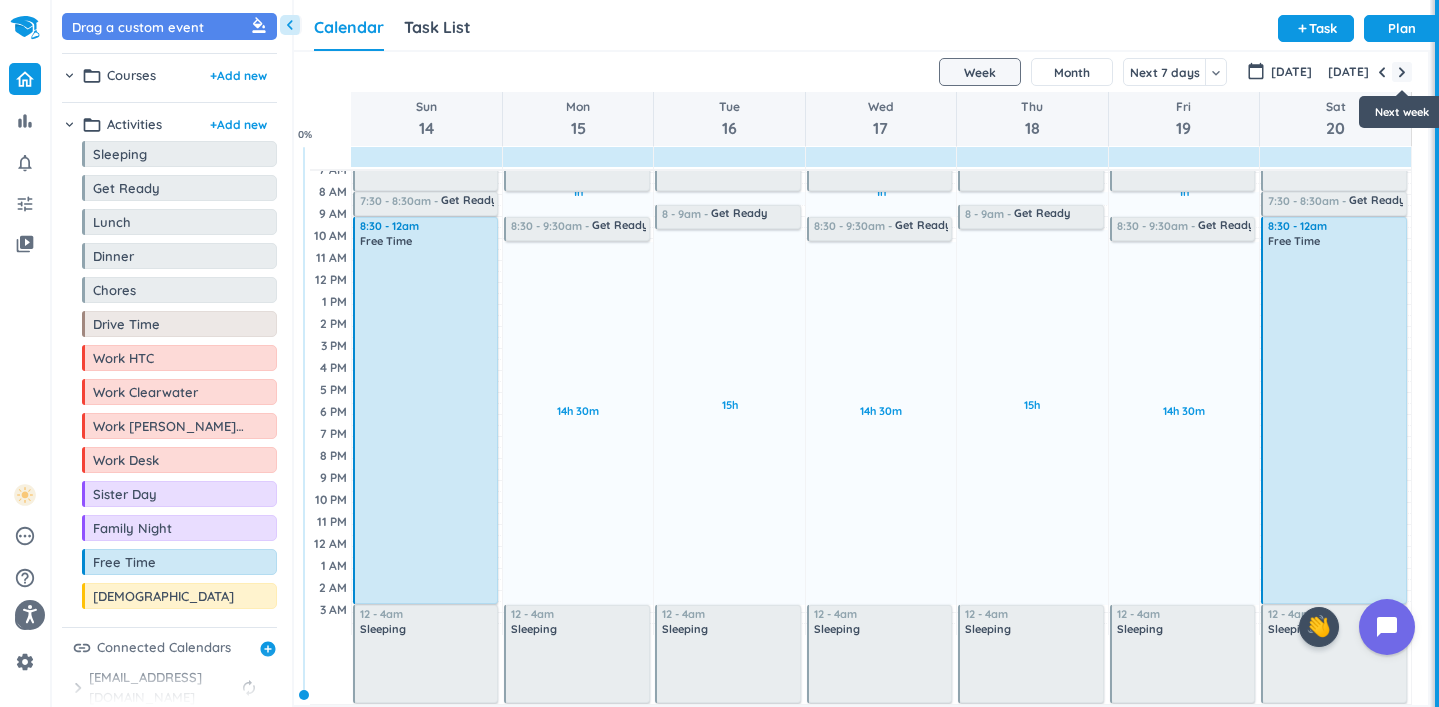 click at bounding box center (1402, 72) 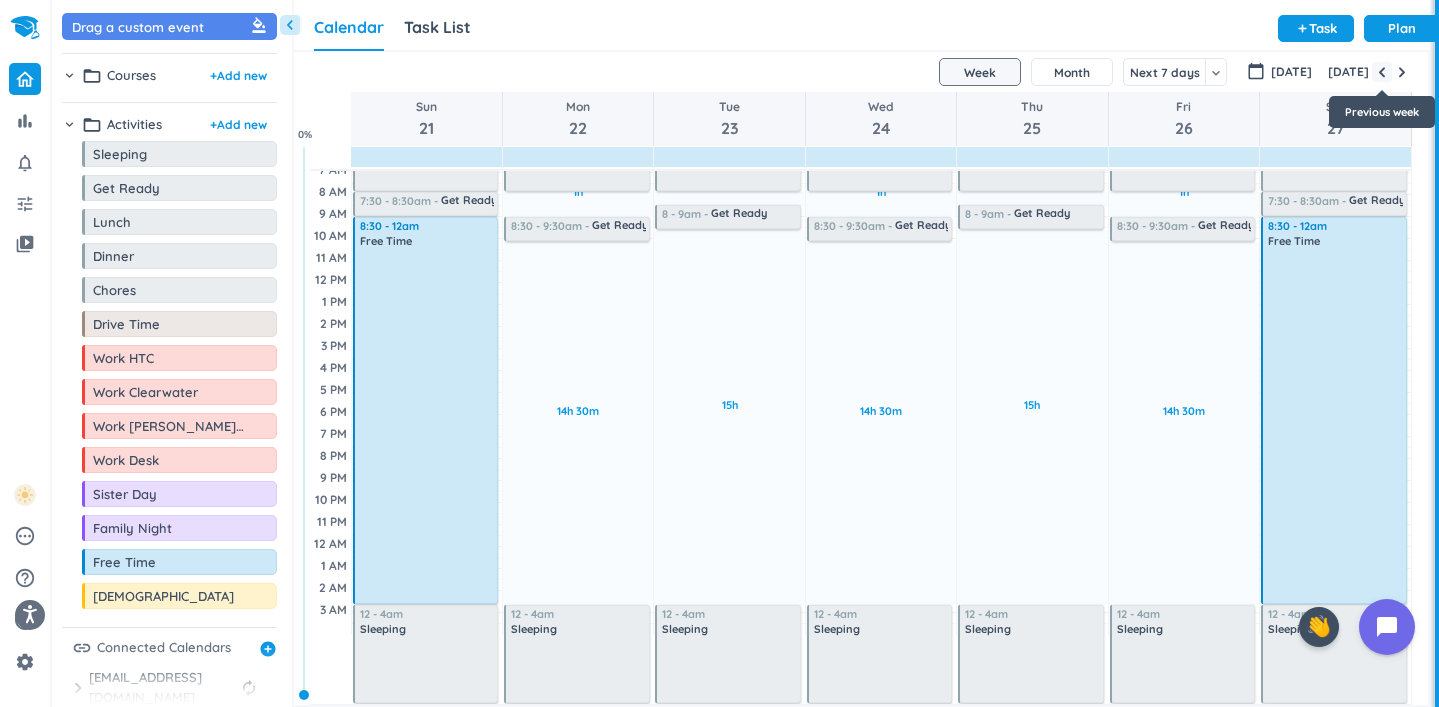 click at bounding box center [1382, 72] 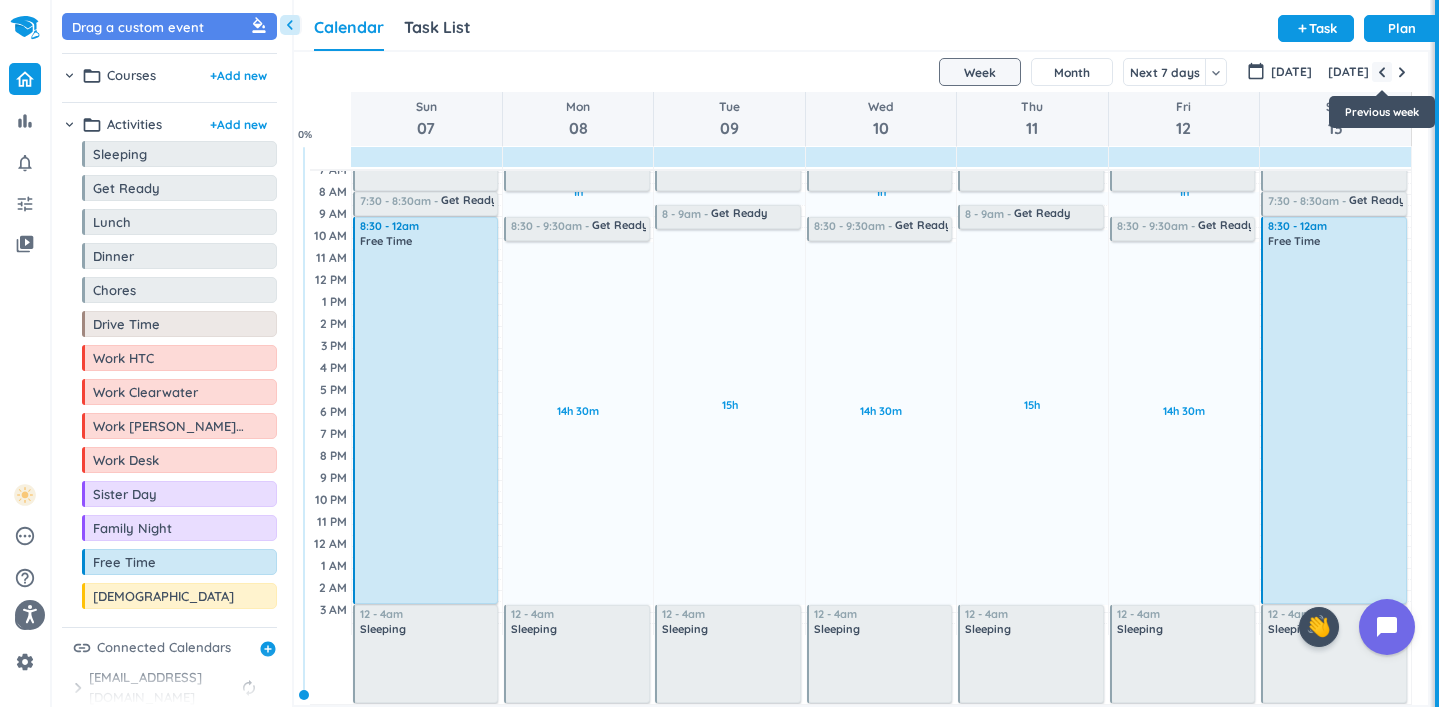 click at bounding box center (1382, 72) 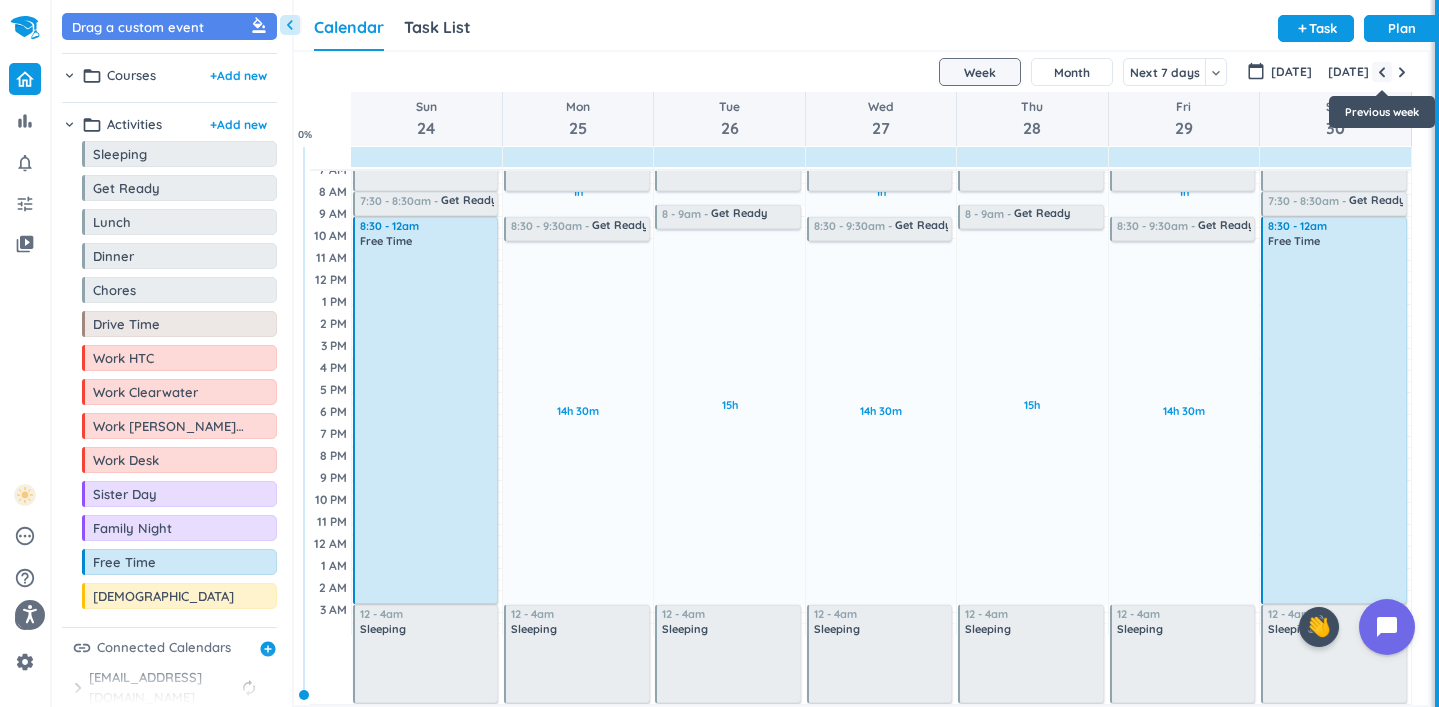 click at bounding box center [1382, 72] 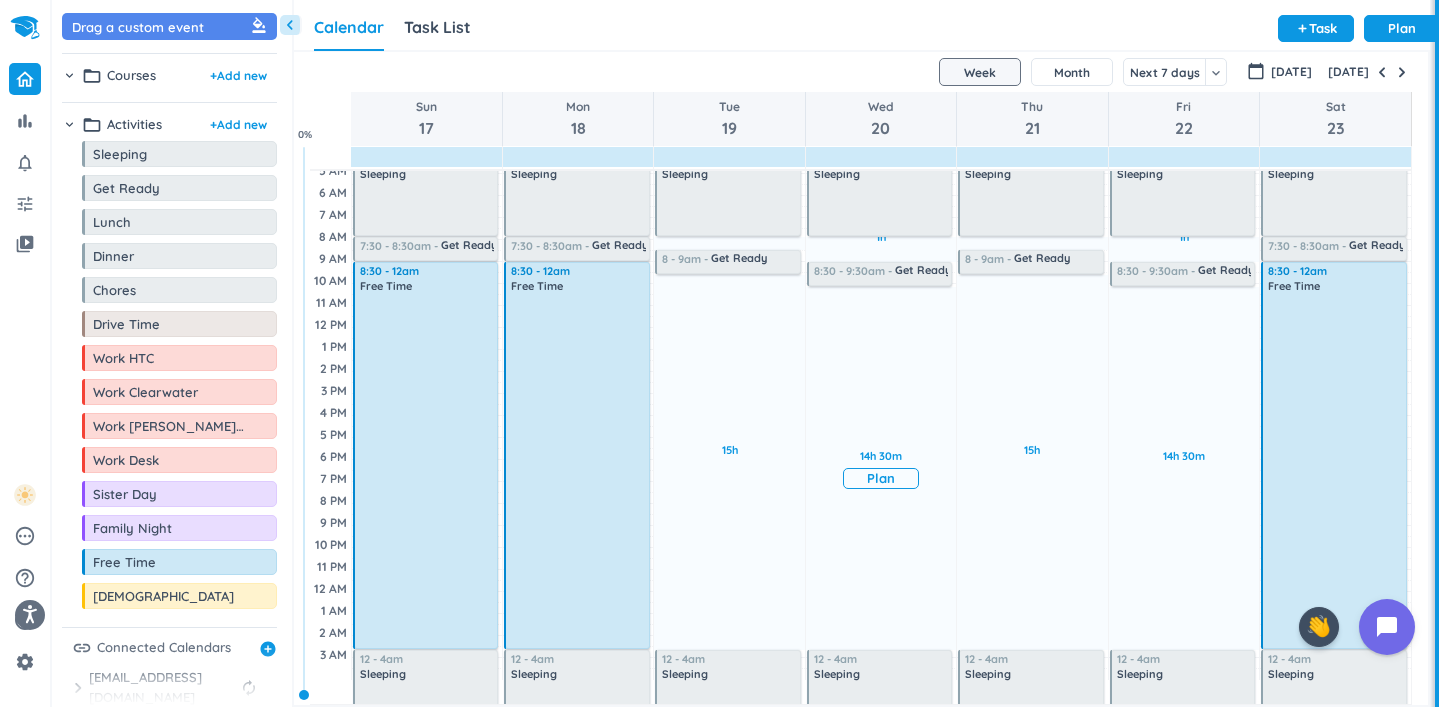 scroll, scrollTop: 0, scrollLeft: 0, axis: both 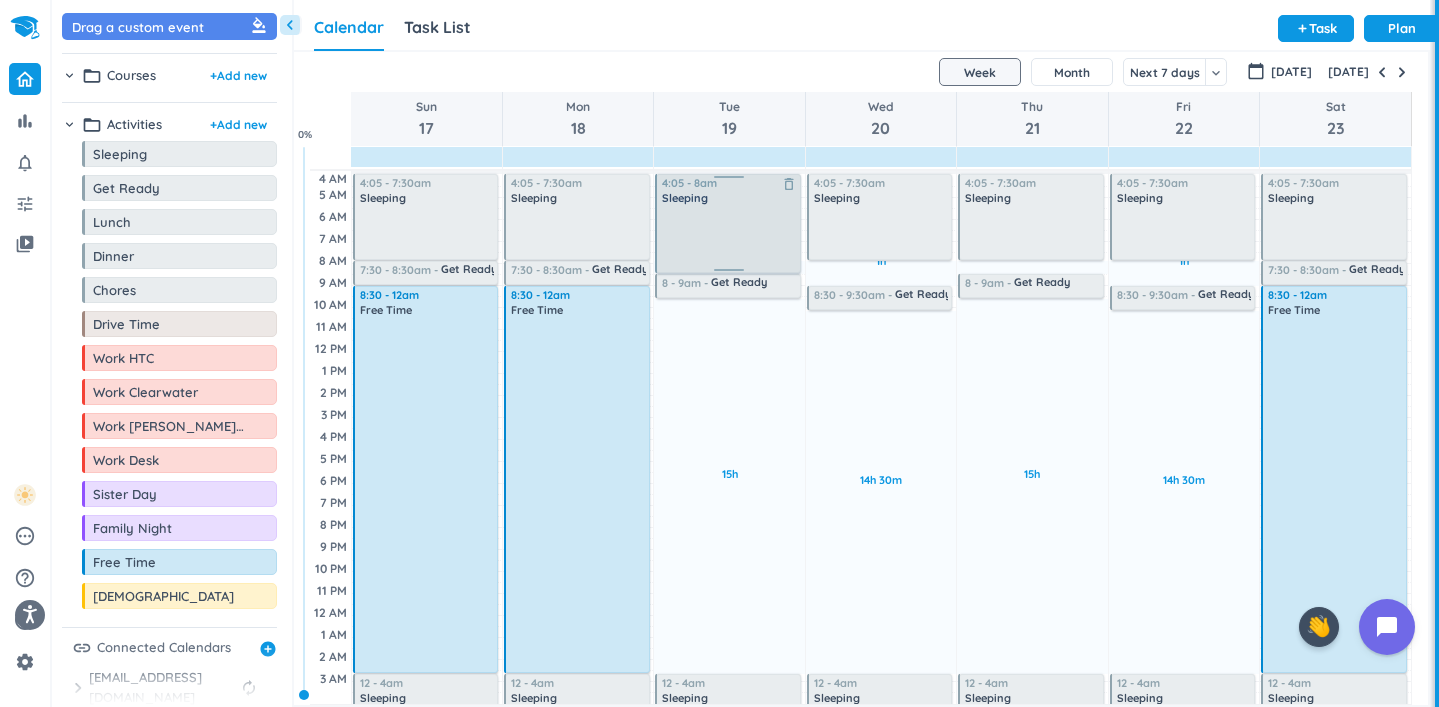 drag, startPoint x: 726, startPoint y: 256, endPoint x: 730, endPoint y: 269, distance: 13.601471 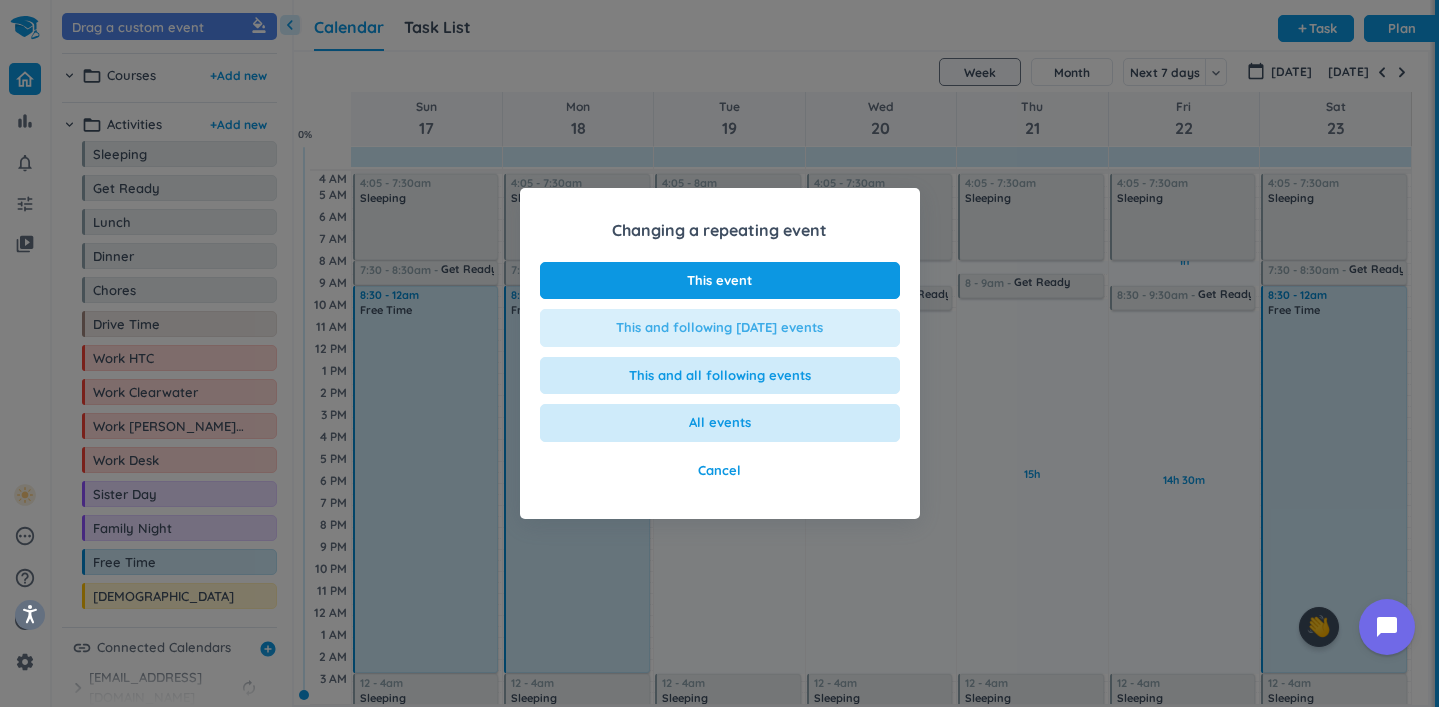 click on "This and following [DATE] events" at bounding box center (719, 328) 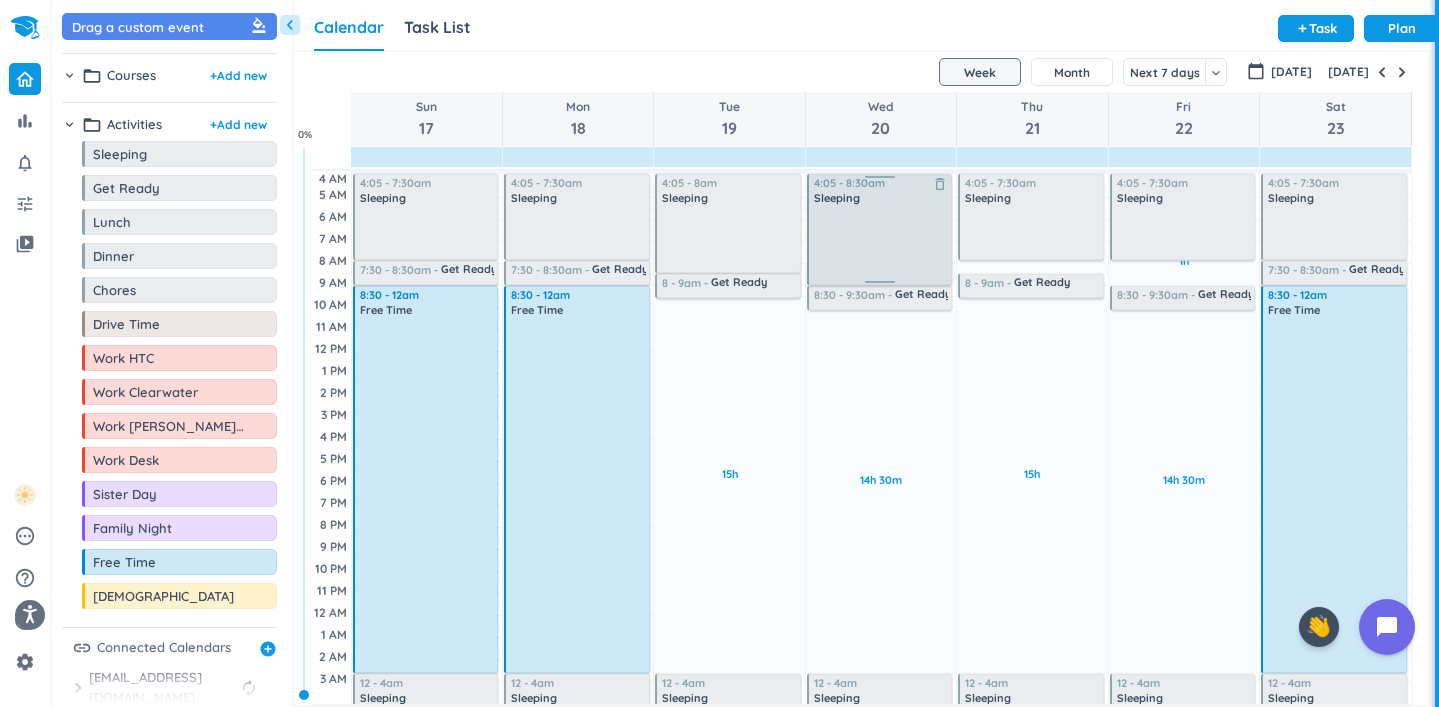 drag, startPoint x: 876, startPoint y: 257, endPoint x: 885, endPoint y: 282, distance: 26.57066 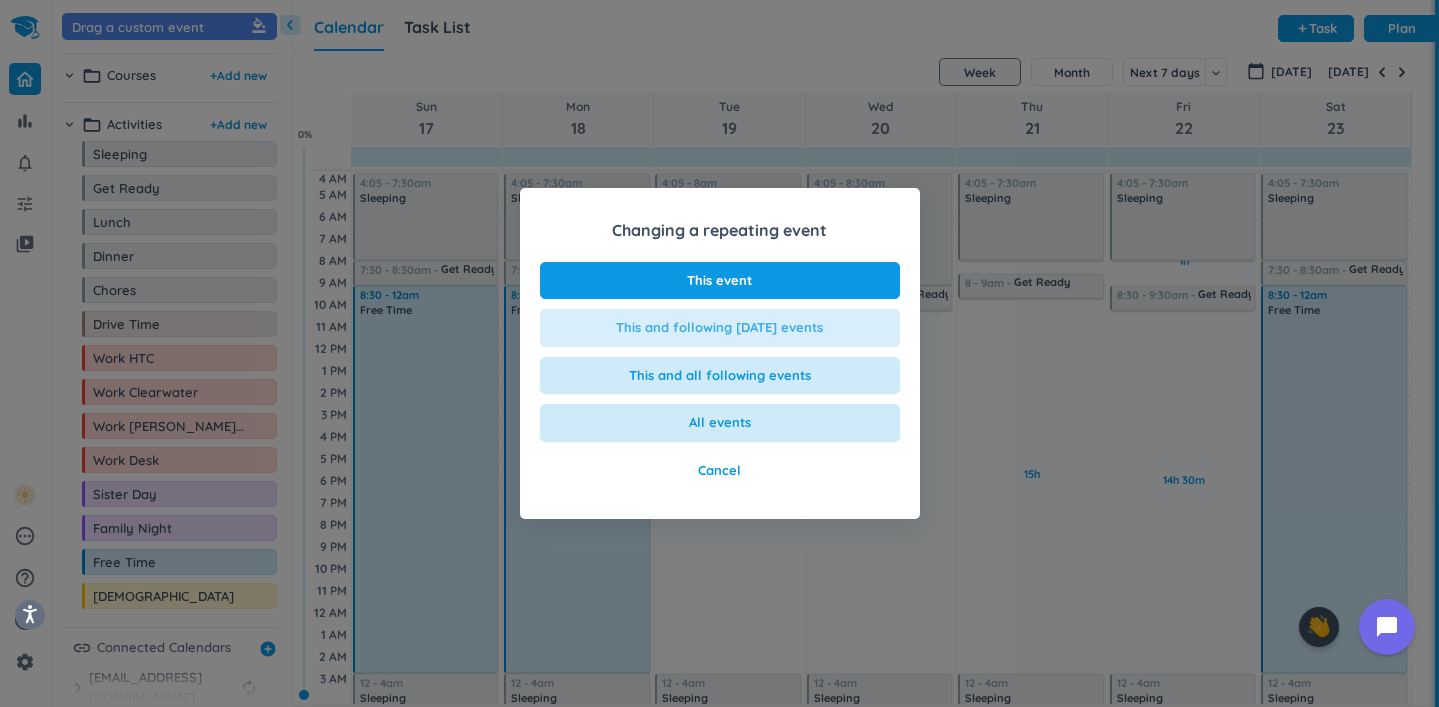 click on "This and following [DATE] events" at bounding box center [719, 328] 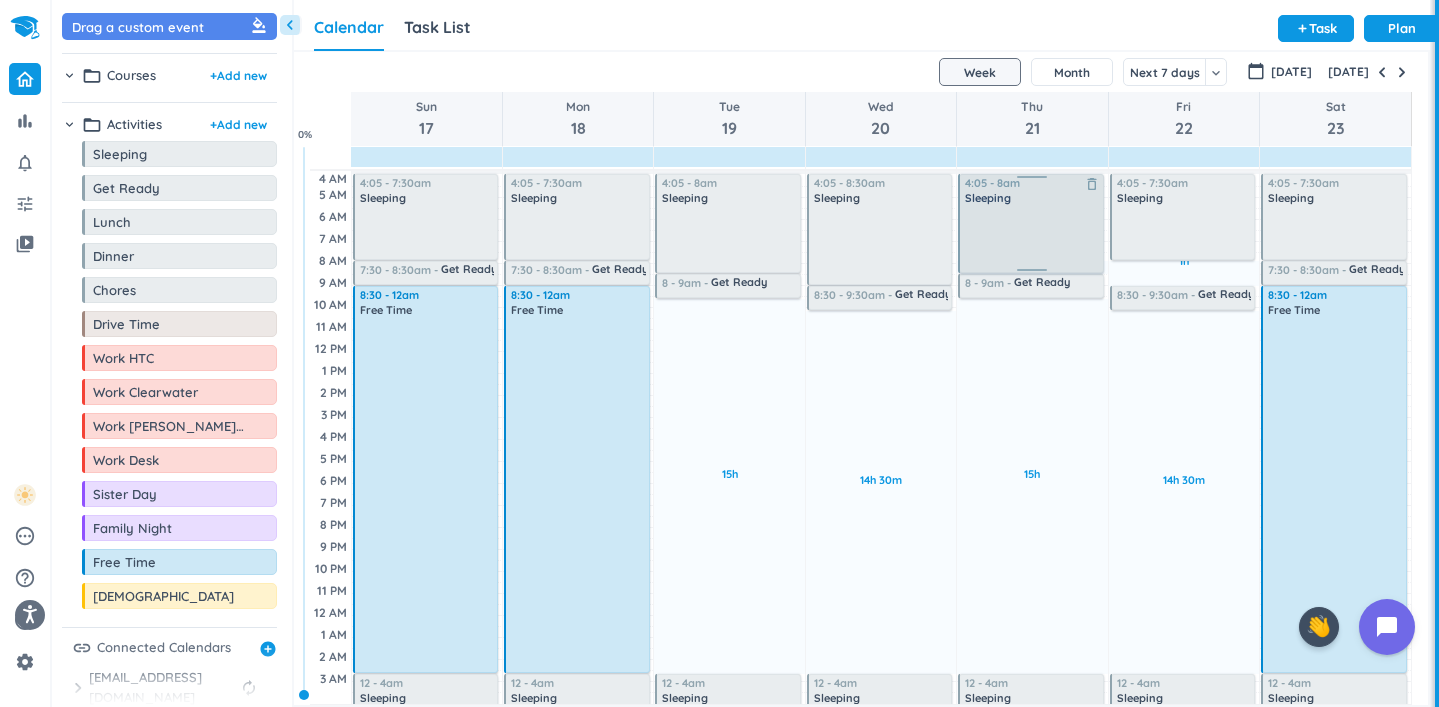 drag, startPoint x: 1028, startPoint y: 257, endPoint x: 1031, endPoint y: 269, distance: 12.369317 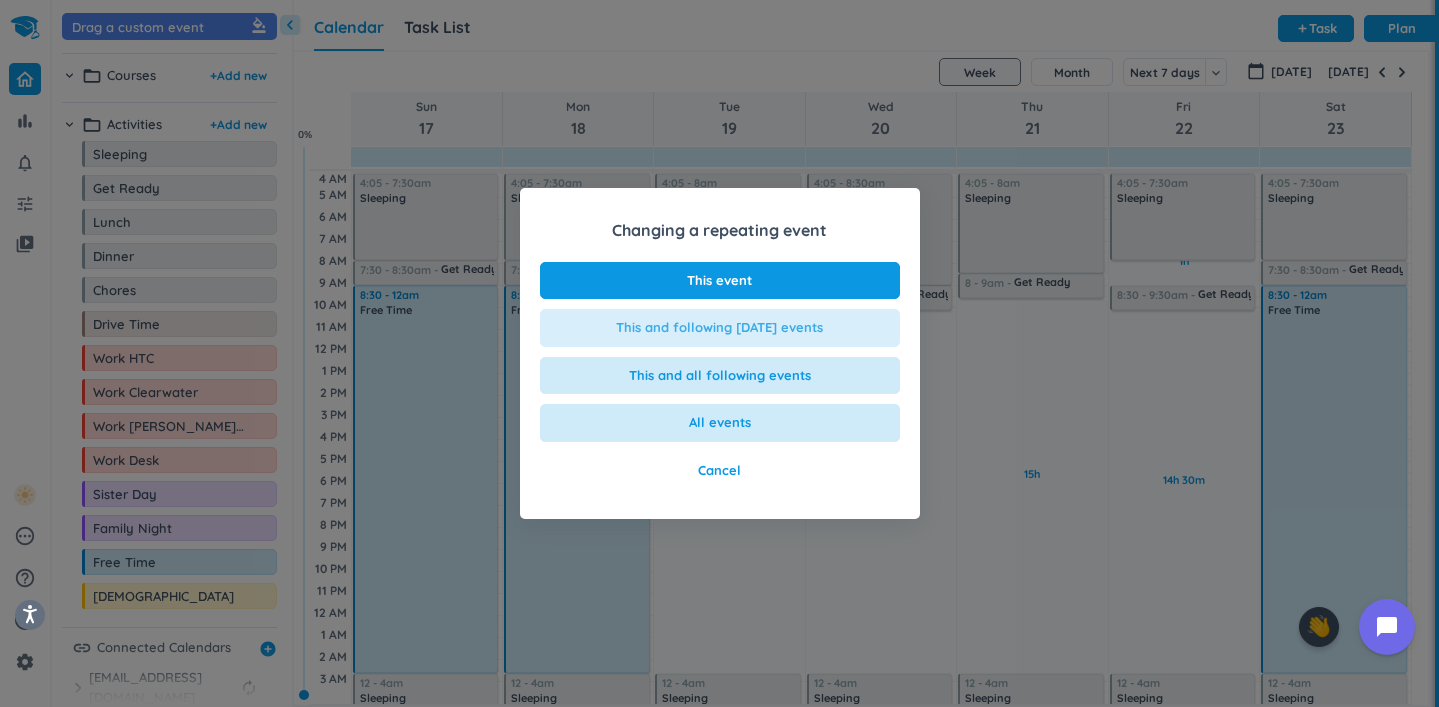 click on "This and following [DATE] events" at bounding box center (719, 328) 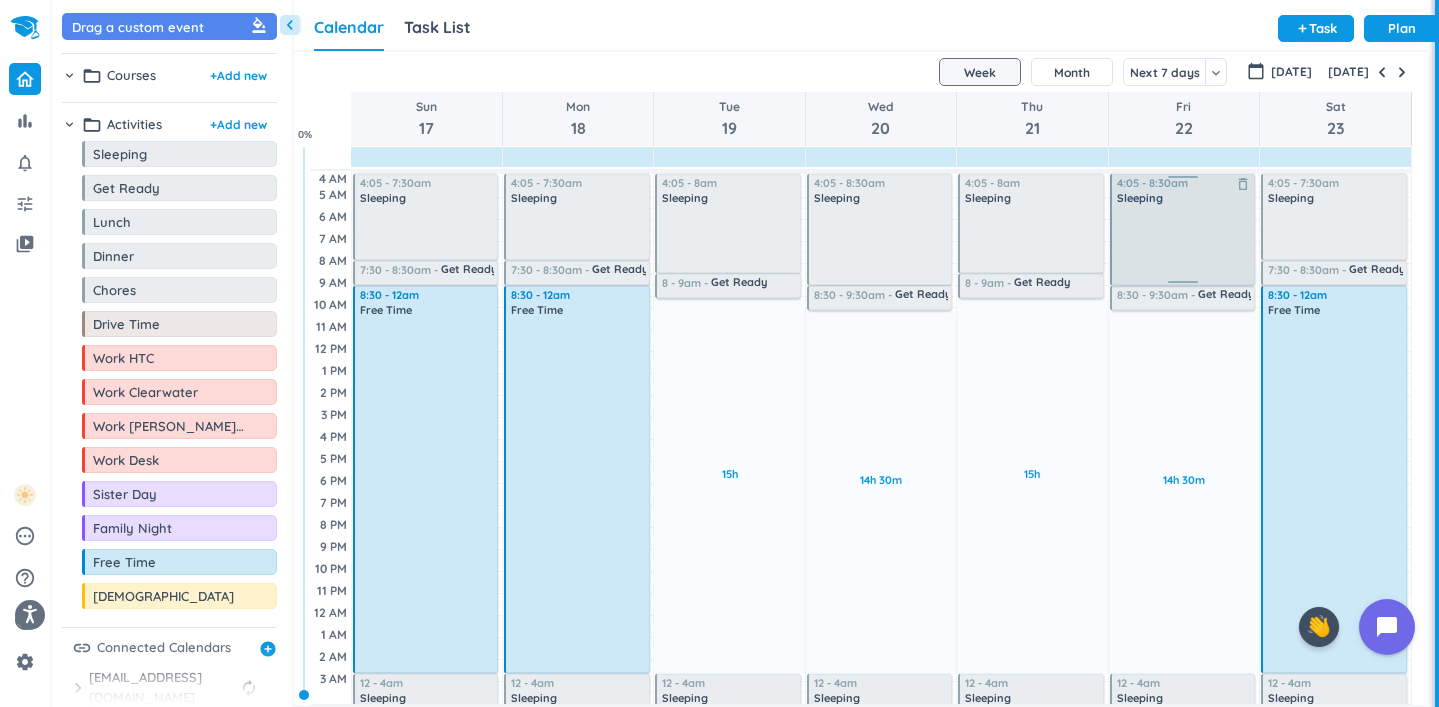 drag, startPoint x: 1180, startPoint y: 257, endPoint x: 1186, endPoint y: 283, distance: 26.683329 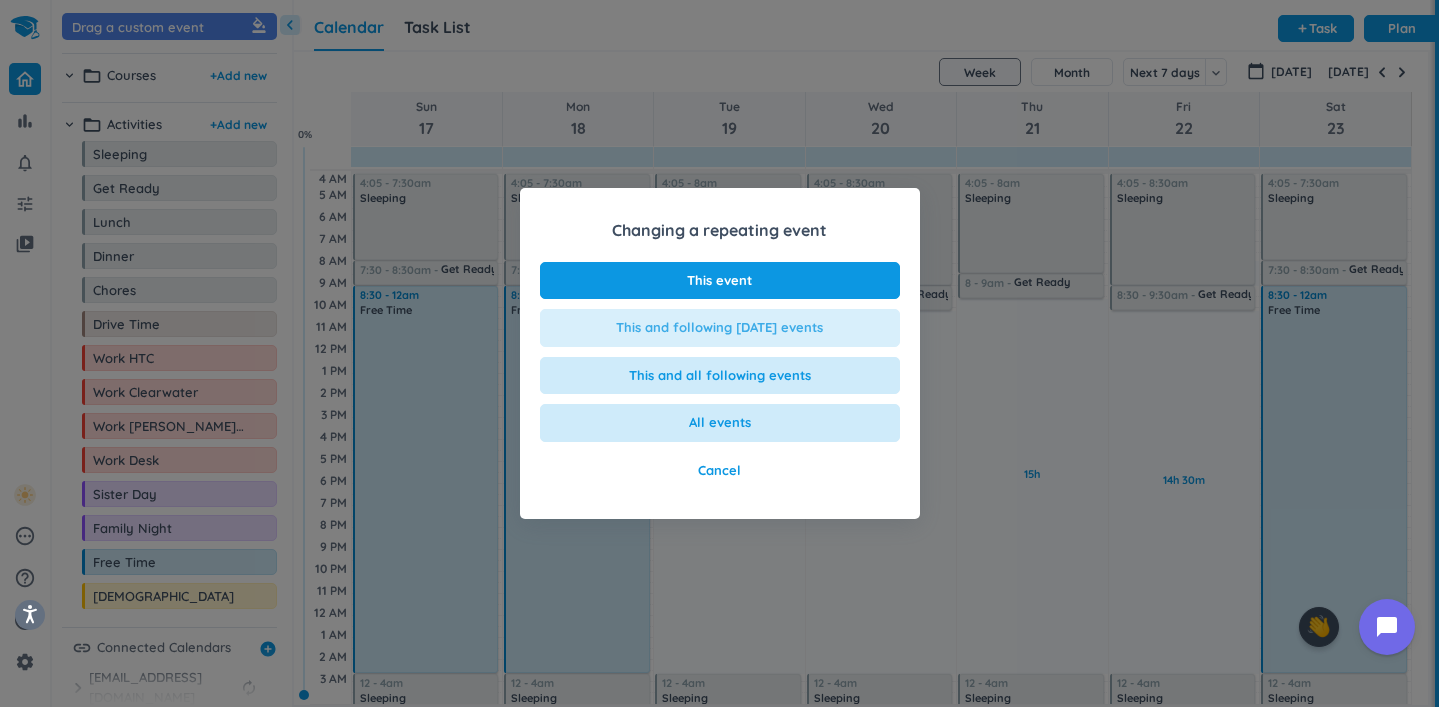 click on "This and following [DATE] events" at bounding box center (719, 328) 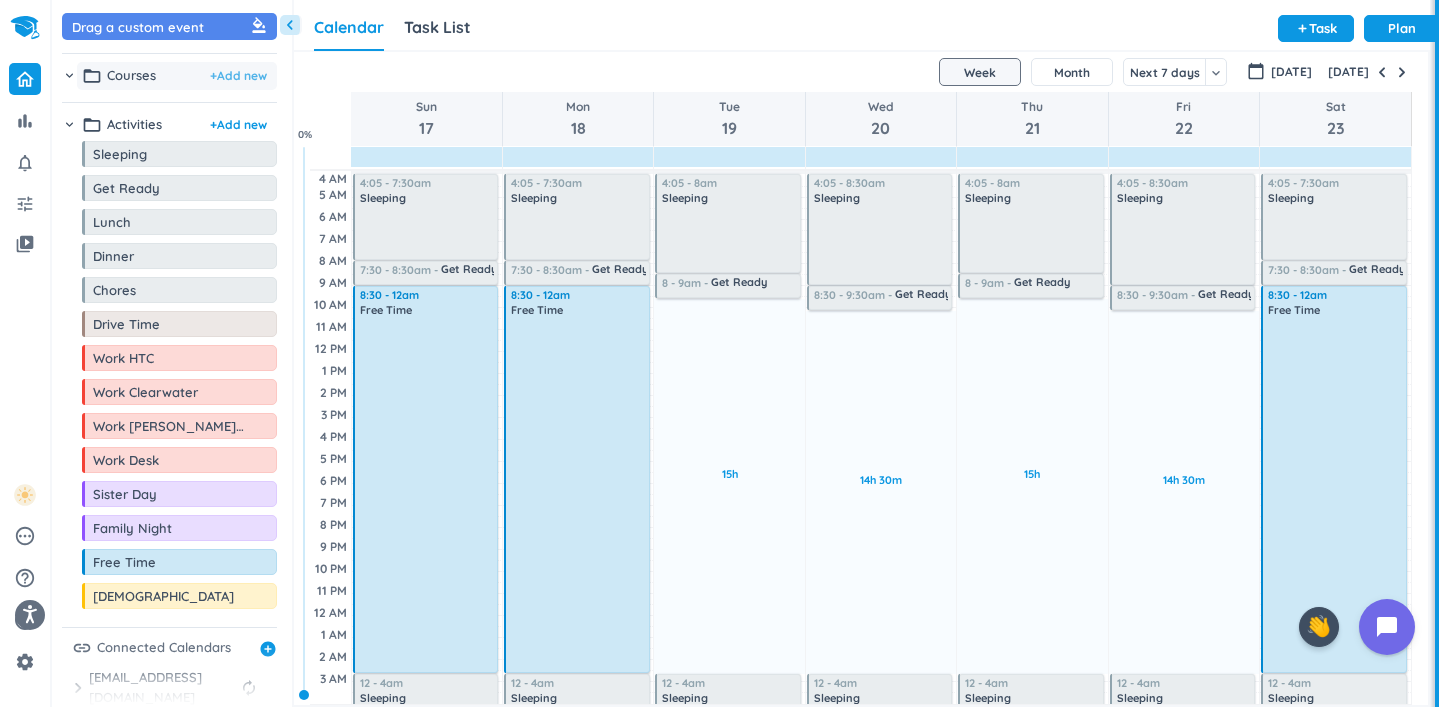 click on "+  Add new" at bounding box center (238, 76) 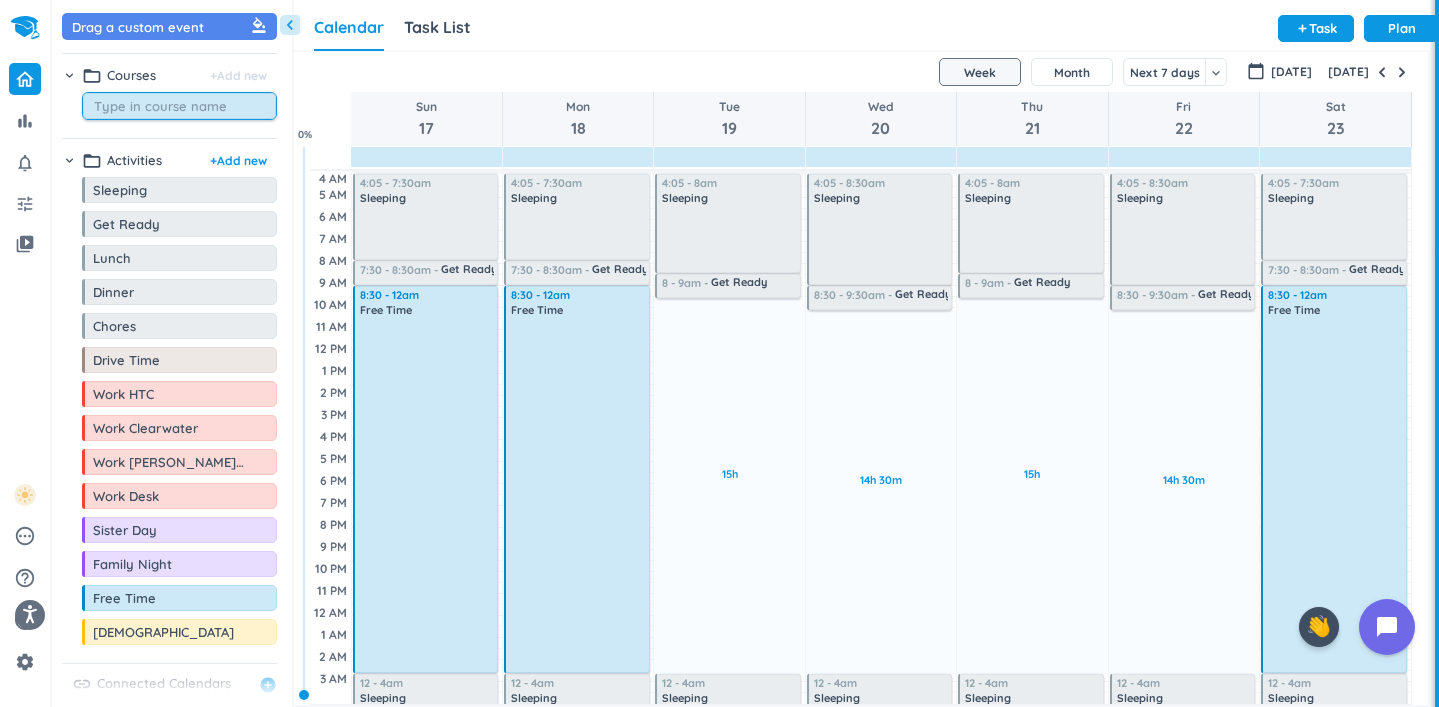 click at bounding box center [184, 106] 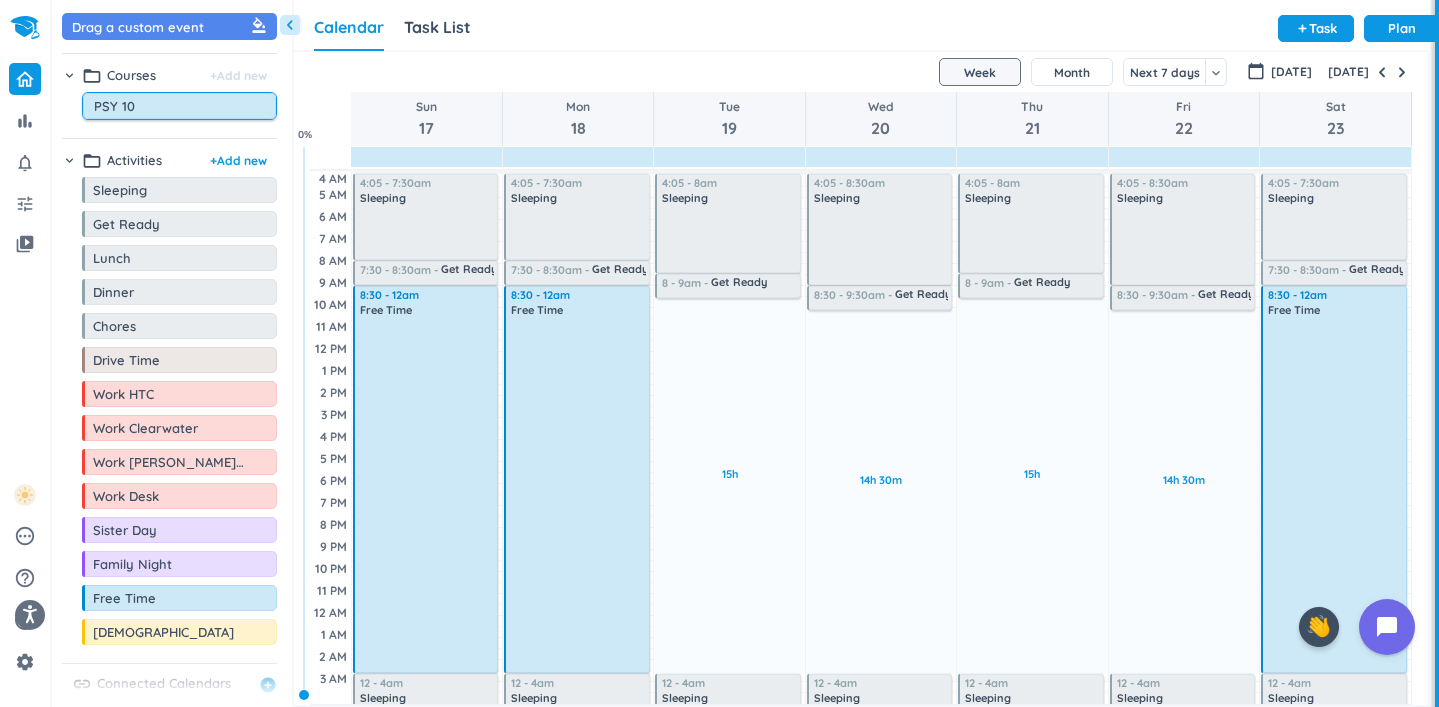 type on "PSY 100" 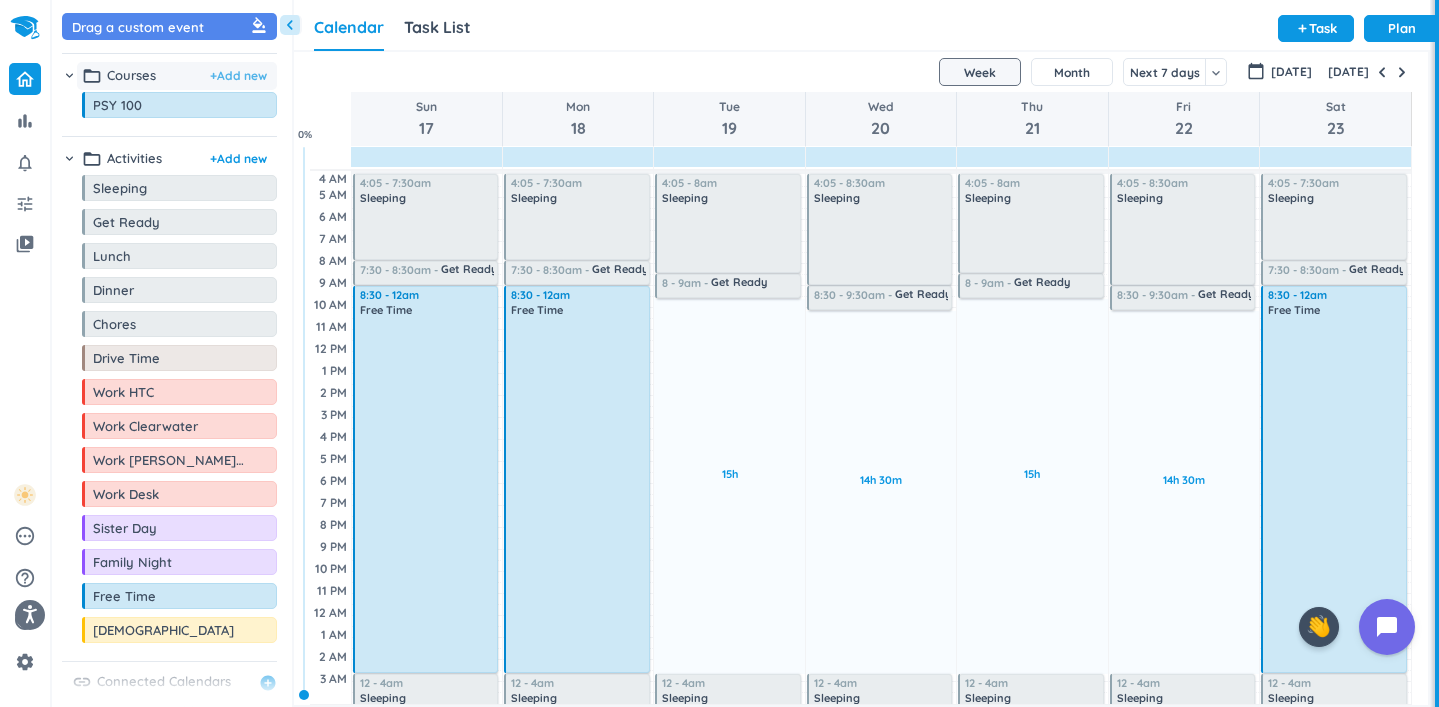 click on "+  Add new" at bounding box center [238, 76] 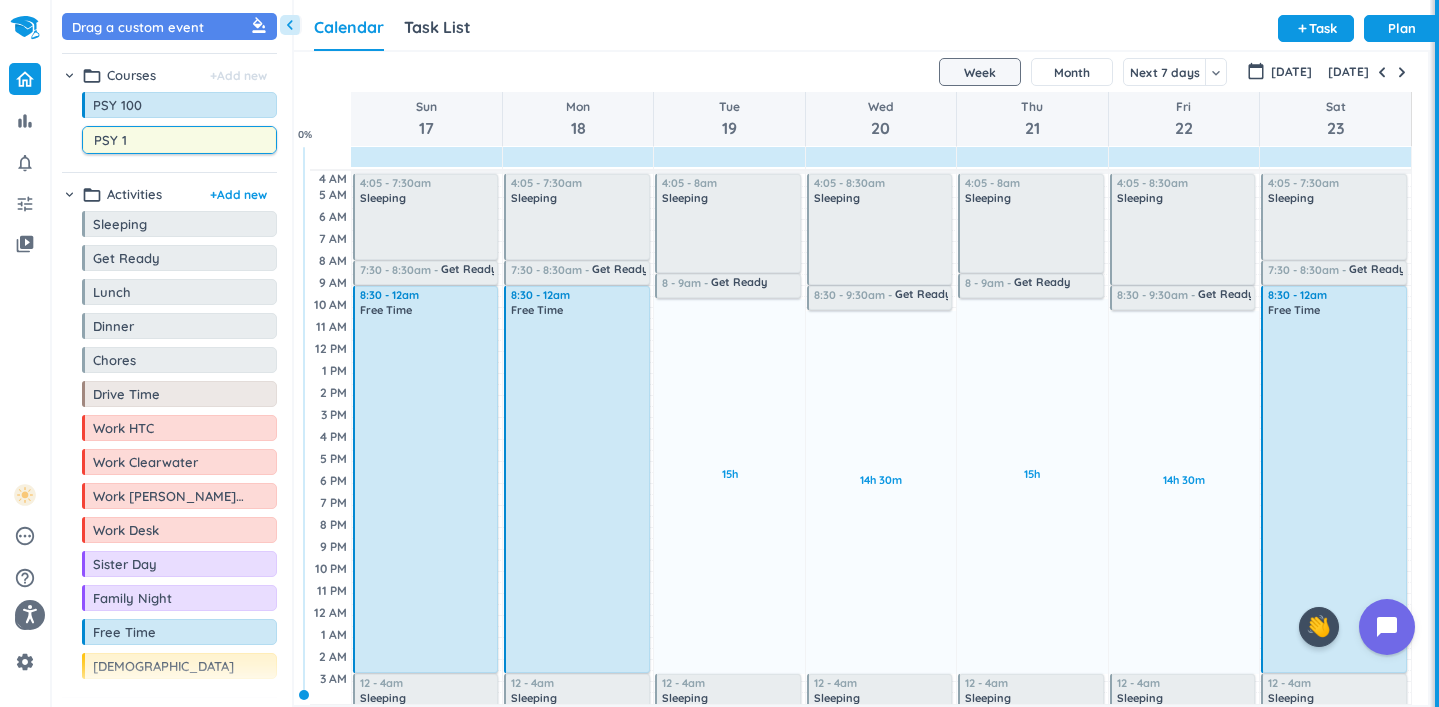 type on "PSY 1" 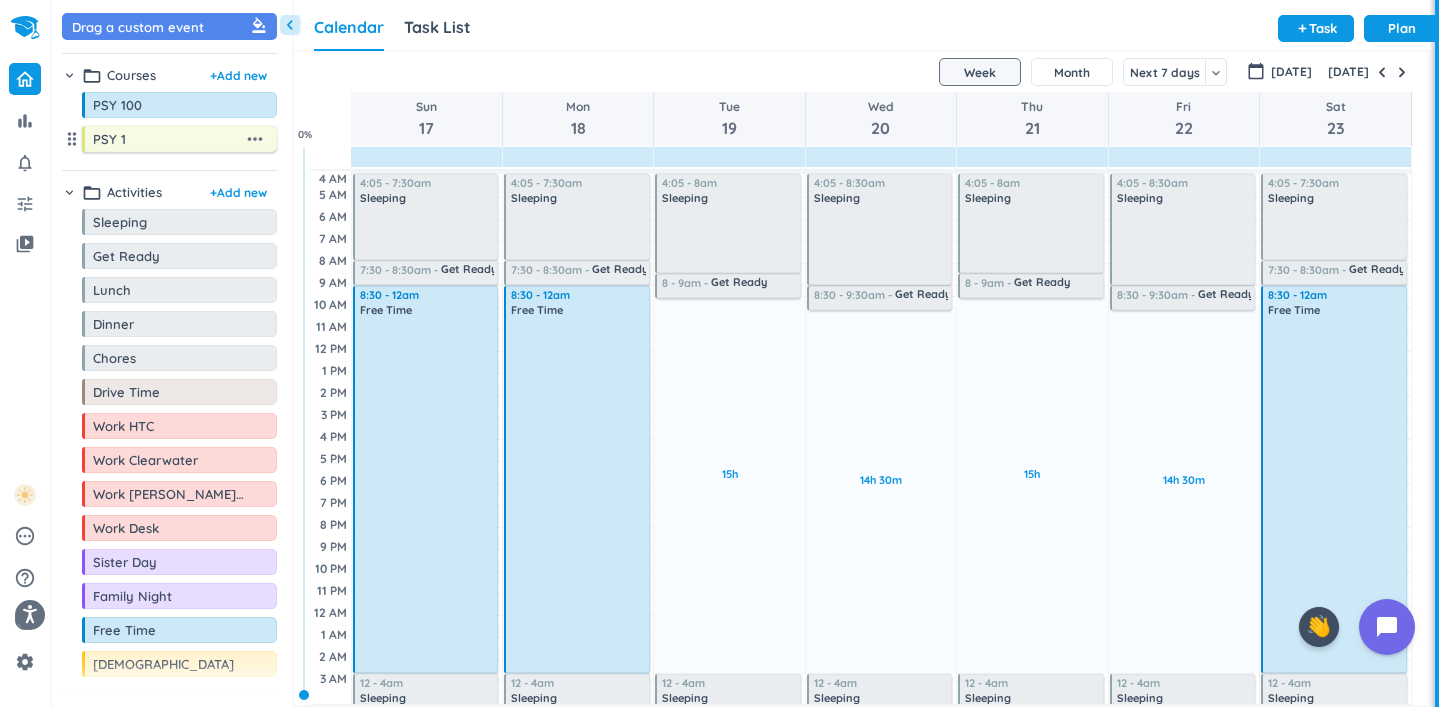 click on "PSY 1" at bounding box center [168, 139] 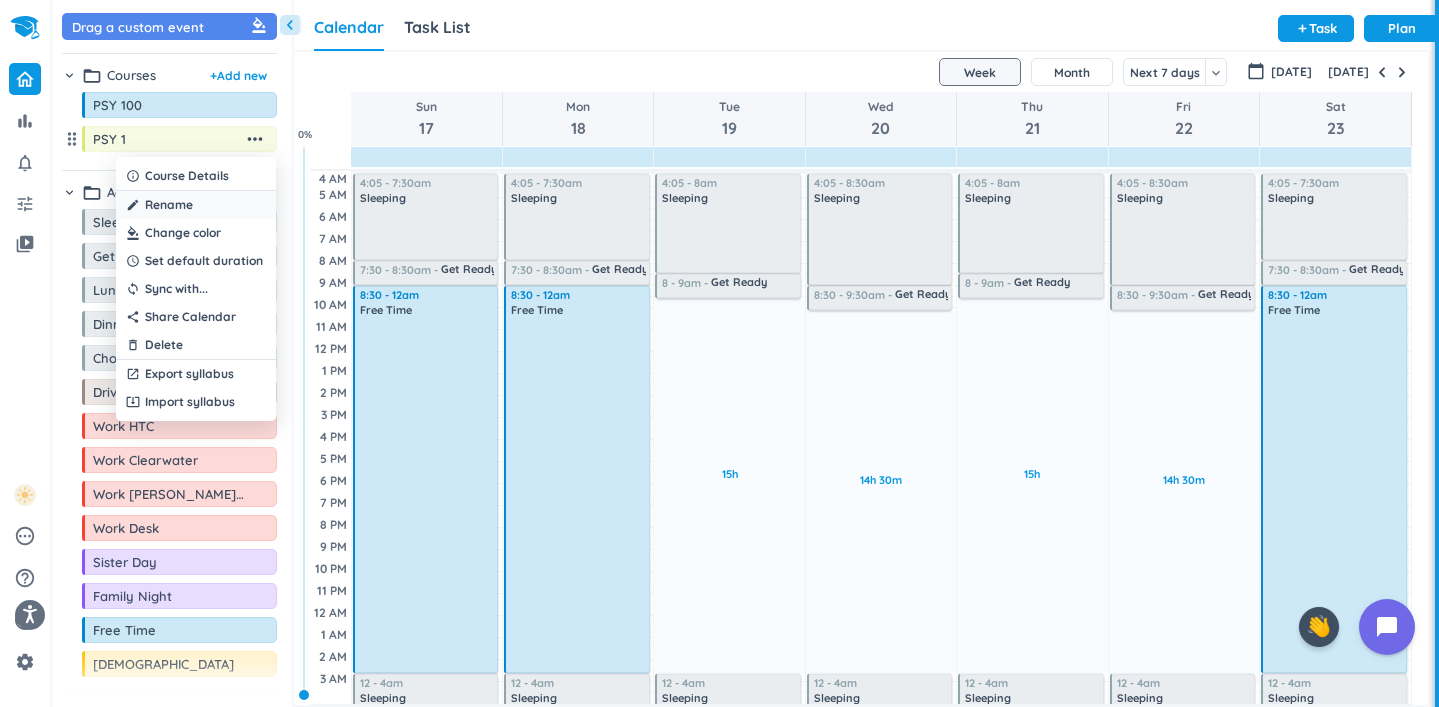 click on "create Rename" at bounding box center [196, 205] 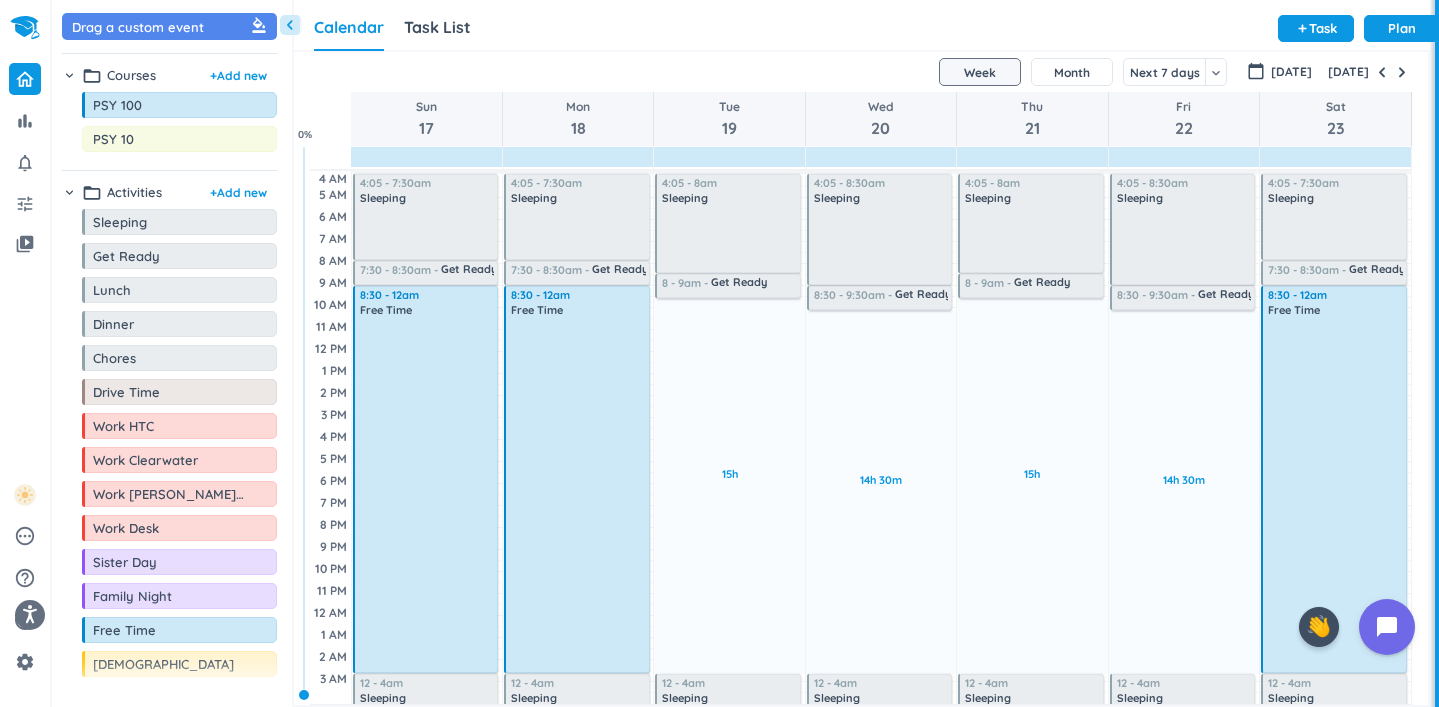 type on "PSY 101" 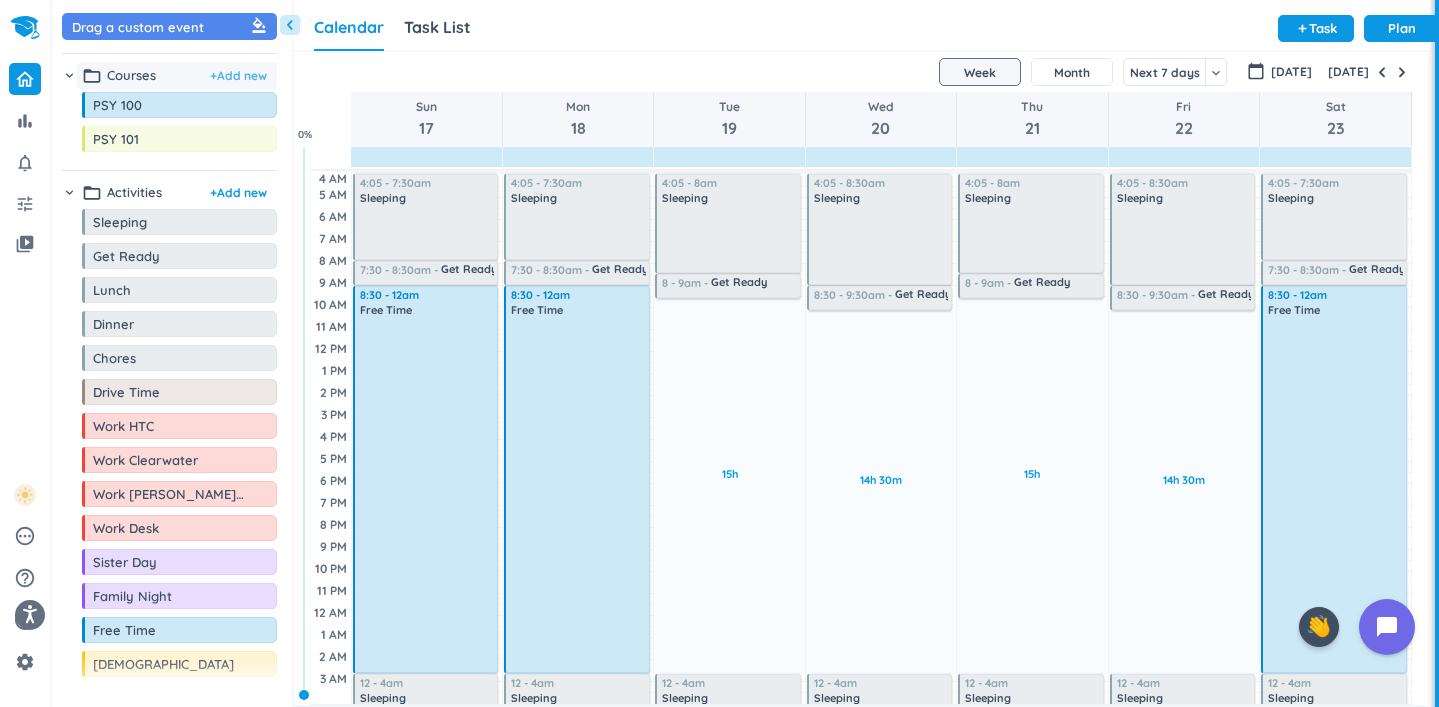 click on "+  Add new" at bounding box center [238, 76] 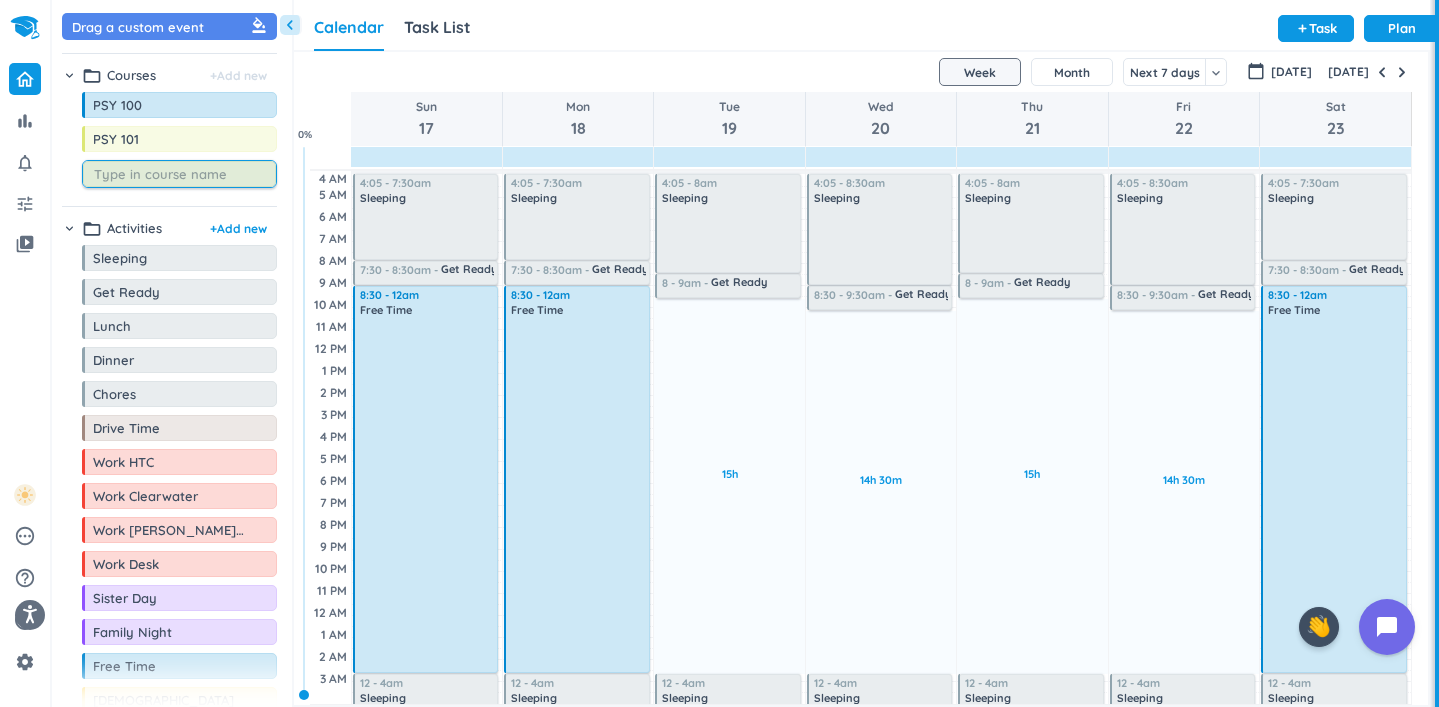 click at bounding box center [184, 174] 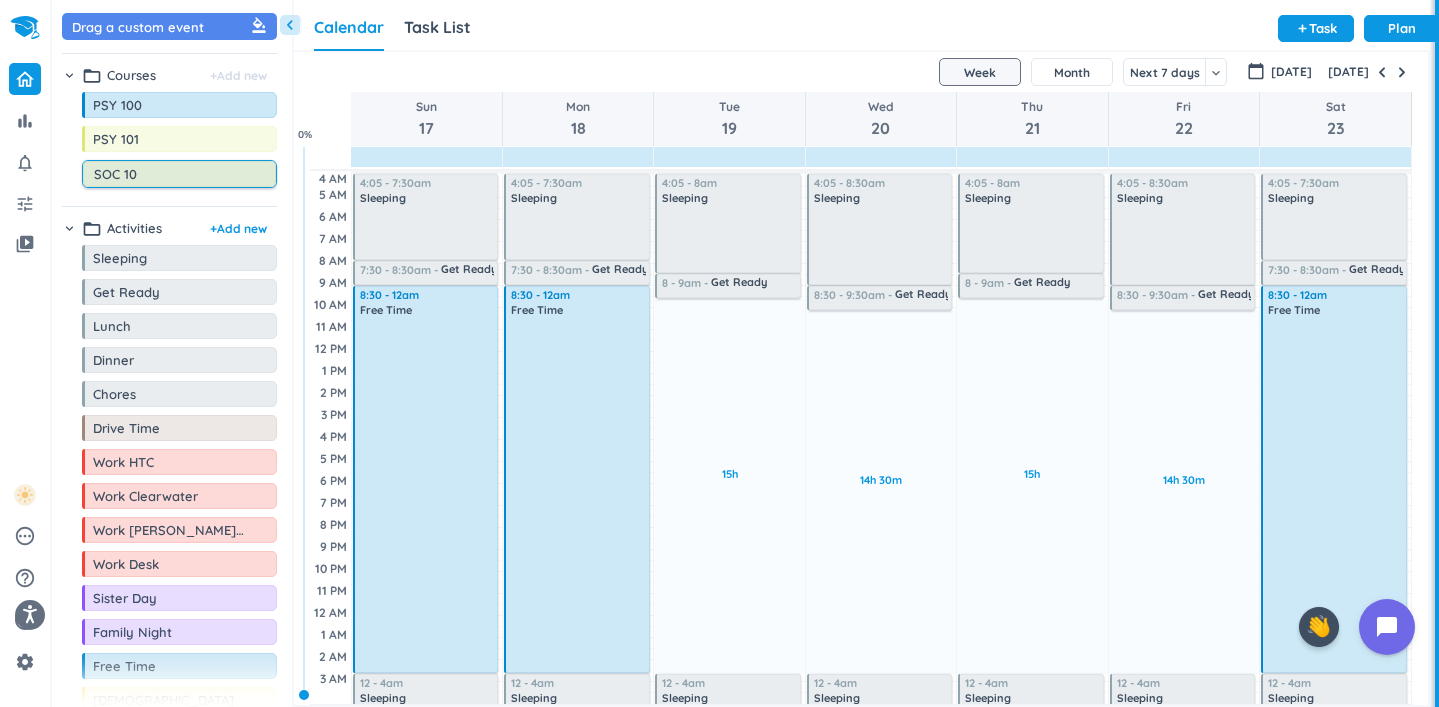 type on "SOC 100" 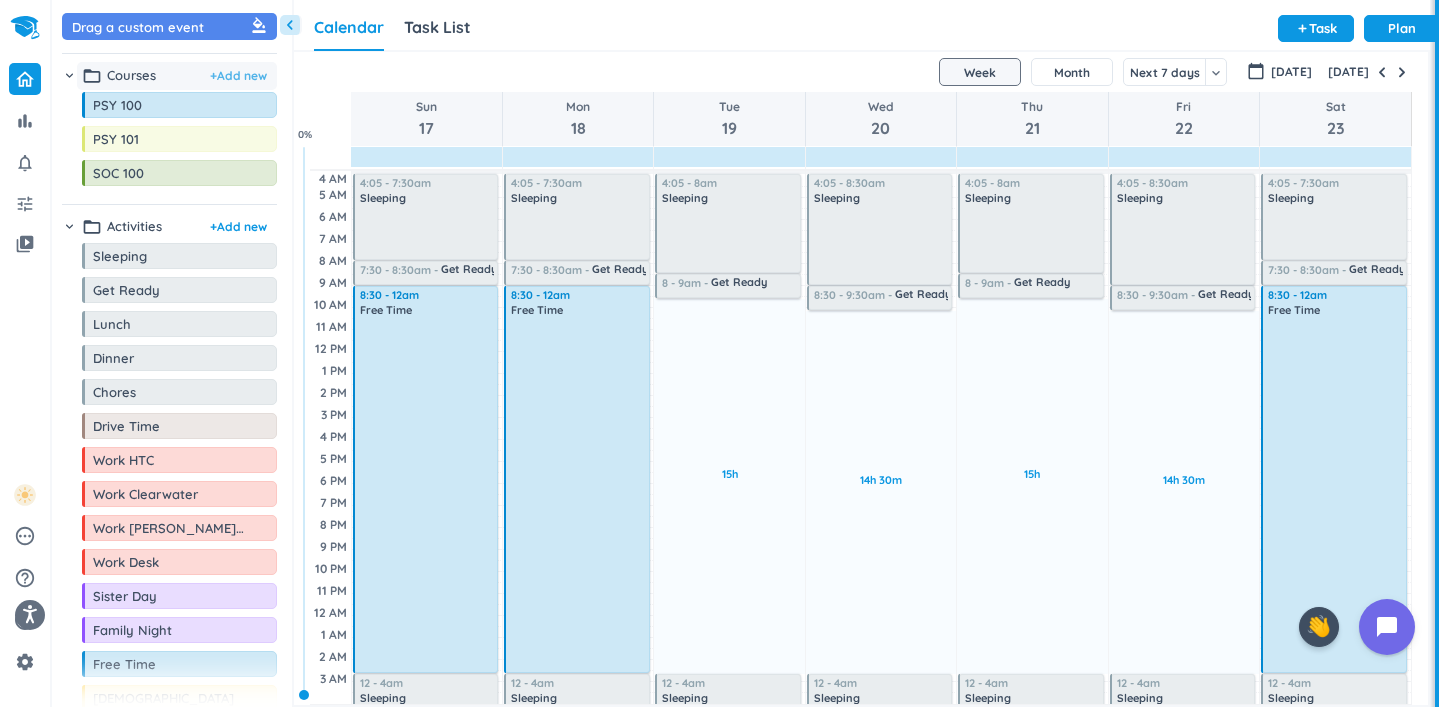 click on "+  Add new" at bounding box center [238, 76] 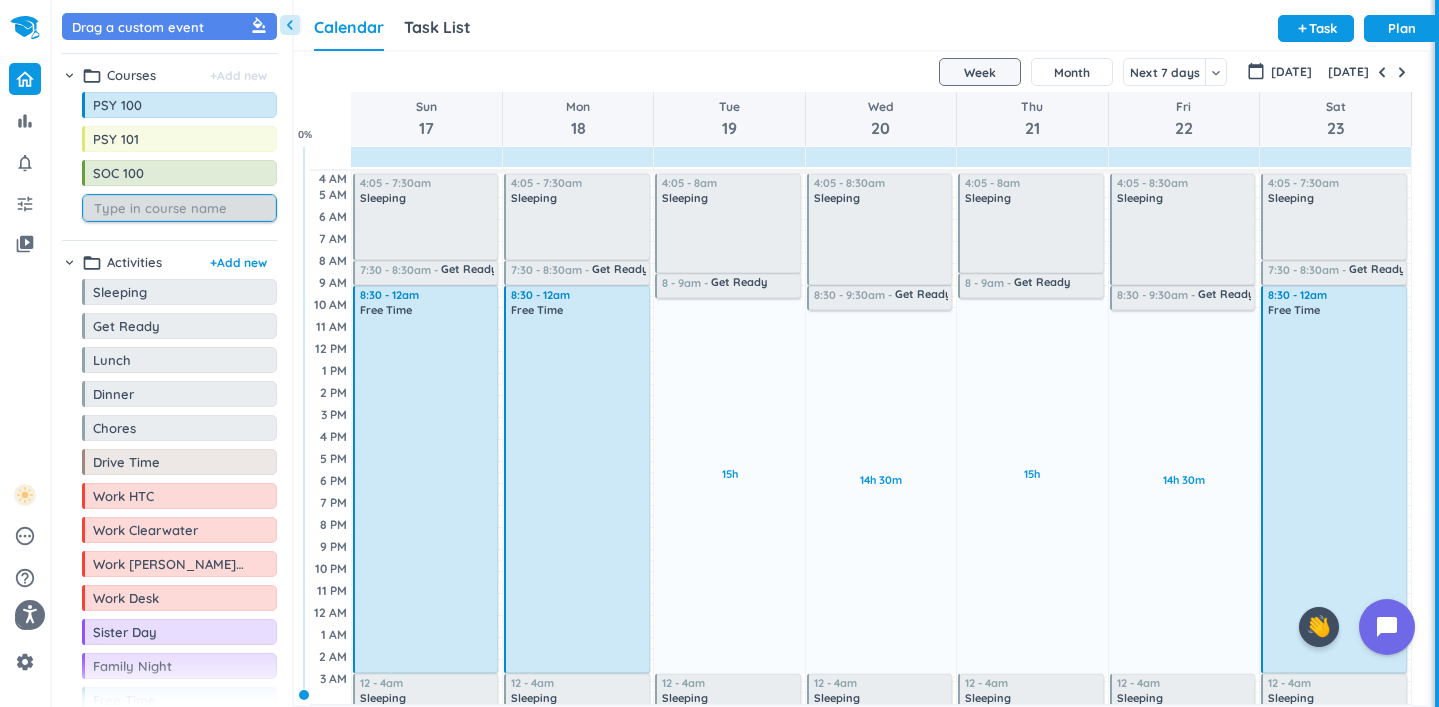 click at bounding box center [184, 208] 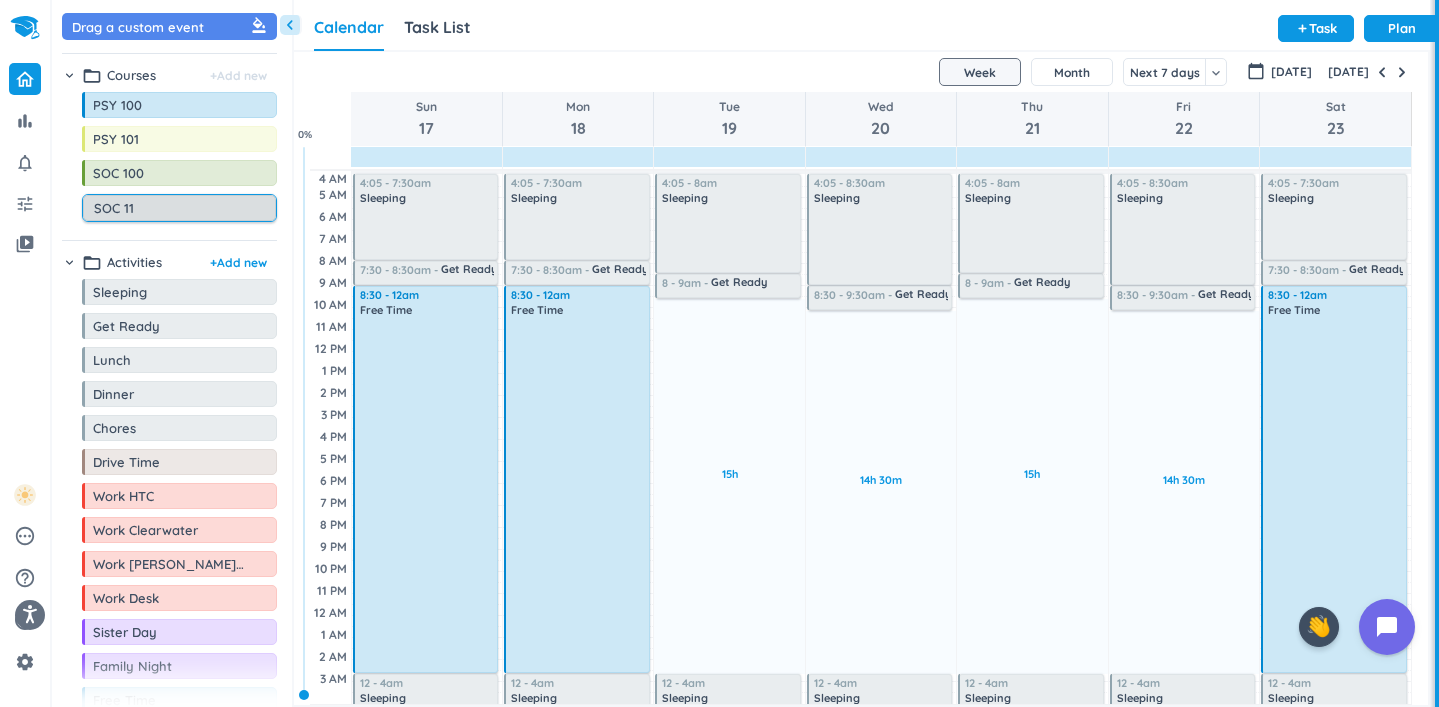 type on "SOC 110" 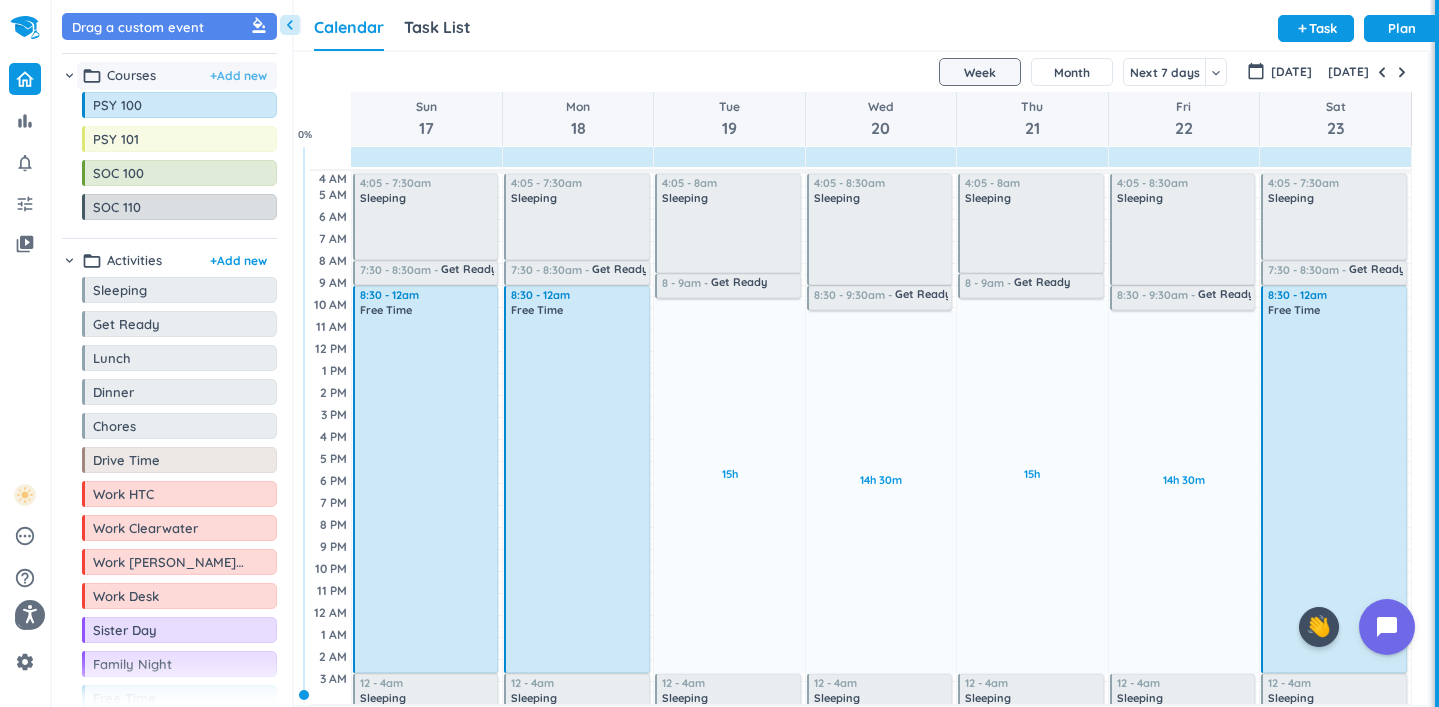 click on "+  Add new" at bounding box center [238, 76] 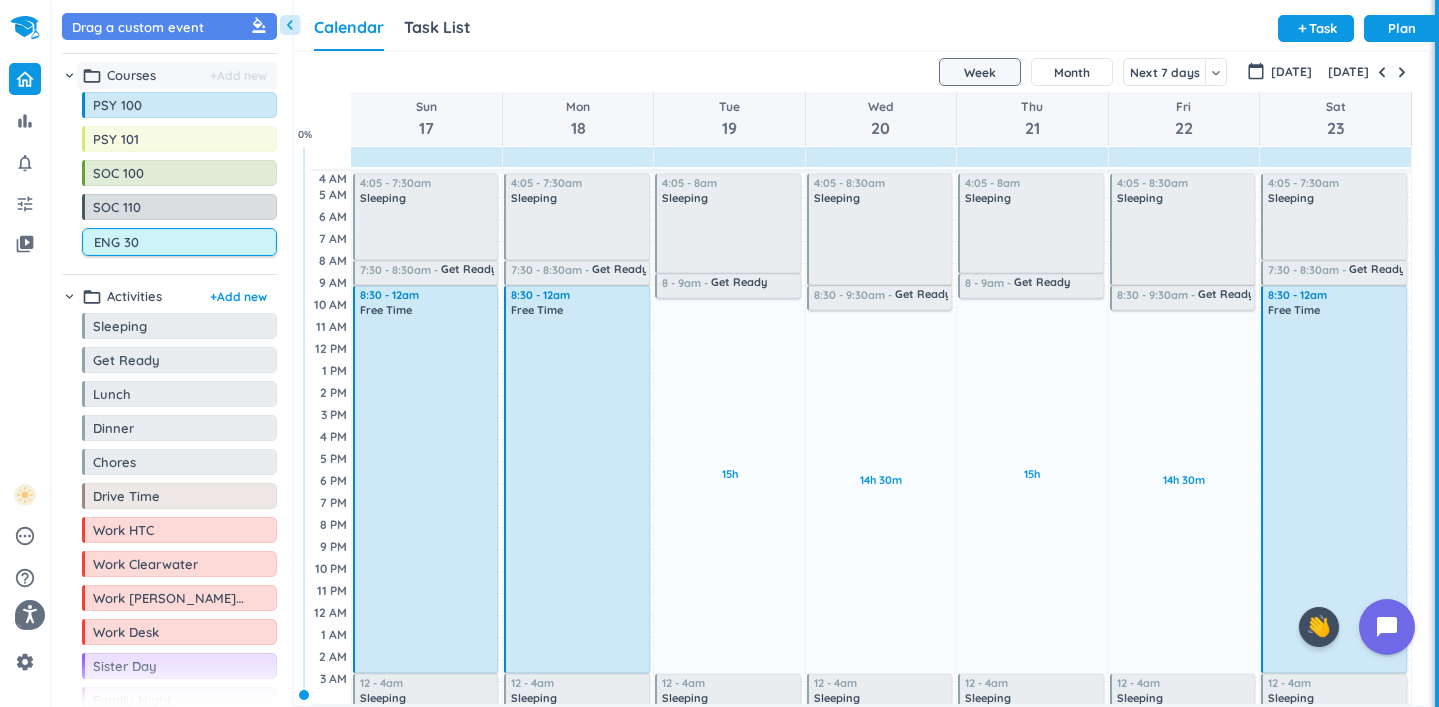 type on "ENG 305" 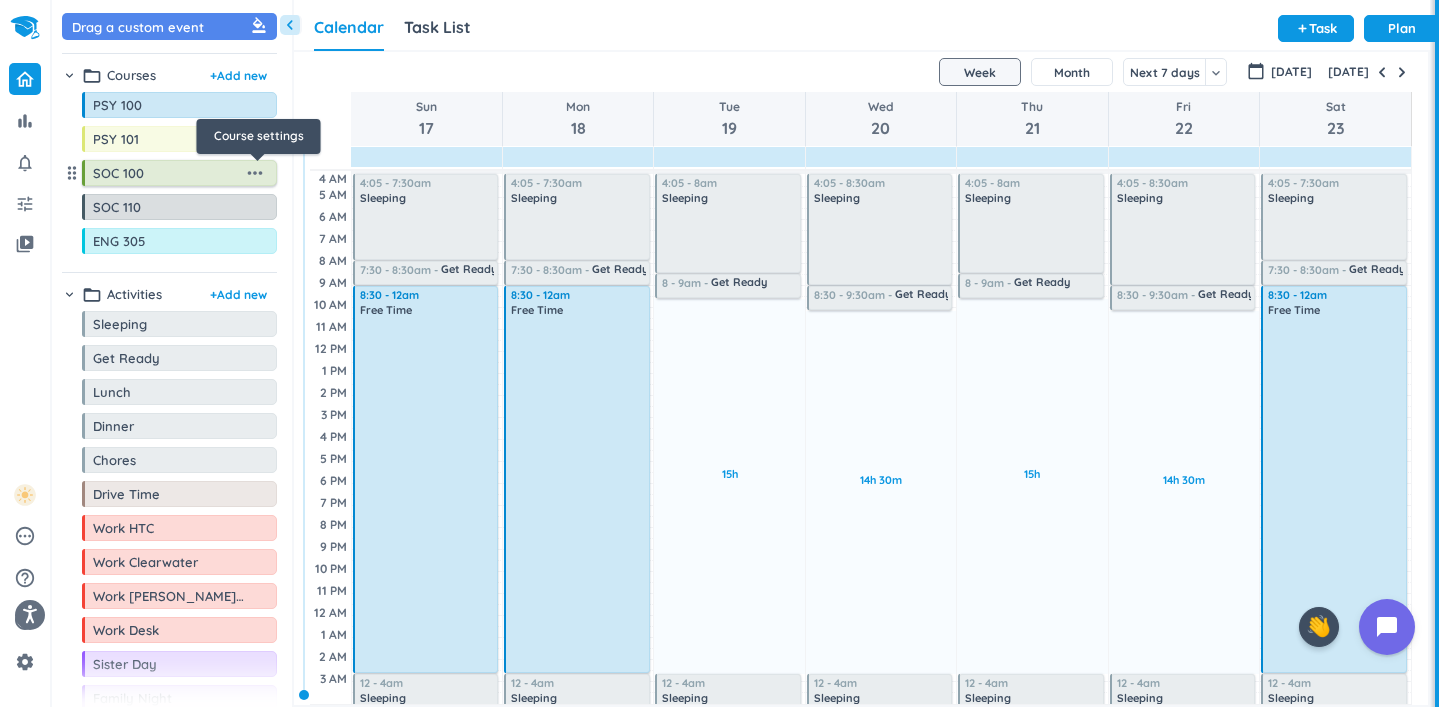 click on "more_horiz" at bounding box center [255, 173] 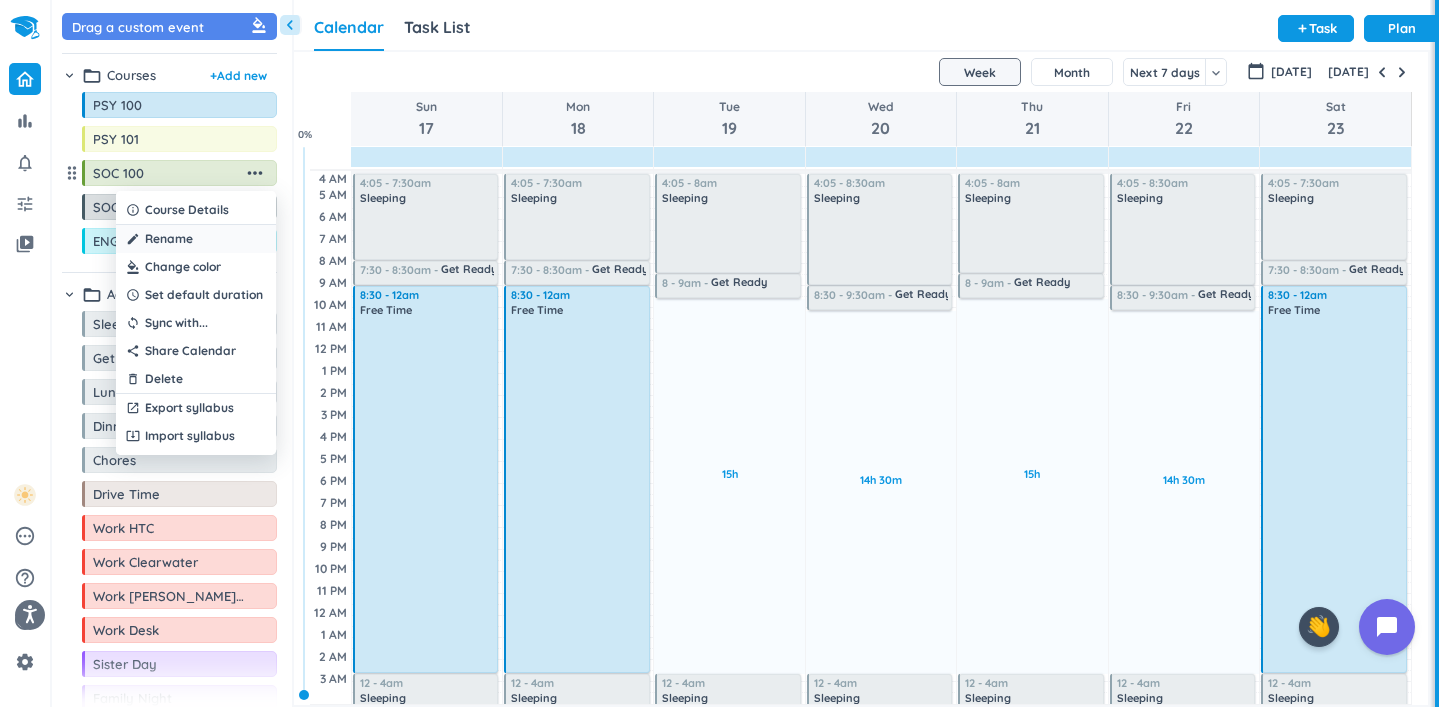 click on "create Rename" at bounding box center (196, 239) 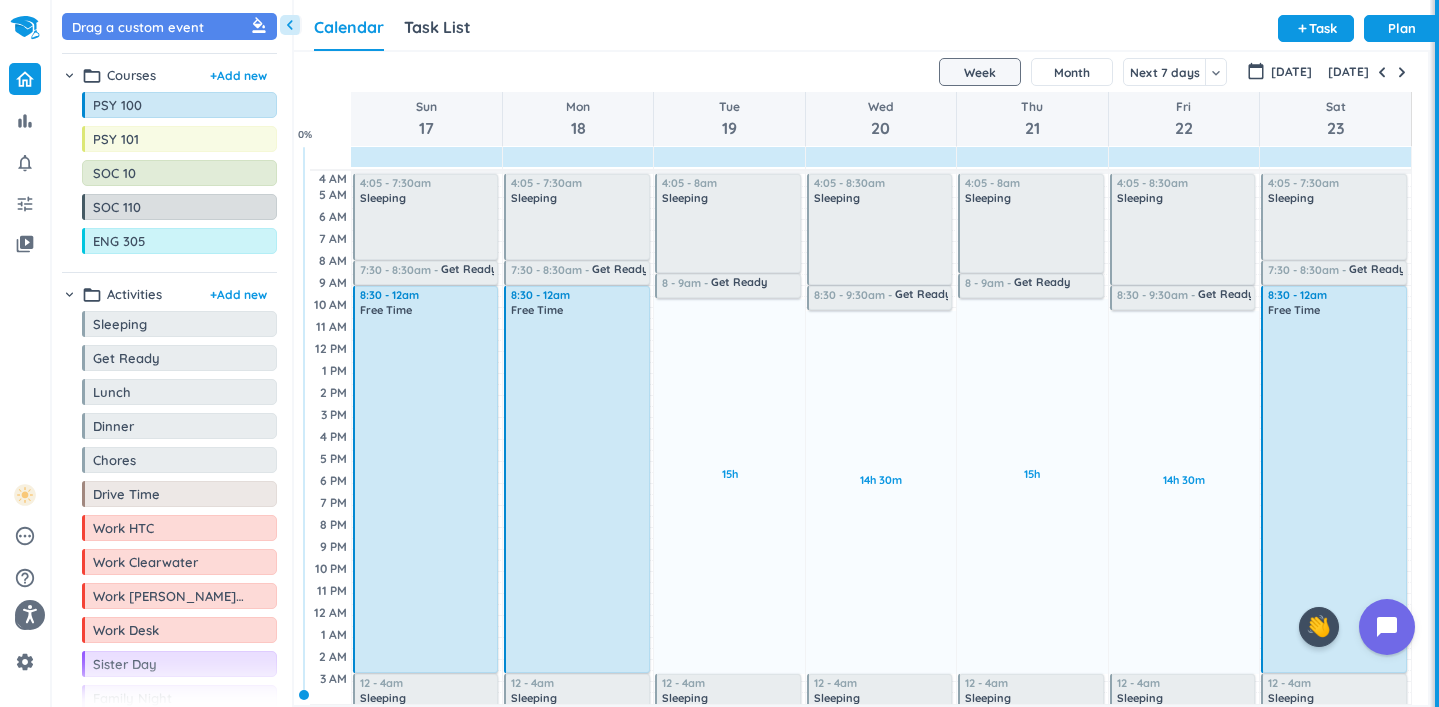 type on "SOC 101" 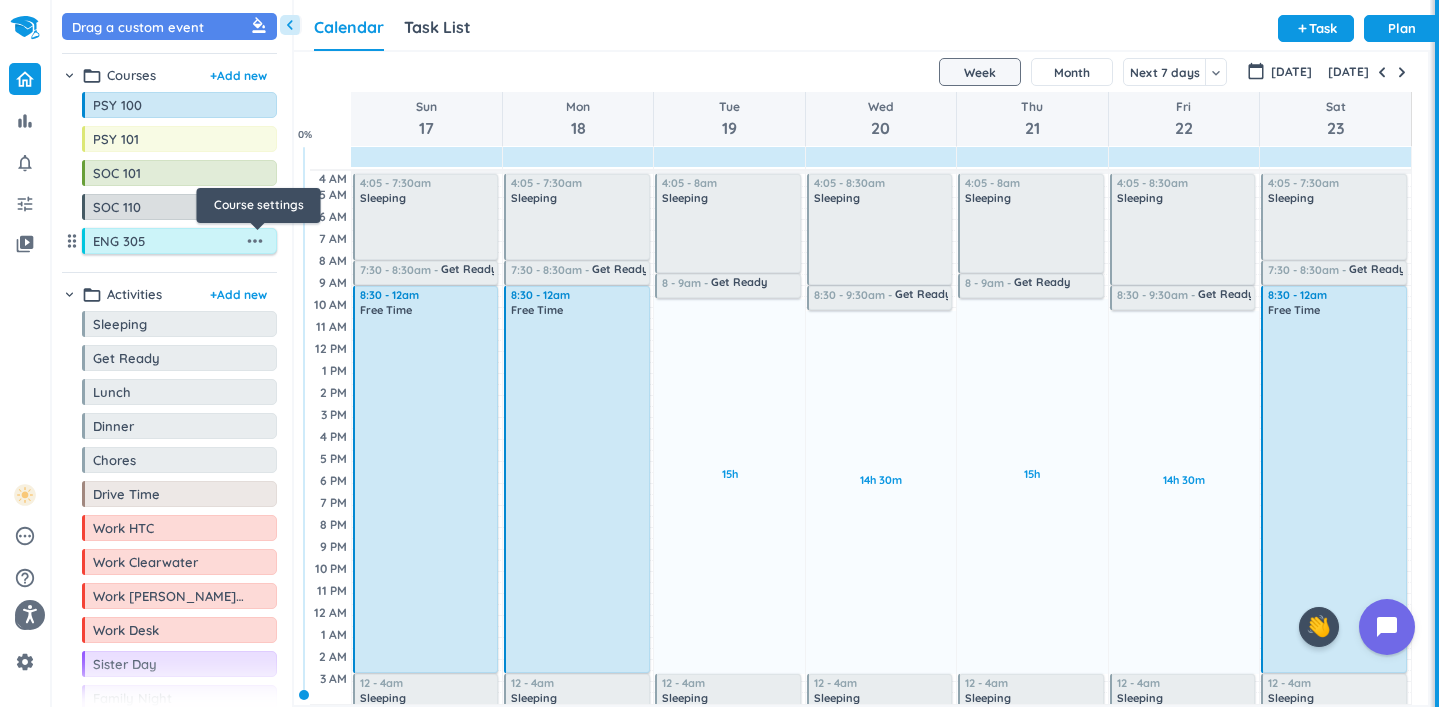 click on "more_horiz" at bounding box center [255, 241] 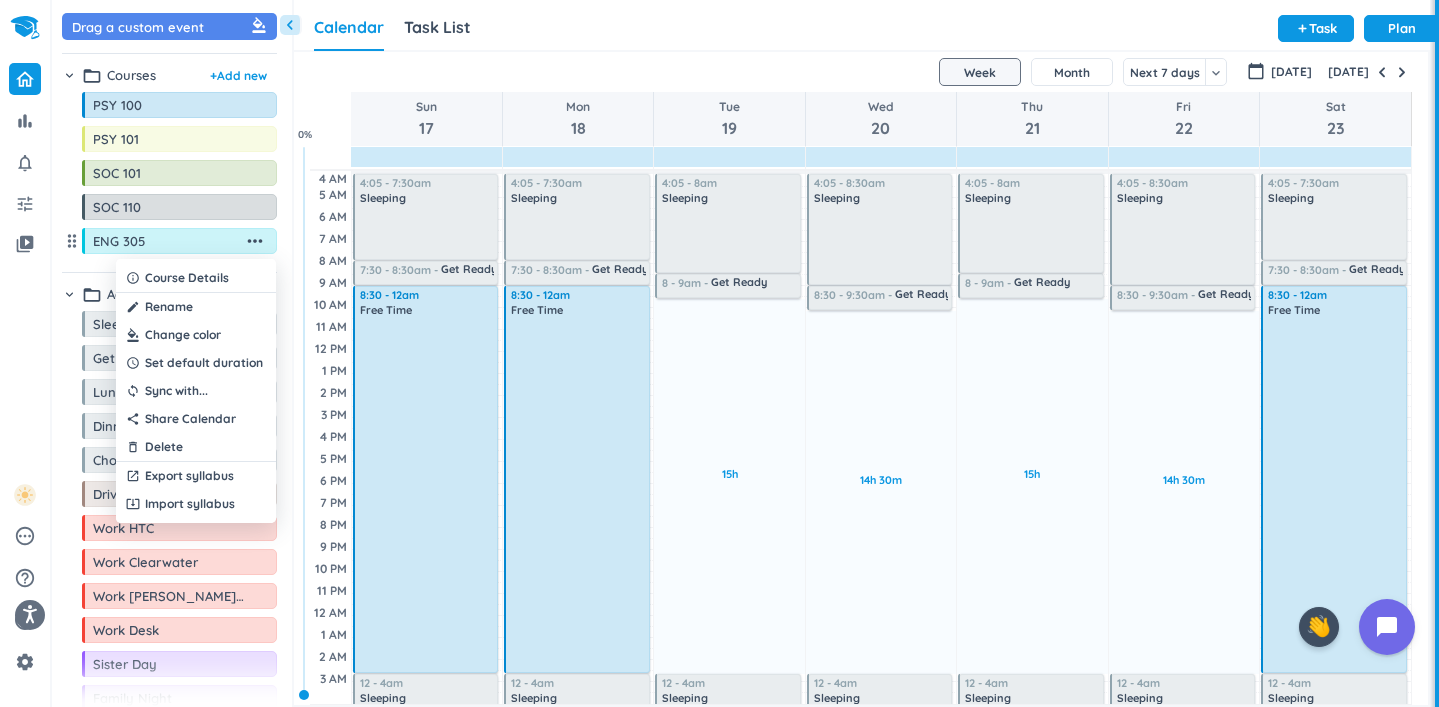 click at bounding box center (196, 335) 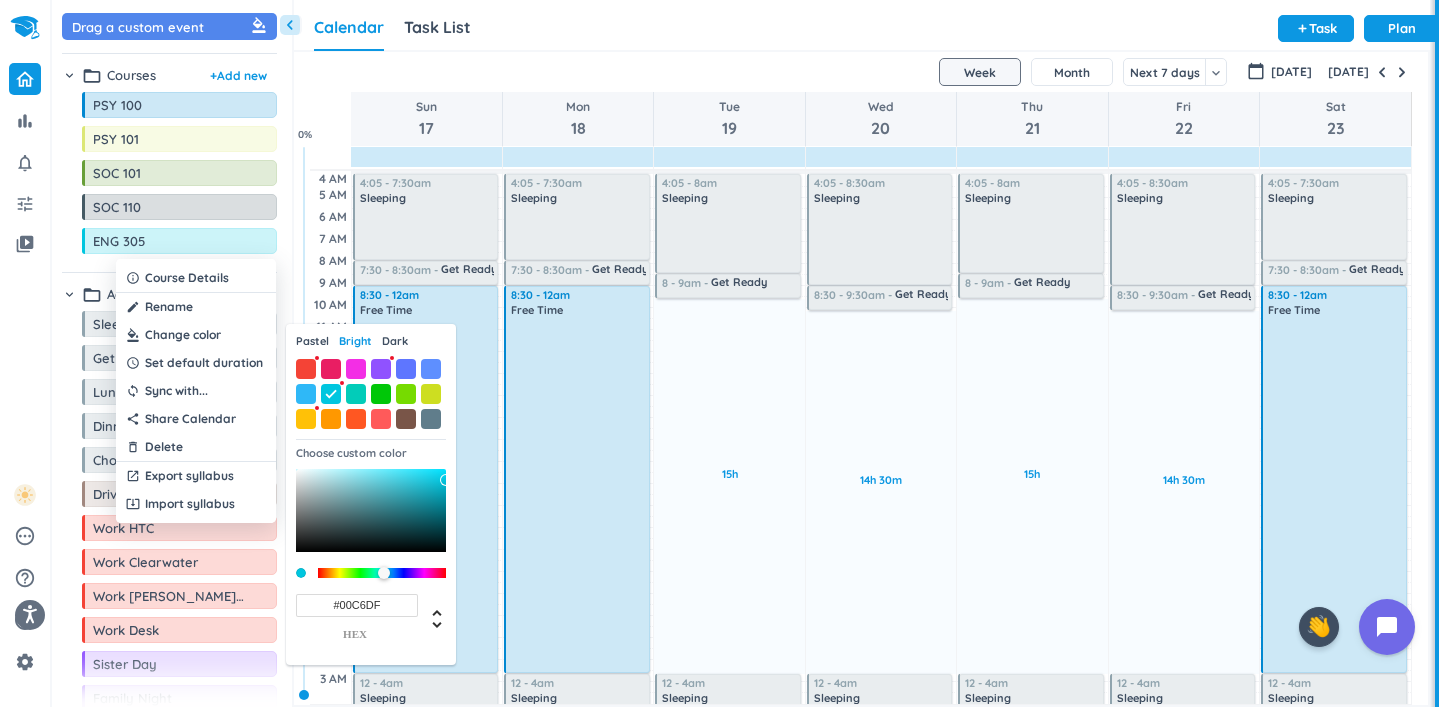 click on "Bright" at bounding box center (355, 341) 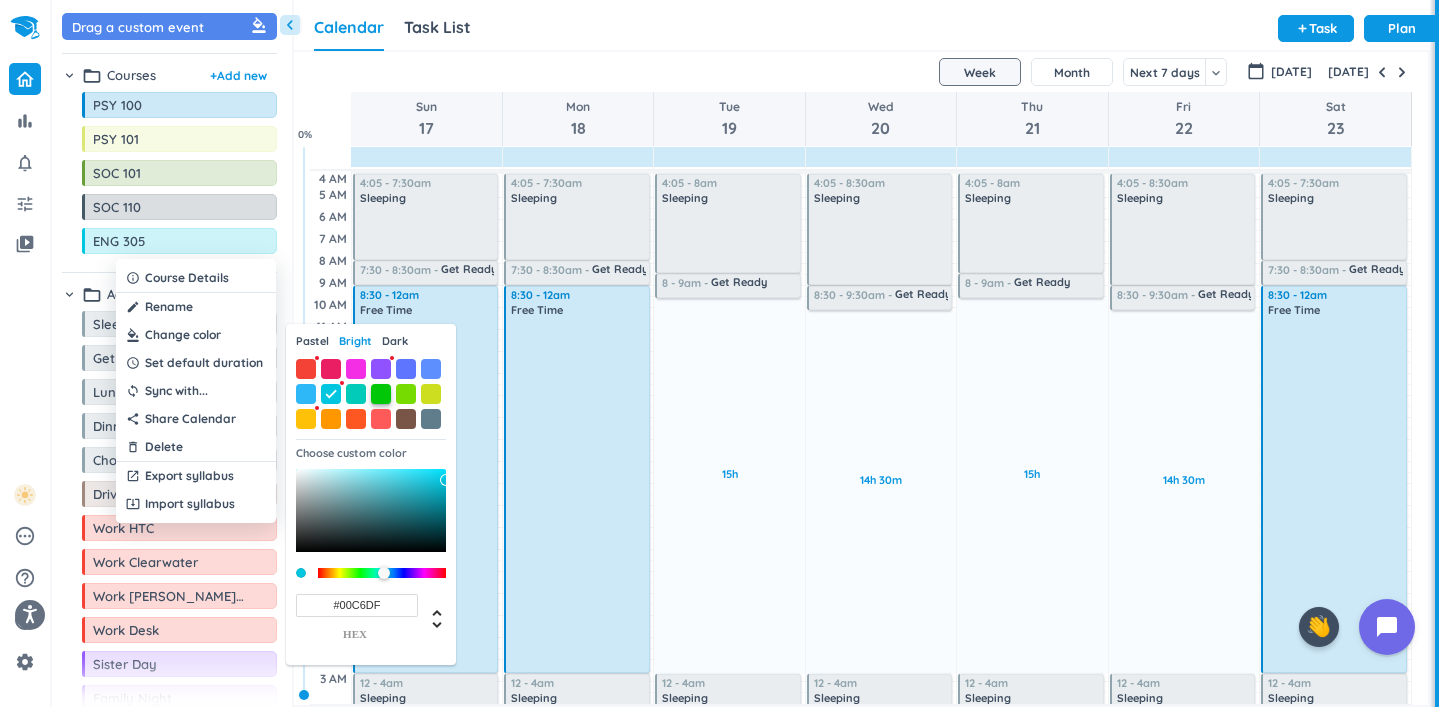 click at bounding box center [381, 394] 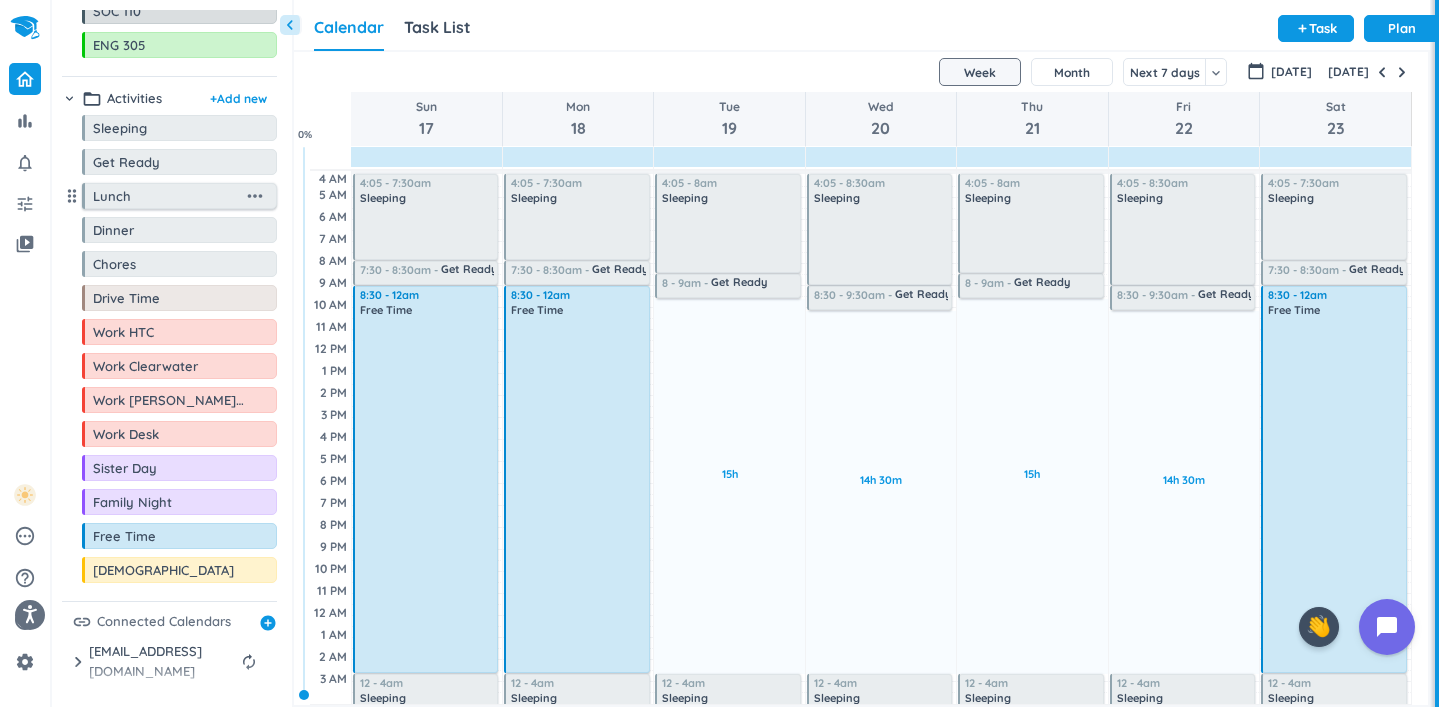 scroll, scrollTop: 200, scrollLeft: 0, axis: vertical 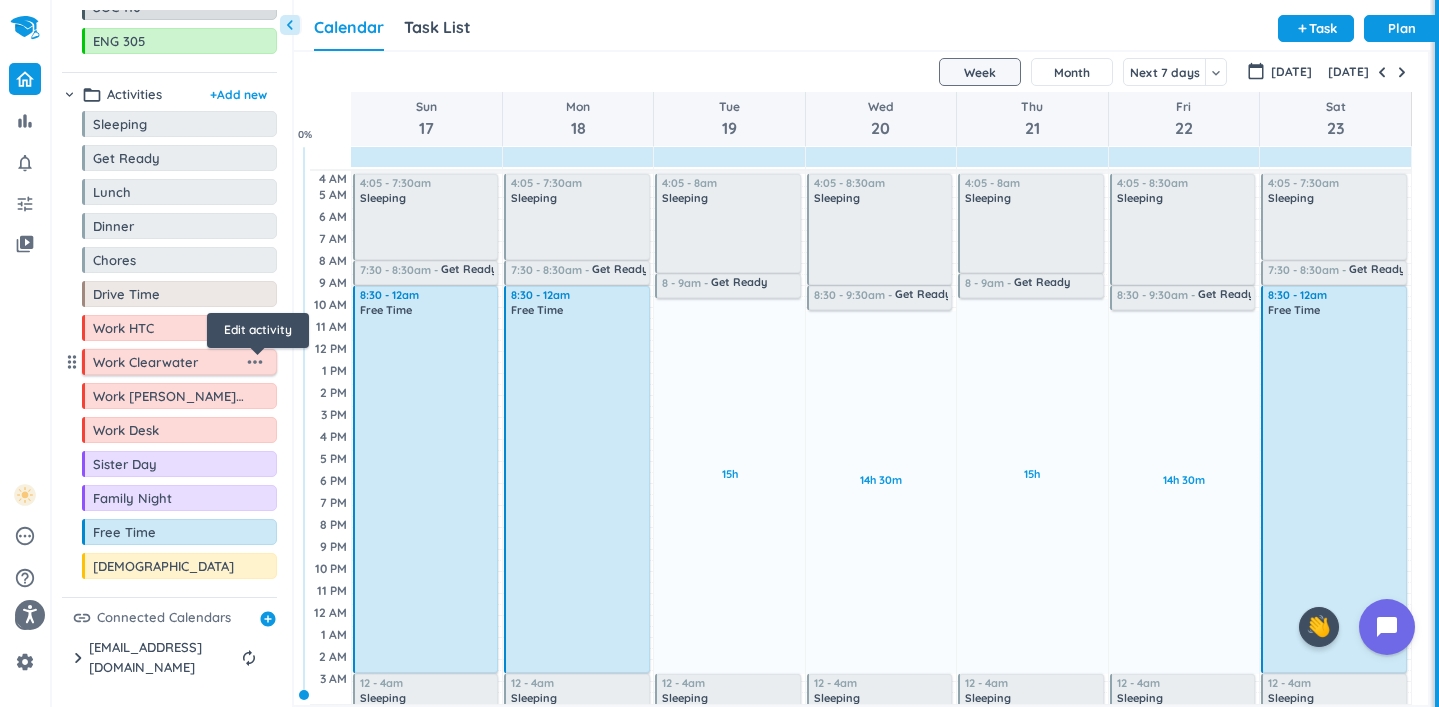 click on "more_horiz" at bounding box center [255, 362] 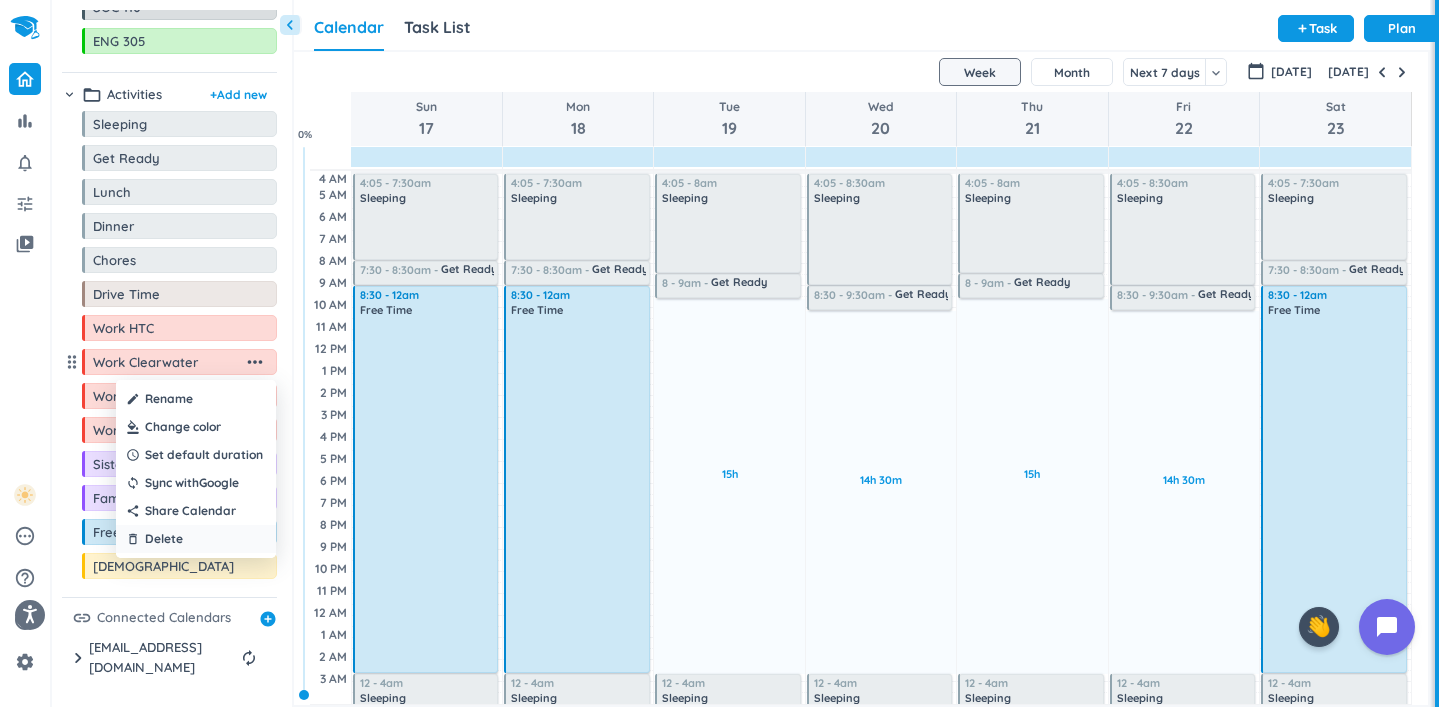 click on "delete_outline Delete" at bounding box center (196, 539) 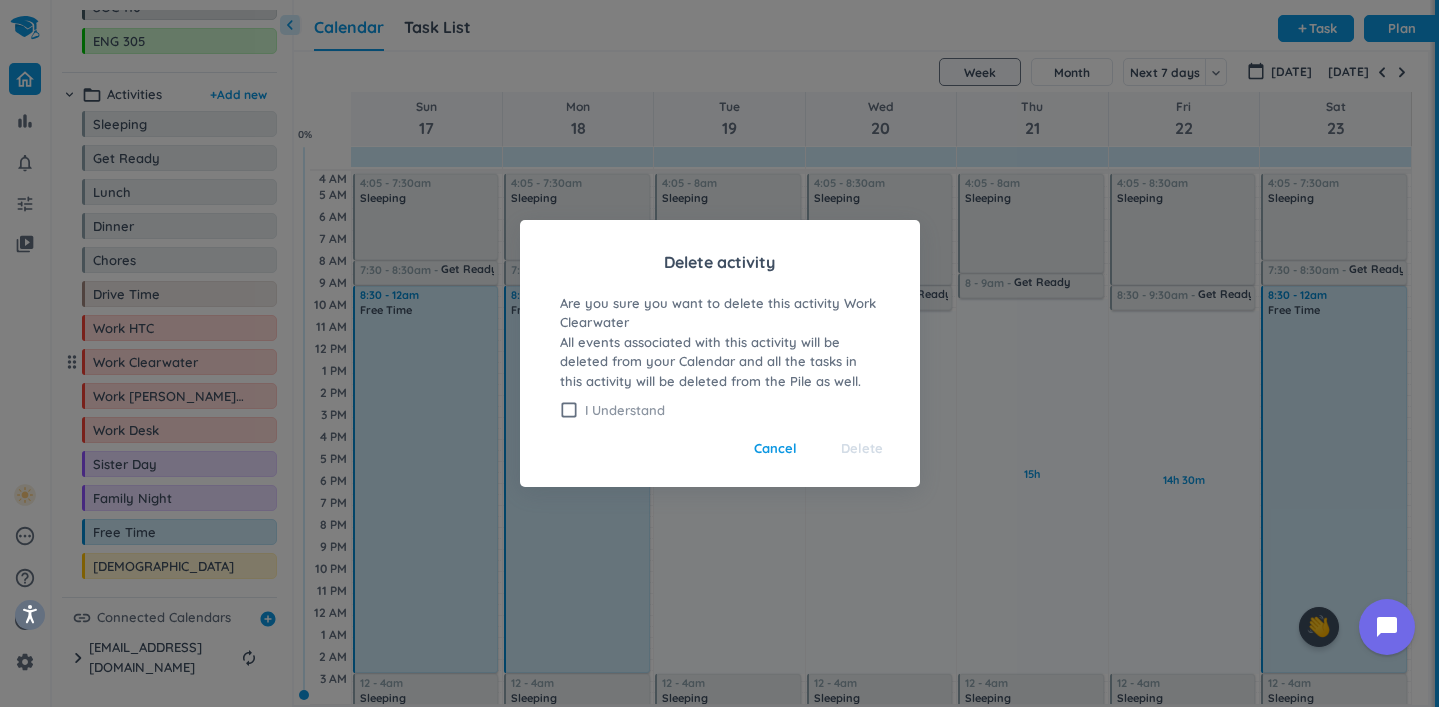 click on "I Understand" at bounding box center (732, 410) 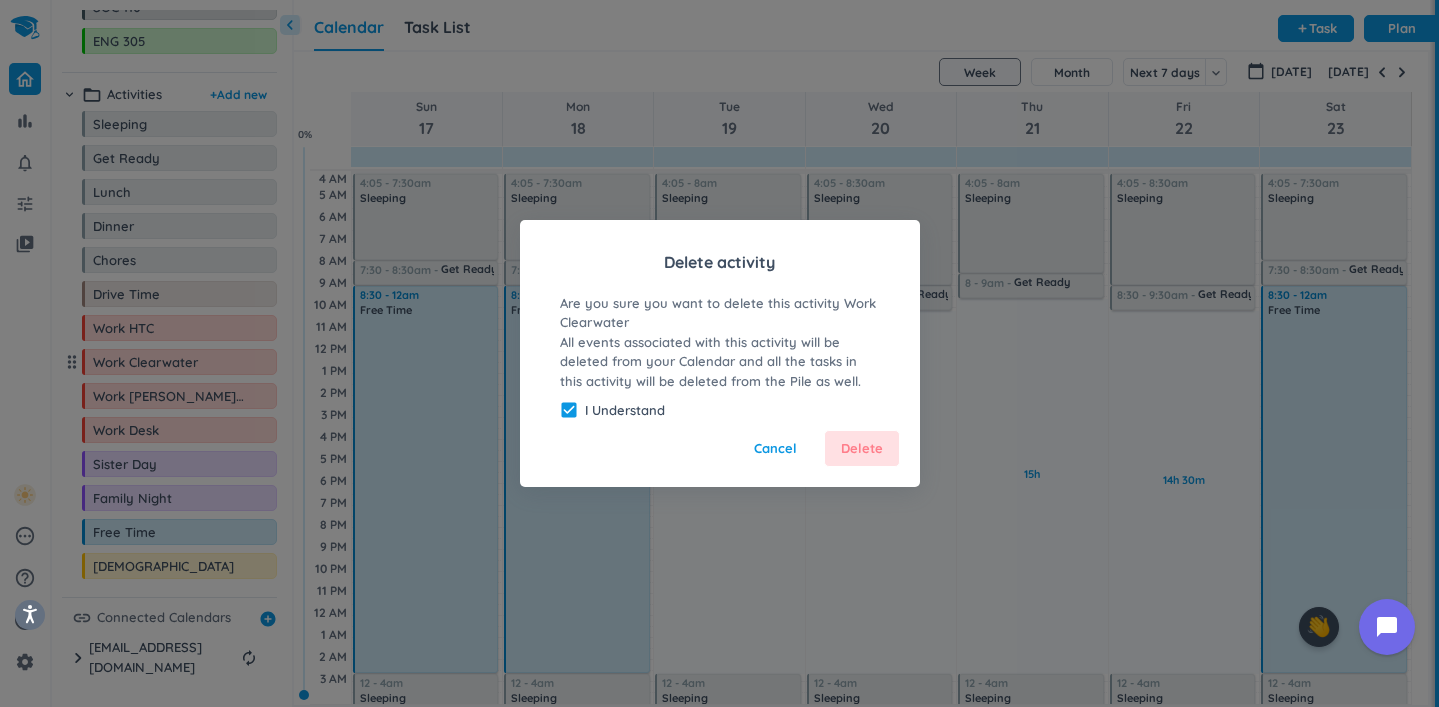 click on "Delete" at bounding box center [862, 449] 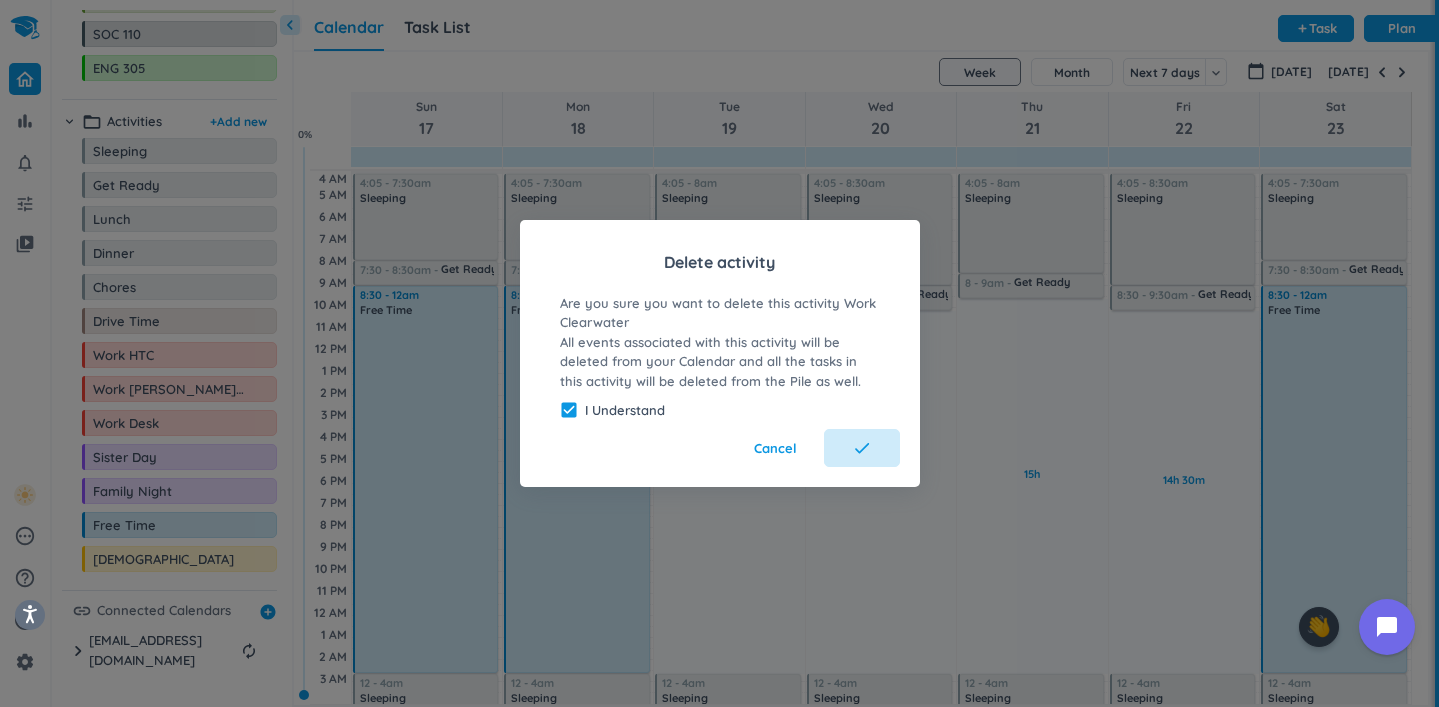 scroll, scrollTop: 165, scrollLeft: 0, axis: vertical 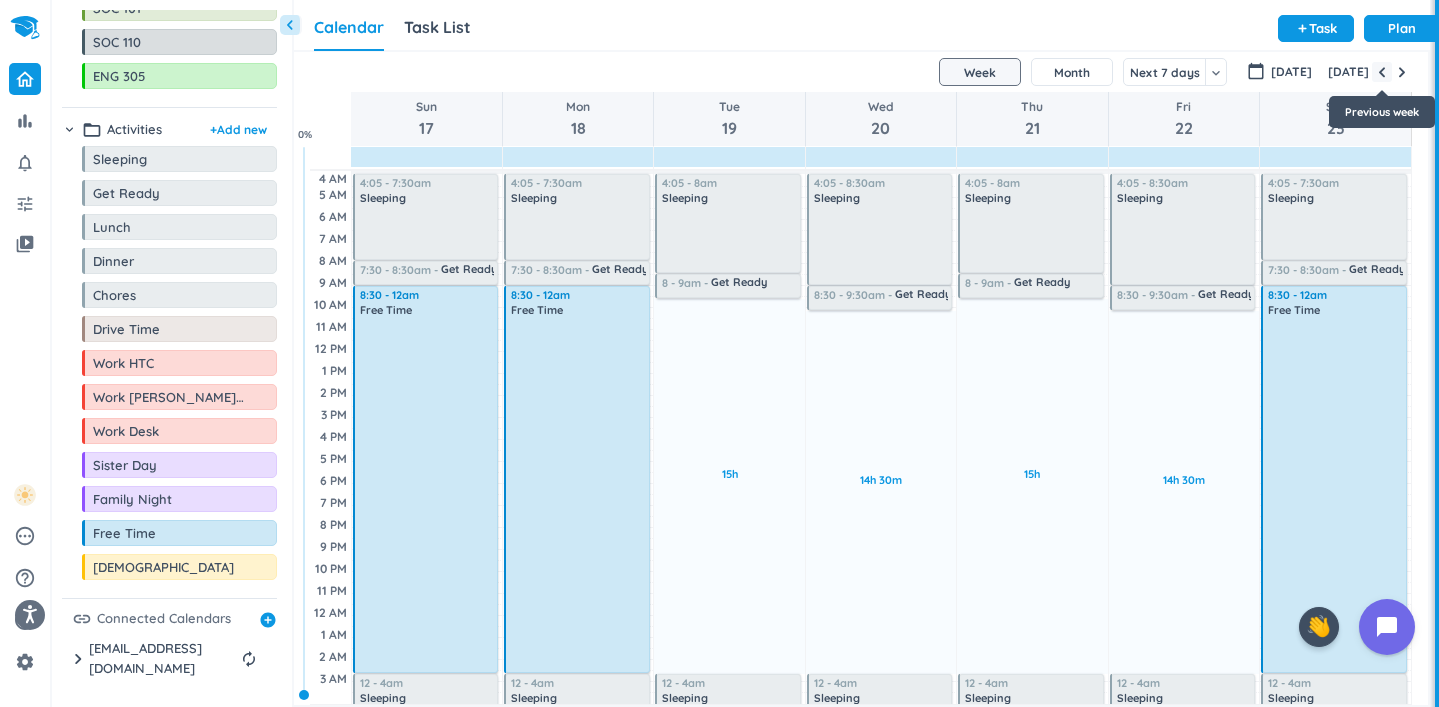 click at bounding box center (1382, 72) 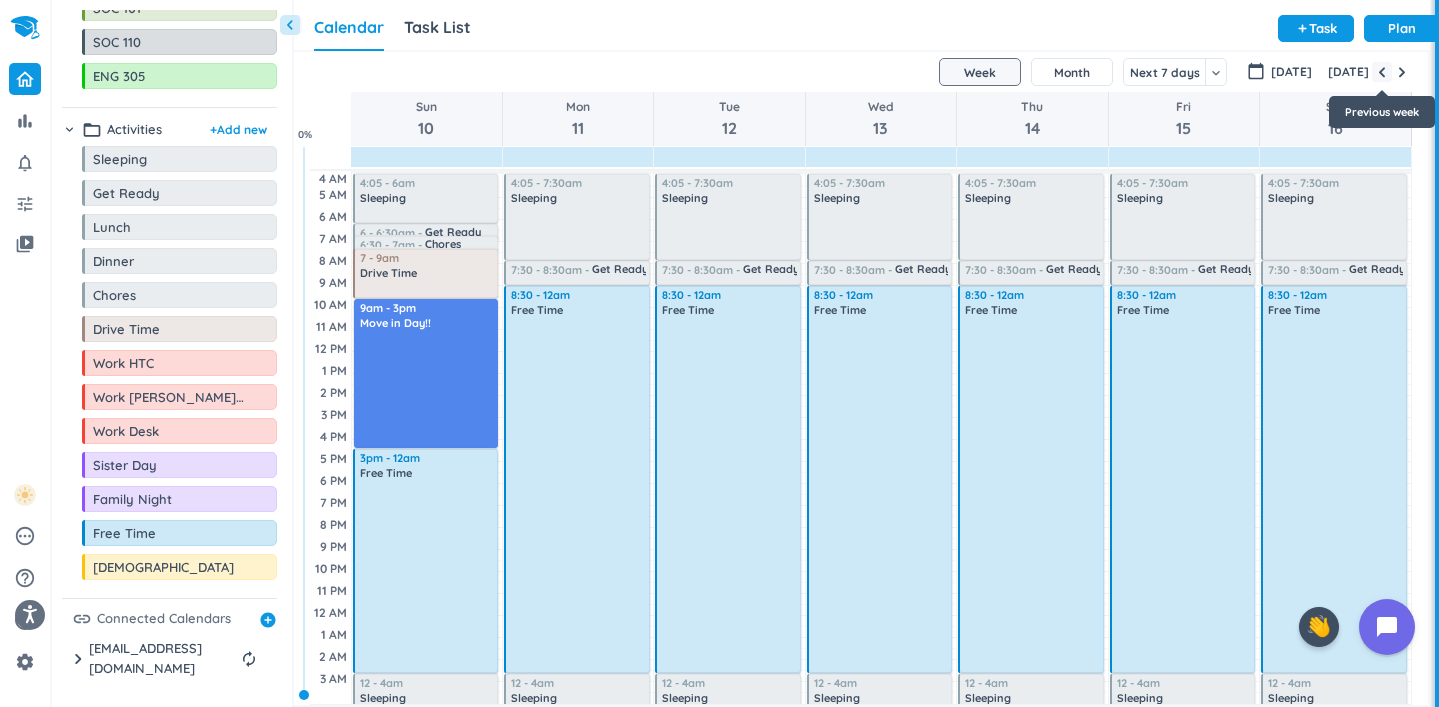 scroll, scrollTop: 69, scrollLeft: 0, axis: vertical 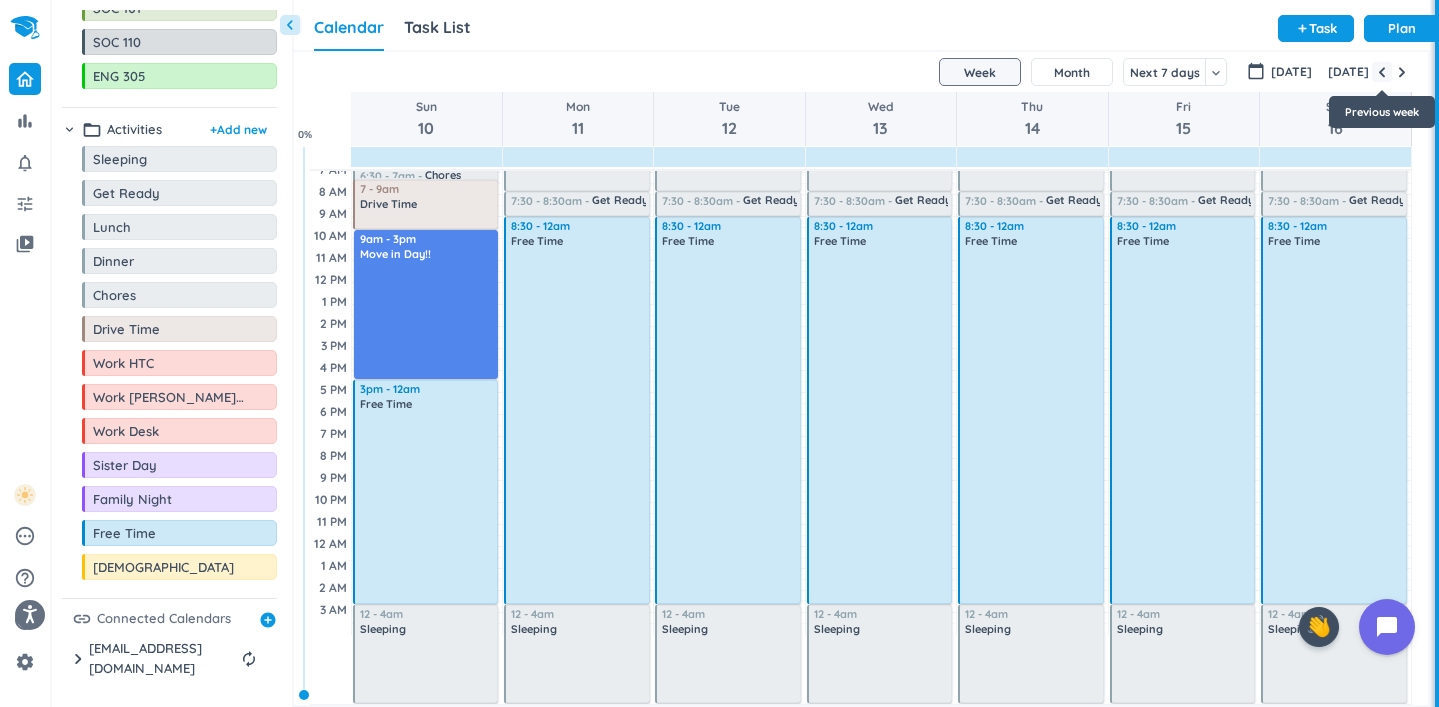 click at bounding box center (1382, 72) 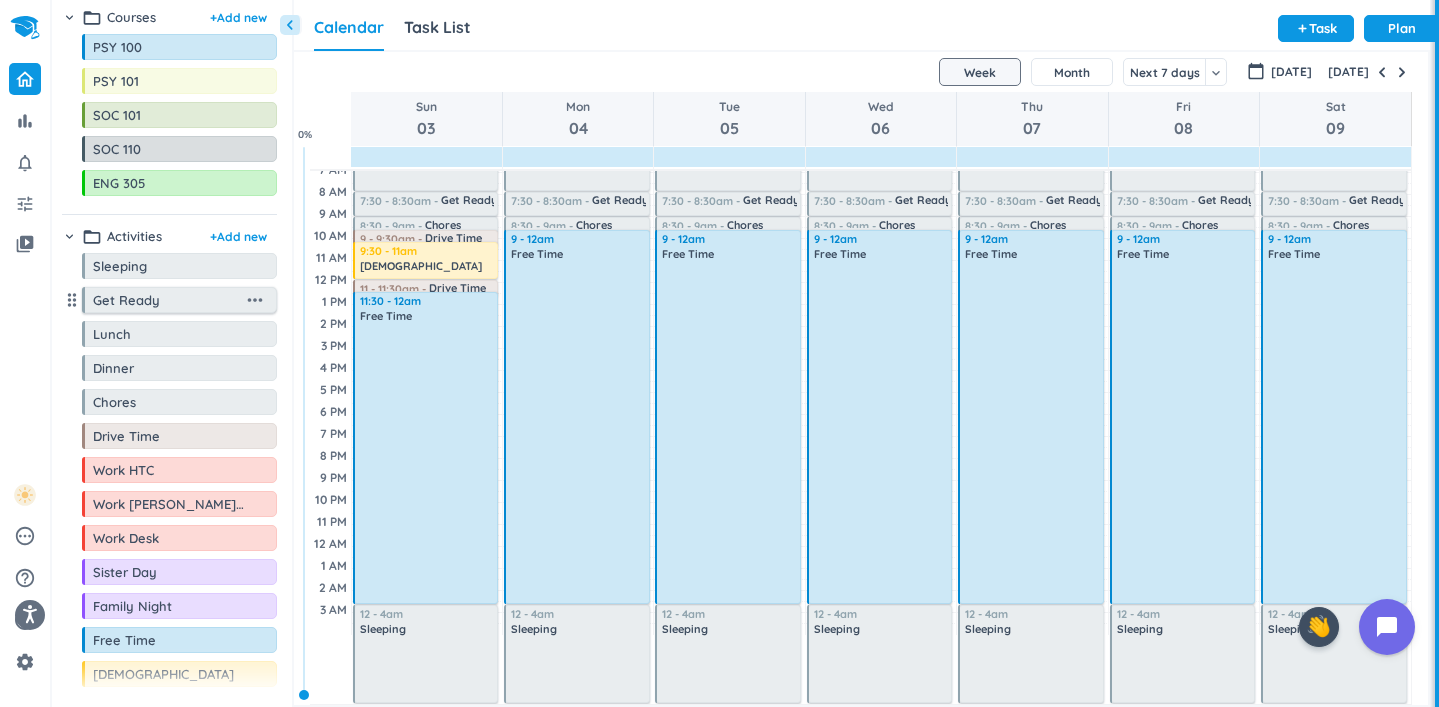 scroll, scrollTop: 0, scrollLeft: 0, axis: both 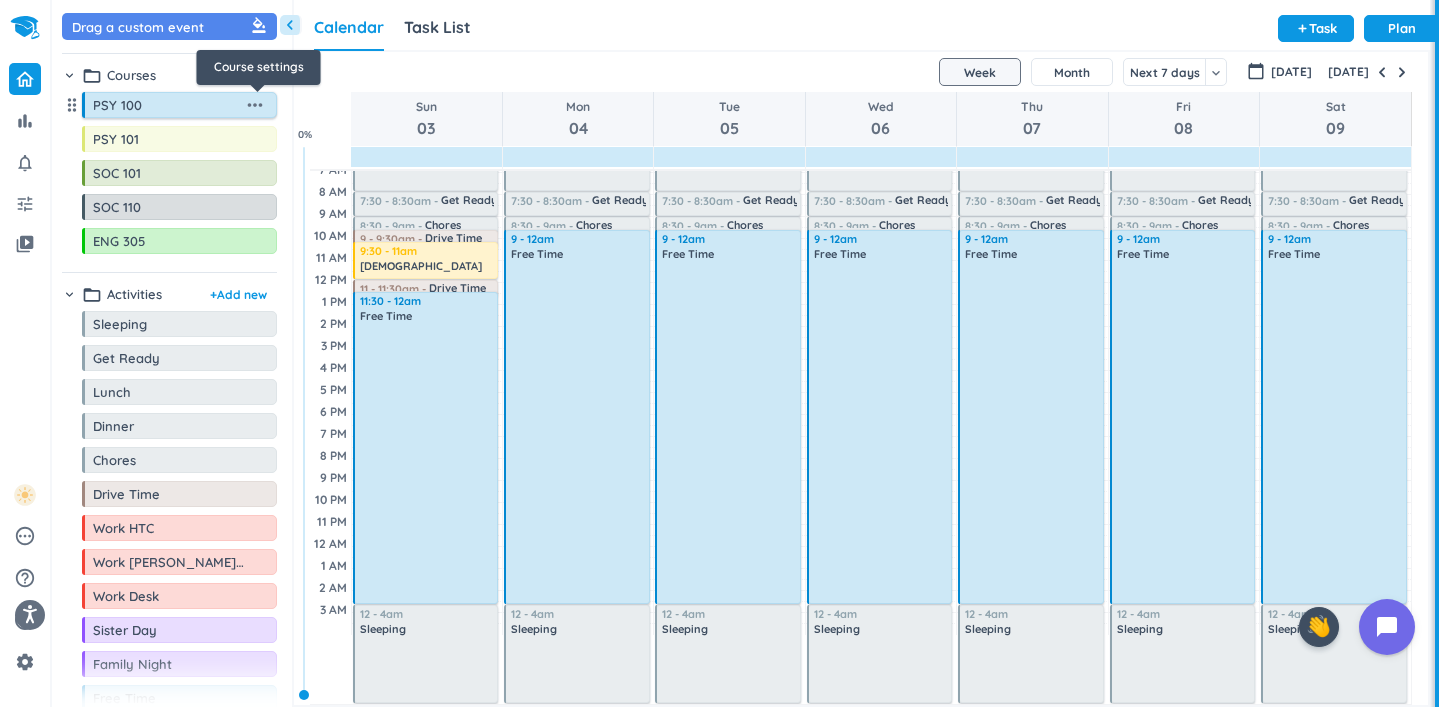click on "more_horiz" at bounding box center (255, 105) 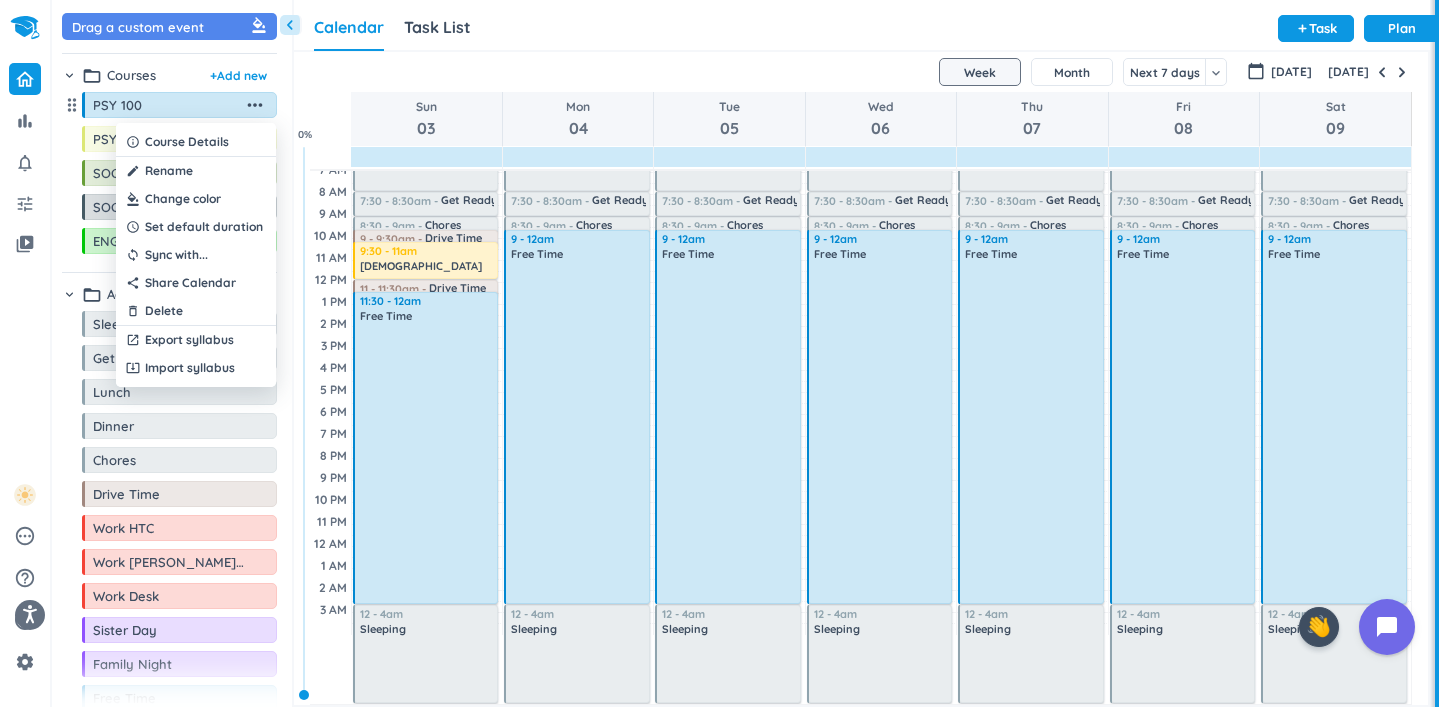 click at bounding box center (196, 199) 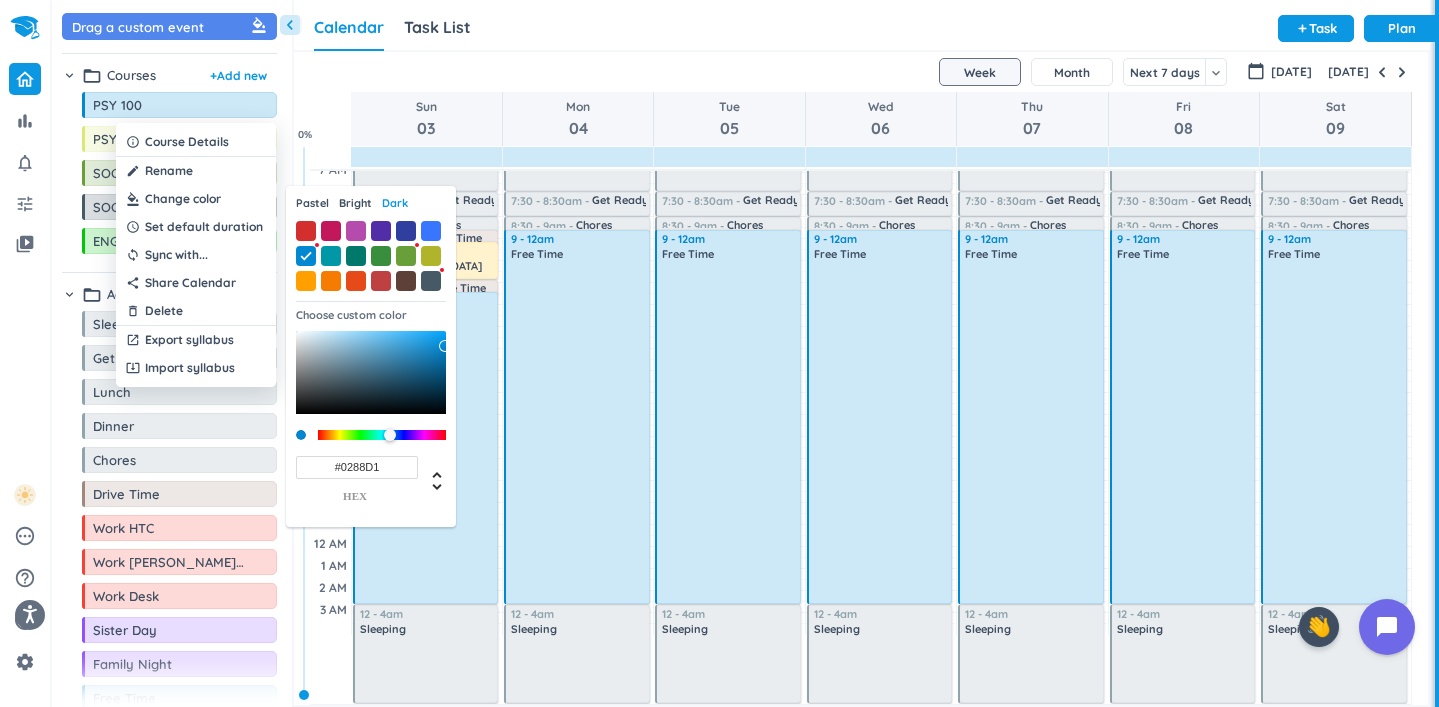 click on "Bright" at bounding box center [355, 203] 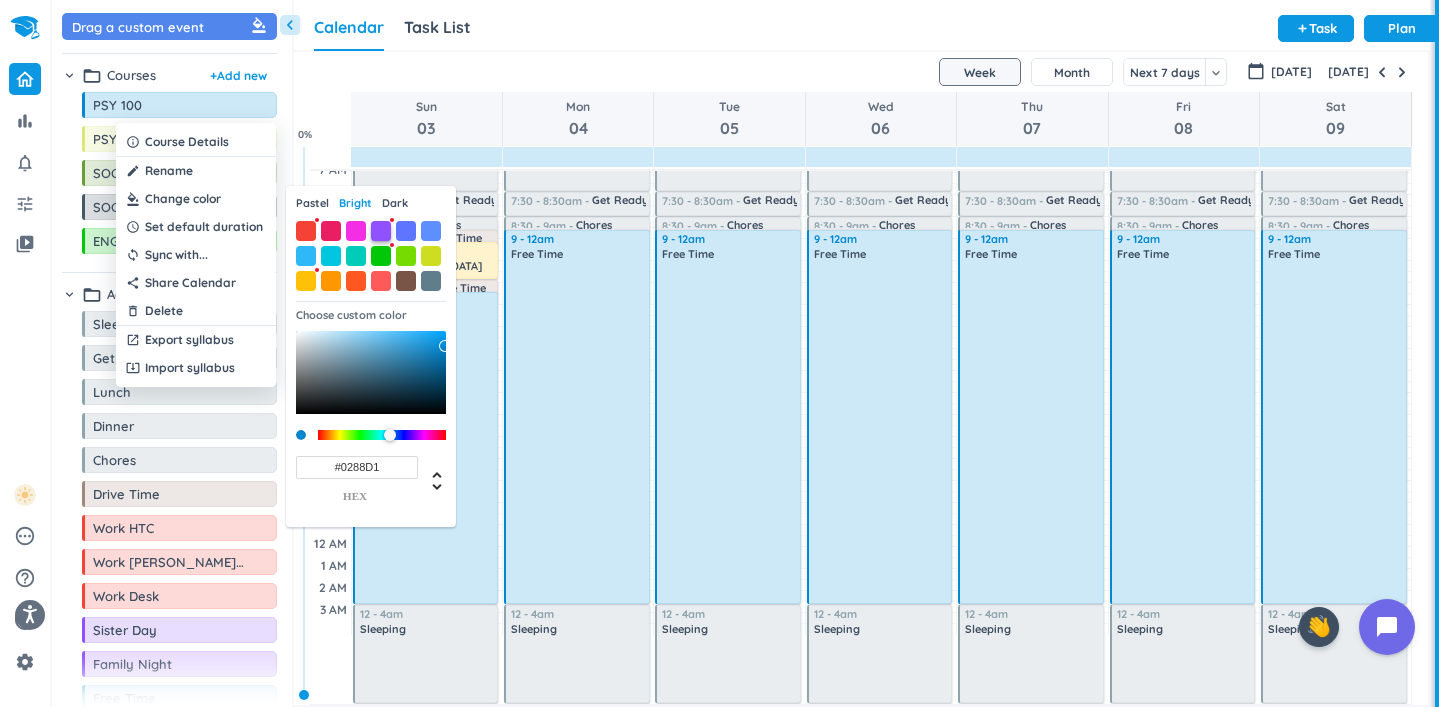 click at bounding box center (381, 231) 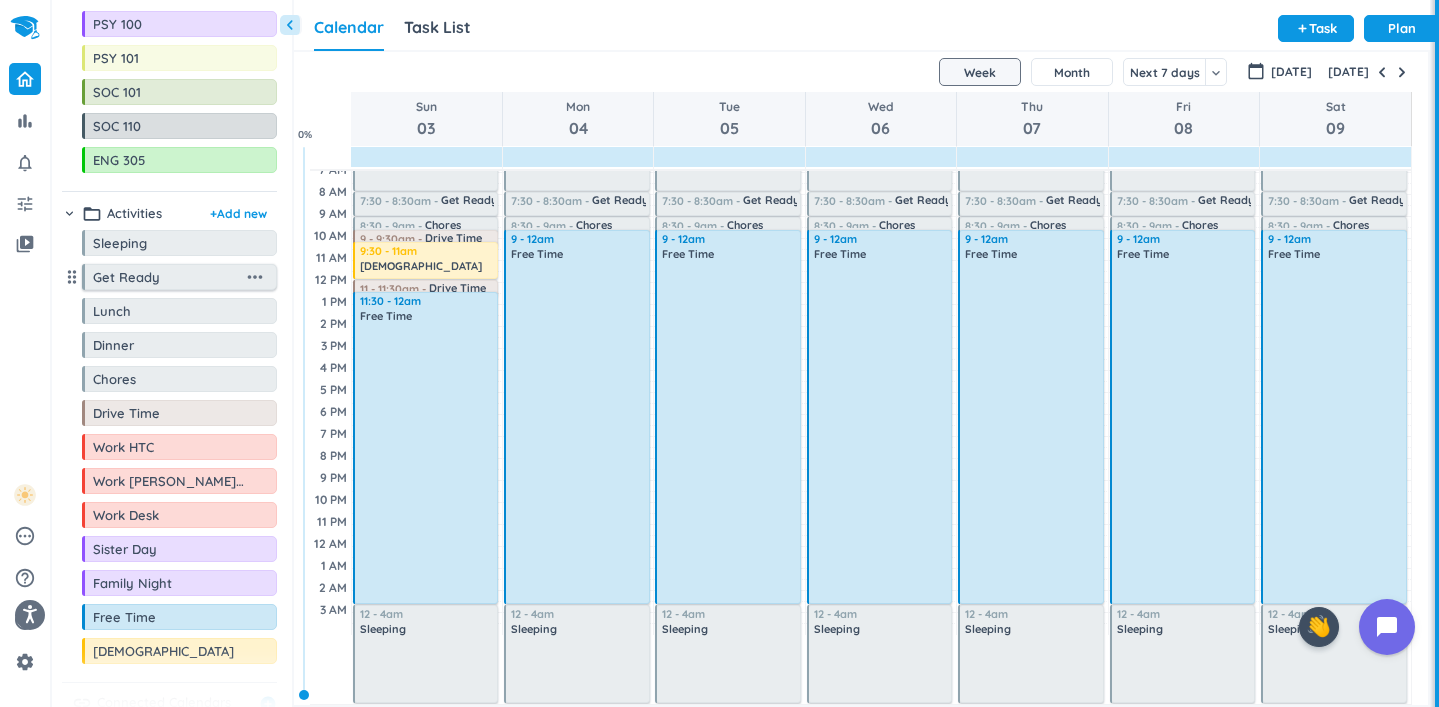 scroll, scrollTop: 165, scrollLeft: 0, axis: vertical 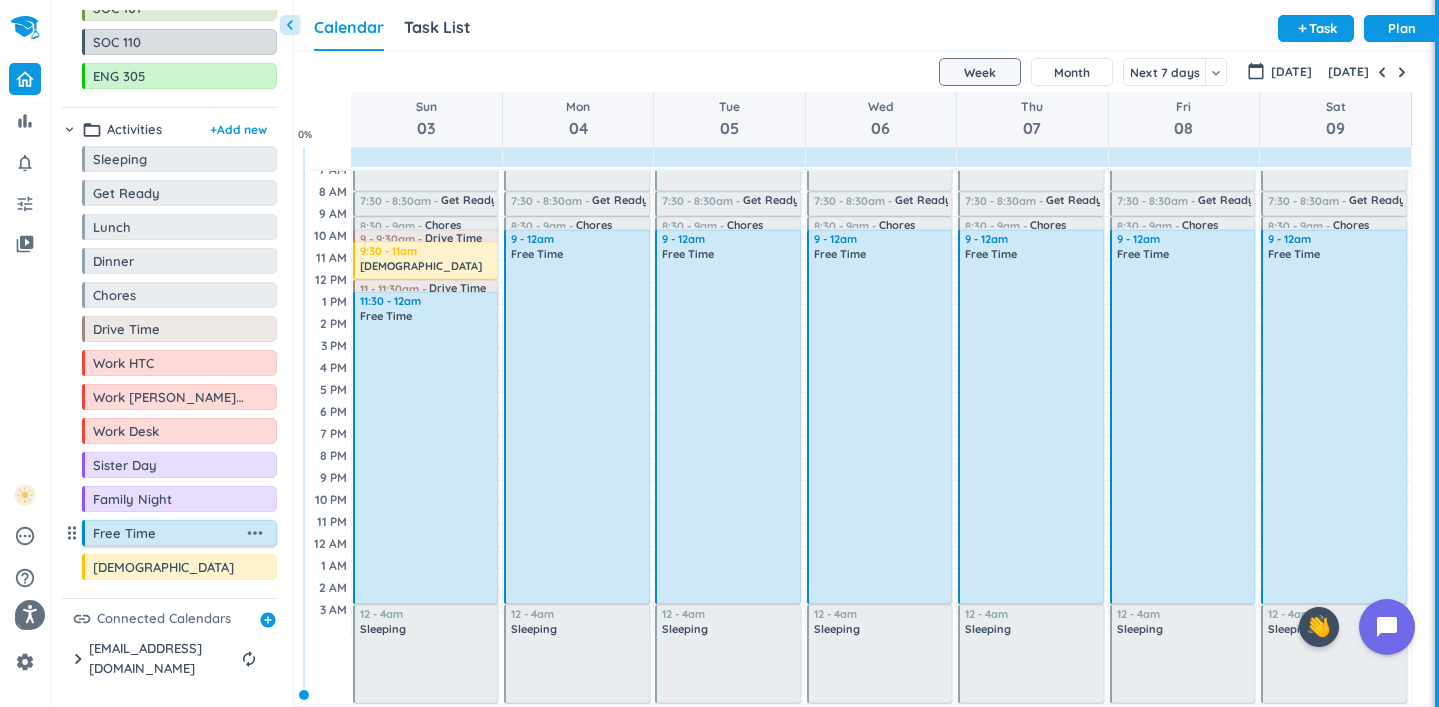click on "more_horiz" at bounding box center (255, 533) 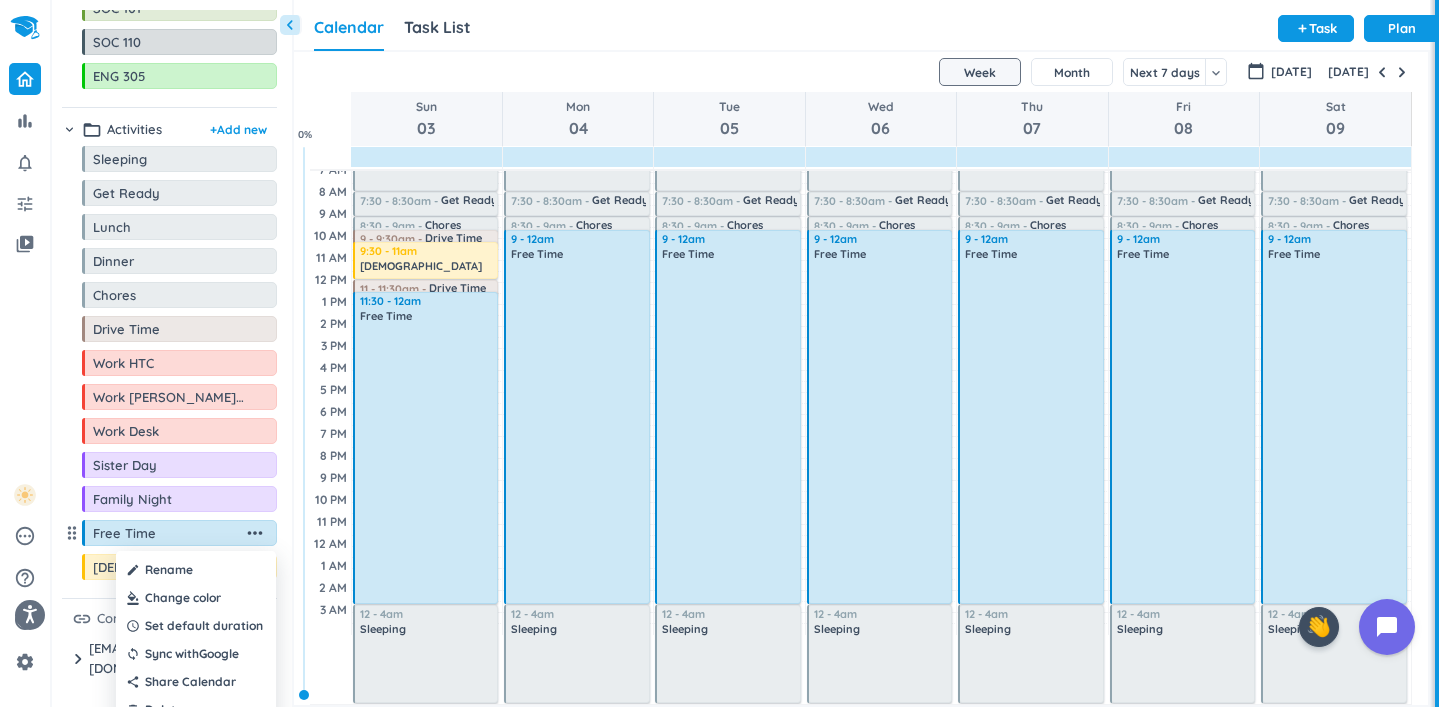 click at bounding box center (196, 598) 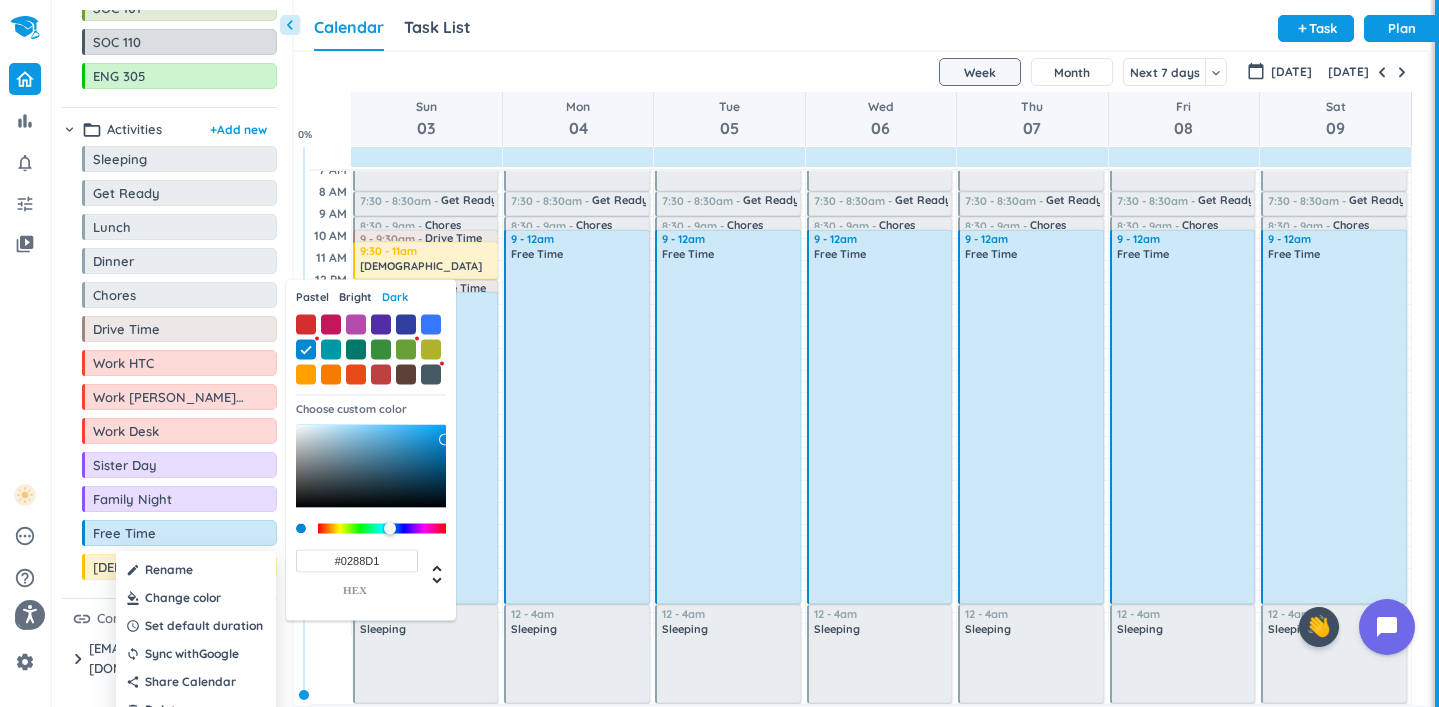 click on "Bright" at bounding box center [355, 297] 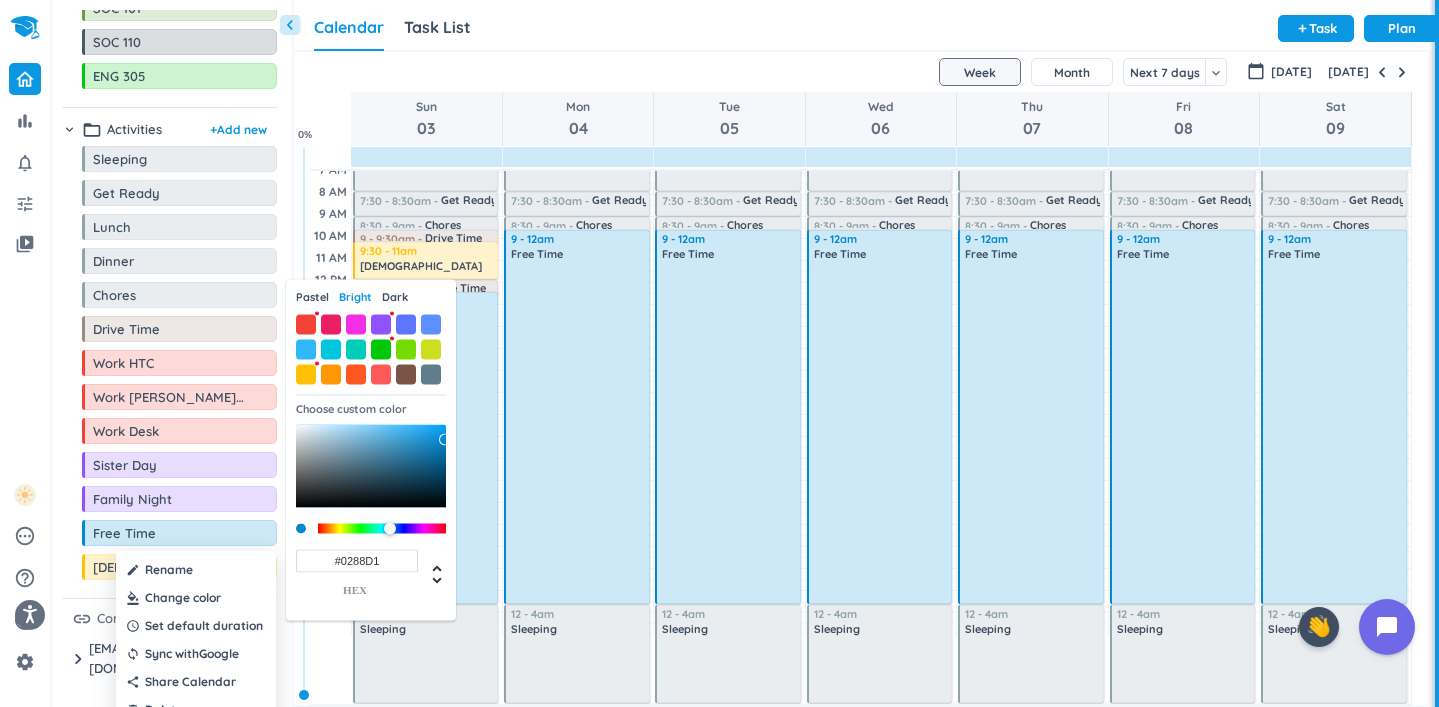 click on "Pastel" at bounding box center [312, 297] 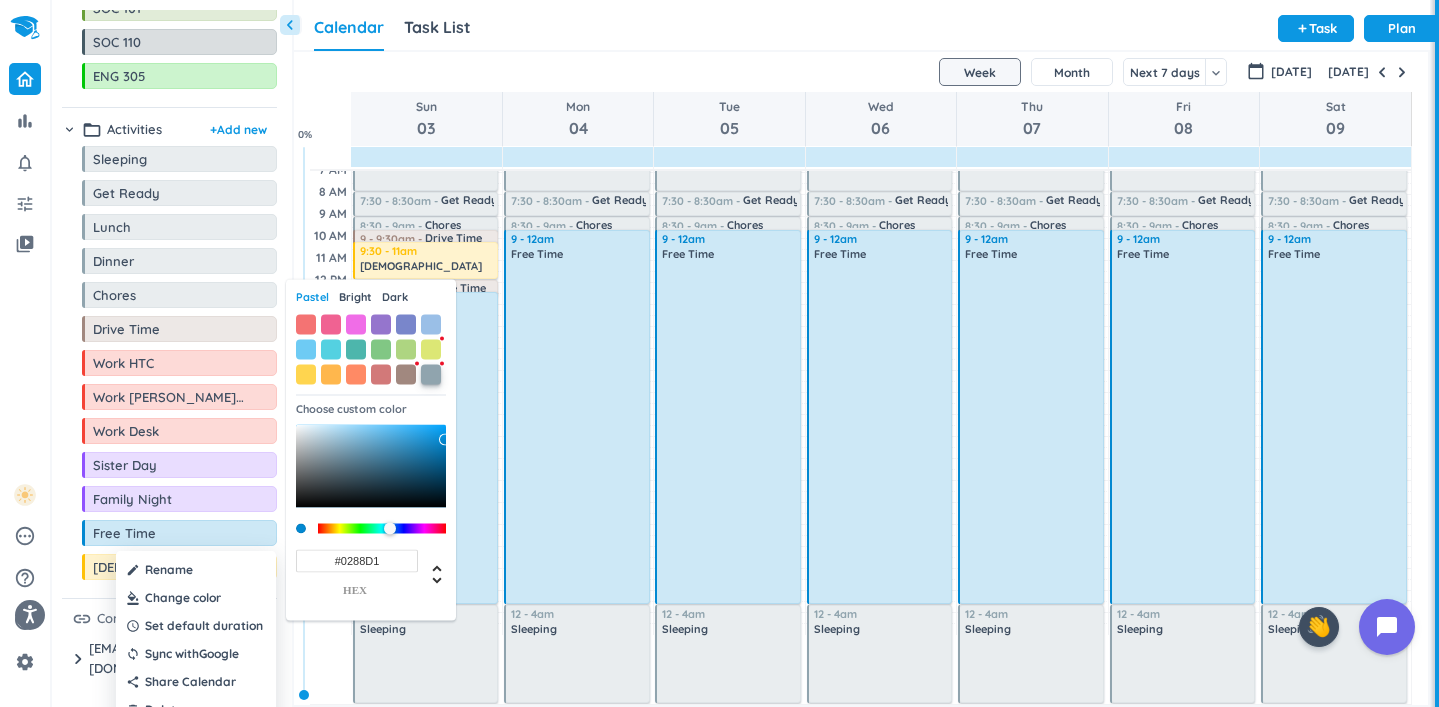 click at bounding box center (431, 374) 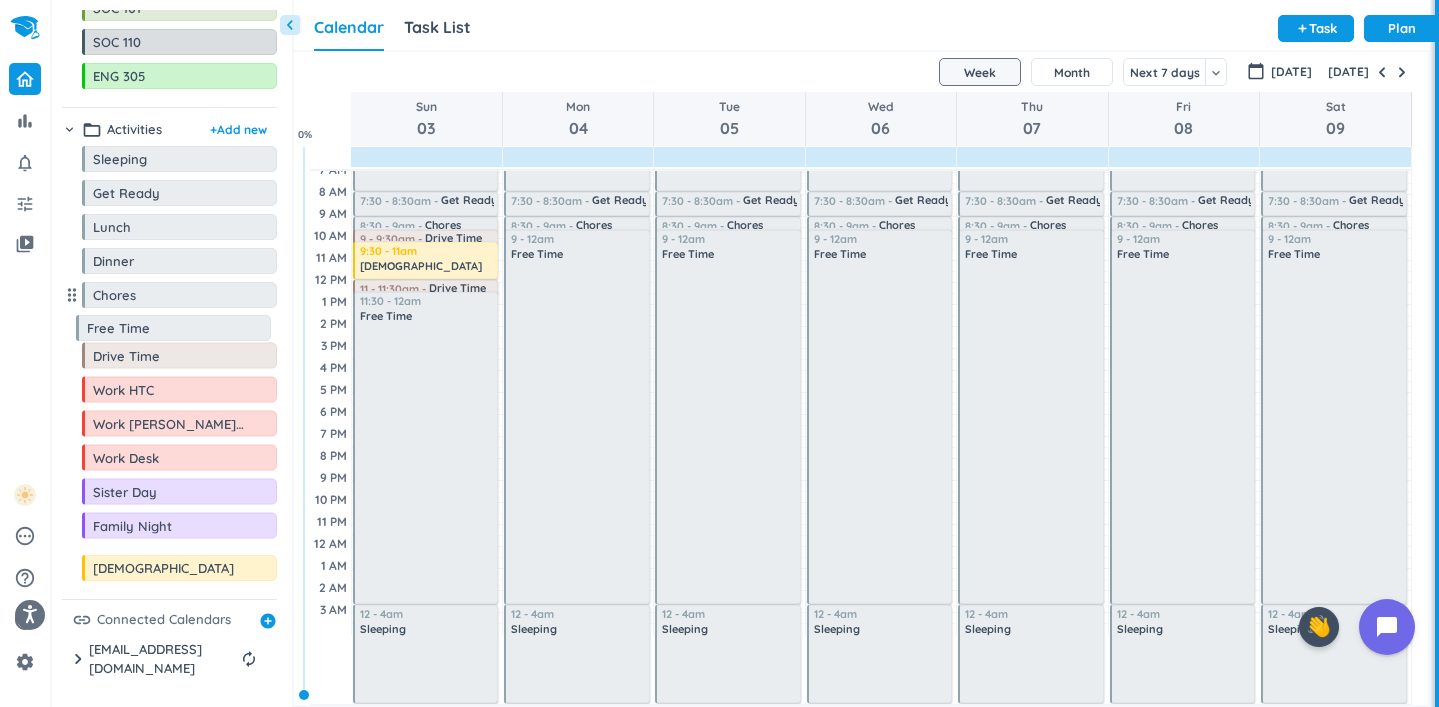 drag, startPoint x: 73, startPoint y: 537, endPoint x: 67, endPoint y: 300, distance: 237.07594 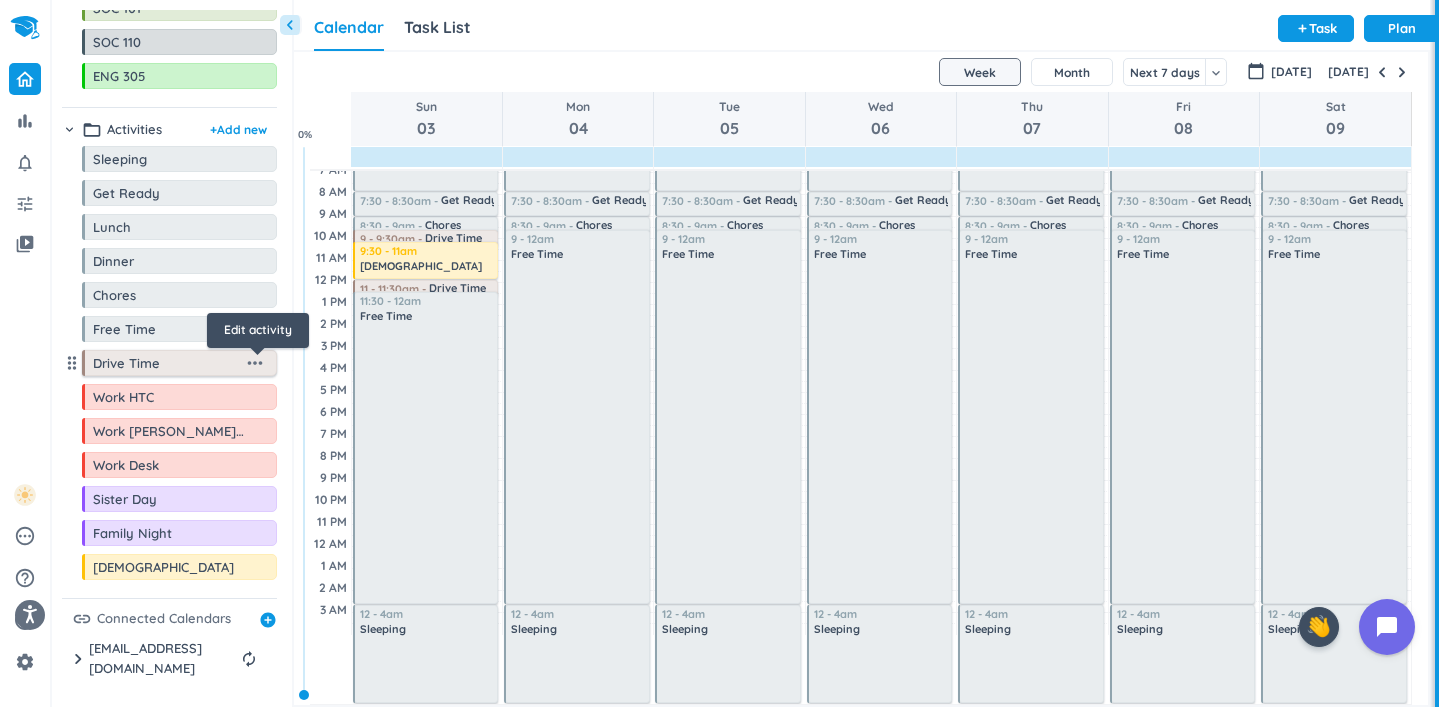 click on "more_horiz" at bounding box center [255, 363] 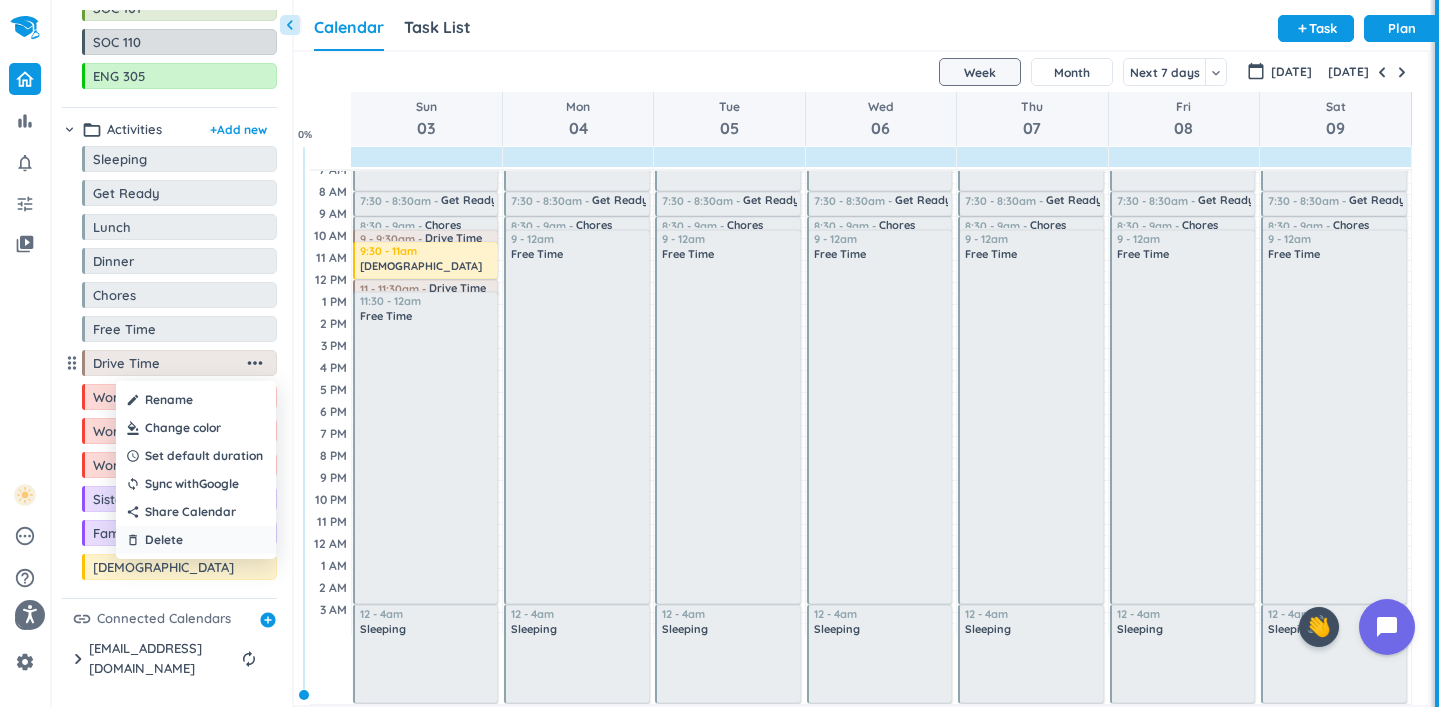 click on "Delete" at bounding box center [164, 540] 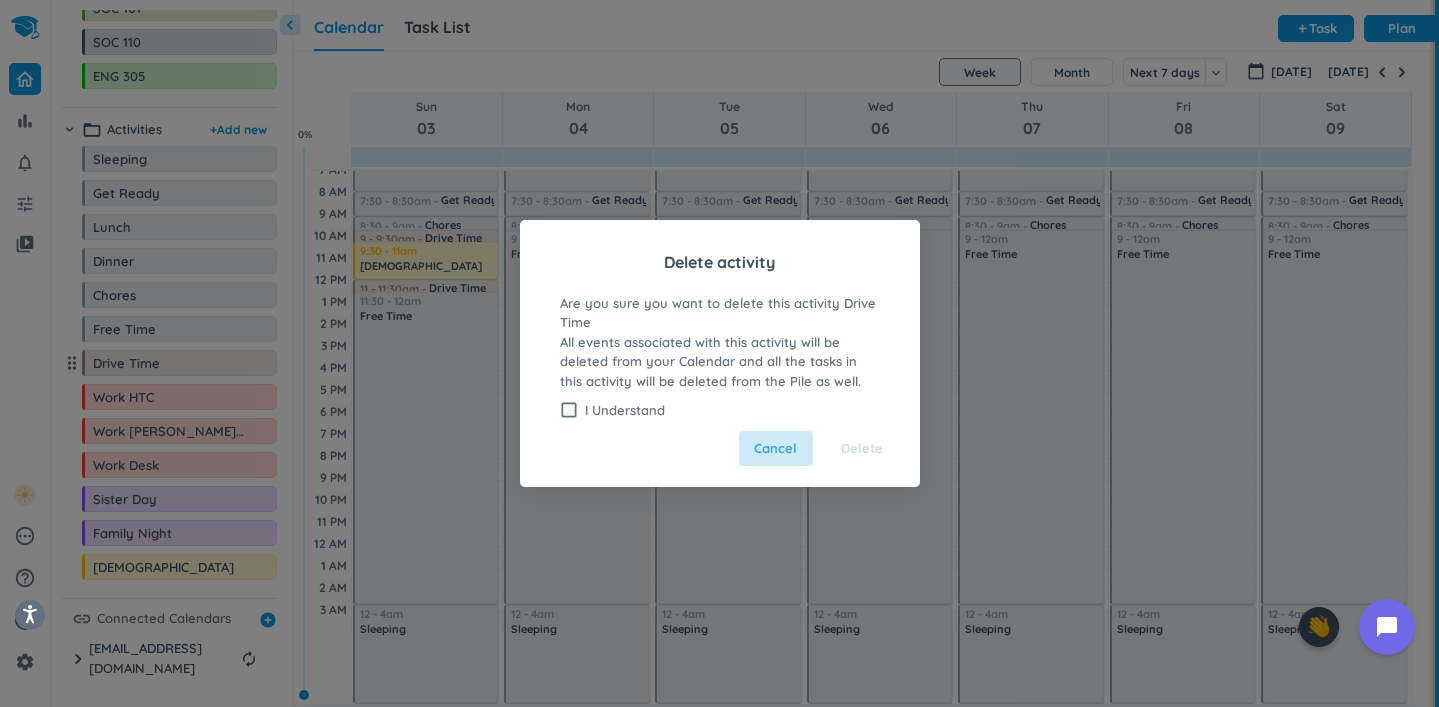 click on "Cancel" at bounding box center [775, 449] 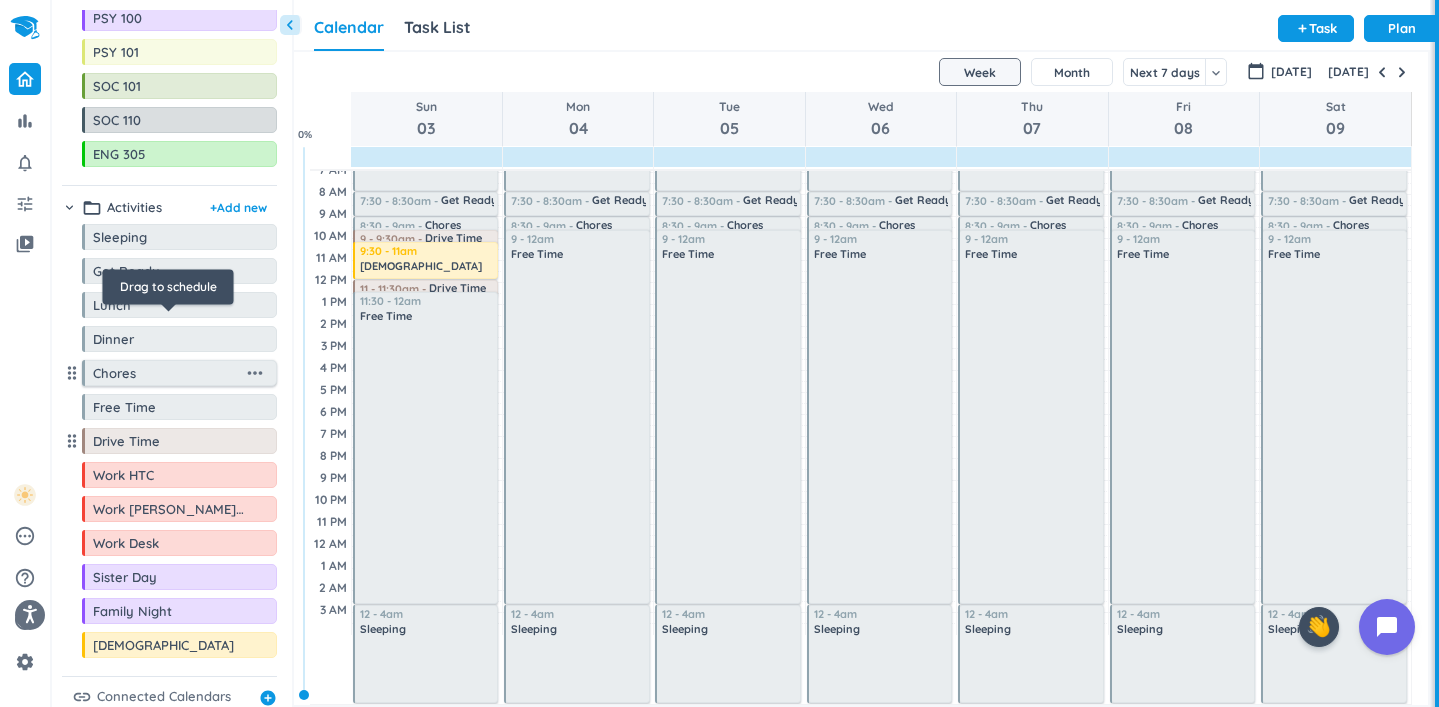 scroll, scrollTop: 51, scrollLeft: 0, axis: vertical 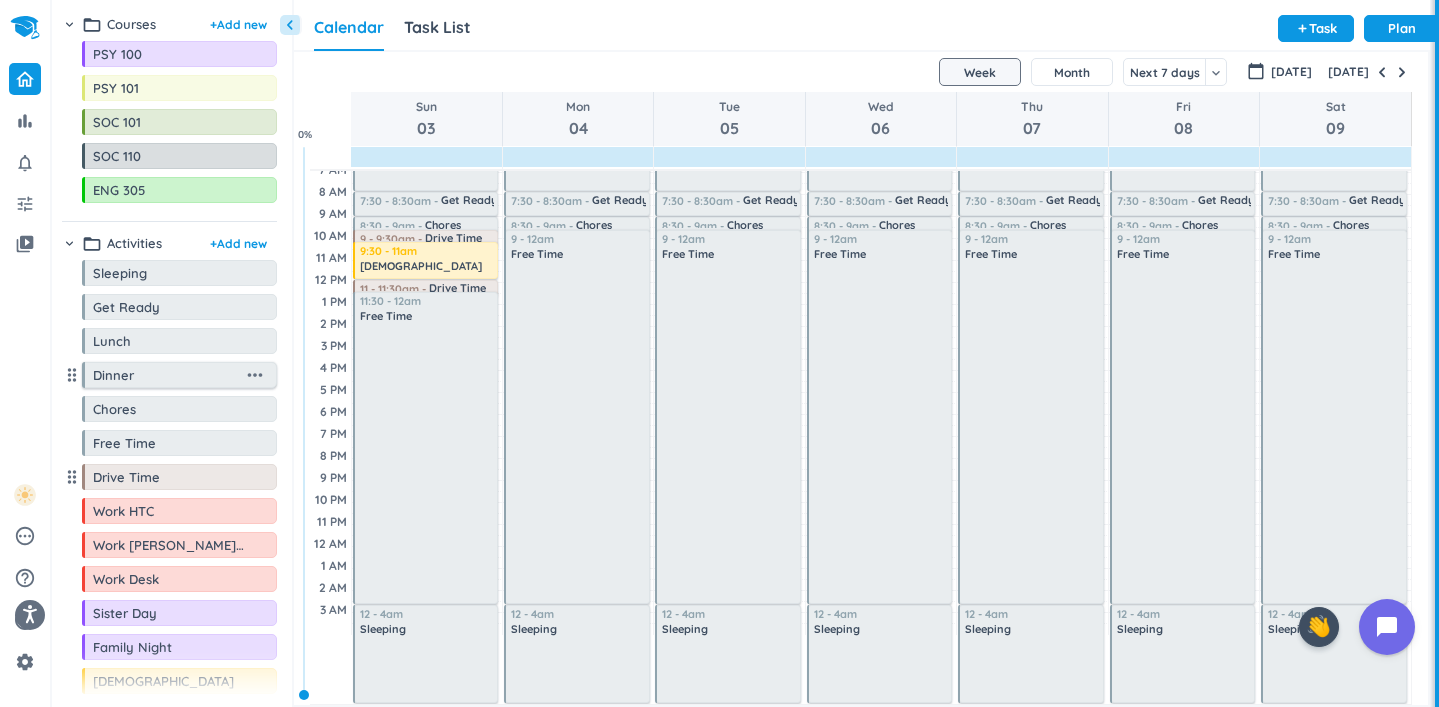 click on "more_horiz" at bounding box center [255, 375] 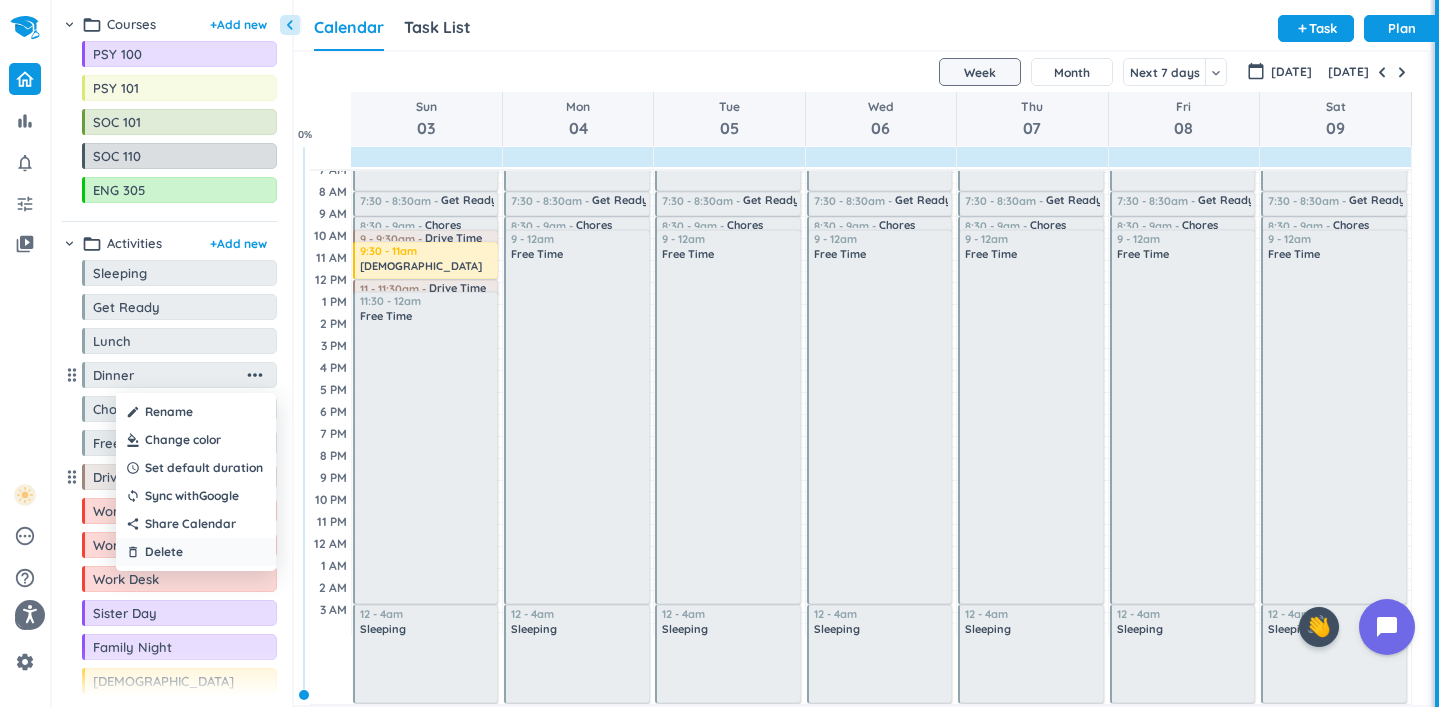 click on "delete_outline Delete" at bounding box center (196, 552) 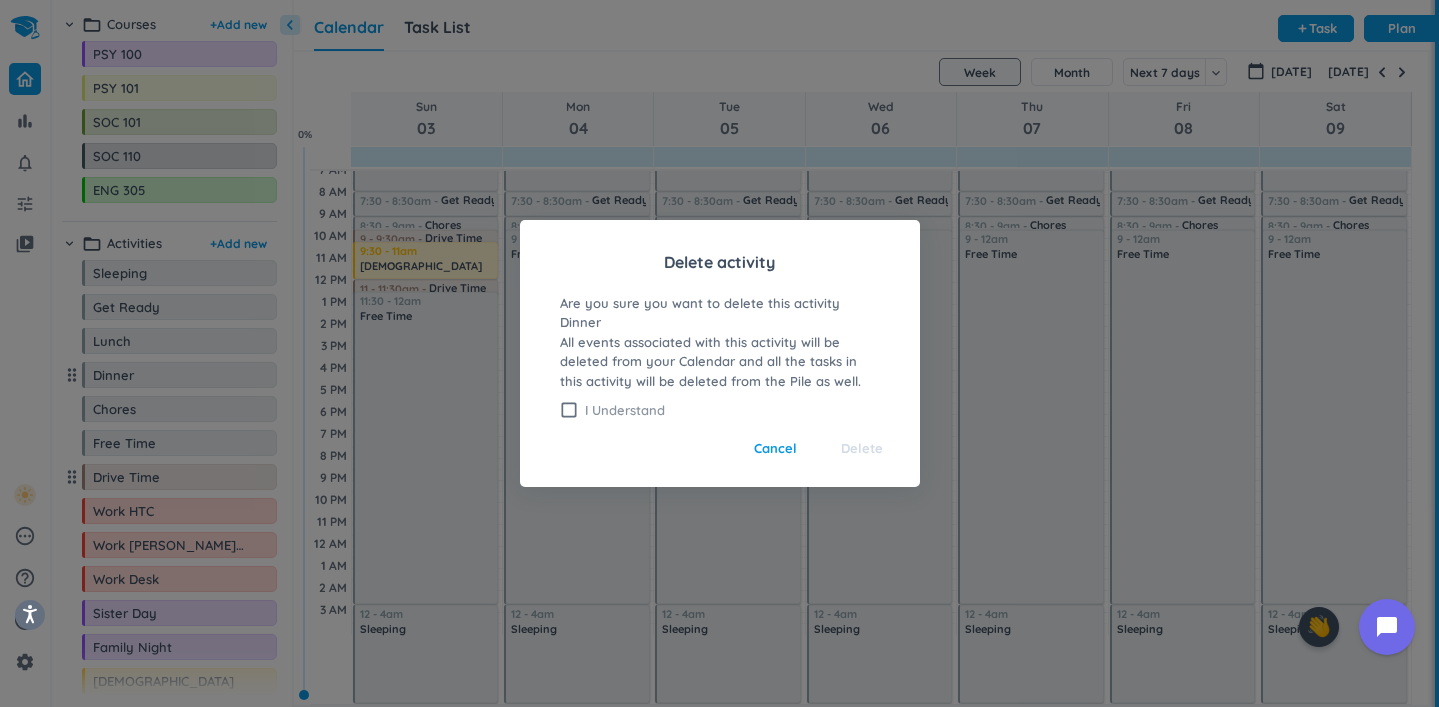 click on "check_box_outline_blank" at bounding box center [569, 410] 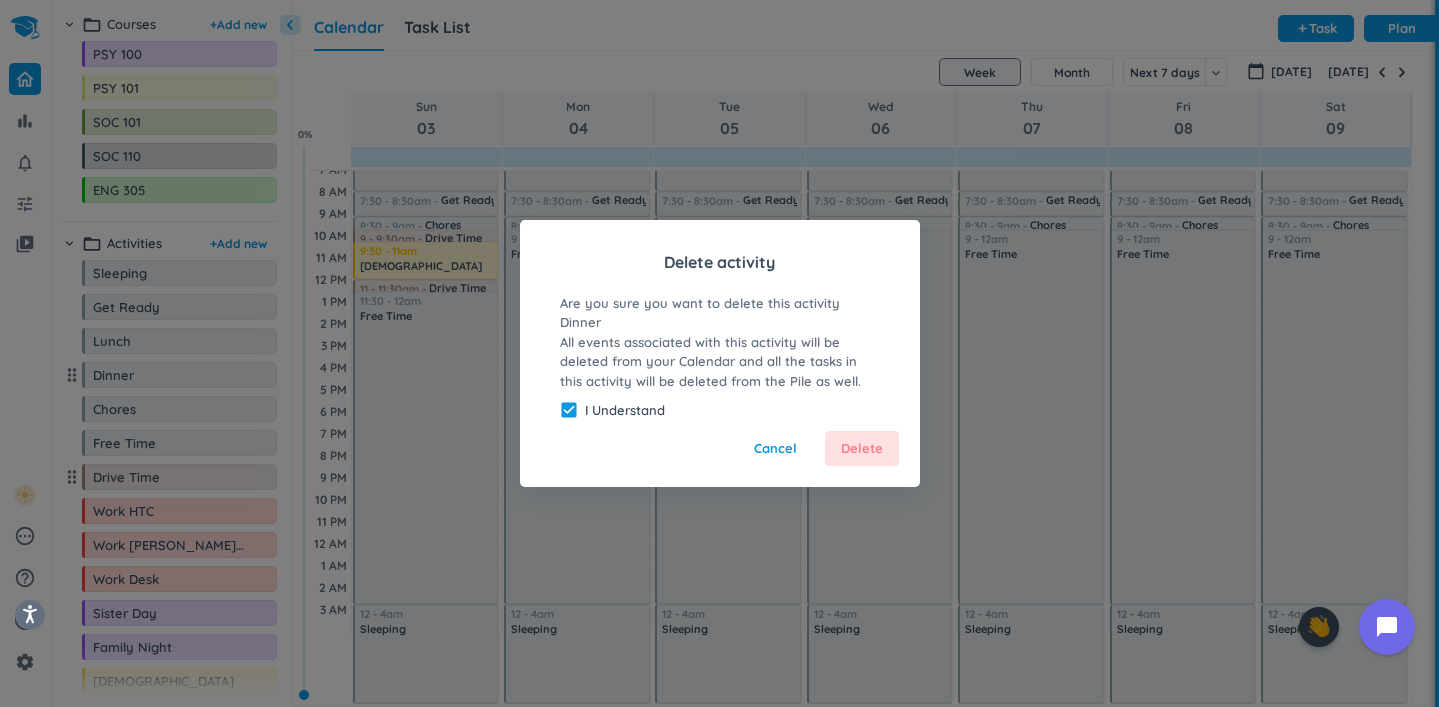 click on "Delete" at bounding box center [862, 449] 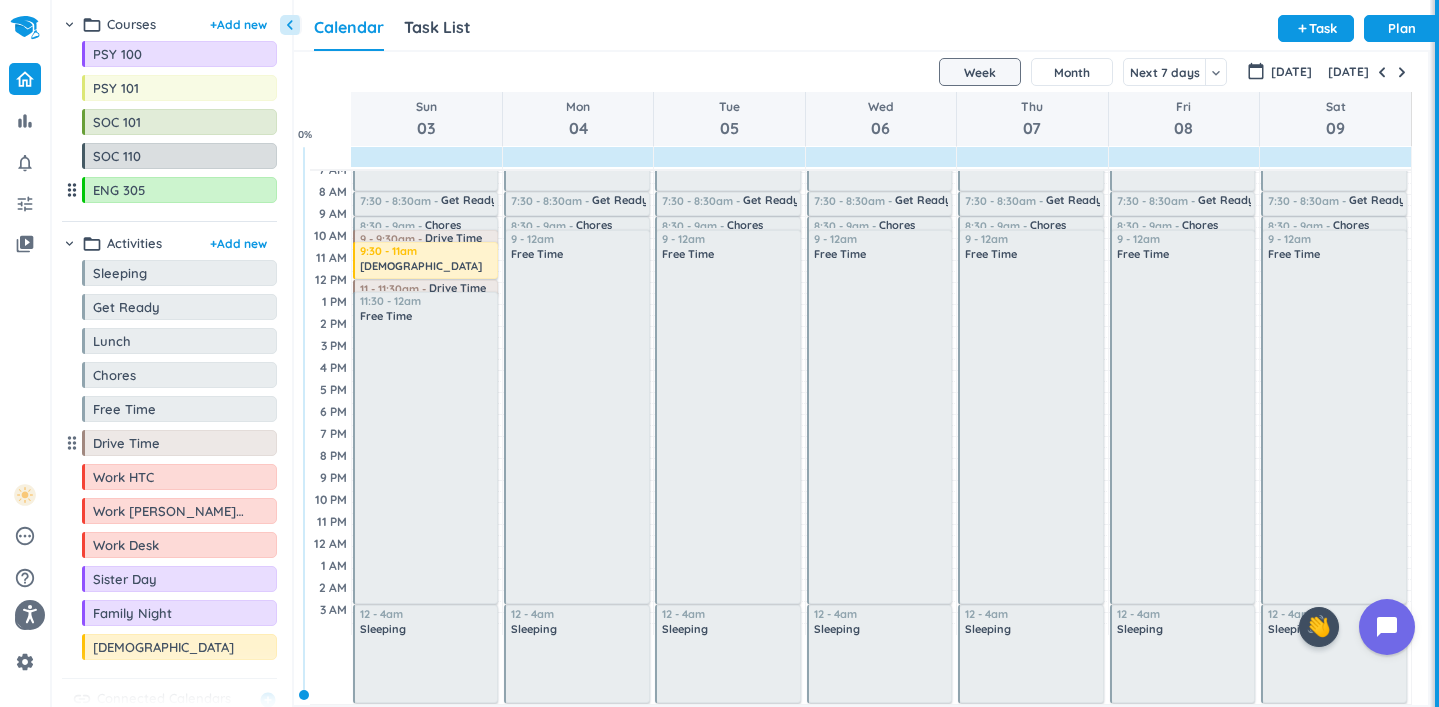 click on "drag_indicator" at bounding box center [72, 190] 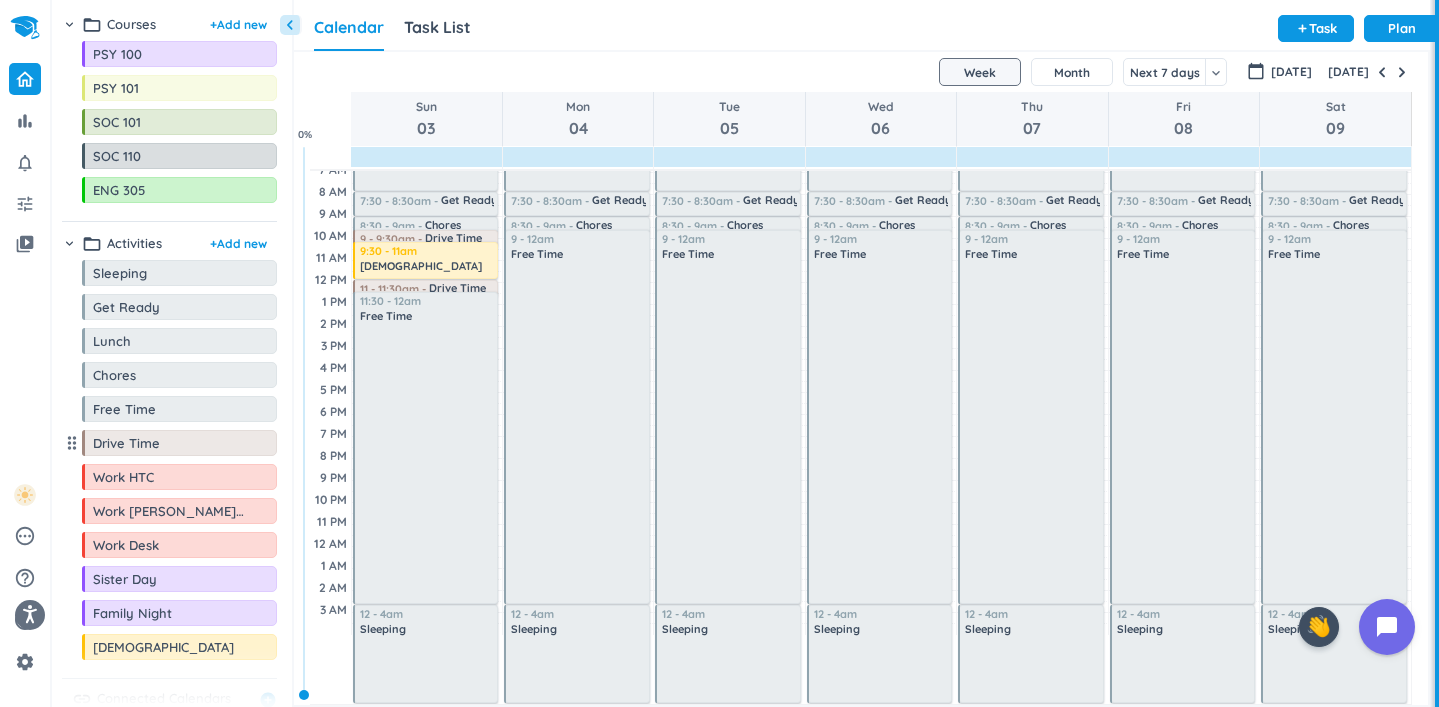 click on "Drag a custom event format_color_fill chevron_right folder_open Courses   +  Add new drag_indicator PSY 100 more_horiz drag_indicator PSY 101 more_horiz drag_indicator SOC 101 more_horiz drag_indicator SOC 110 more_horiz drag_indicator ENG 305 more_horiz chevron_right folder_open Activities   +  Add new drag_indicator Sleeping more_horiz drag_indicator Get Ready more_horiz drag_indicator Lunch more_horiz drag_indicator Chores more_horiz drag_indicator Free Time more_horiz drag_indicator Drive Time more_horiz drag_indicator Work HTC more_horiz drag_indicator Work [PERSON_NAME] and [PERSON_NAME] more_horiz drag_indicator Work Desk more_horiz drag_indicator Sister Day more_horiz drag_indicator Family Night more_horiz drag_indicator Church more_horiz link Connected Calendars add_circle chevron_right [EMAIL_ADDRESS][DOMAIN_NAME] autorenew delete_outline check_box_outline_blank Holidays in [GEOGRAPHIC_DATA] check_box_outline_blank [EMAIL_ADDRESS][DOMAIN_NAME] check_box_outline_blank check_box Hall Council-Haunted Halls" at bounding box center (172, 358) 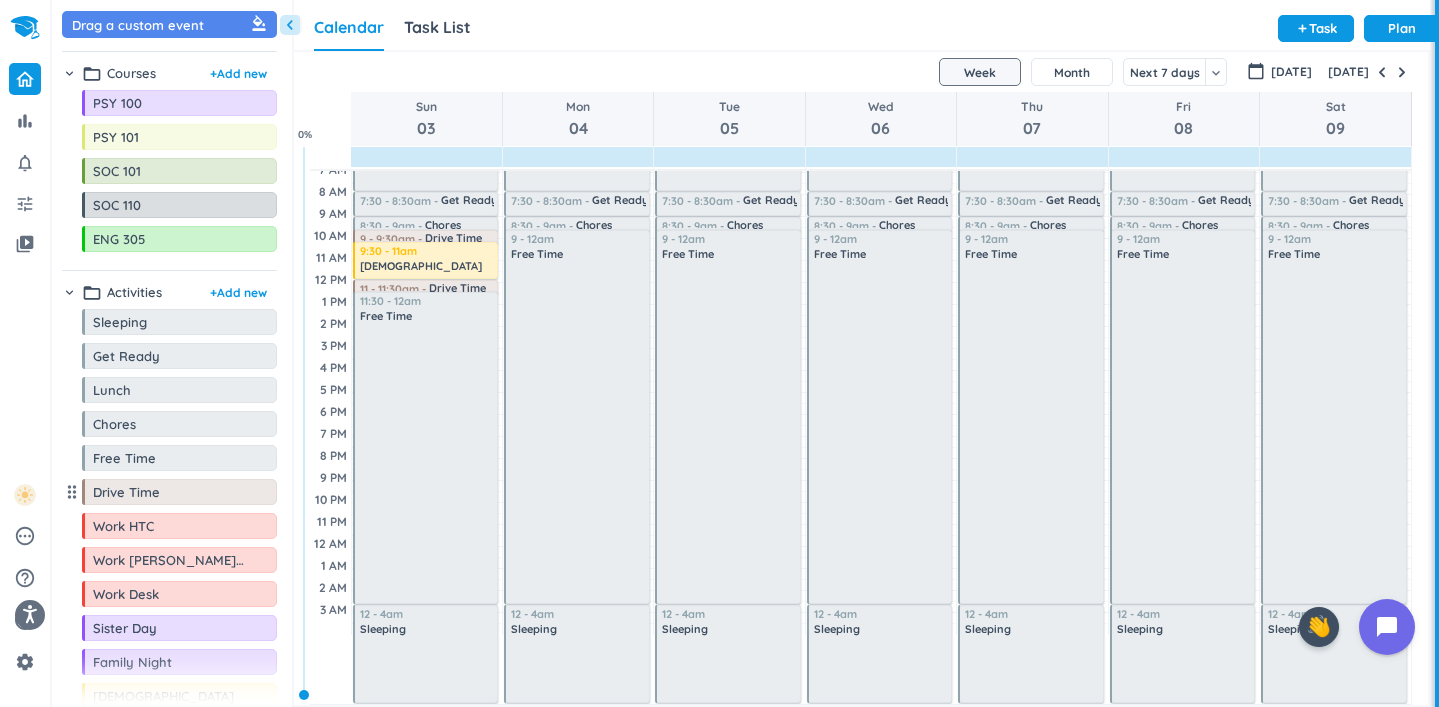 scroll, scrollTop: 0, scrollLeft: 0, axis: both 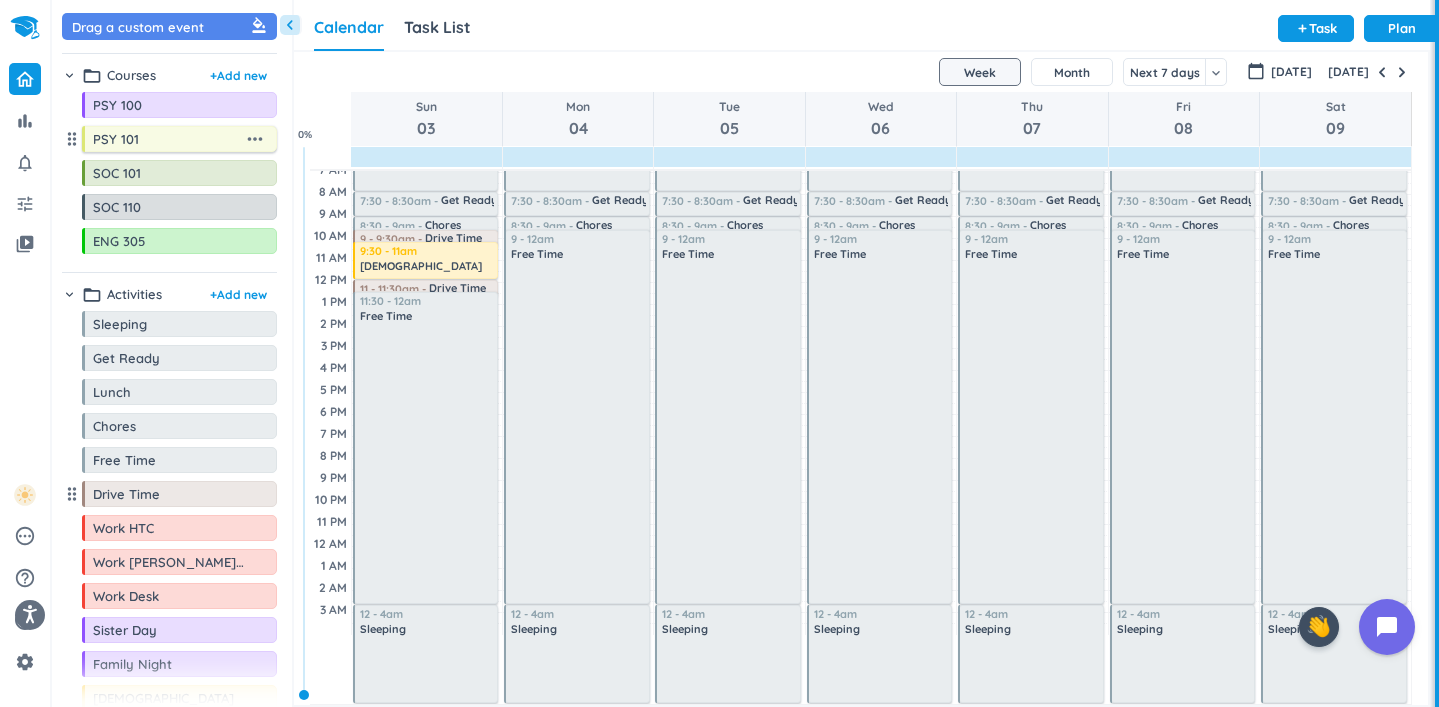 click on "more_horiz" at bounding box center (255, 139) 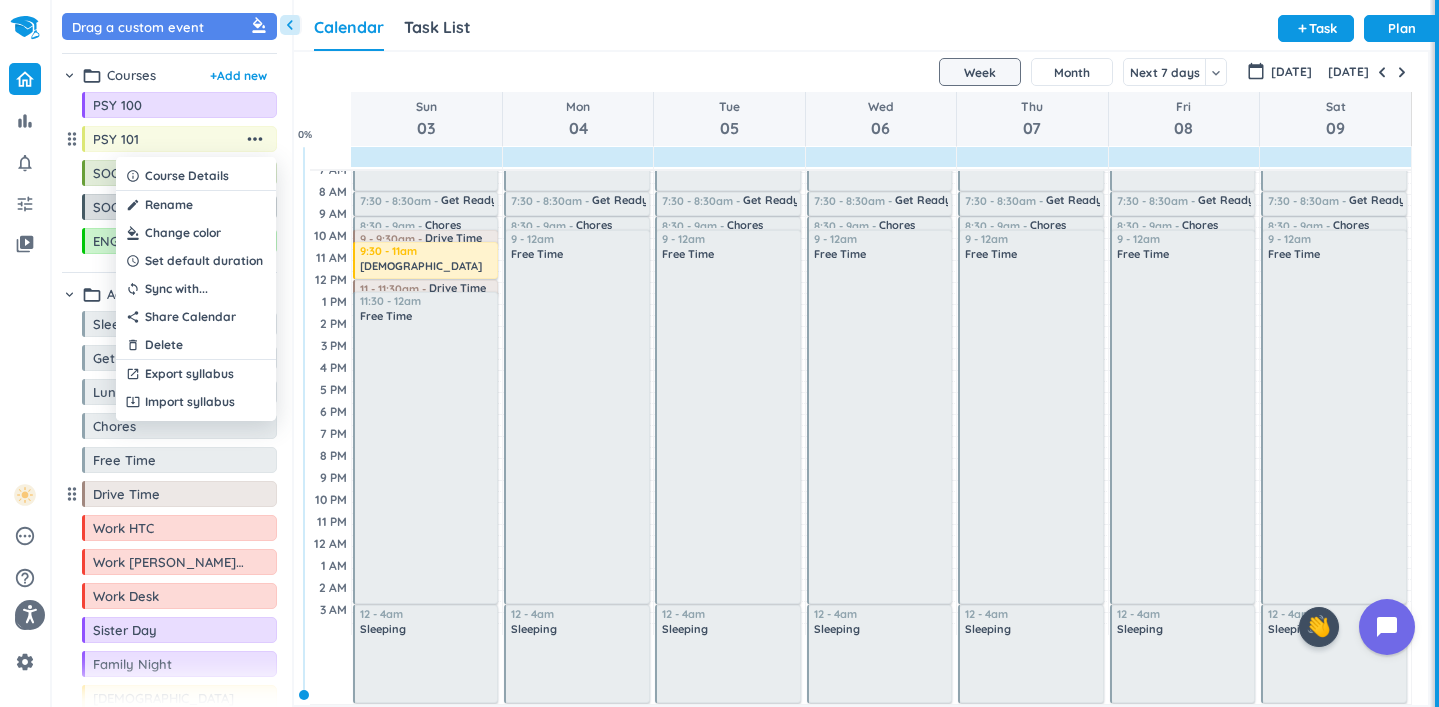 click at bounding box center (196, 233) 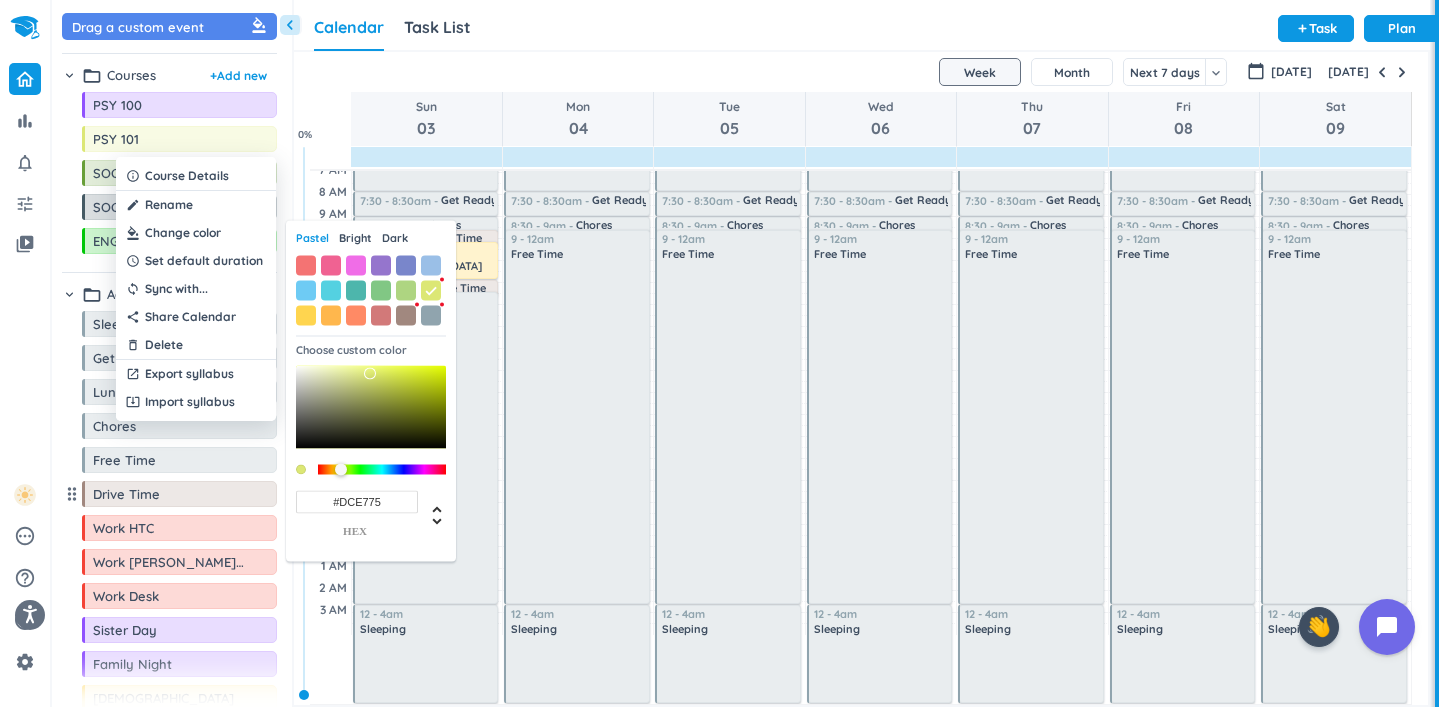 click on "Bright" at bounding box center (355, 238) 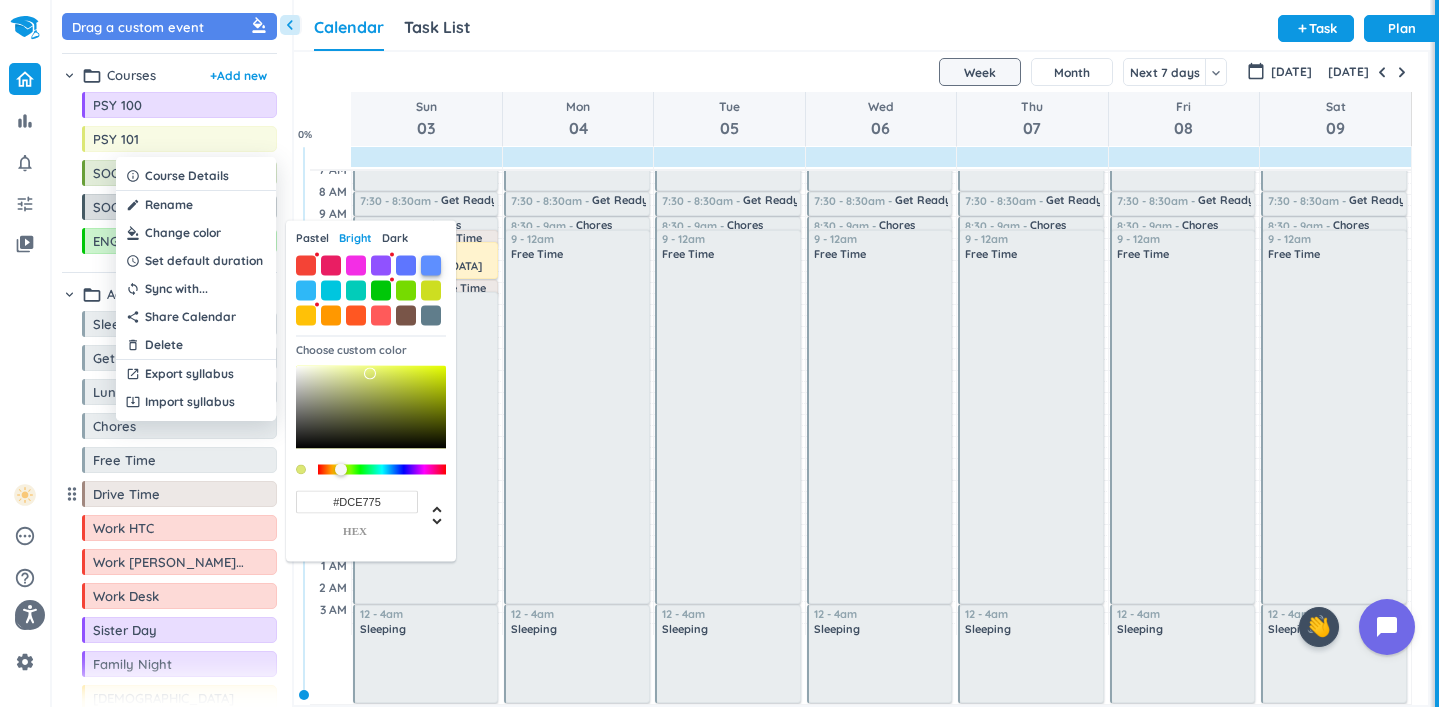 click at bounding box center [431, 265] 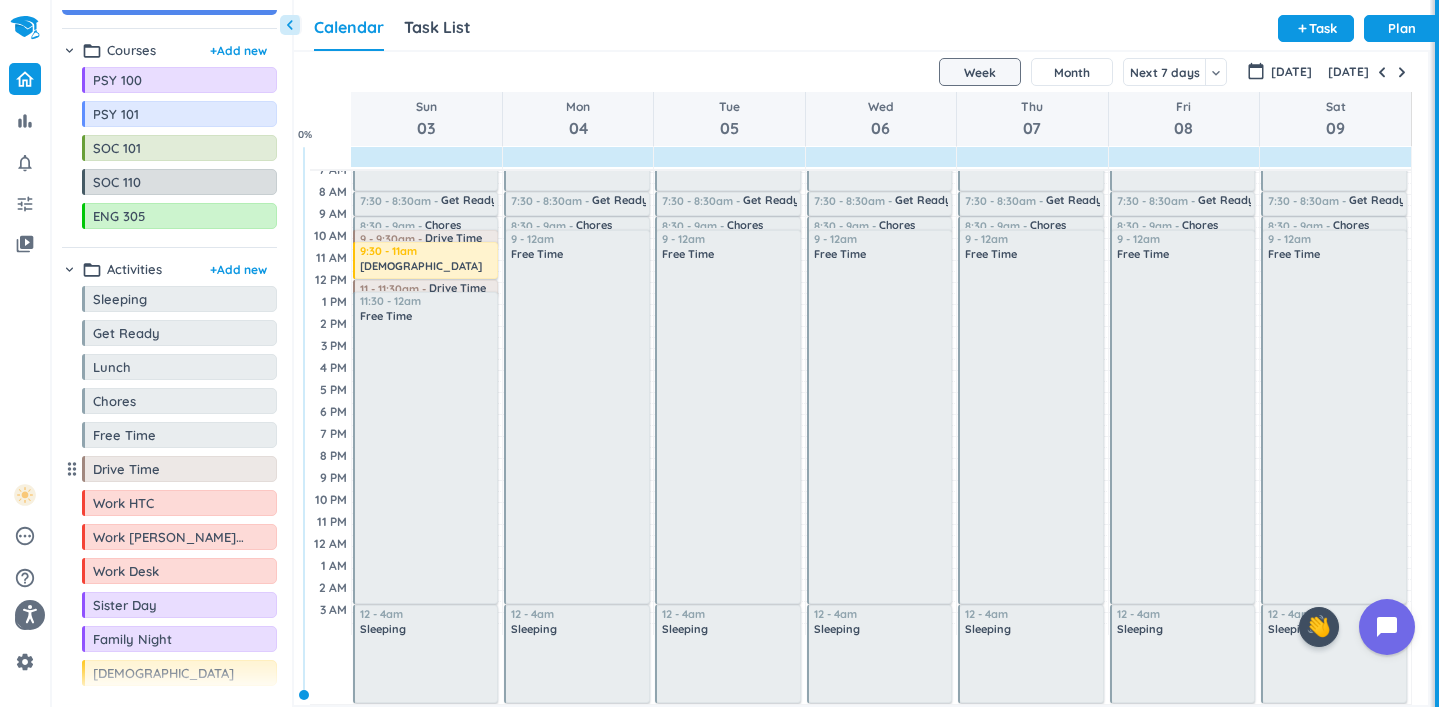 scroll, scrollTop: 0, scrollLeft: 0, axis: both 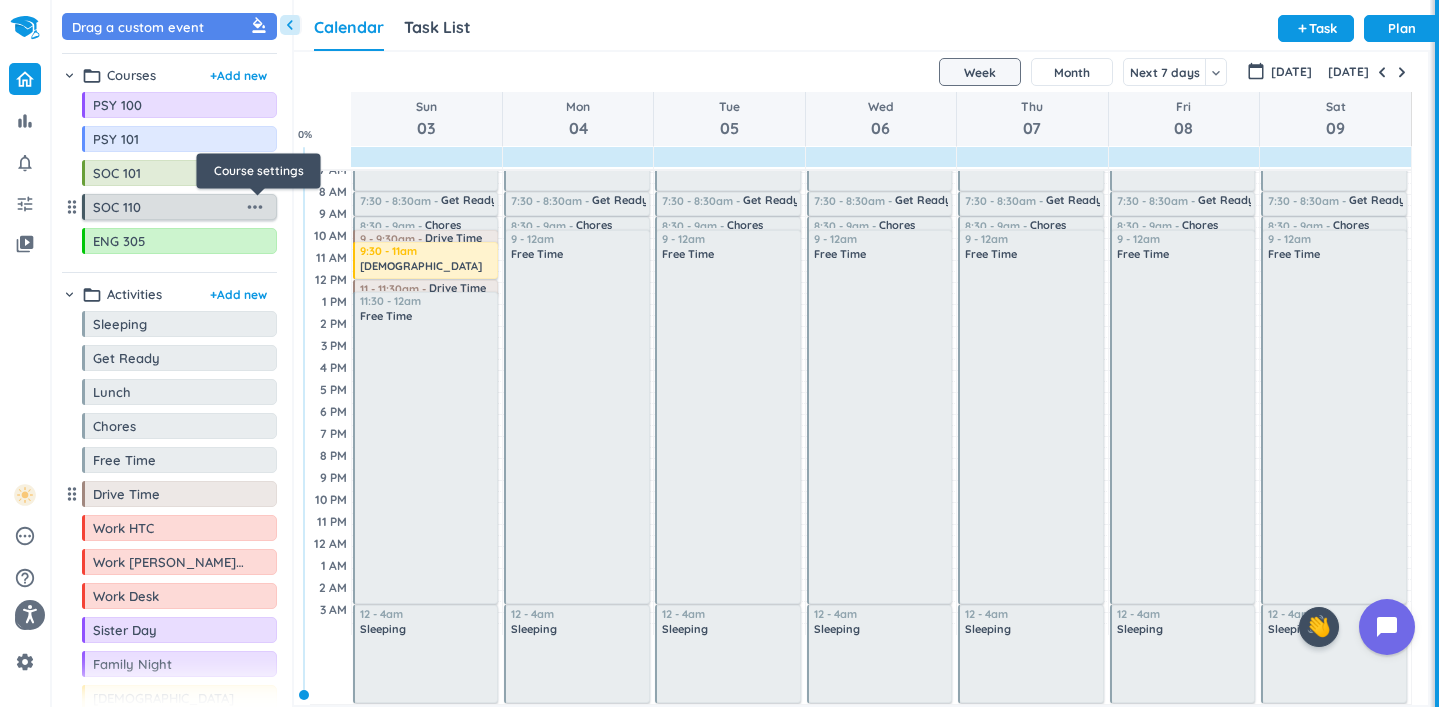 click on "more_horiz" at bounding box center (255, 207) 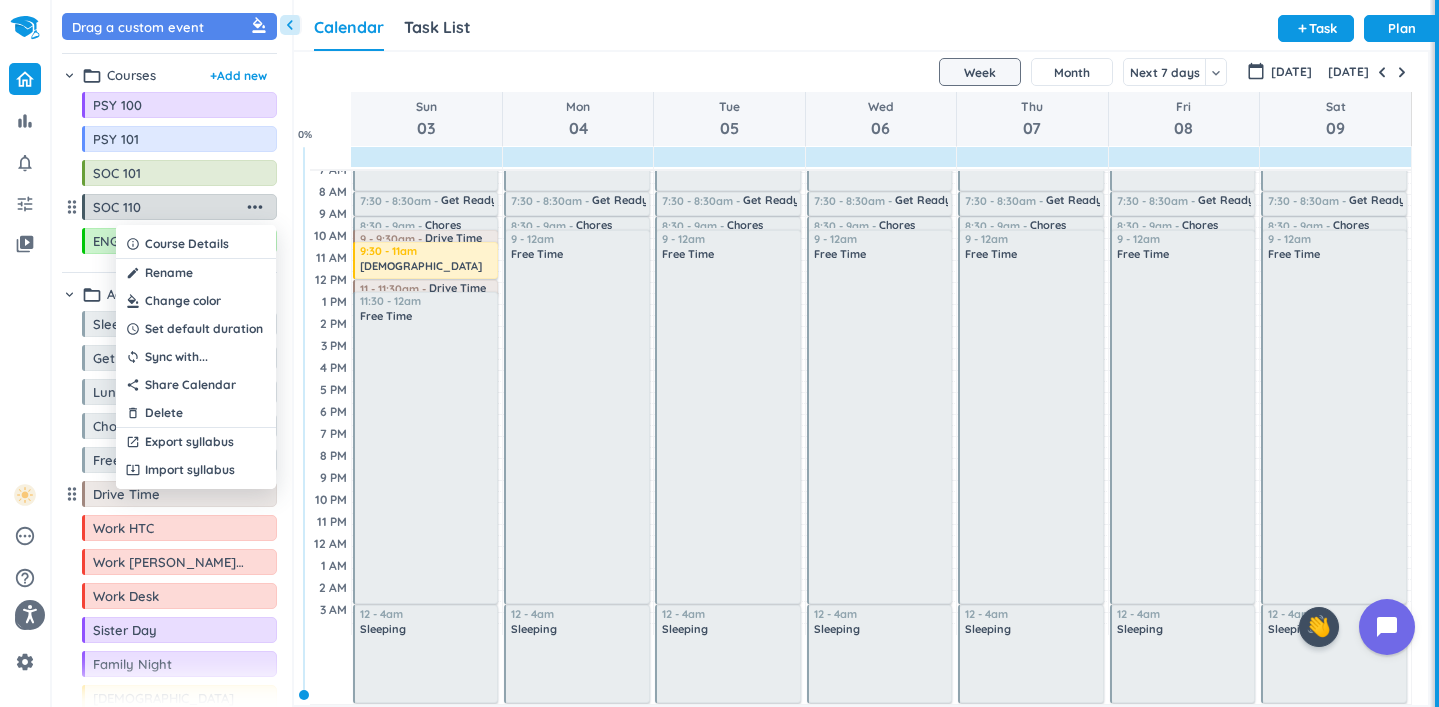 click at bounding box center [196, 301] 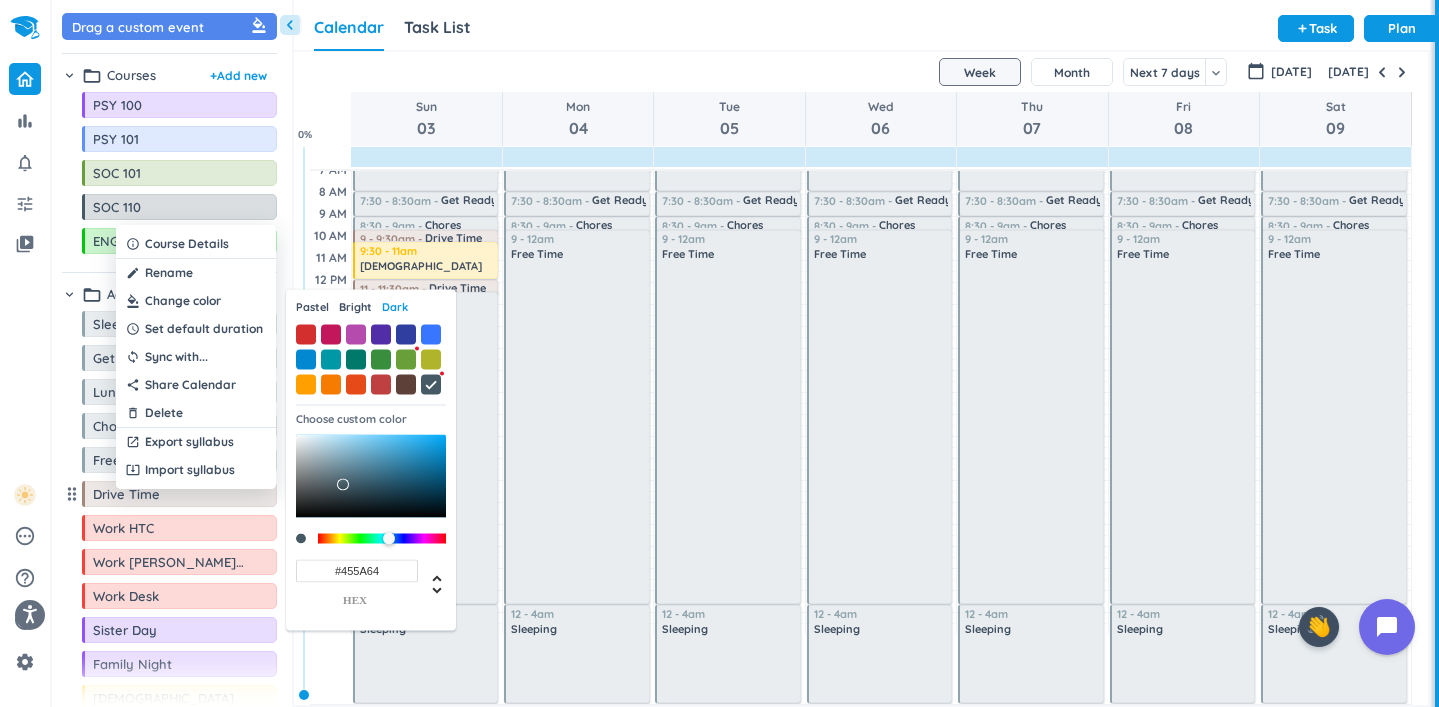 click on "Bright" at bounding box center [355, 307] 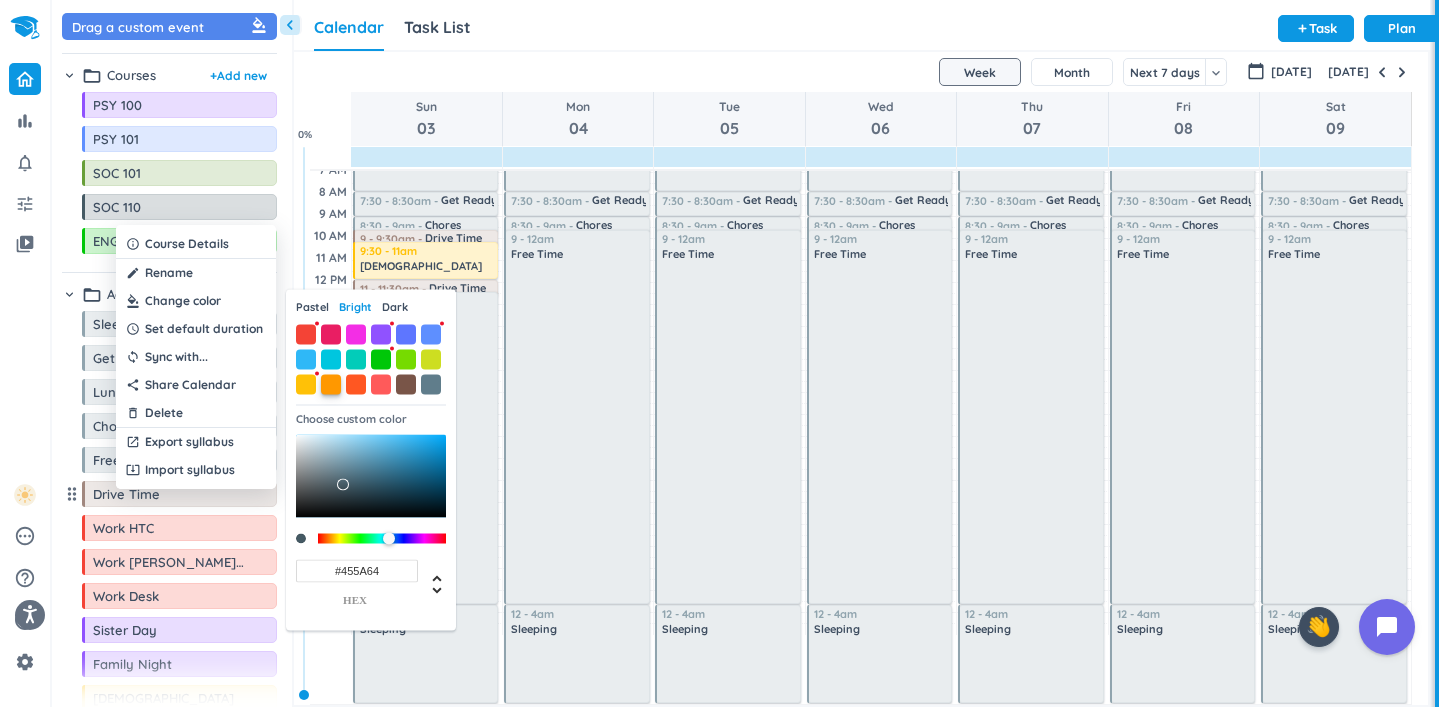 click at bounding box center (331, 384) 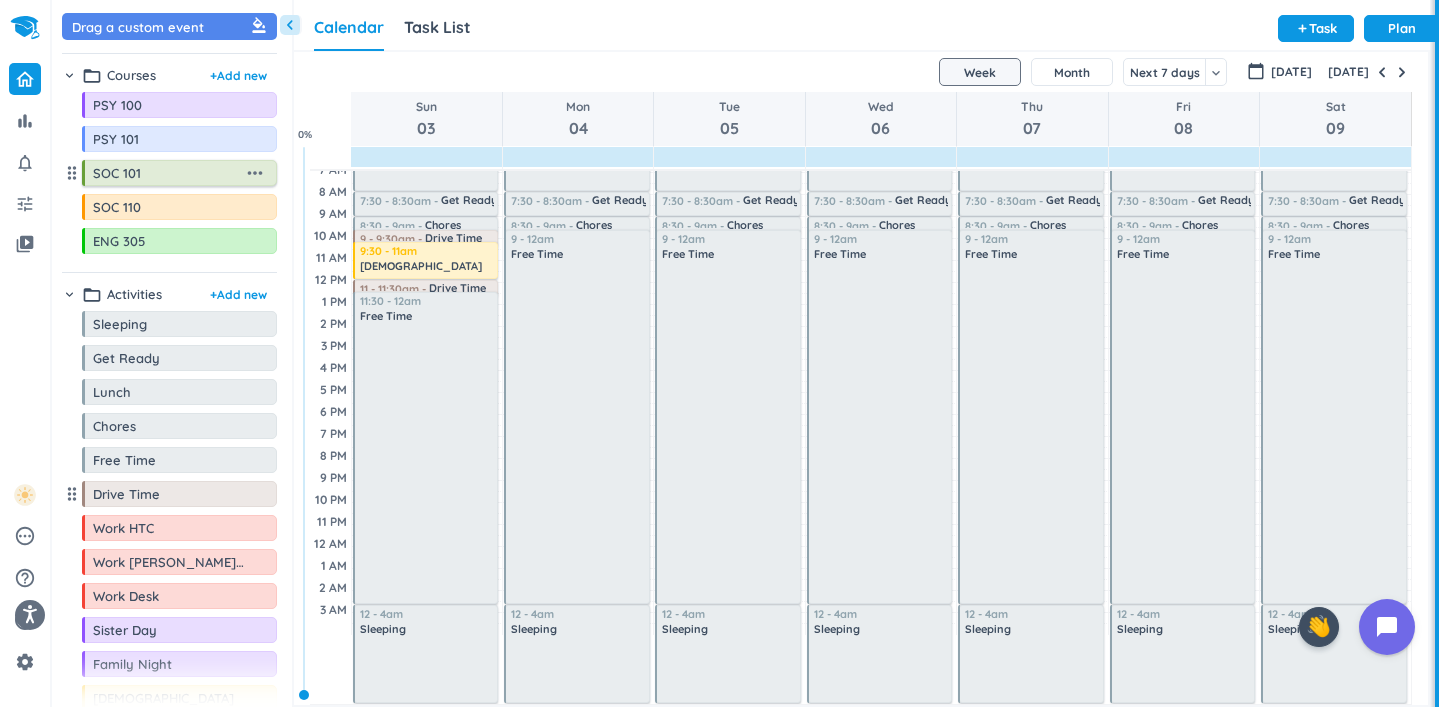 click on "more_horiz" at bounding box center (255, 173) 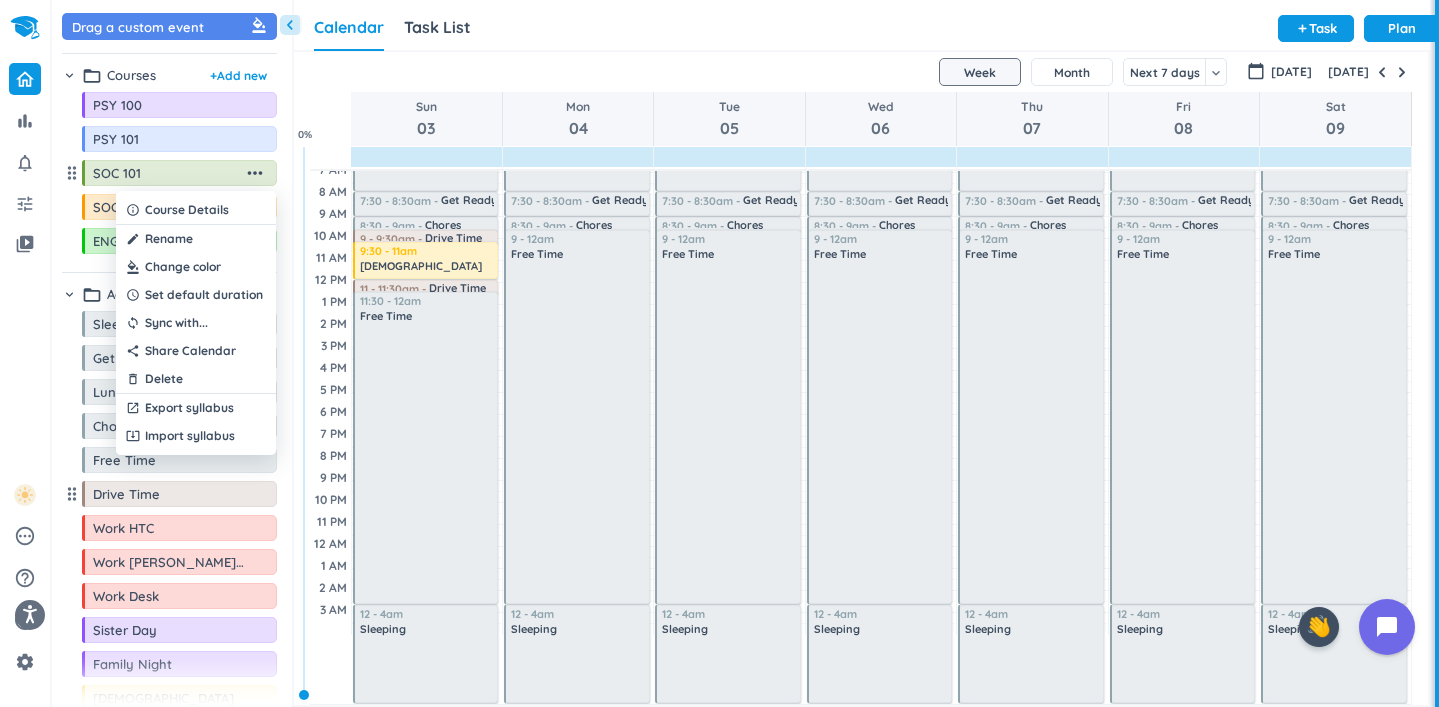 click at bounding box center (196, 267) 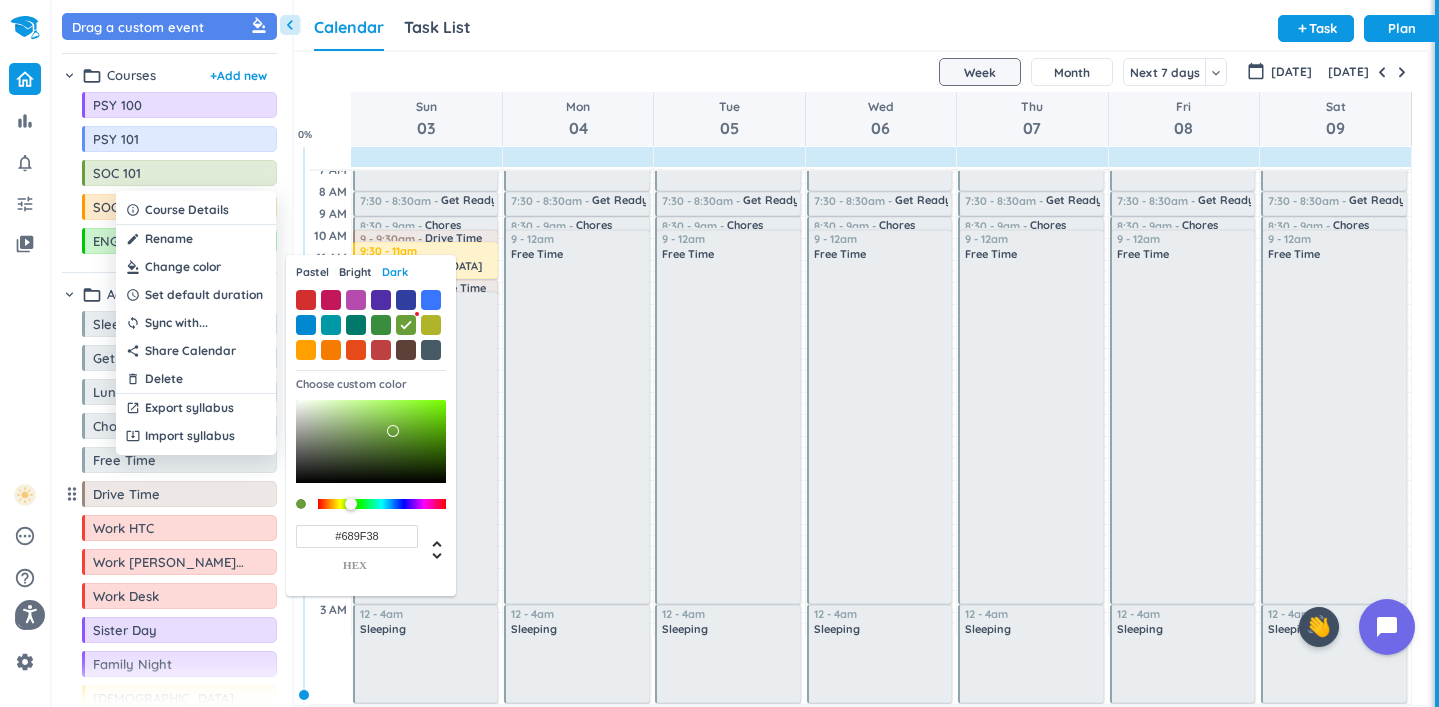 click on "Bright" at bounding box center [355, 272] 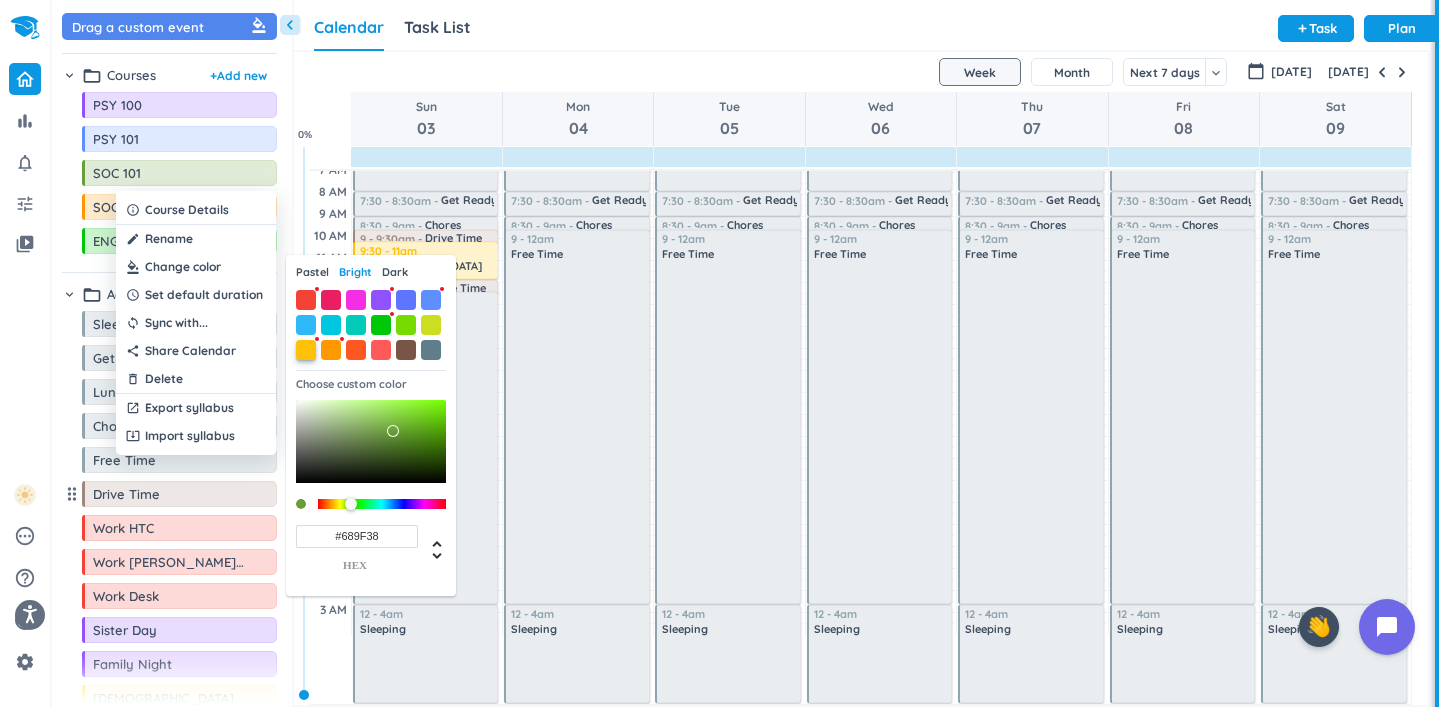 click at bounding box center (306, 350) 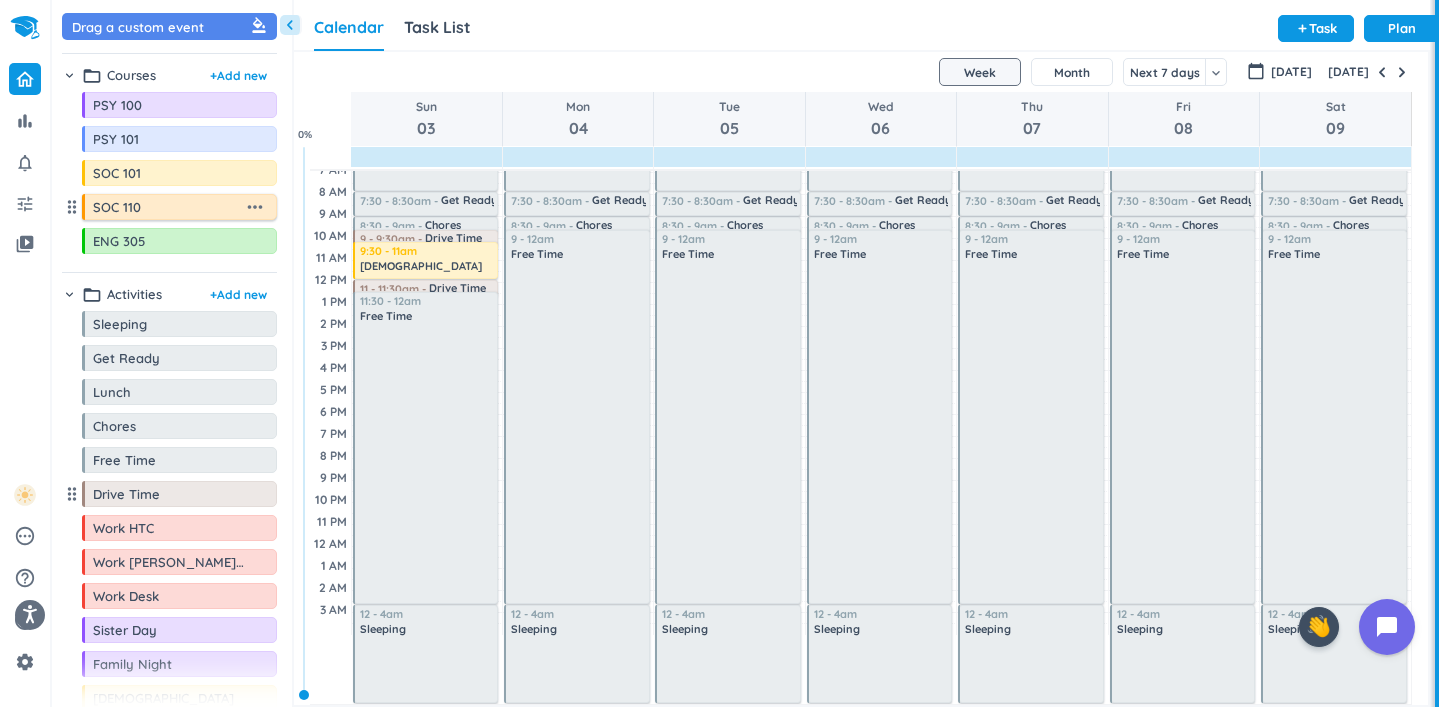 click on "more_horiz" at bounding box center (255, 207) 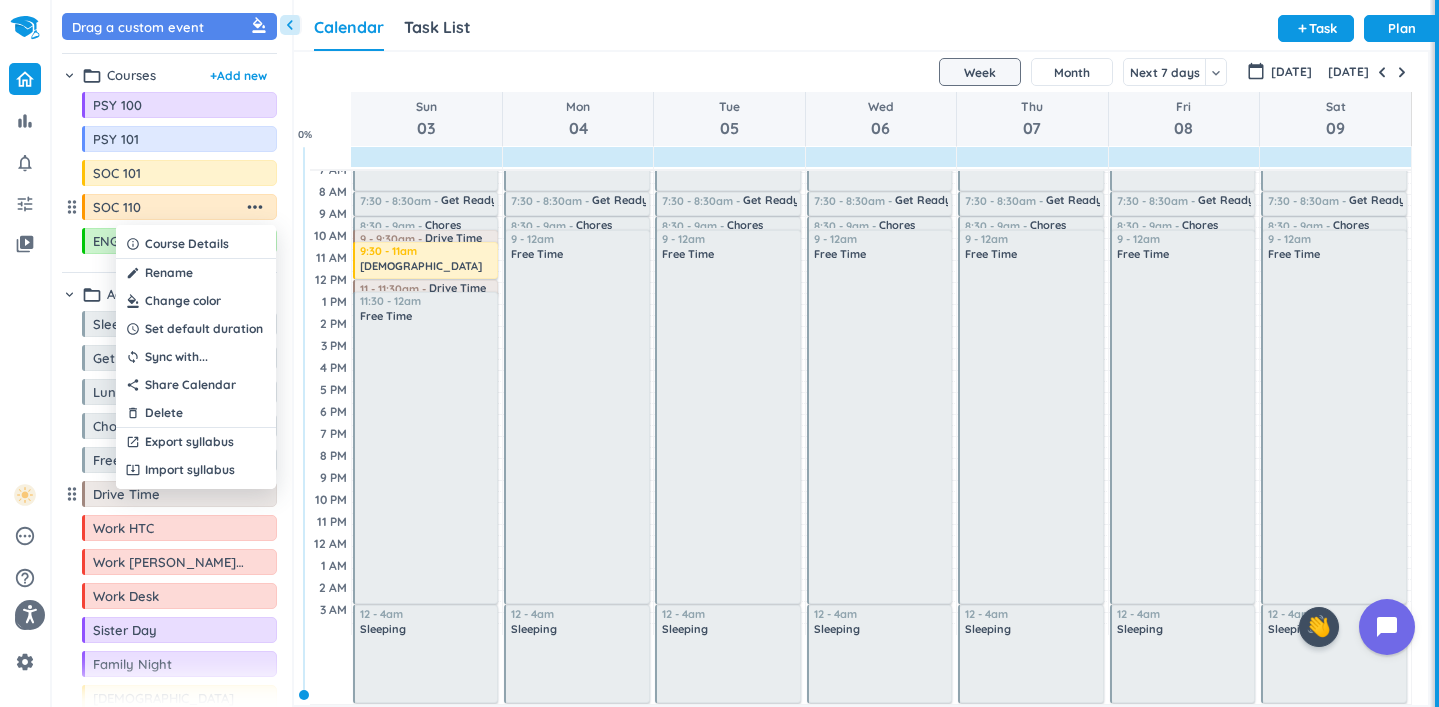 click at bounding box center (196, 301) 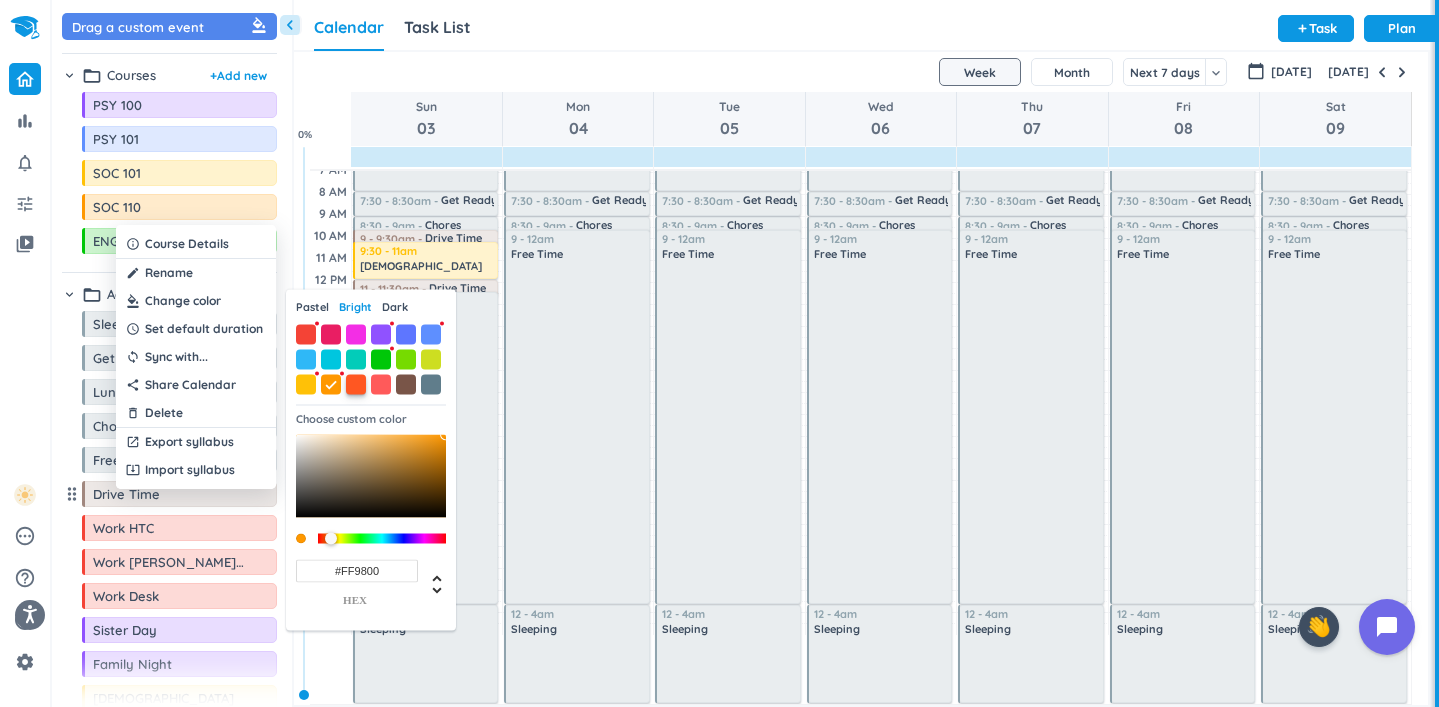 click at bounding box center [356, 384] 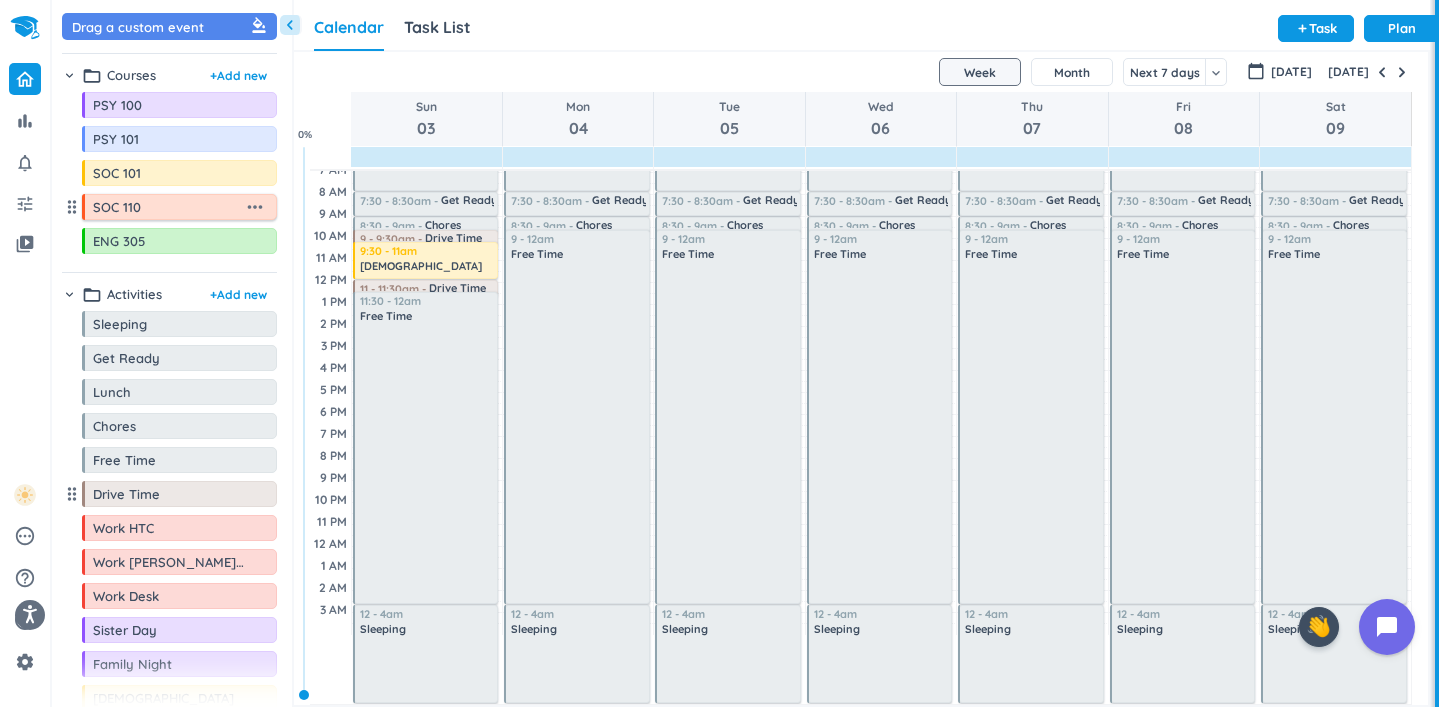 click on "more_horiz" at bounding box center [255, 207] 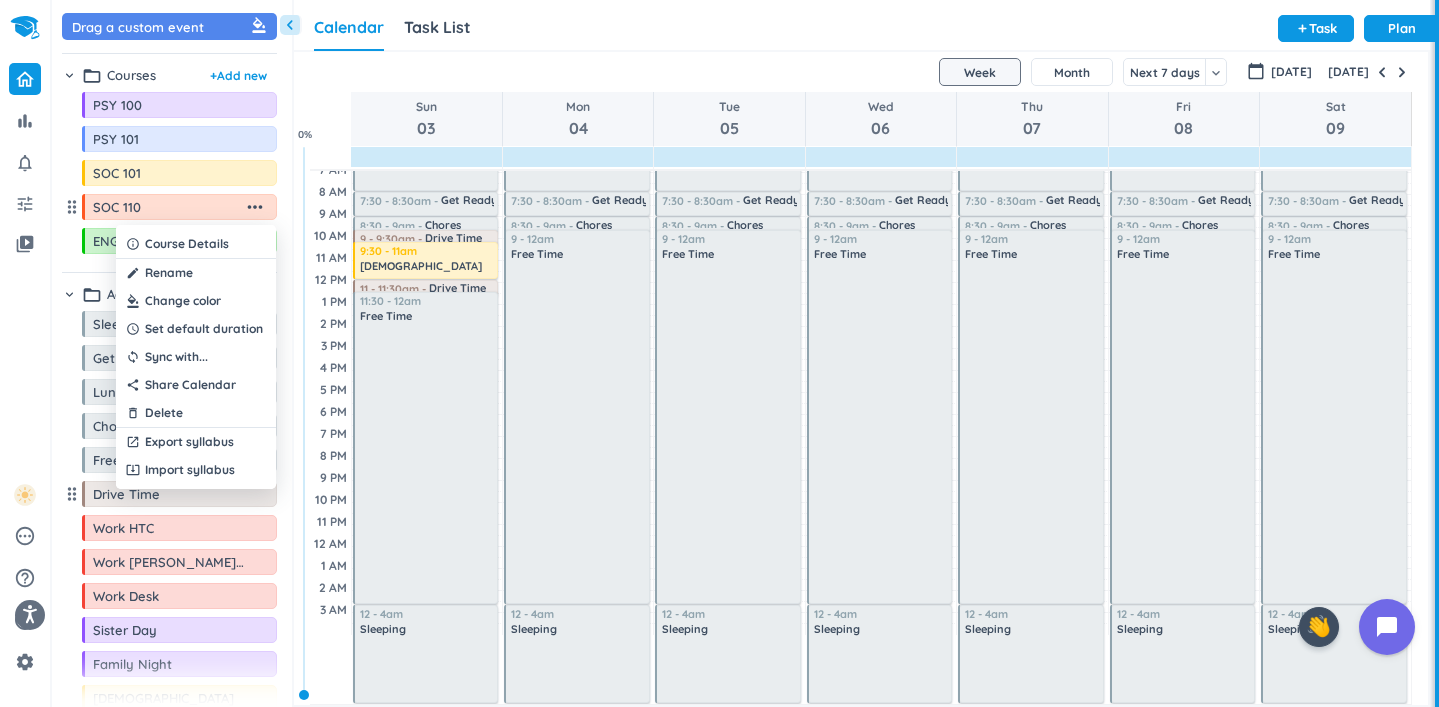 click at bounding box center [196, 301] 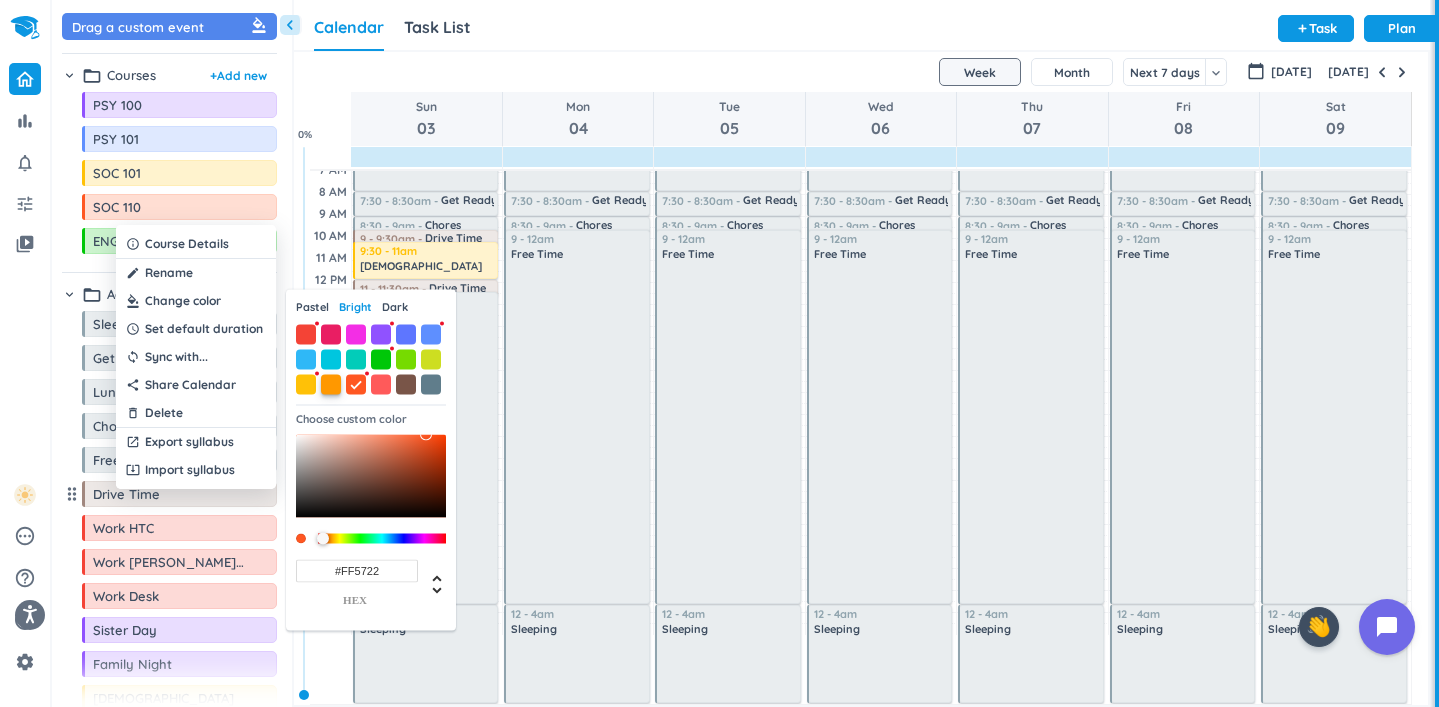 click at bounding box center [331, 384] 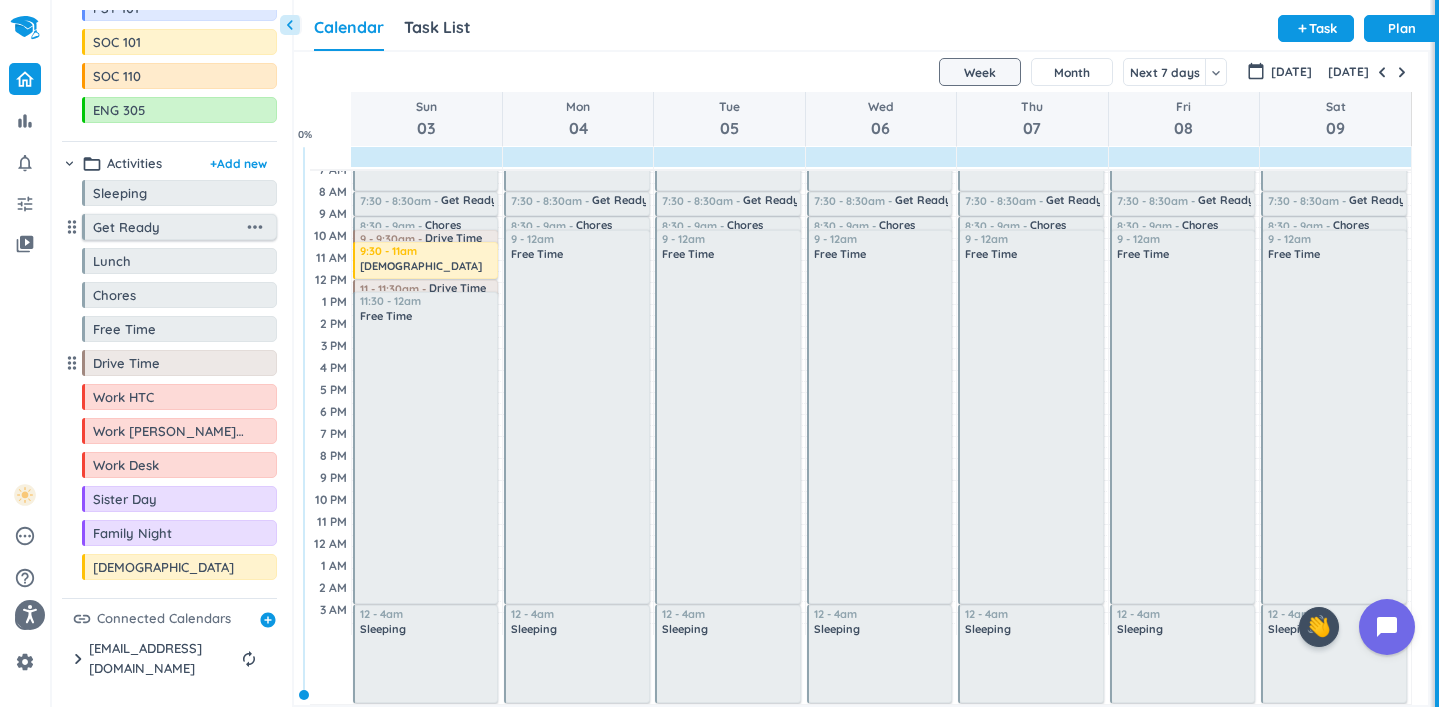 scroll, scrollTop: 0, scrollLeft: 0, axis: both 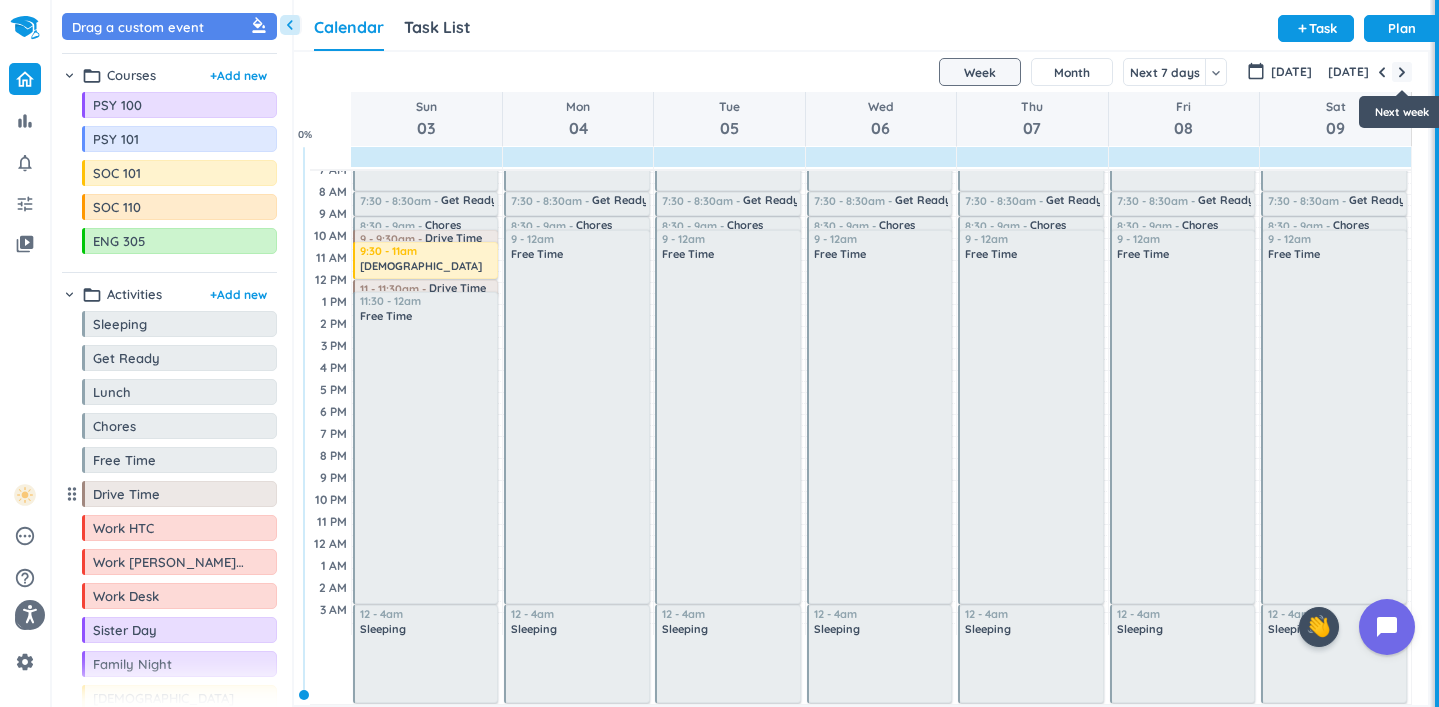 click at bounding box center [1402, 72] 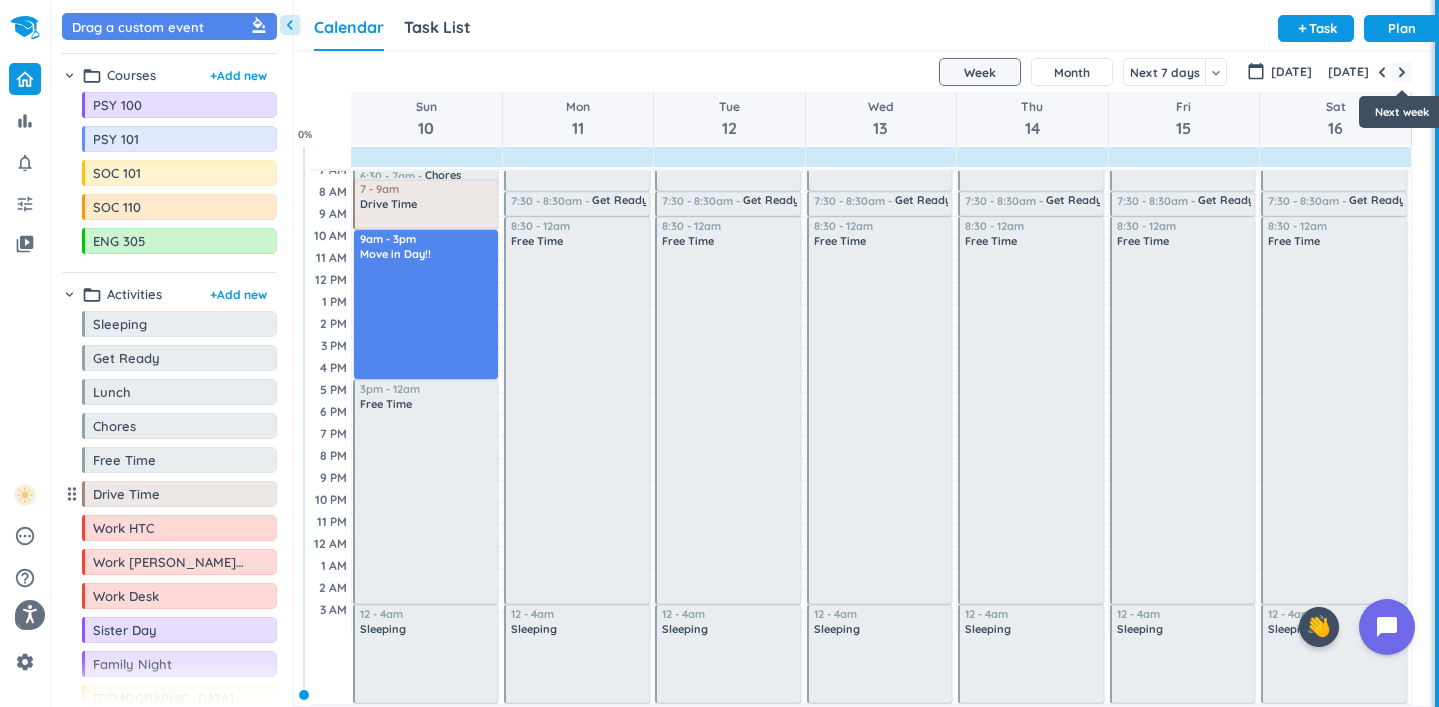 click at bounding box center [1402, 72] 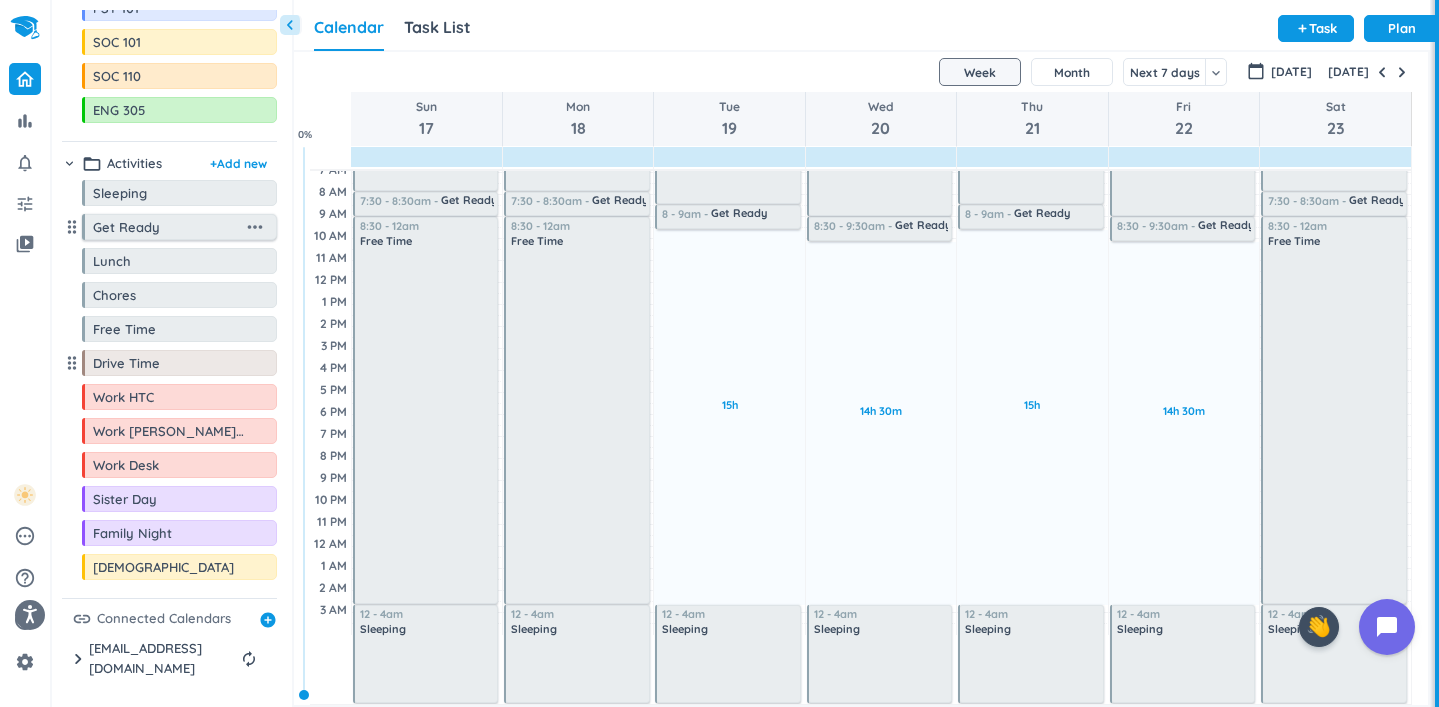 scroll, scrollTop: 0, scrollLeft: 0, axis: both 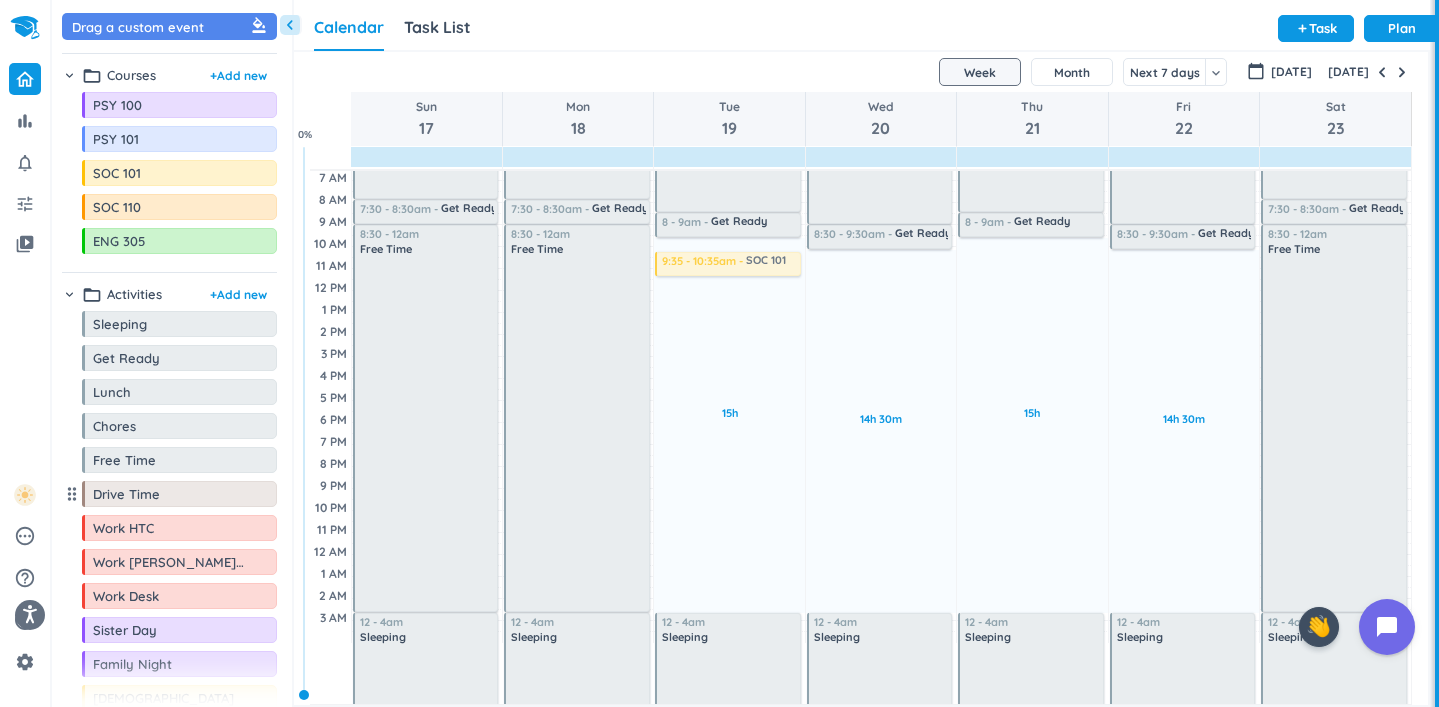 drag, startPoint x: 127, startPoint y: 176, endPoint x: 746, endPoint y: 254, distance: 623.895 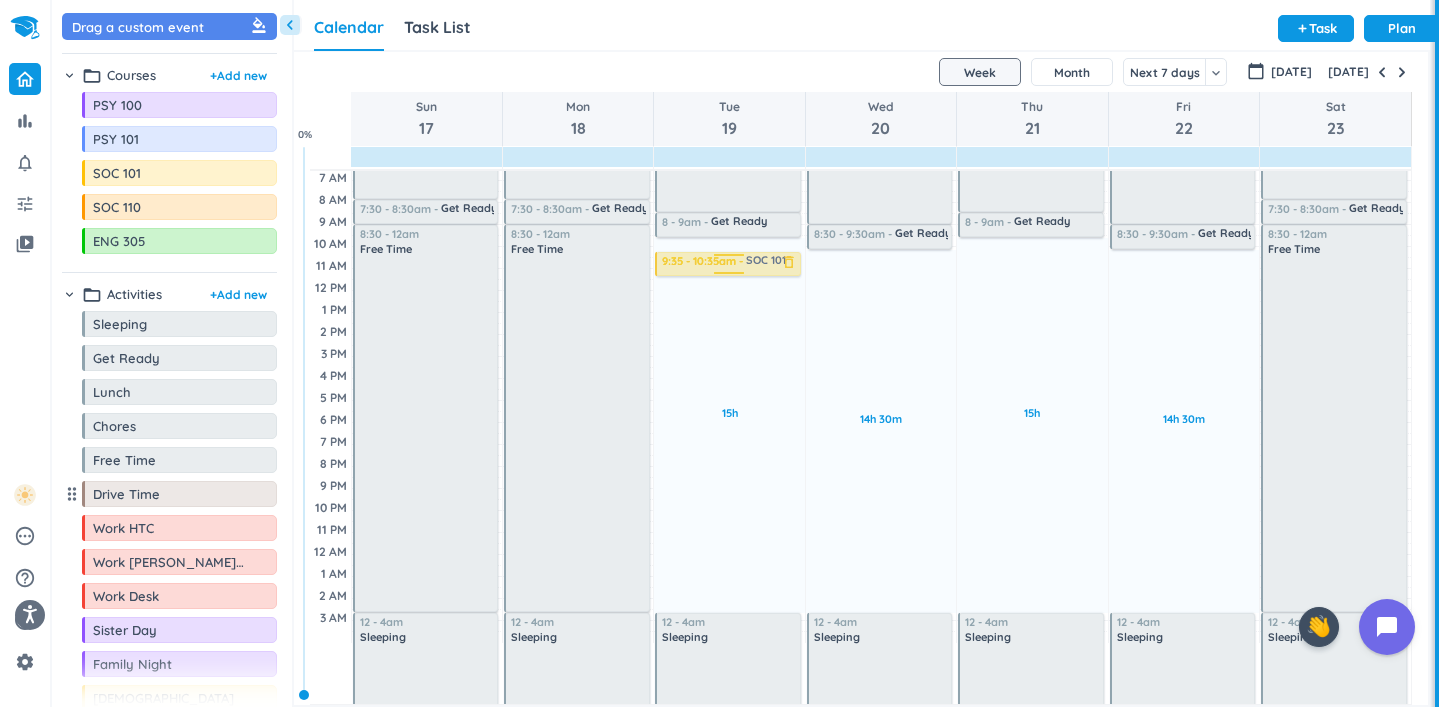 click on "chevron_left Drag a custom event format_color_fill chevron_right folder_open Courses   +  Add new drag_indicator PSY 100 more_horiz drag_indicator PSY 101 more_horiz drag_indicator SOC 101 more_horiz drag_indicator SOC 110 more_horiz drag_indicator ENG 305 more_horiz chevron_right folder_open Activities   +  Add new drag_indicator Sleeping more_horiz drag_indicator Get Ready more_horiz drag_indicator Lunch more_horiz drag_indicator Chores more_horiz drag_indicator Free Time more_horiz drag_indicator Drive Time more_horiz drag_indicator Work HTC more_horiz drag_indicator Work [PERSON_NAME] and [PERSON_NAME] more_horiz drag_indicator Work Desk more_horiz drag_indicator Sister Day more_horiz drag_indicator Family Night more_horiz drag_indicator Church more_horiz link Connected Calendars add_circle chevron_right [EMAIL_ADDRESS][DOMAIN_NAME] autorenew delete_outline check_box_outline_blank Holidays in [GEOGRAPHIC_DATA] check_box_outline_blank [EMAIL_ADDRESS][DOMAIN_NAME] check_box_outline_blank check_box Hall Council-Haunted Halls Calendar 17" at bounding box center (745, 353) 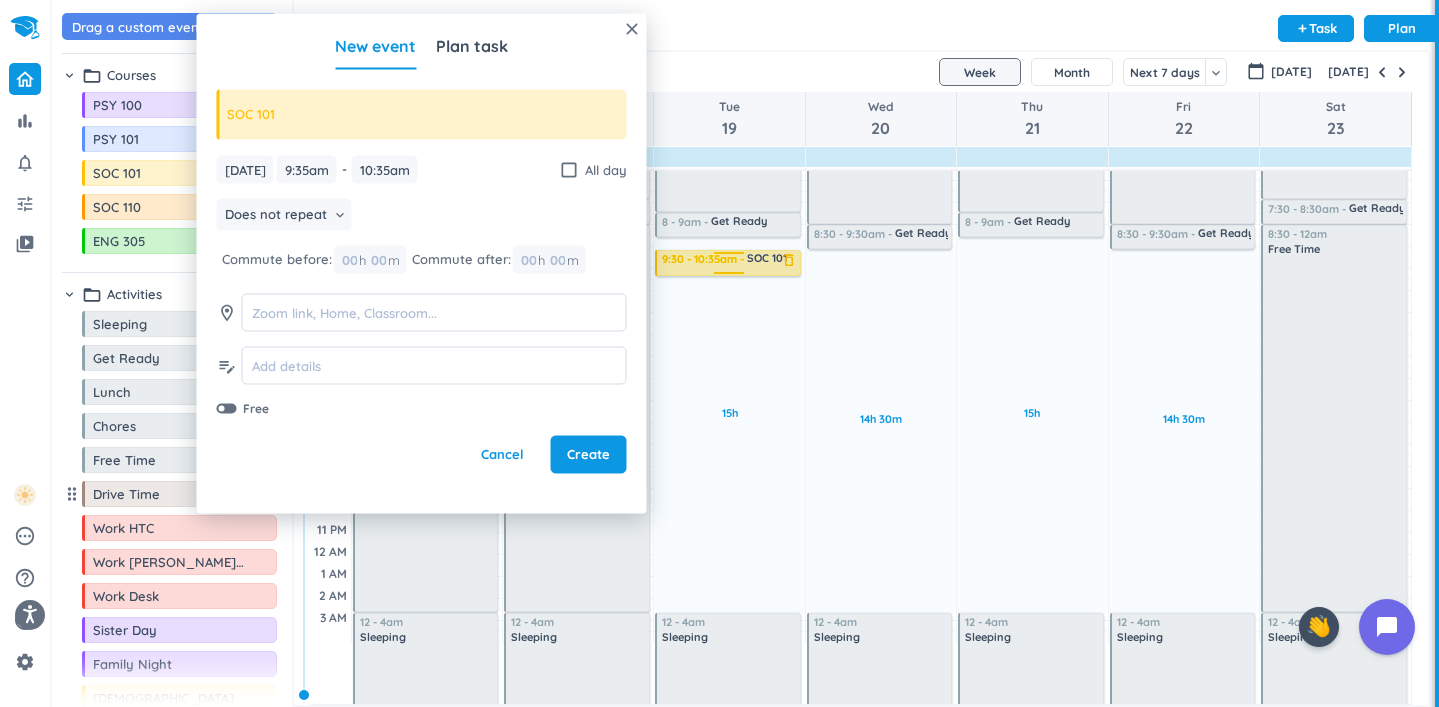 click on "15h  Past due Plan Adjust Awake Time 4:05 - 8am Sleeping delete_outline 8 - 9am Get Ready delete_outline 9:35 - 10:35am SOC 101 delete_outline 12 - 4am Sleeping delete_outline 9:30 - 10:35am SOC 101 delete_outline" at bounding box center [729, 376] 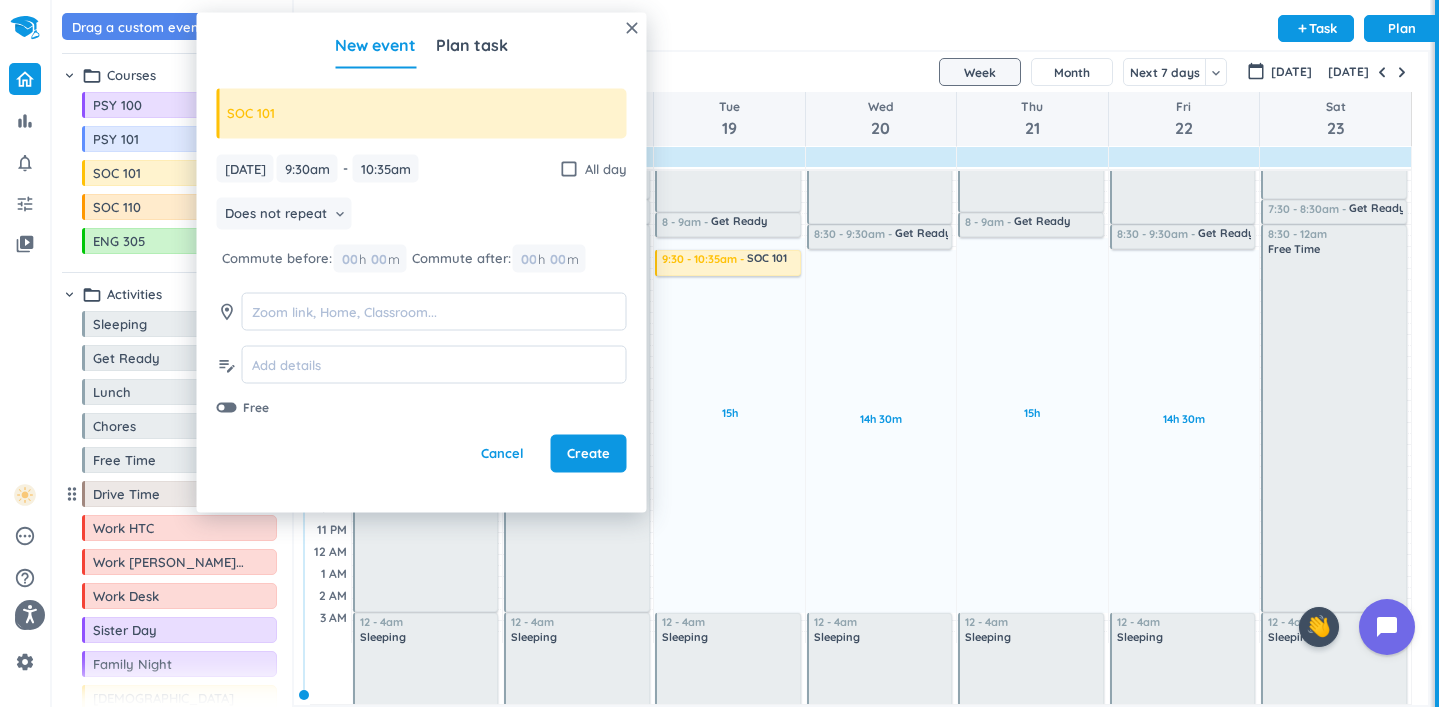type on "9:30am" 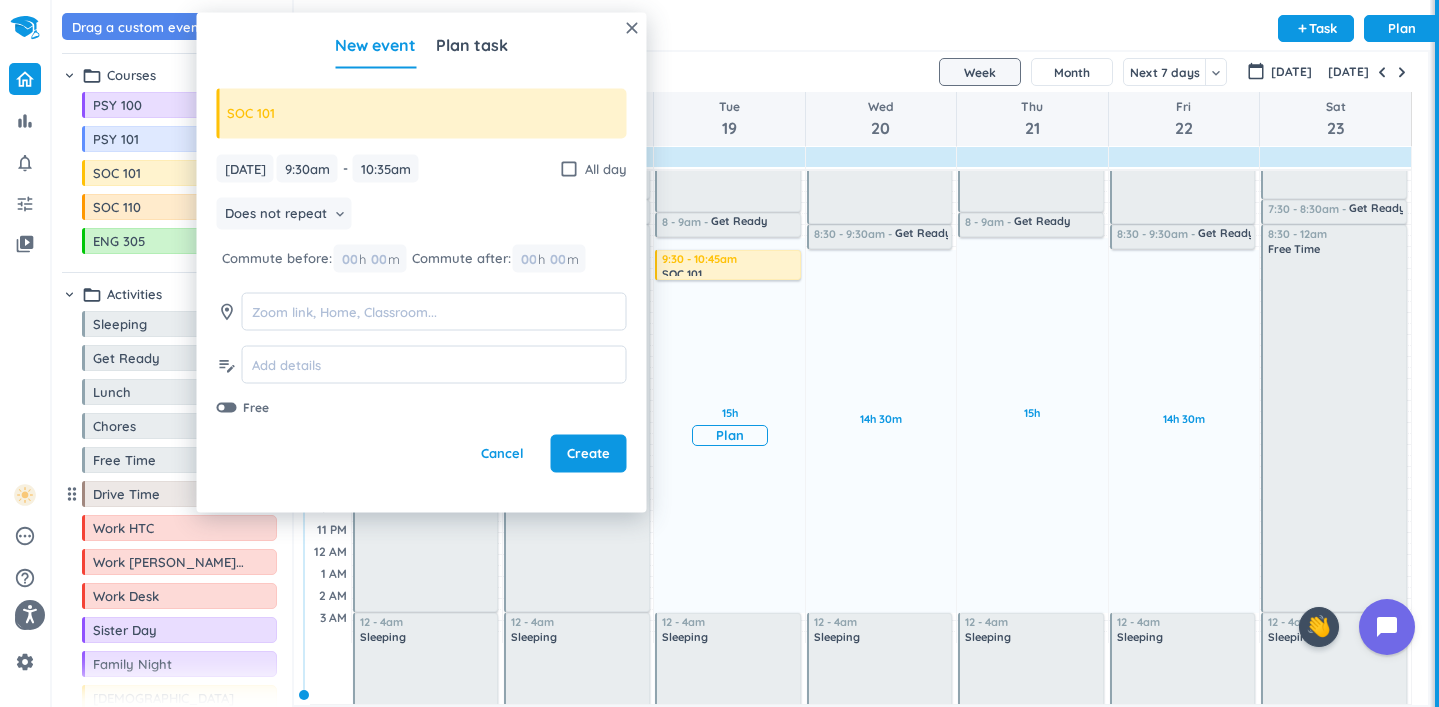 click on "15h  Past due Plan Adjust Awake Time 4:05 - 8am Sleeping delete_outline 8 - 9am Get Ready delete_outline 9:30 - 10:35am SOC 101 delete_outline 12 - 4am Sleeping delete_outline 9:30 - 10:45am SOC 101 delete_outline" at bounding box center [729, 376] 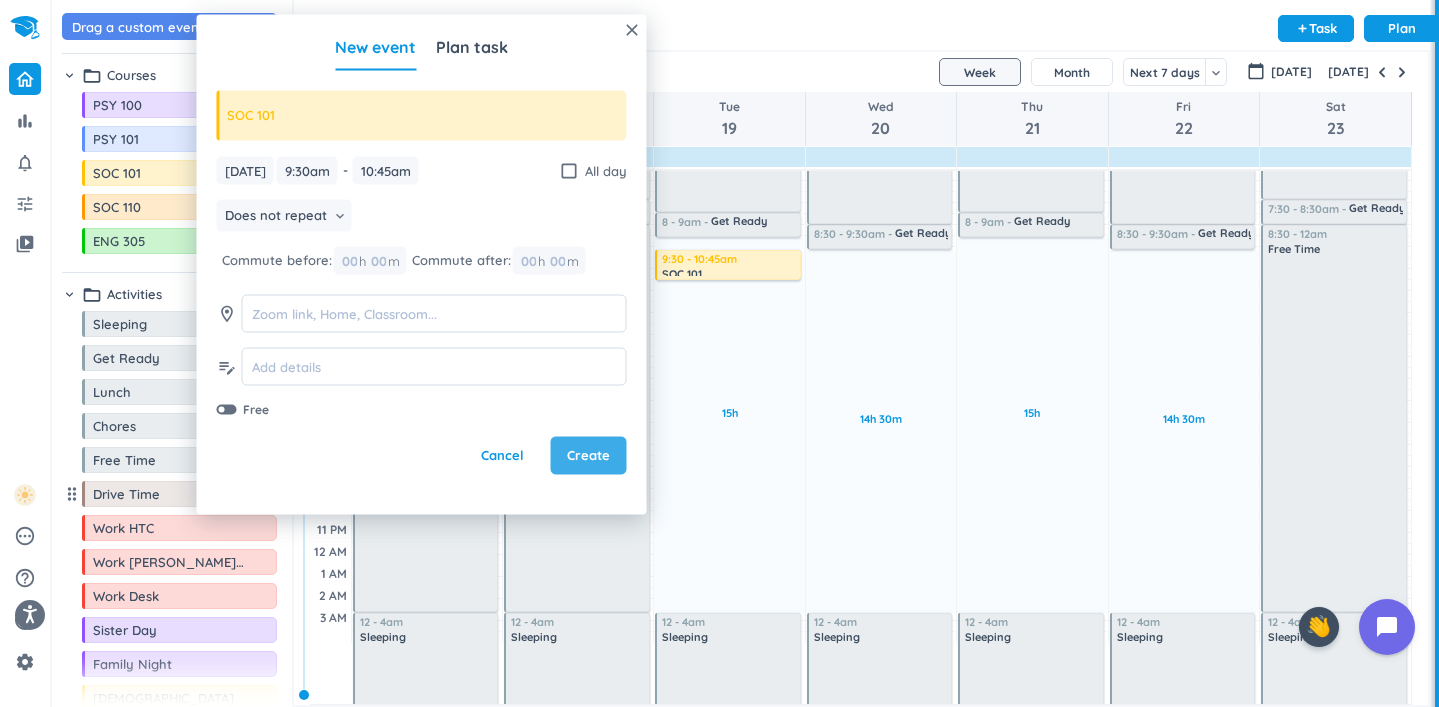 click on "Create" at bounding box center (588, 456) 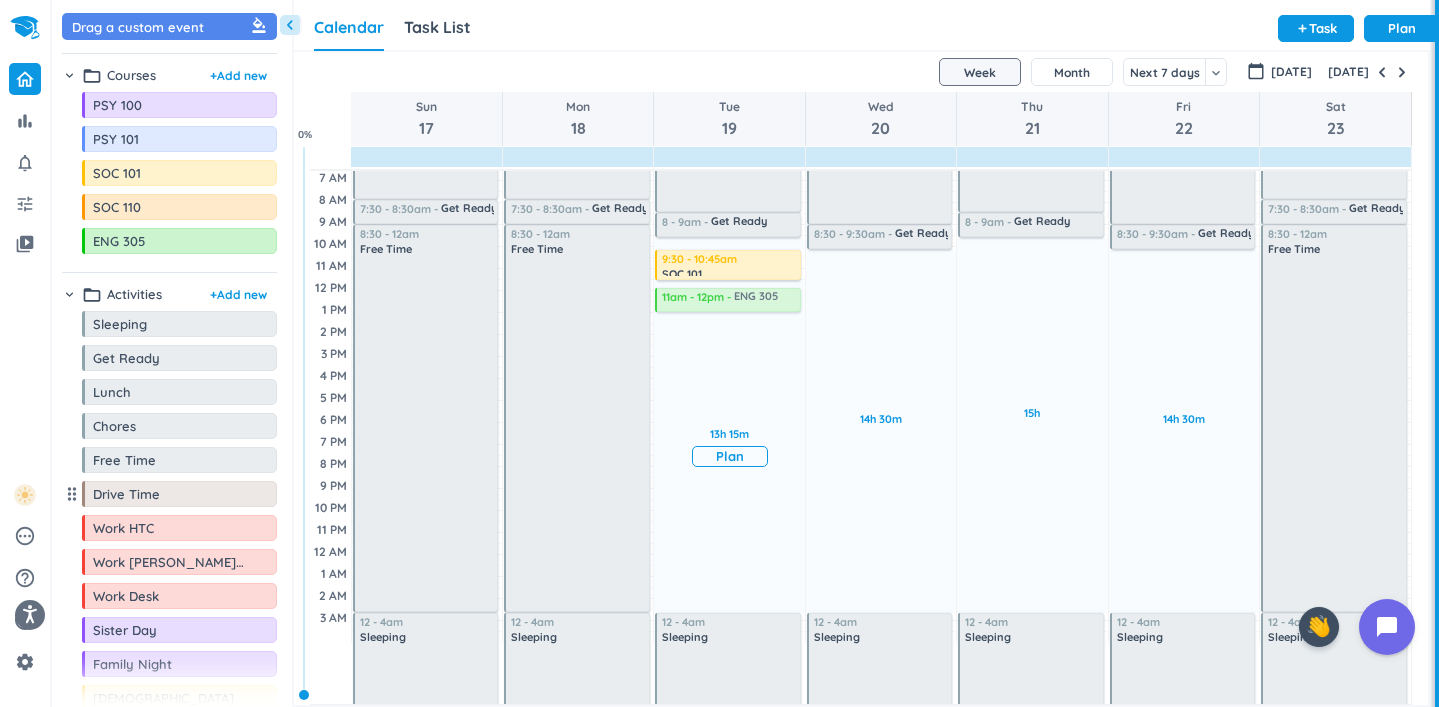 drag, startPoint x: 146, startPoint y: 244, endPoint x: 723, endPoint y: 288, distance: 578.67523 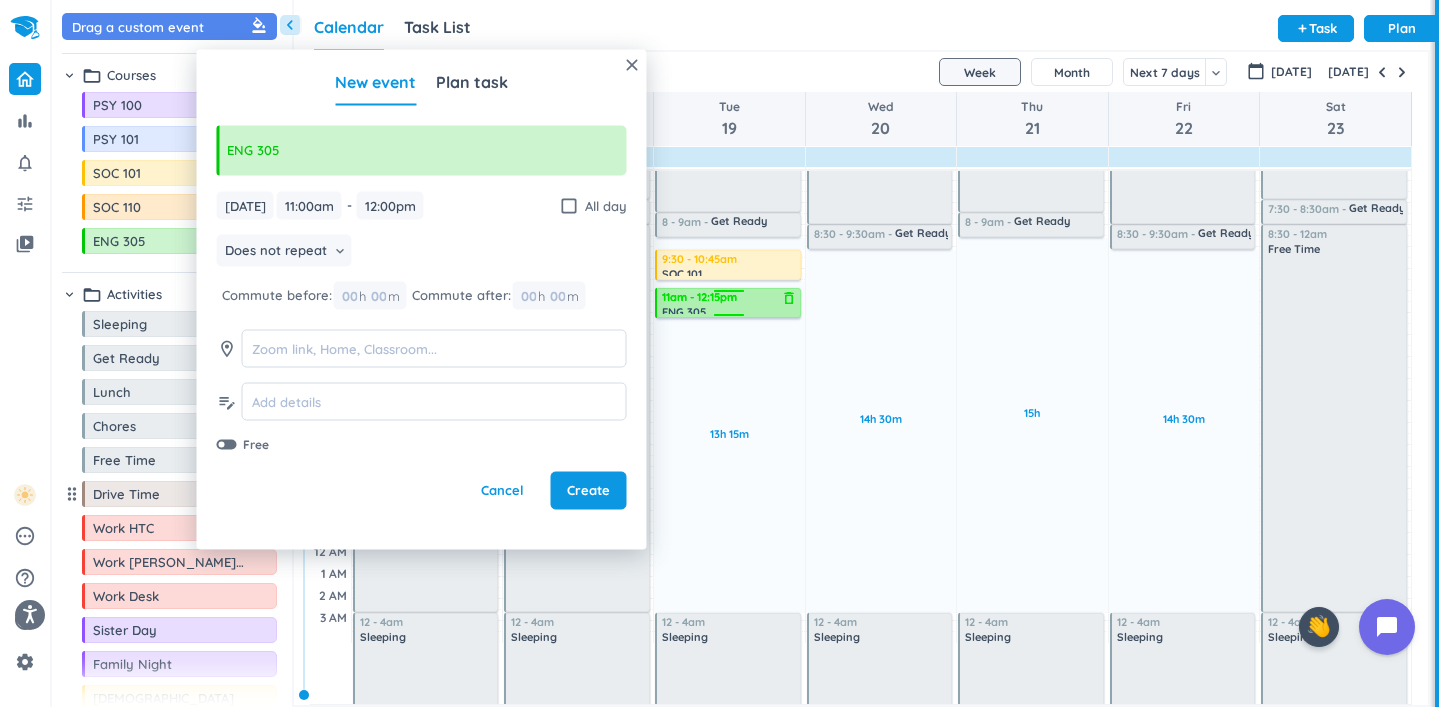 click on "30m Past due Plan 13h 15m Past due Plan Adjust Awake Time 4:05 - 8am Sleeping delete_outline 8 - 9am Get Ready delete_outline 9:30 - 10:45am SOC 101 delete_outline 11am - 12pm ENG 305 delete_outline 12 - 4am Sleeping delete_outline 11am - 12:15pm ENG 305 delete_outline" at bounding box center (729, 376) 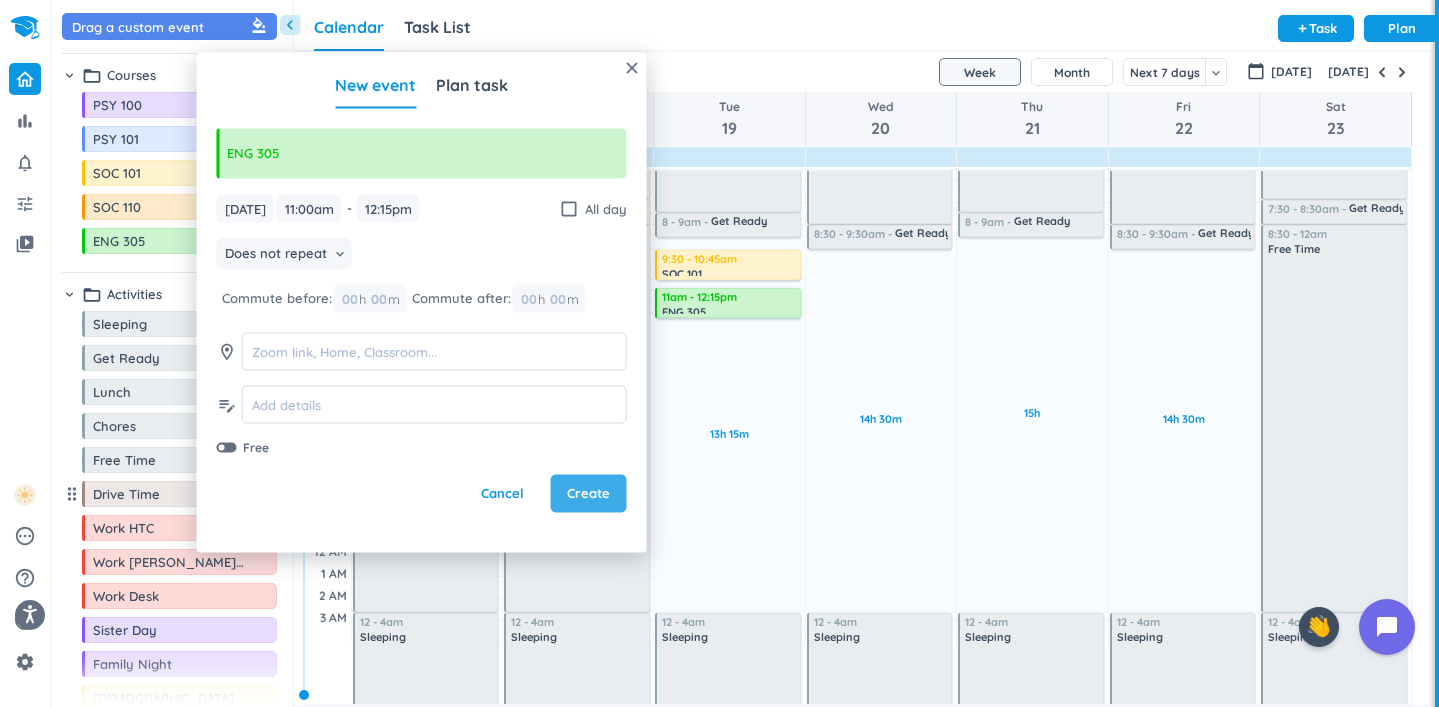click on "Create" at bounding box center (589, 494) 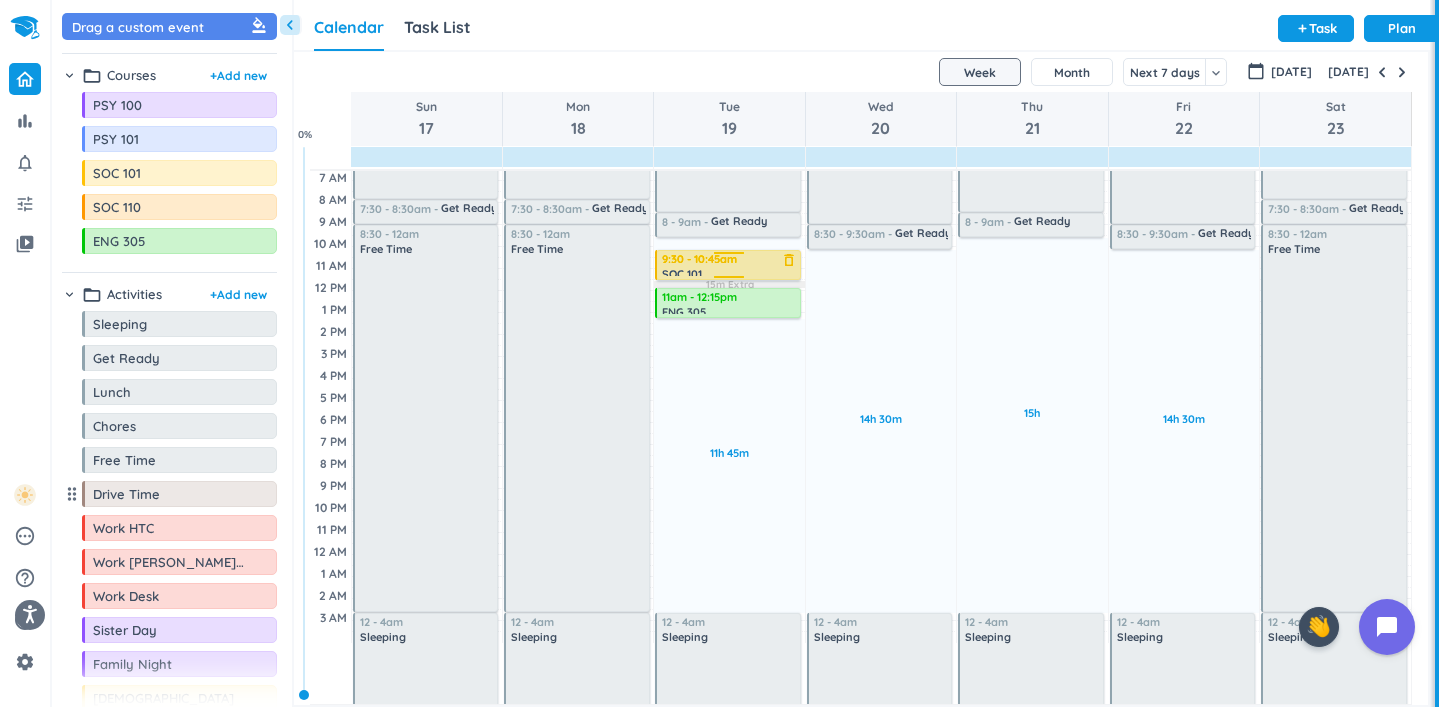 click on "9:30 - 10:45am" at bounding box center (729, 259) 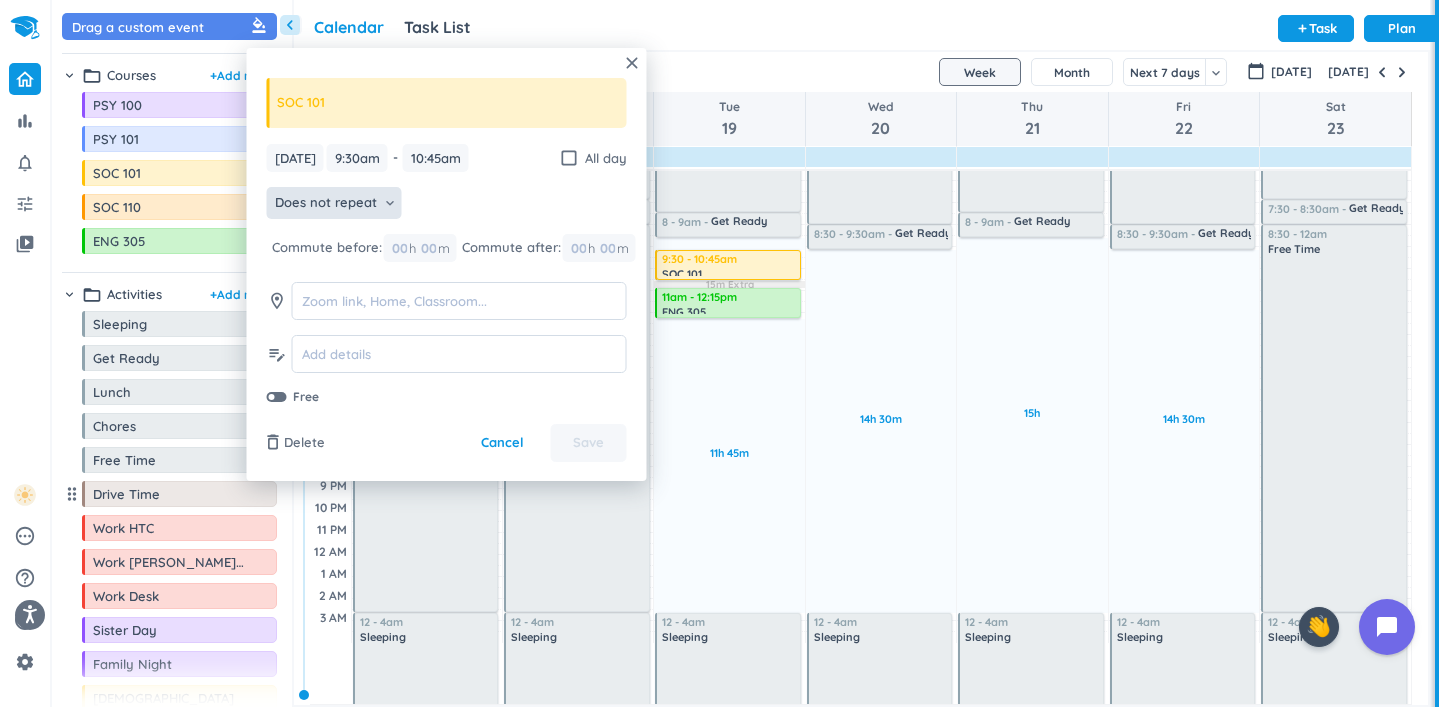 click on "Does not repeat keyboard_arrow_down" at bounding box center (334, 203) 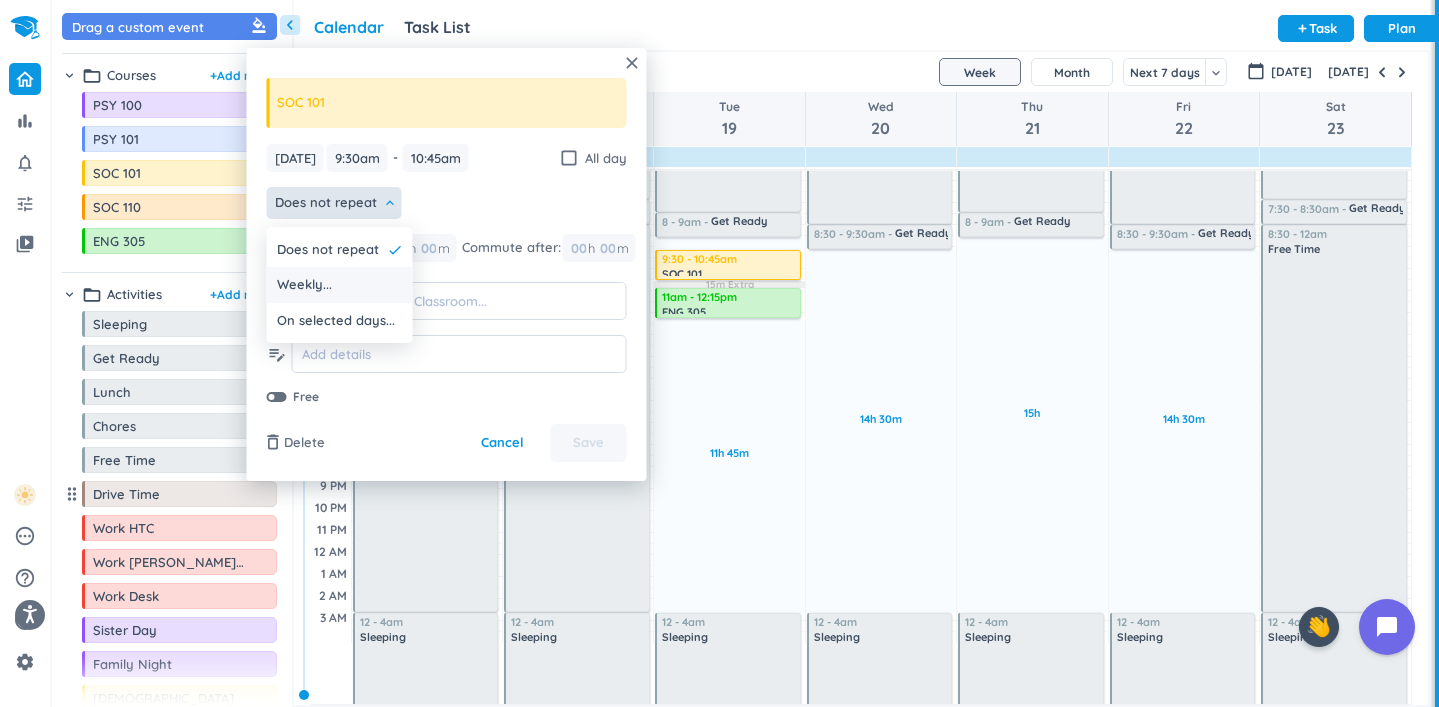 click on "Weekly..." at bounding box center [340, 285] 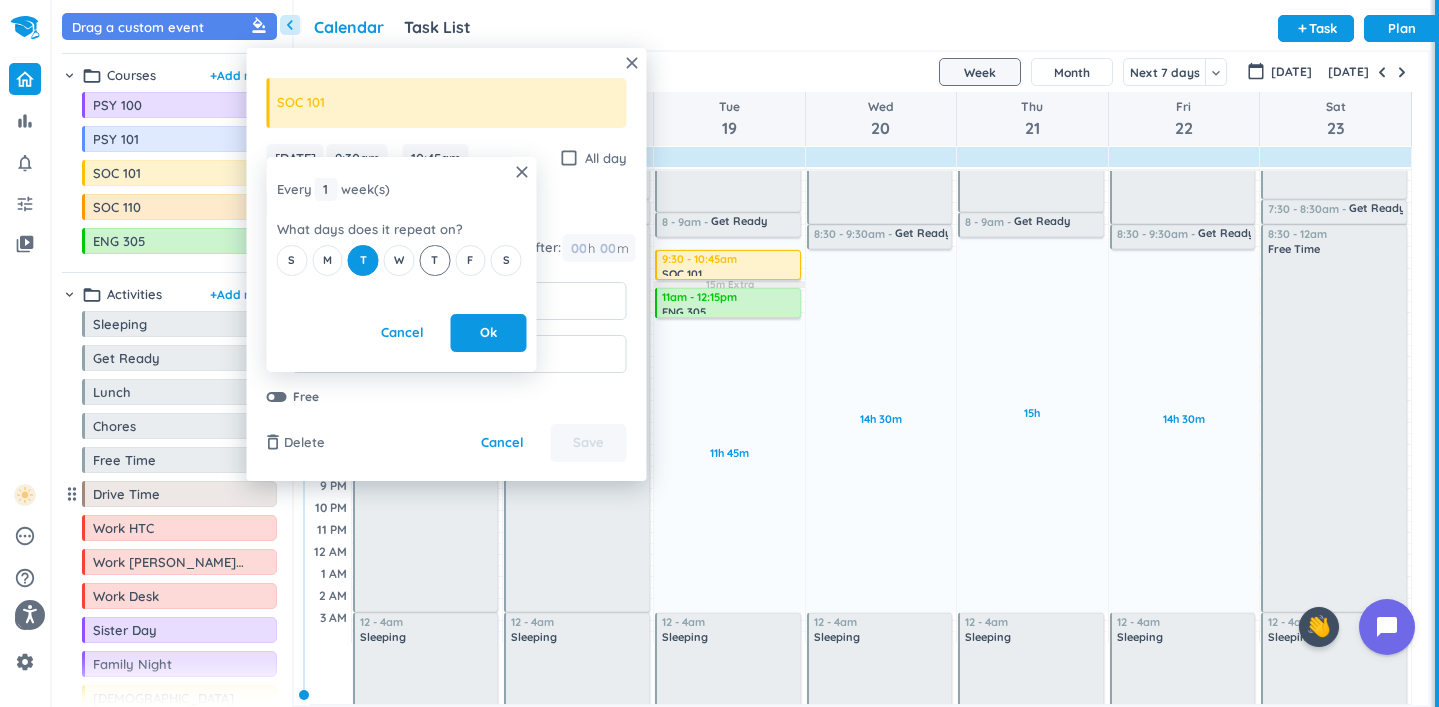 click on "T" at bounding box center [434, 260] 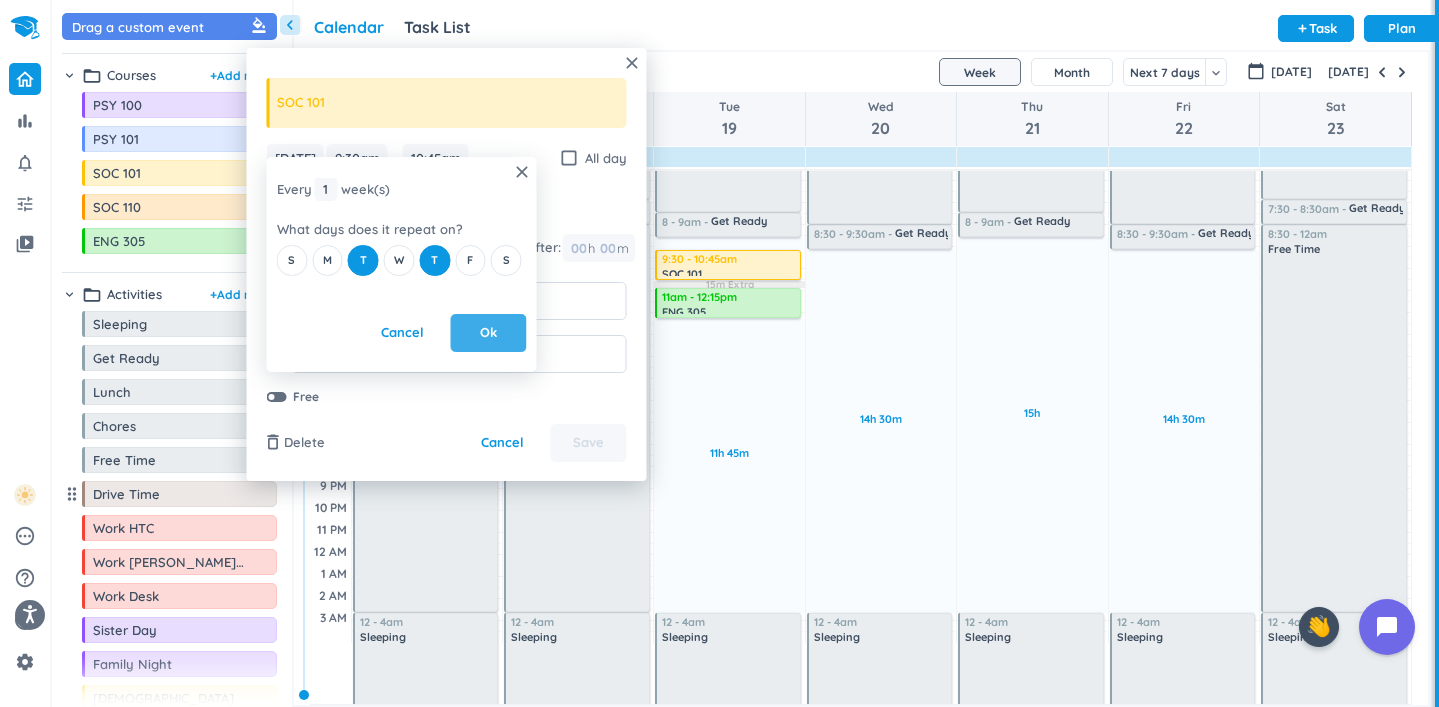 click on "Ok" at bounding box center (488, 333) 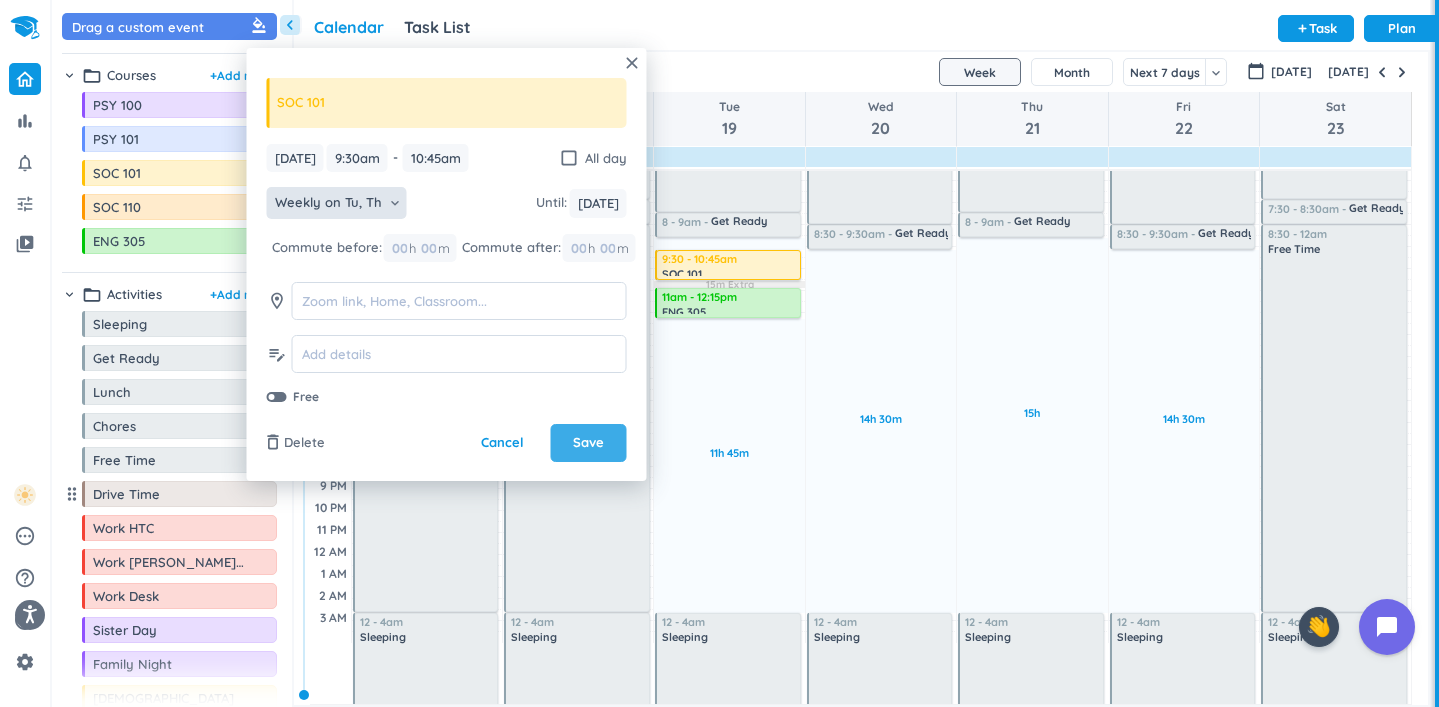 click on "Save" at bounding box center [588, 443] 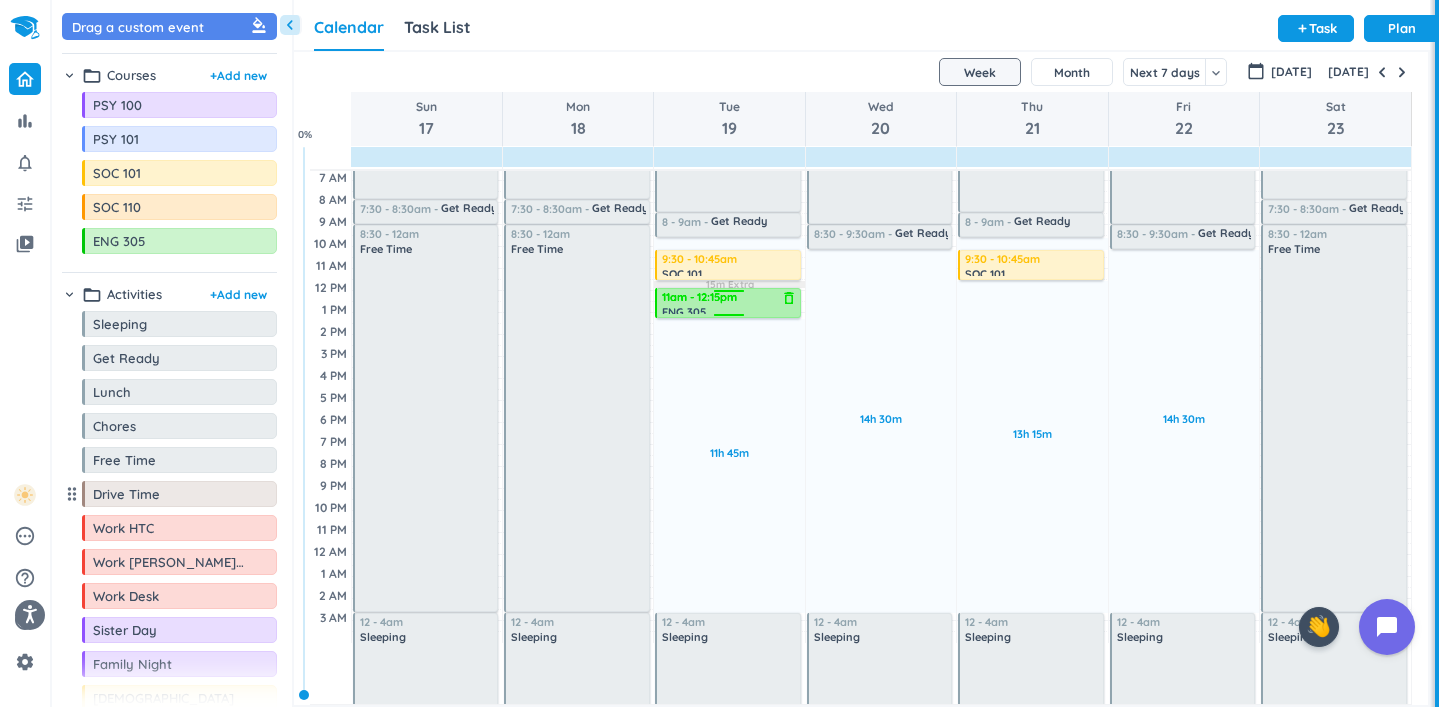 click on "11am - 12:15pm" at bounding box center [729, 297] 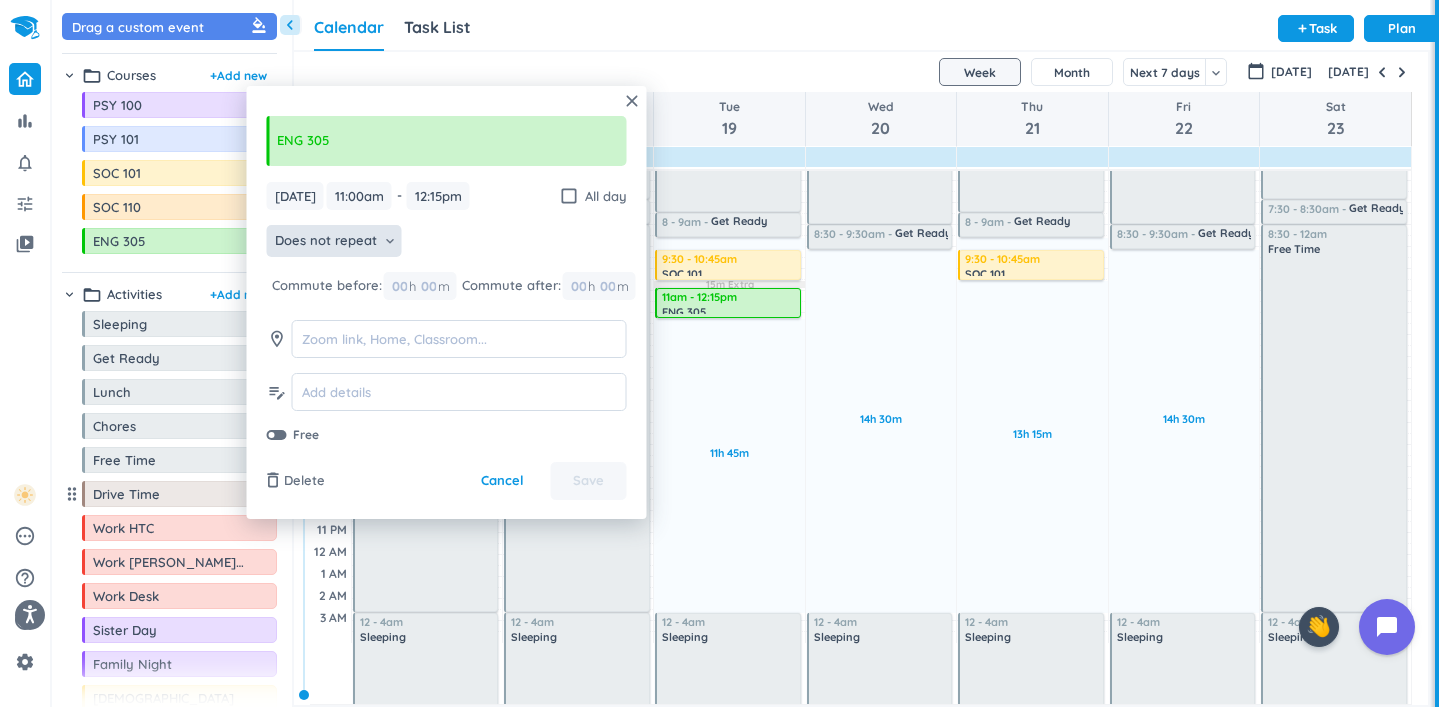 click on "Does not repeat keyboard_arrow_down" at bounding box center [334, 241] 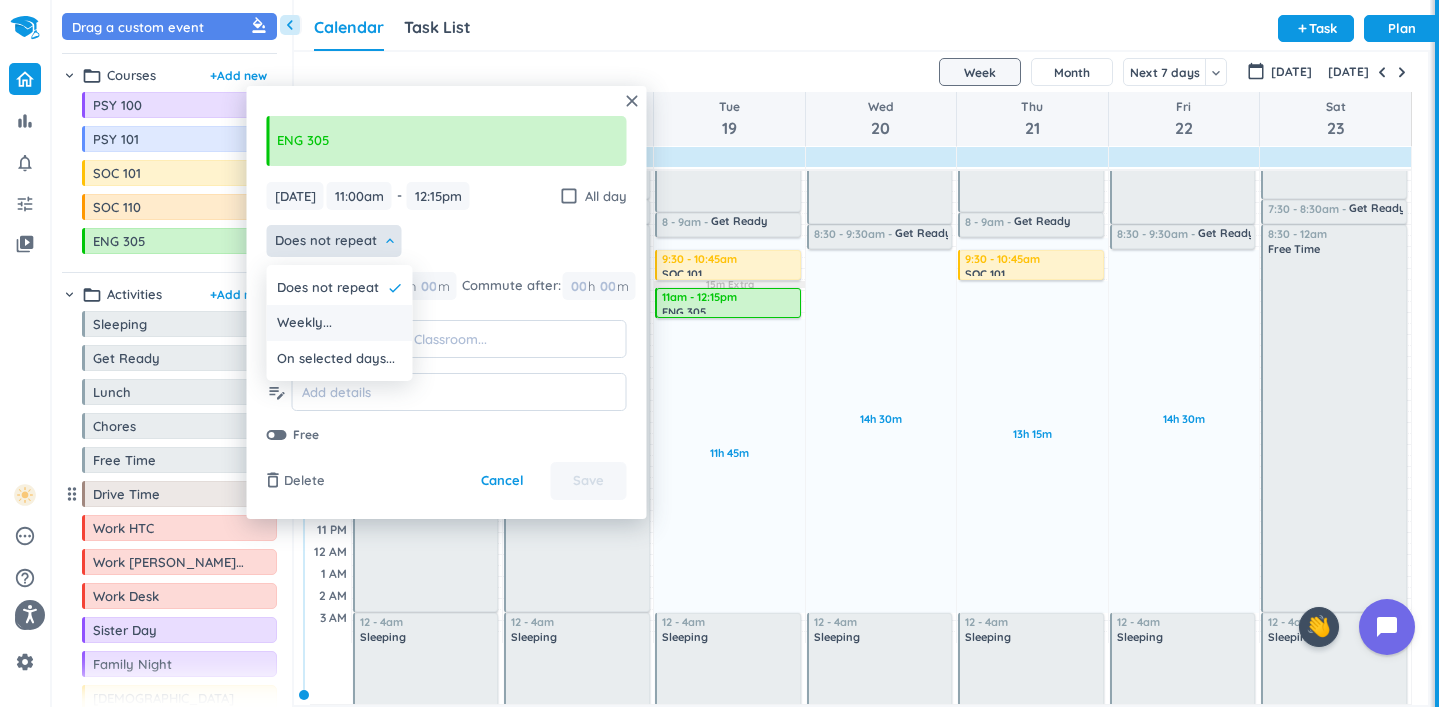 click on "Weekly..." at bounding box center [340, 323] 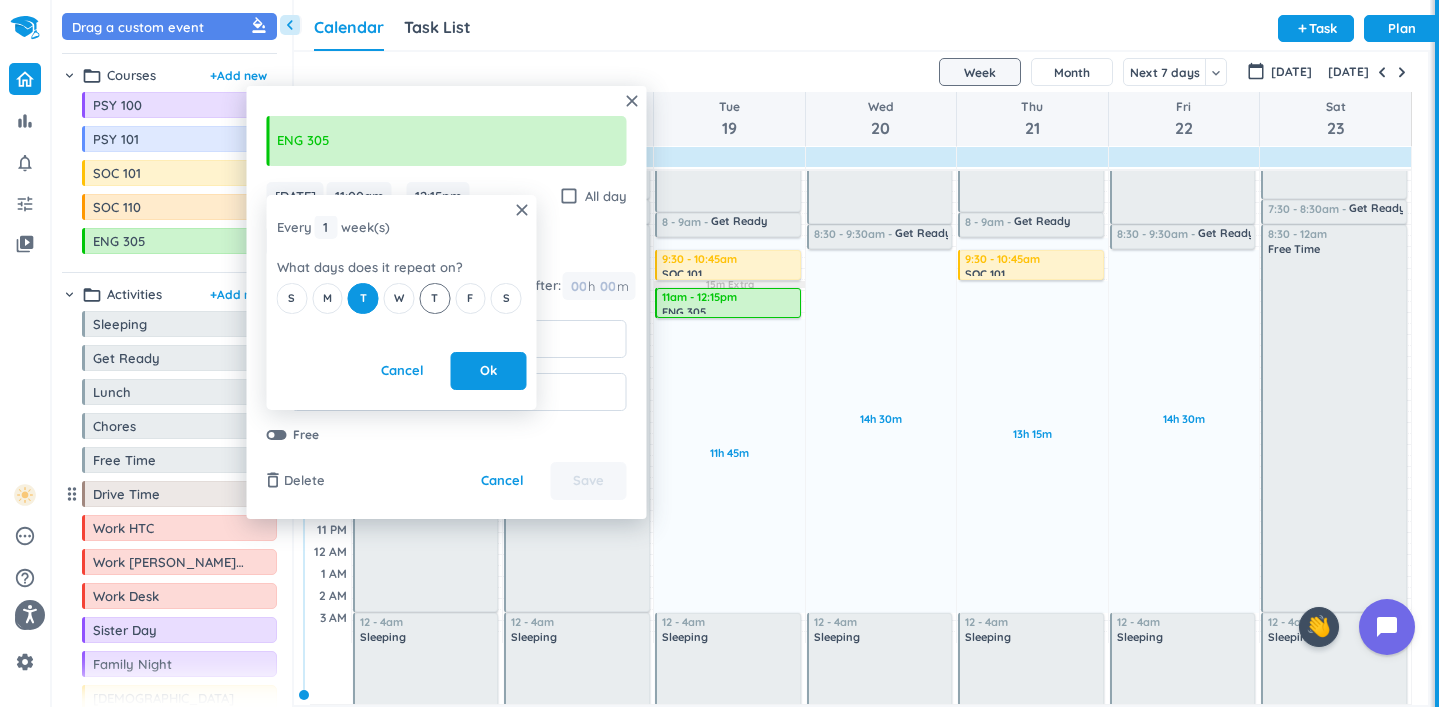 click on "T" at bounding box center [434, 298] 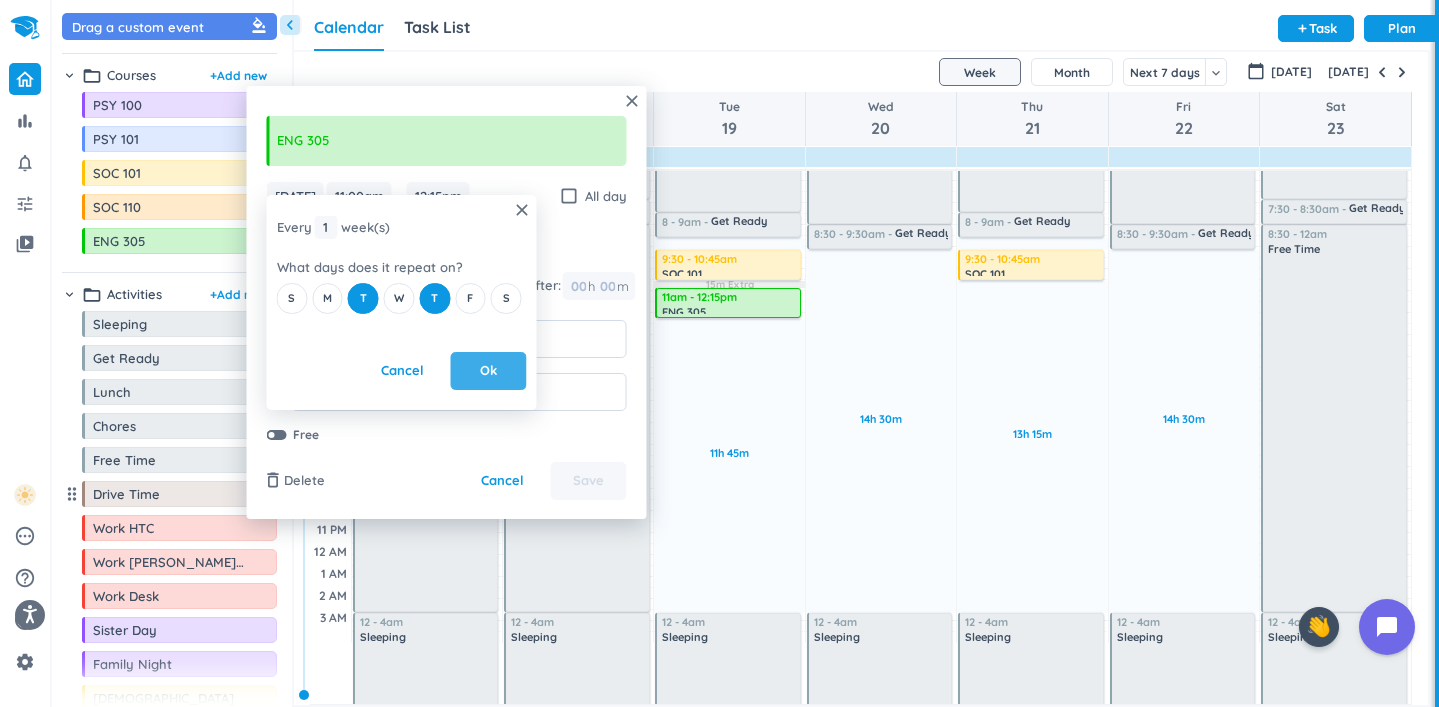 click on "Ok" at bounding box center [489, 371] 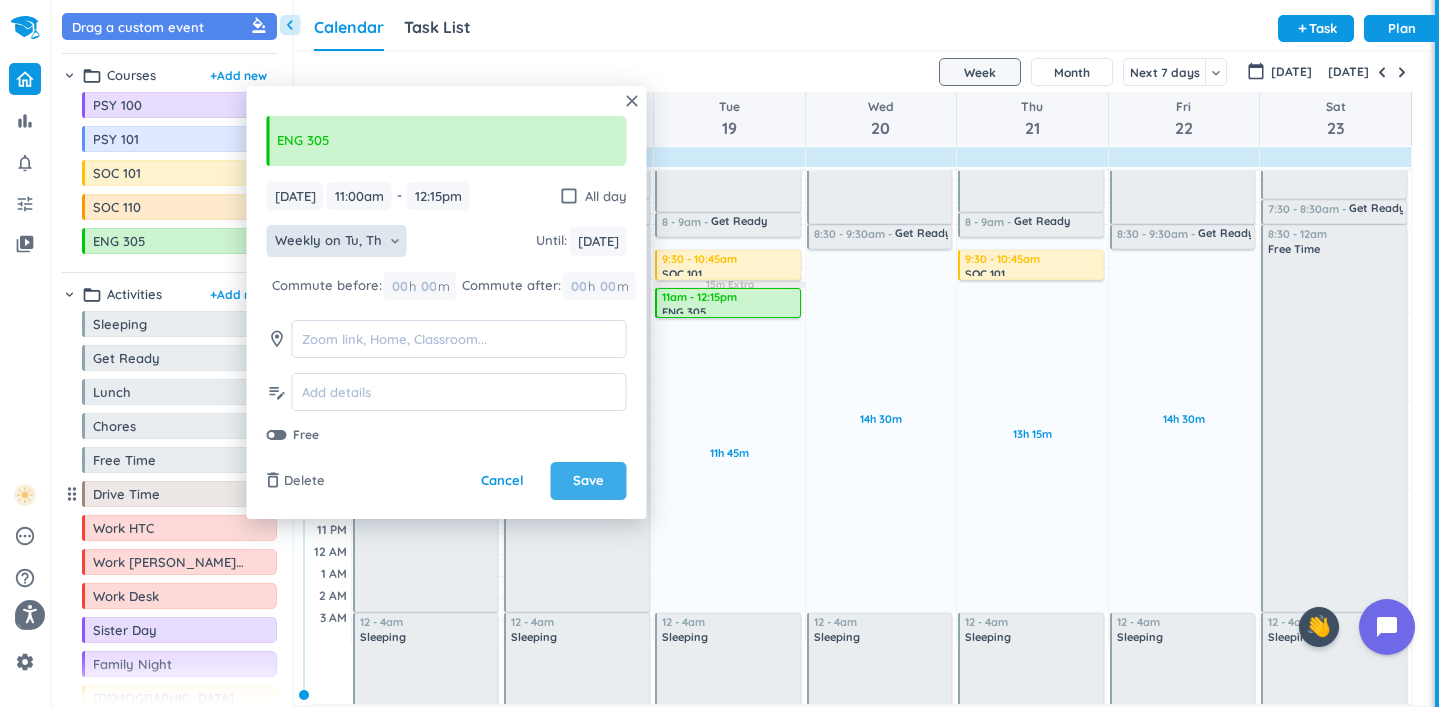 click on "Save" at bounding box center [588, 481] 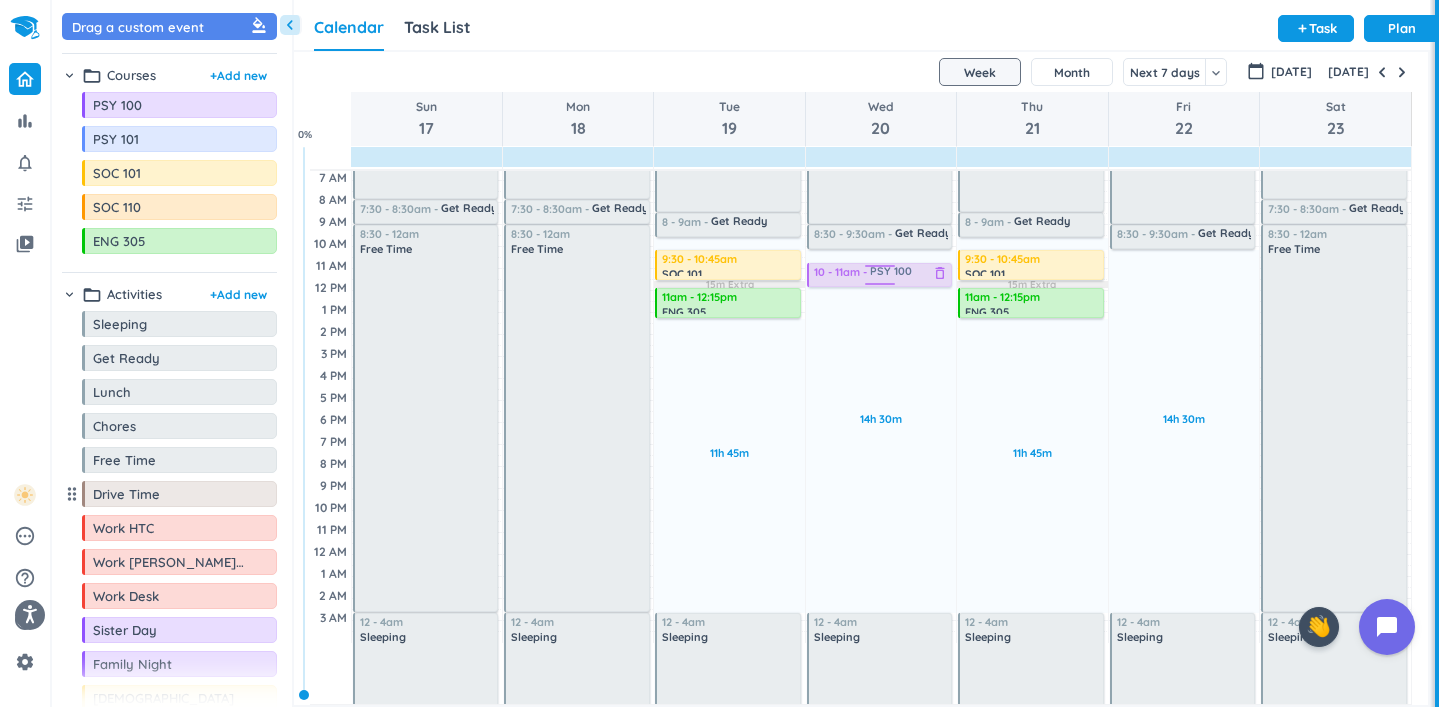 drag, startPoint x: 105, startPoint y: 112, endPoint x: 858, endPoint y: 262, distance: 767.7949 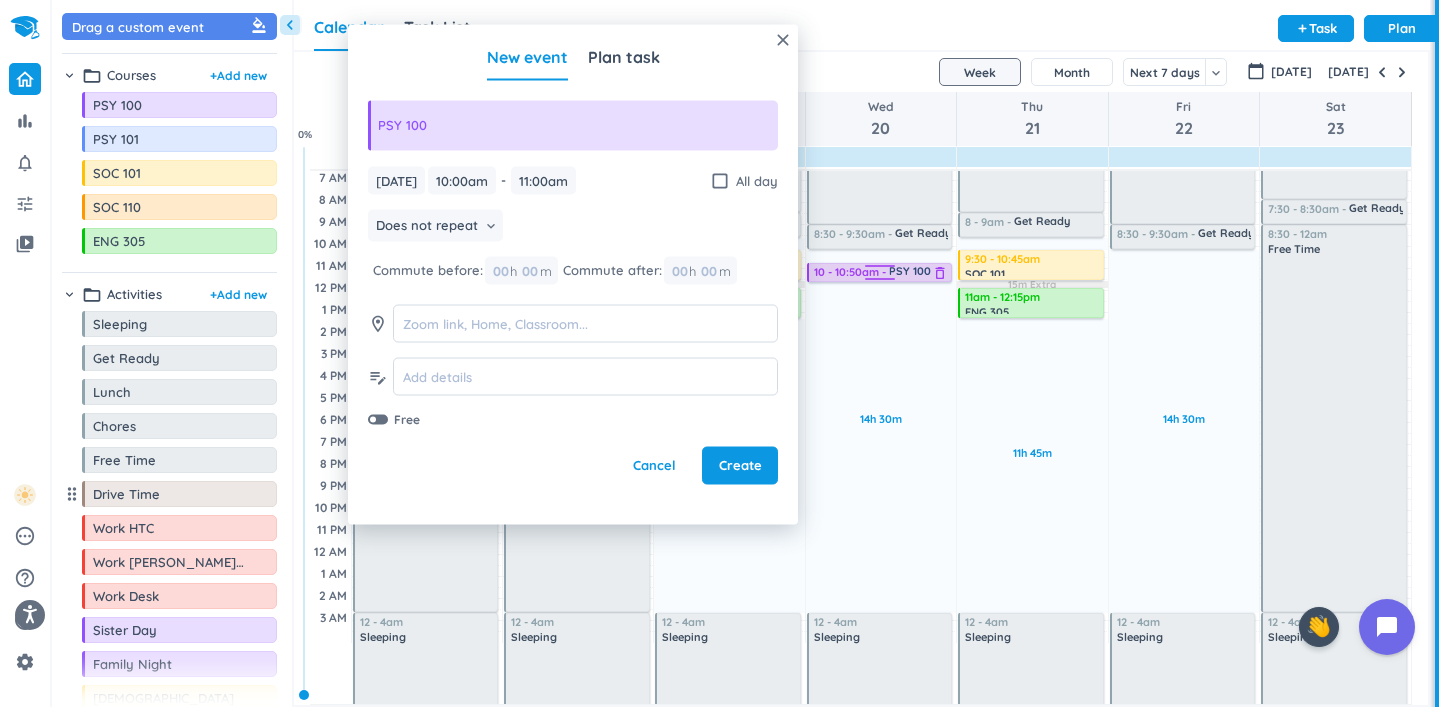 click on "14h 30m Past due Plan Adjust Awake Time 4:05 - 8:30am Sleeping delete_outline 8:30 - 9:30am Get Ready delete_outline 10 - 11am PSY 100 delete_outline 12 - 4am Sleeping delete_outline 10 - 10:50am PSY 100 delete_outline" at bounding box center [881, 376] 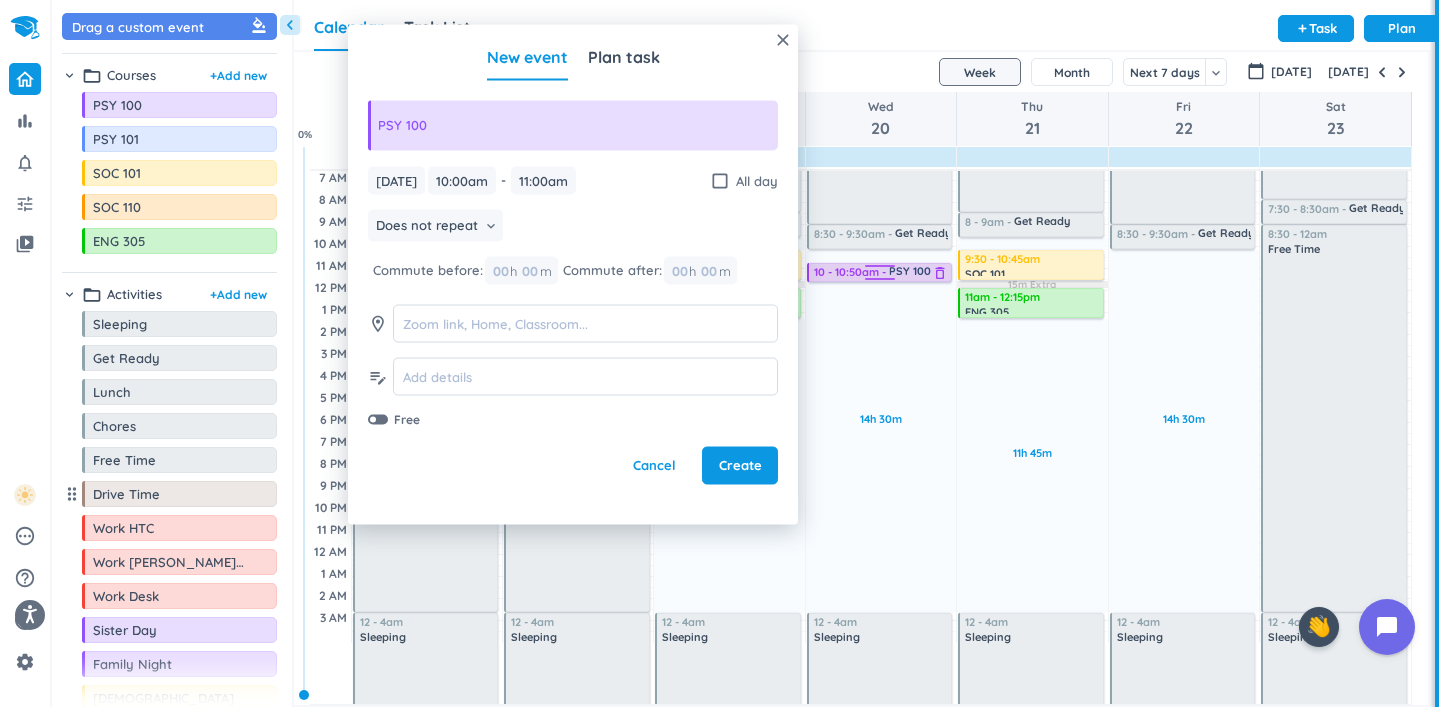 type on "10:50am" 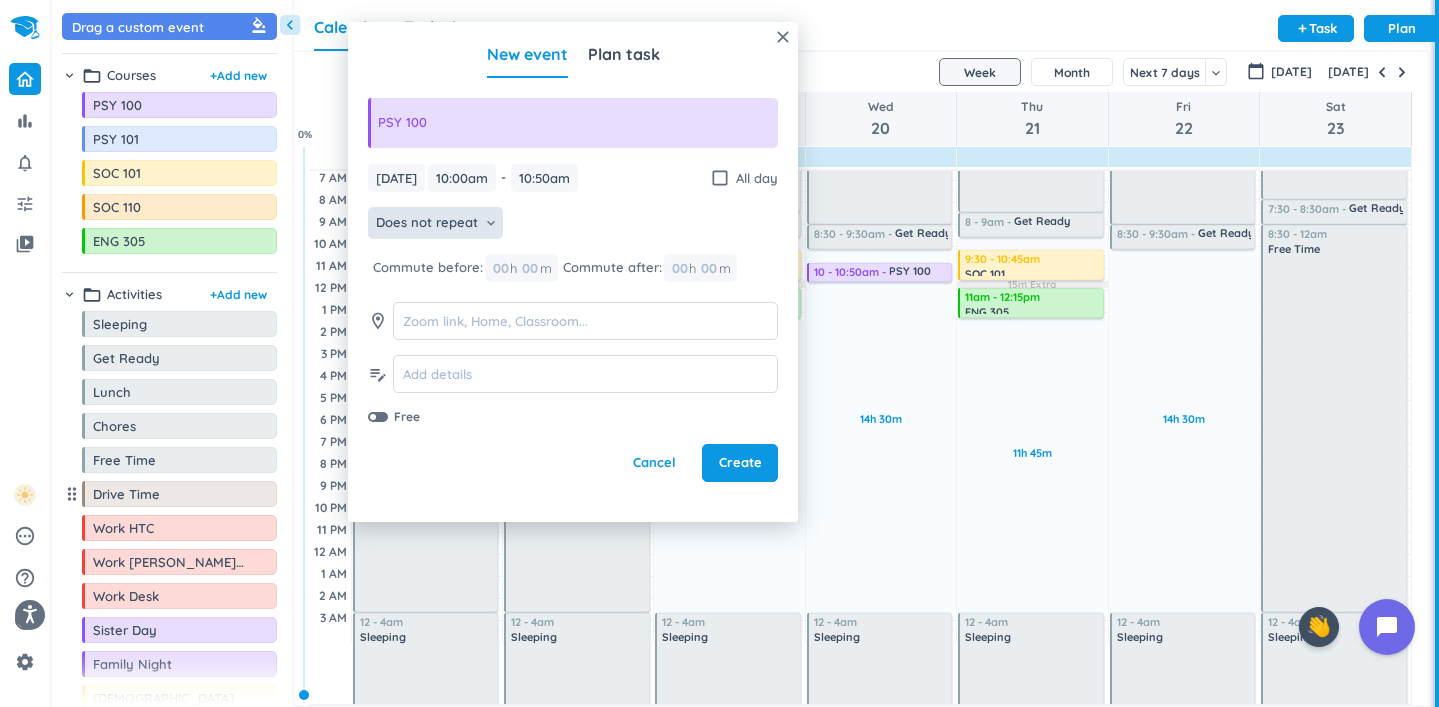 click on "Does not repeat keyboard_arrow_down" at bounding box center (435, 223) 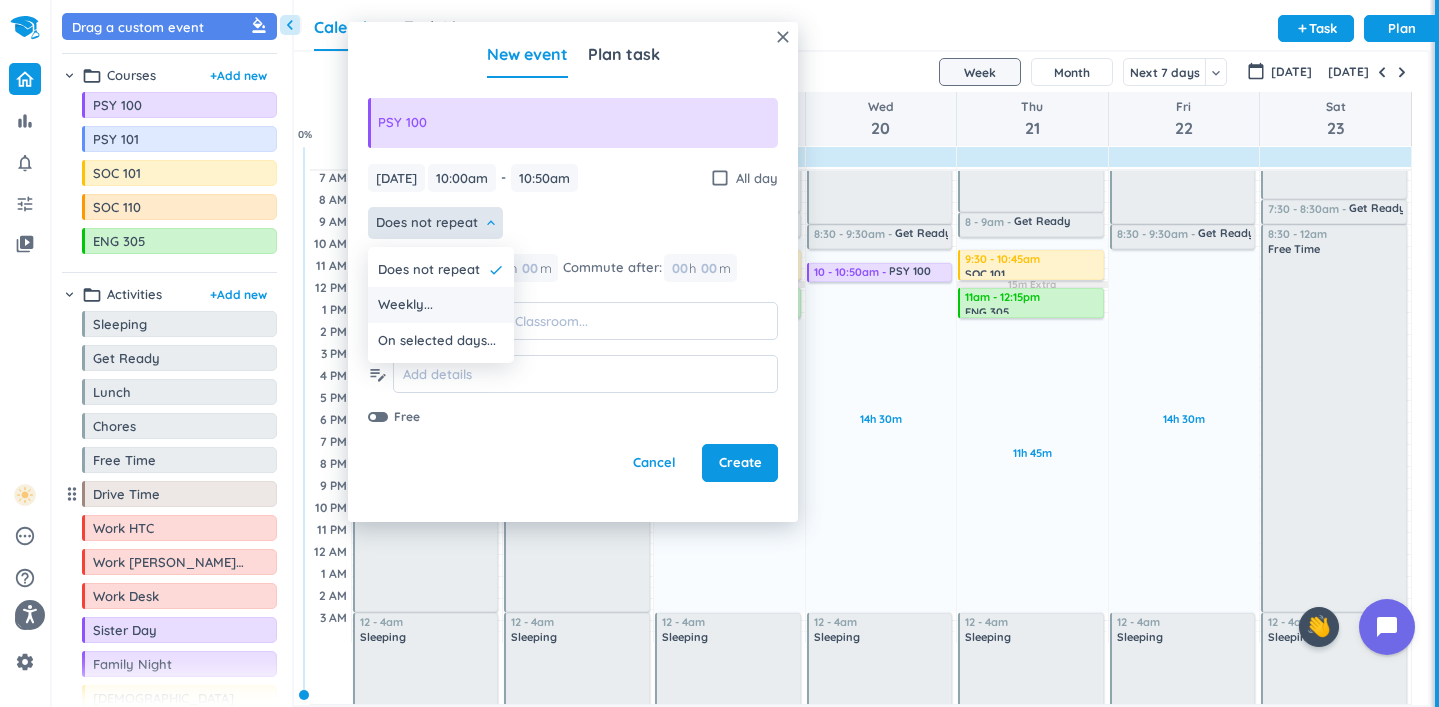 click on "Weekly..." at bounding box center [441, 305] 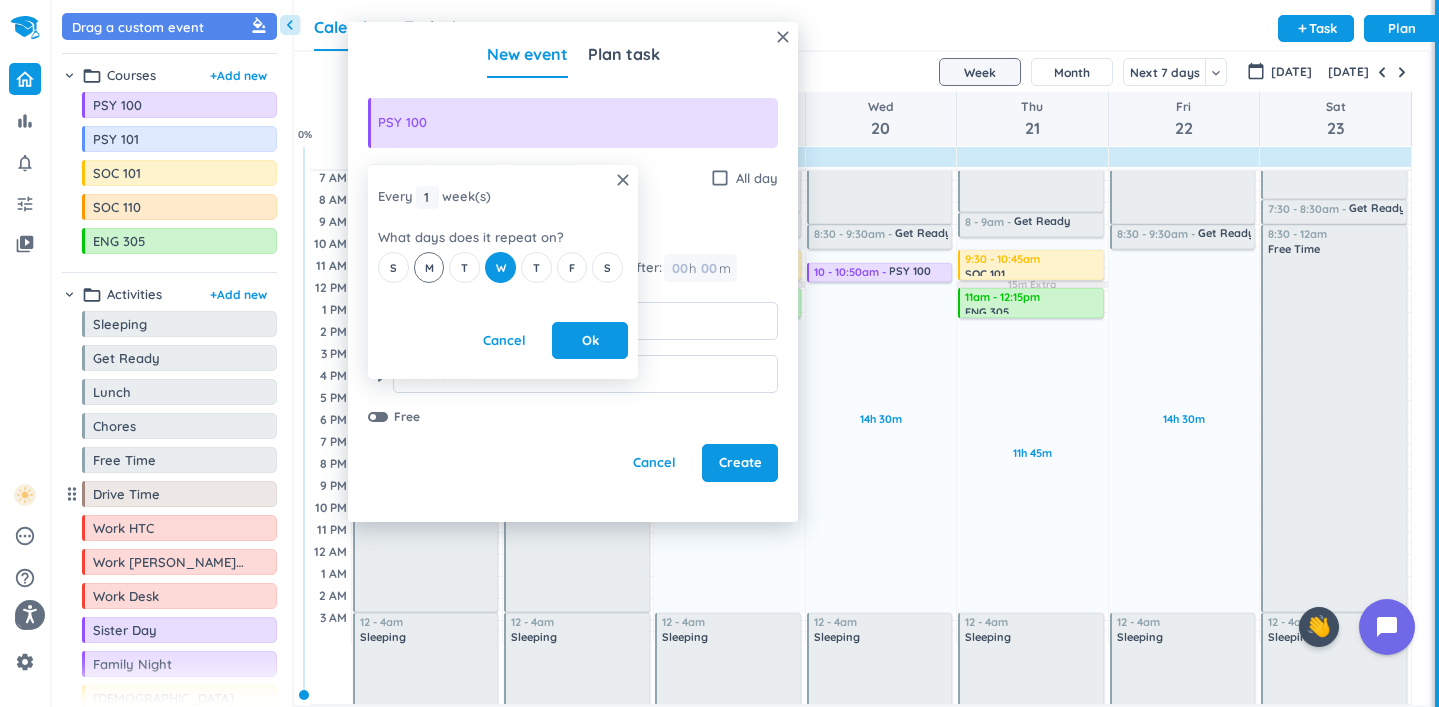 click on "M" at bounding box center [429, 268] 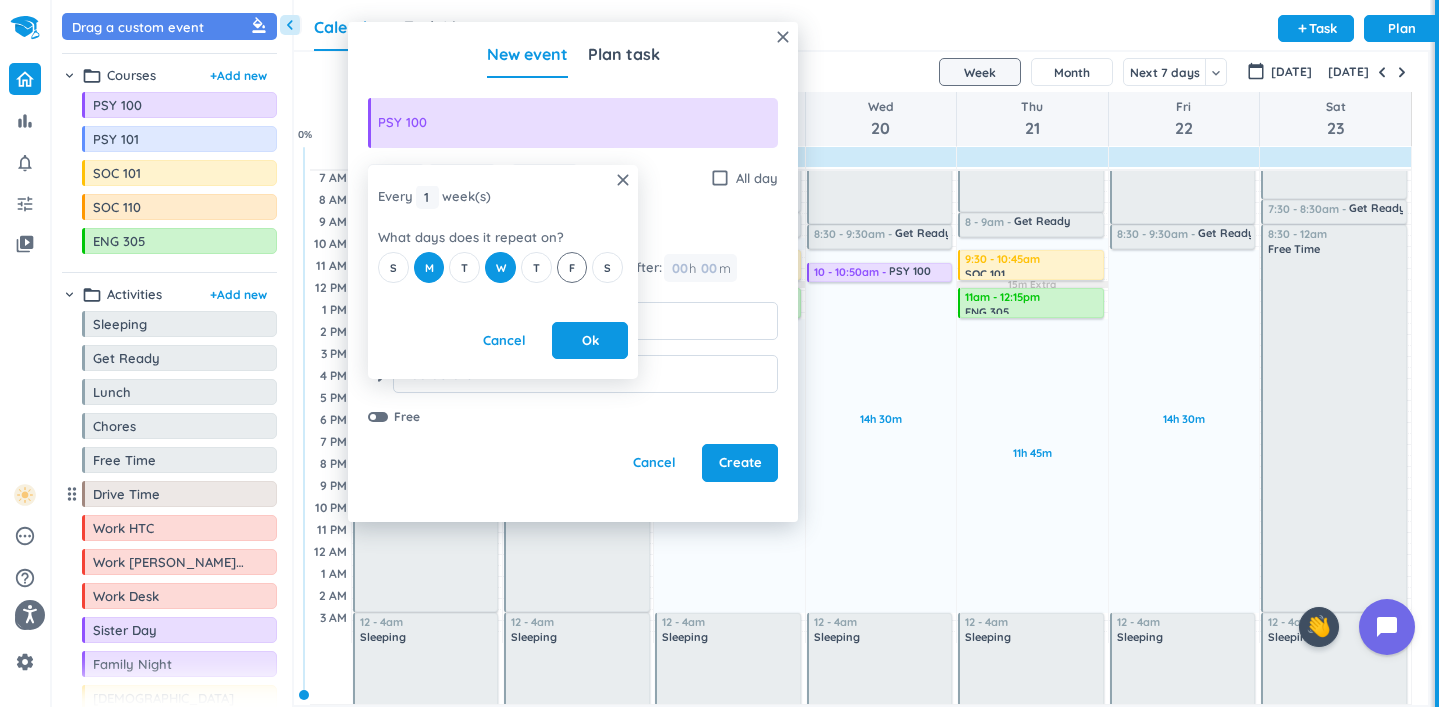 click on "F" at bounding box center [572, 267] 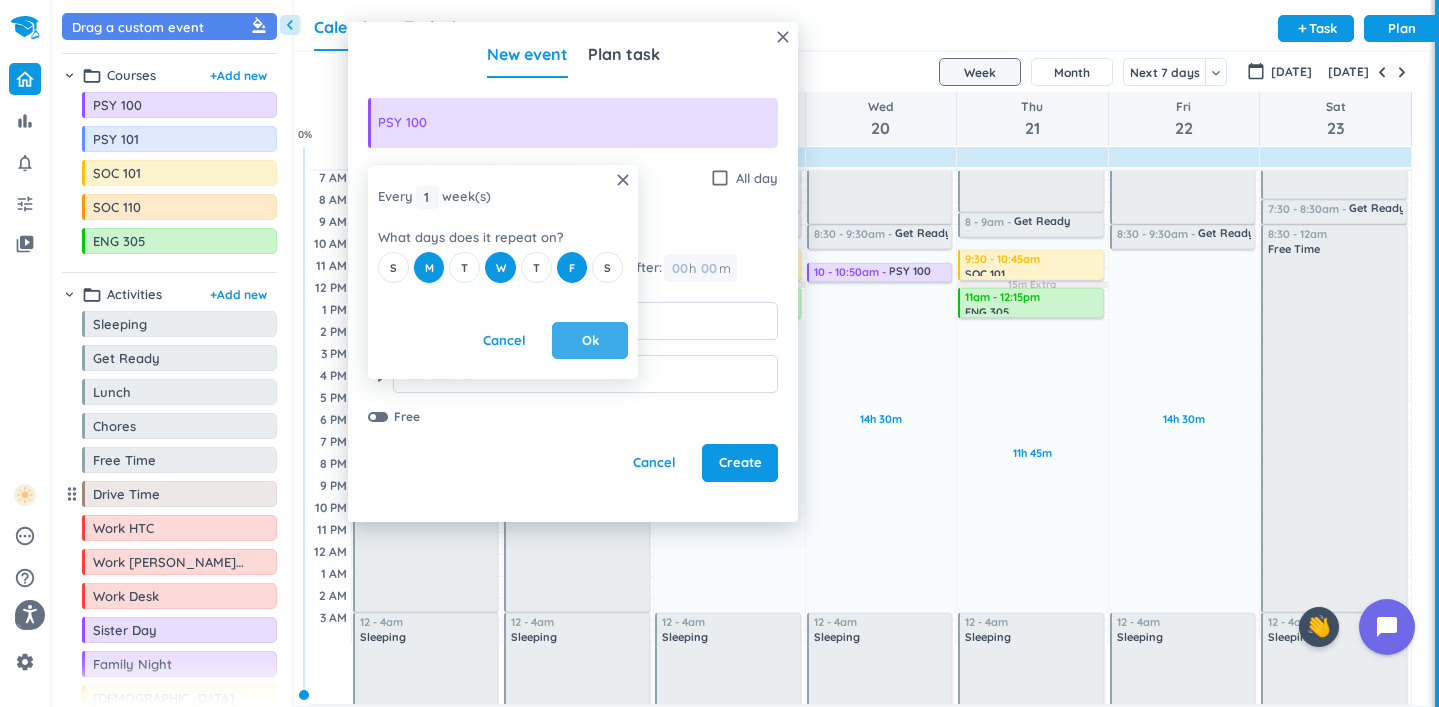 click on "Ok" at bounding box center [590, 341] 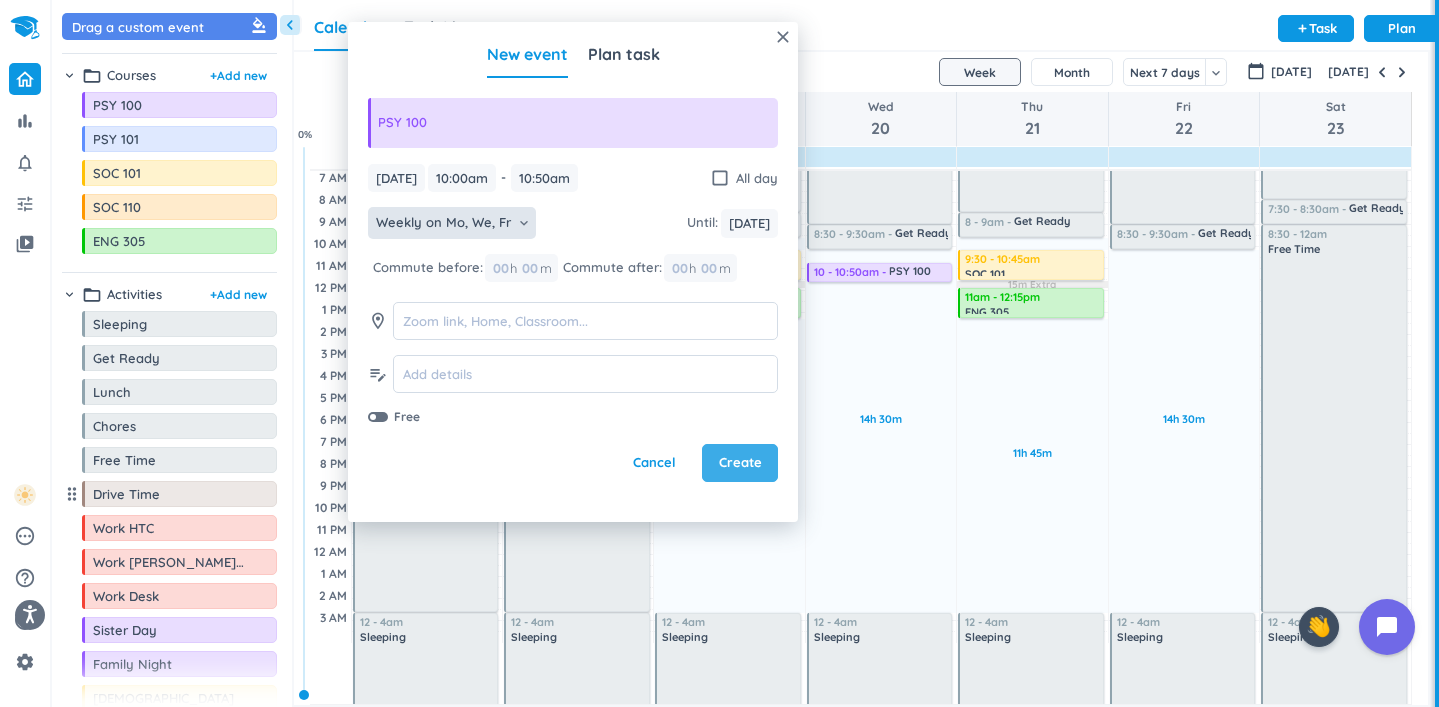 click on "Create" at bounding box center (740, 463) 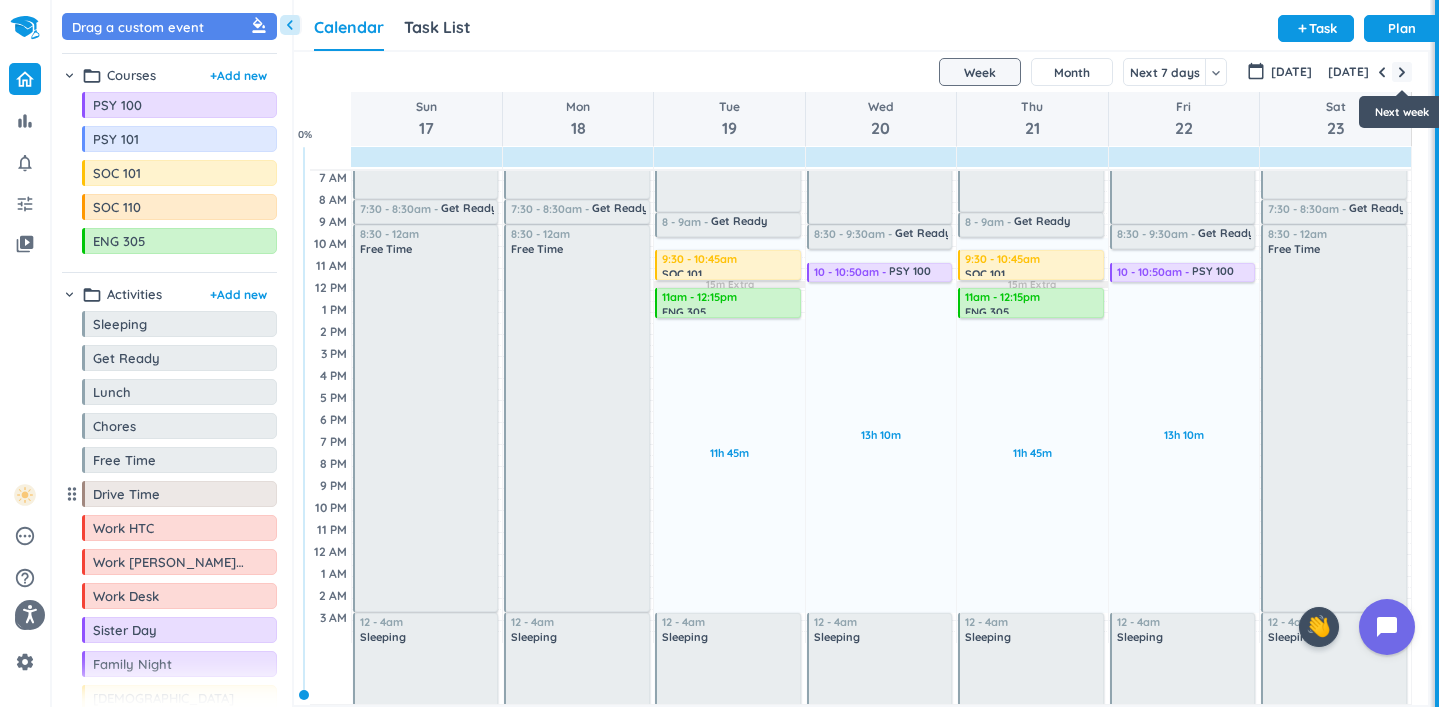 click at bounding box center (1402, 72) 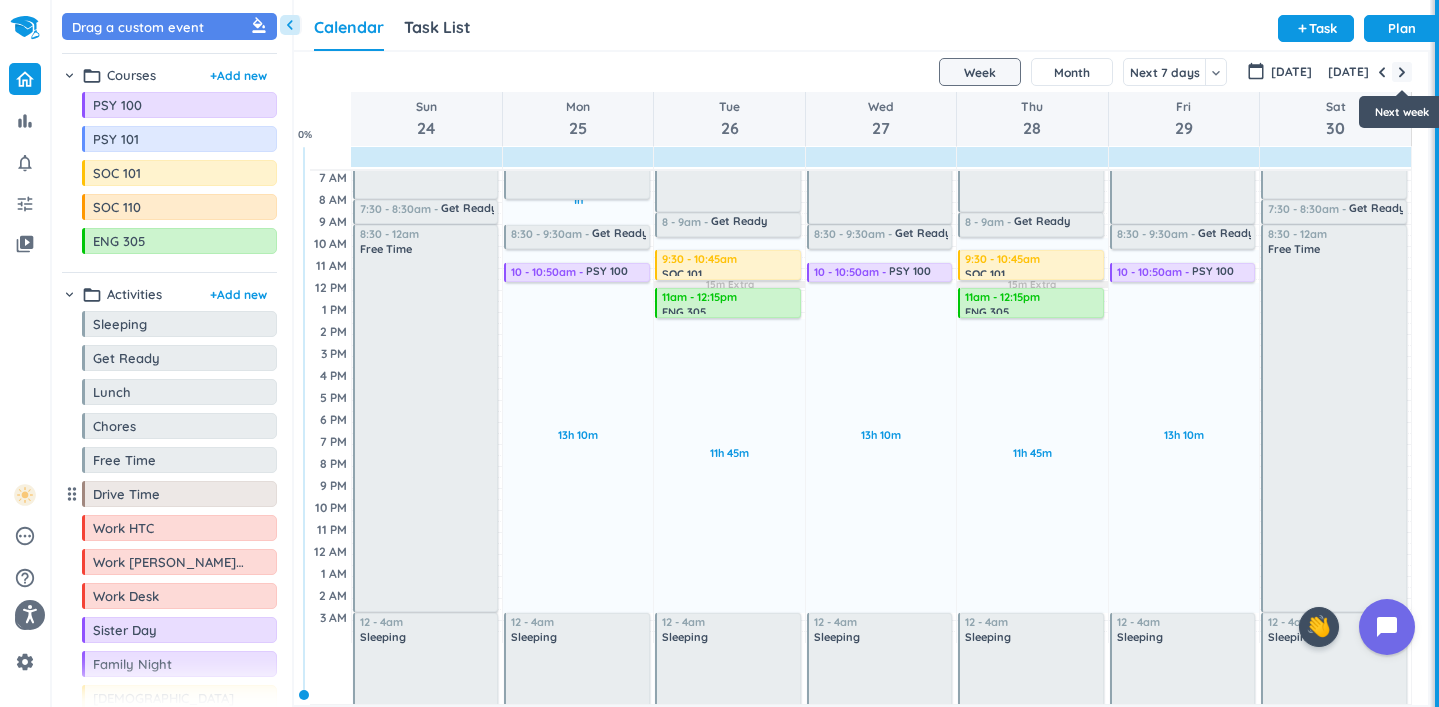 scroll, scrollTop: 69, scrollLeft: 0, axis: vertical 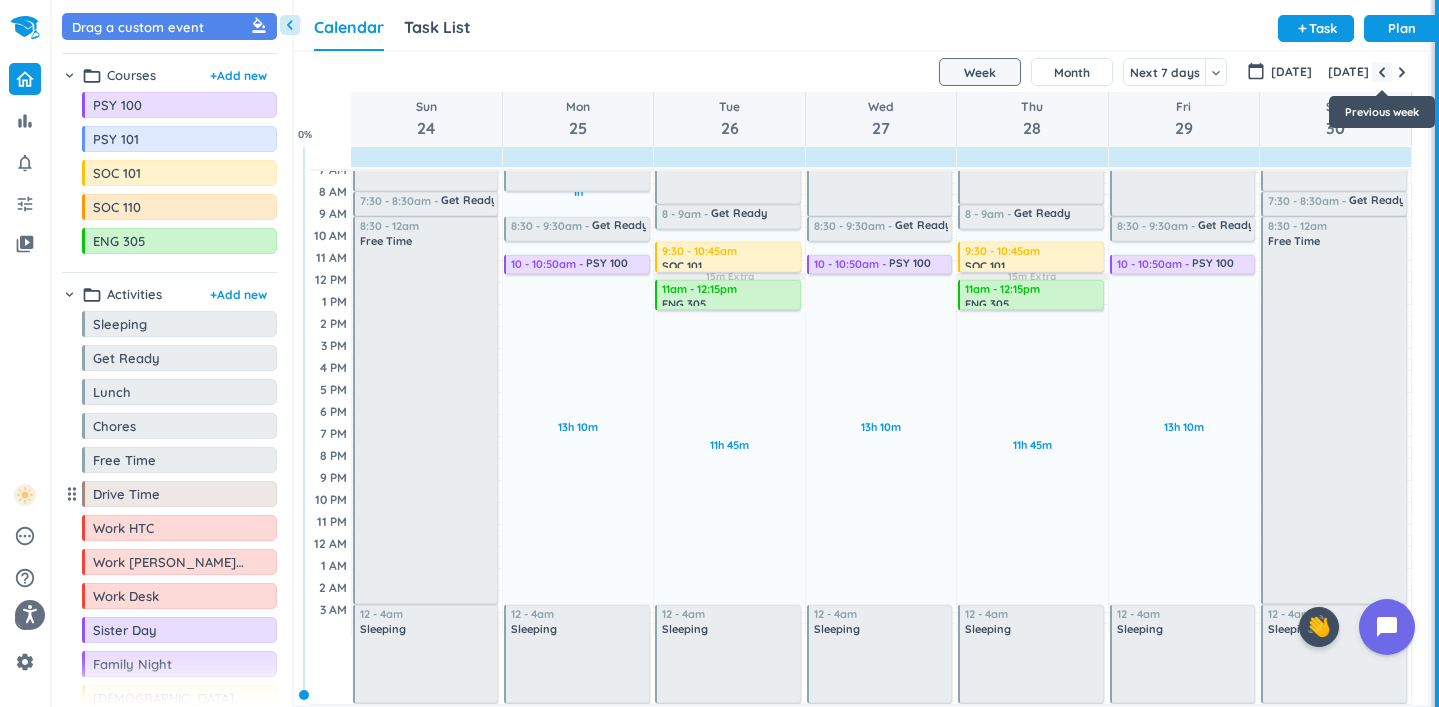 click at bounding box center (1382, 72) 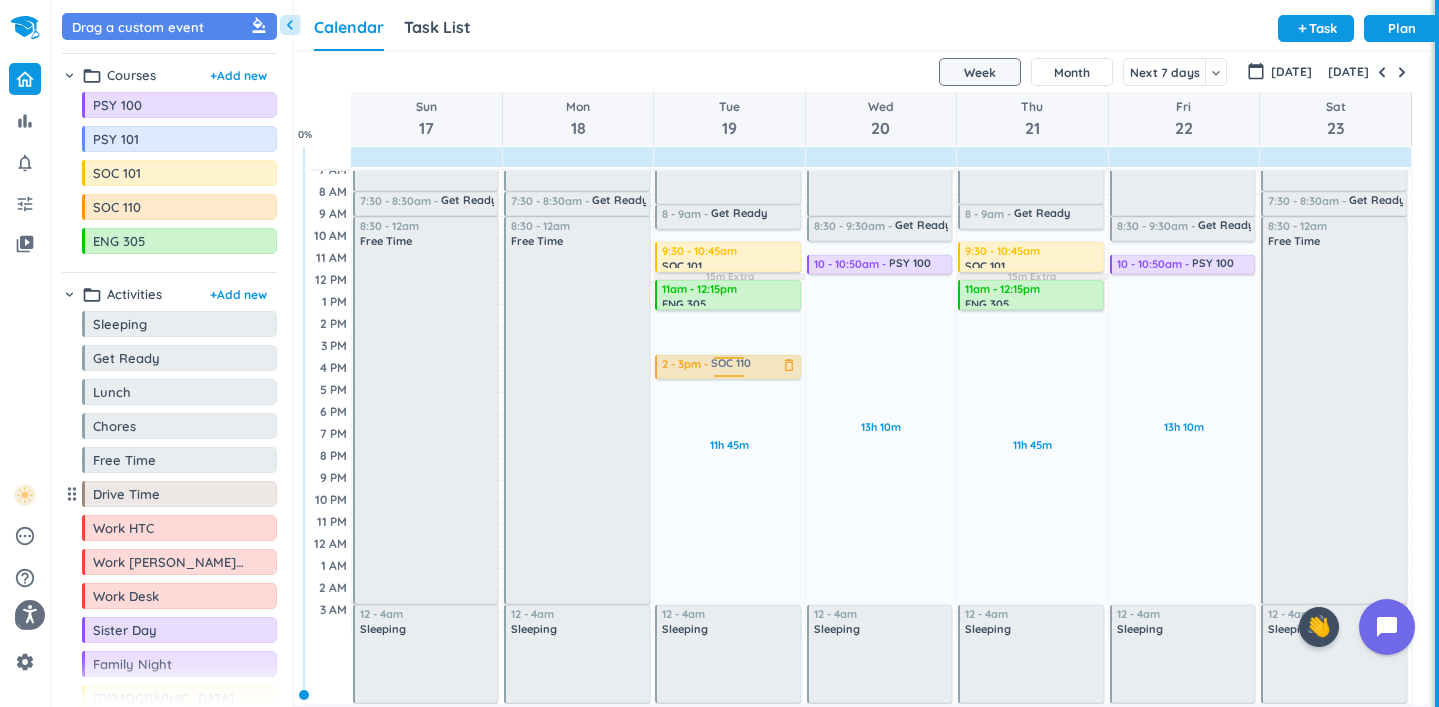 drag, startPoint x: 152, startPoint y: 214, endPoint x: 744, endPoint y: 356, distance: 608.79224 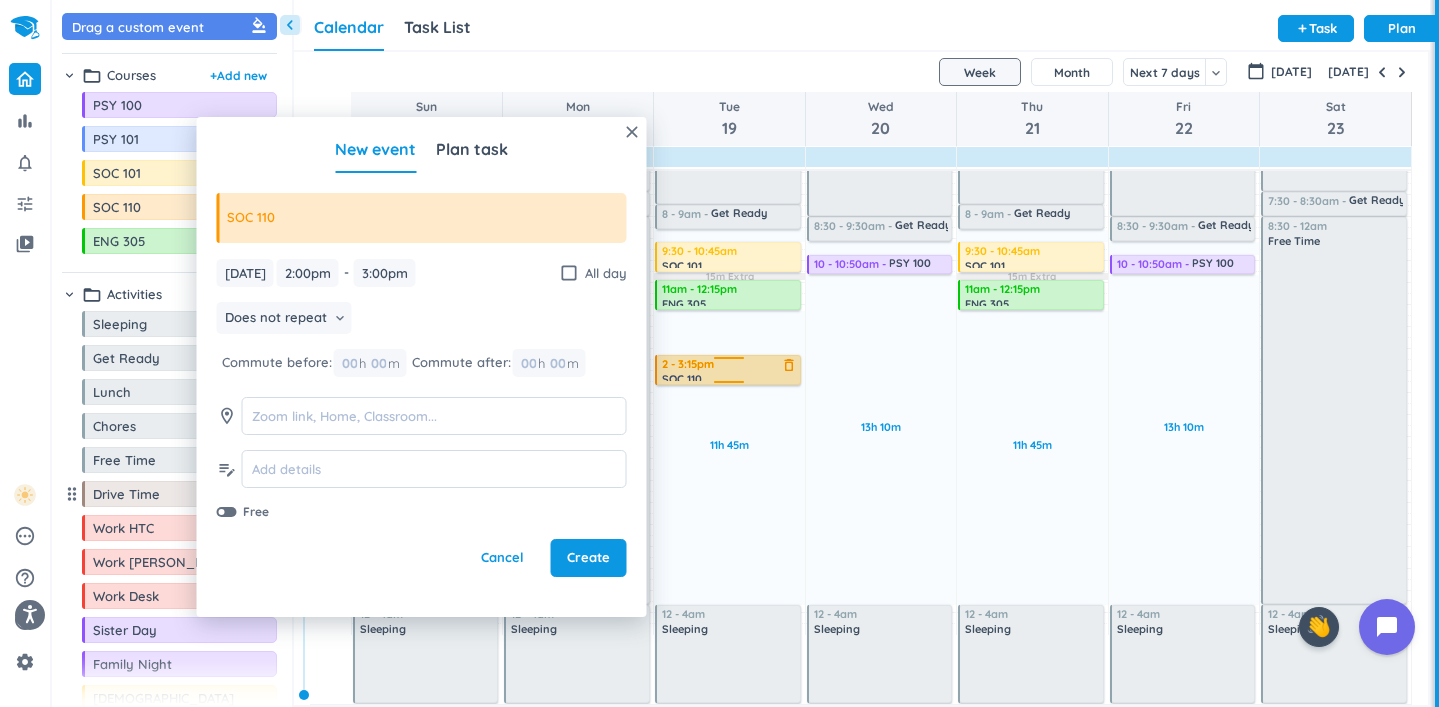 click on "30m Past due Plan 11h 45m Past due Plan 15m Extra Adjust Awake Time 4:05 - 8am Sleeping delete_outline 8 - 9am Get Ready delete_outline 9:30 - 10:45am SOC 101 delete_outline 11am - 12:15pm ENG 305 delete_outline 2 - 3pm SOC 110 delete_outline 12 - 4am Sleeping delete_outline 2 - 3:15pm SOC 110 delete_outline" at bounding box center (729, 368) 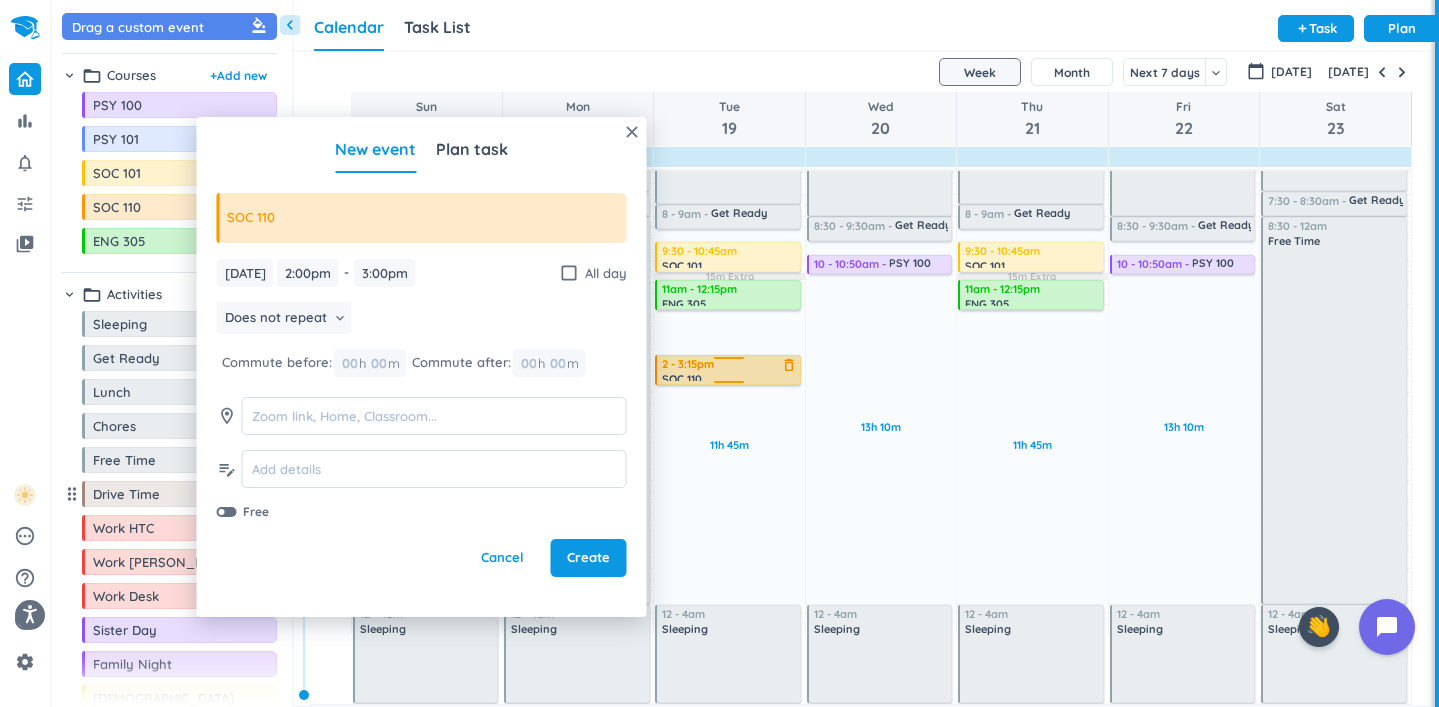type on "3:15pm" 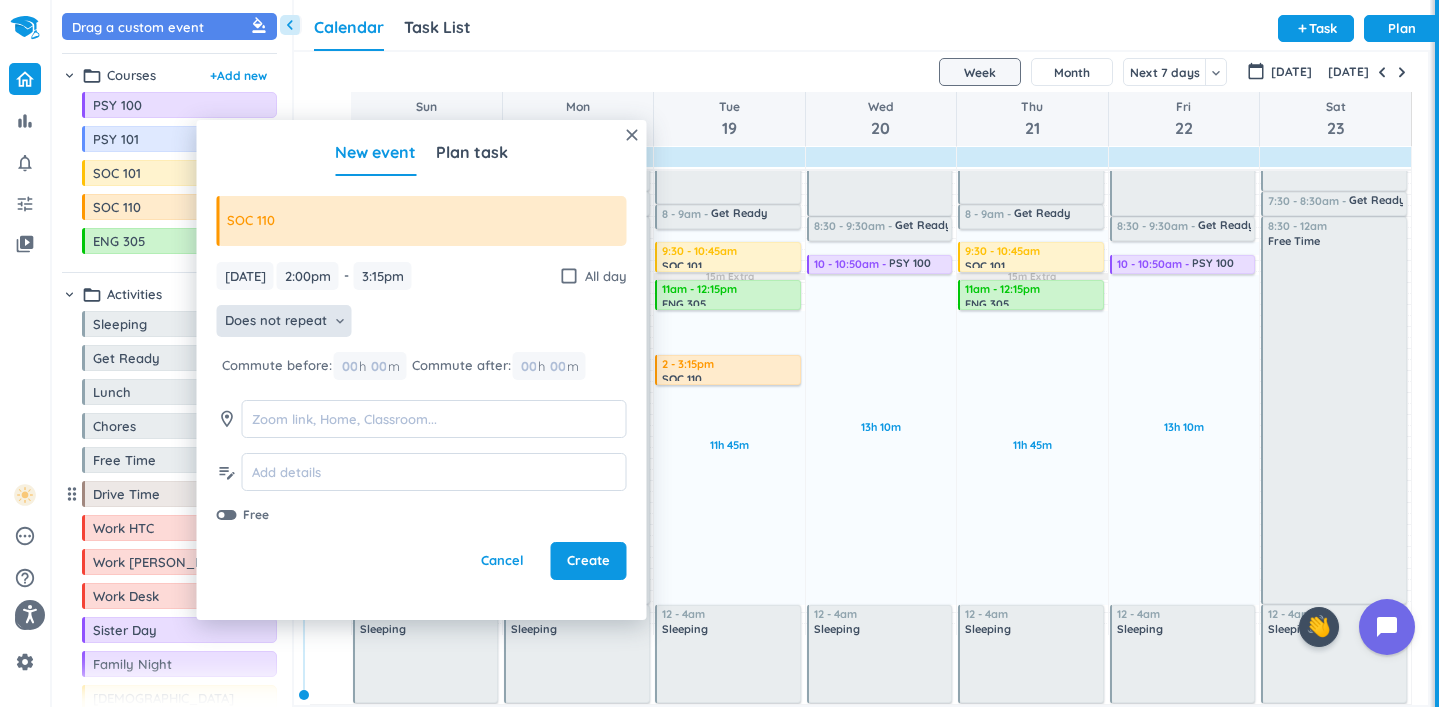 click on "Does not repeat" at bounding box center (276, 321) 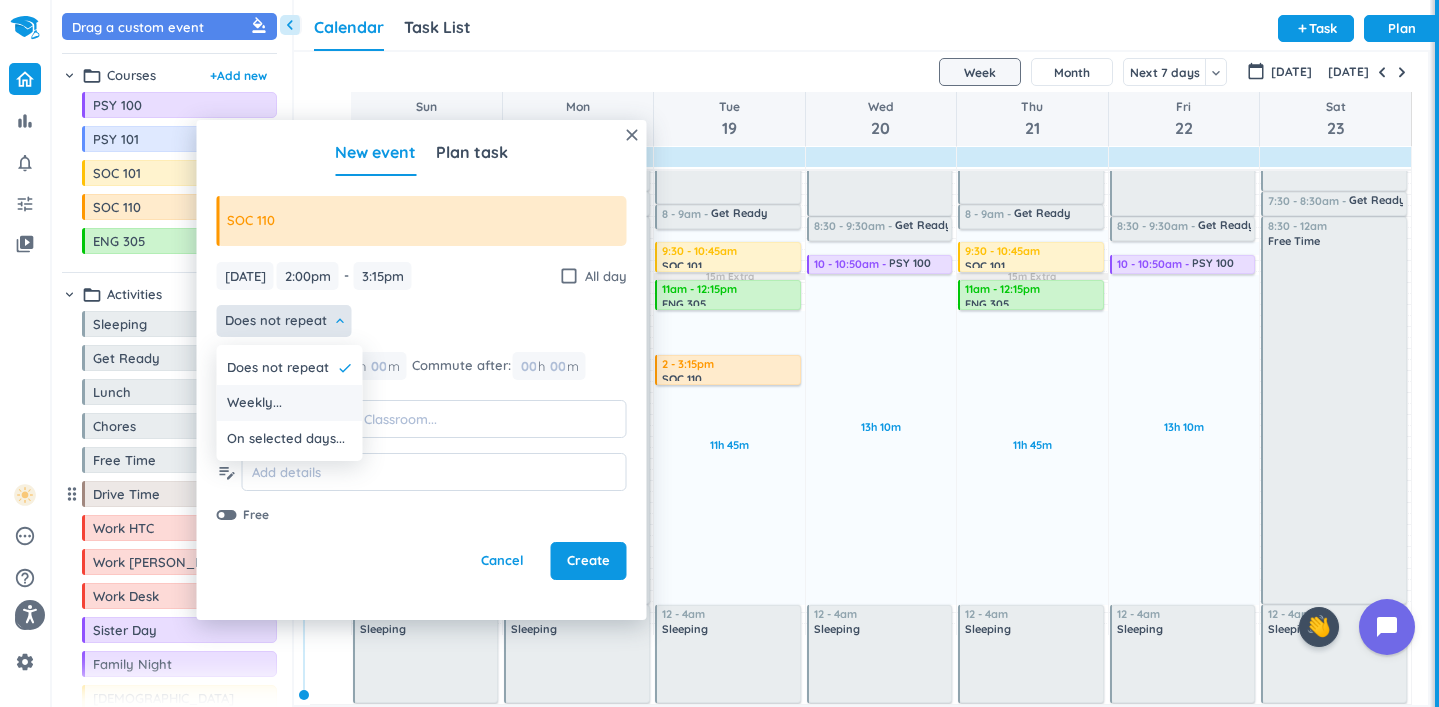 click on "Weekly..." at bounding box center [290, 403] 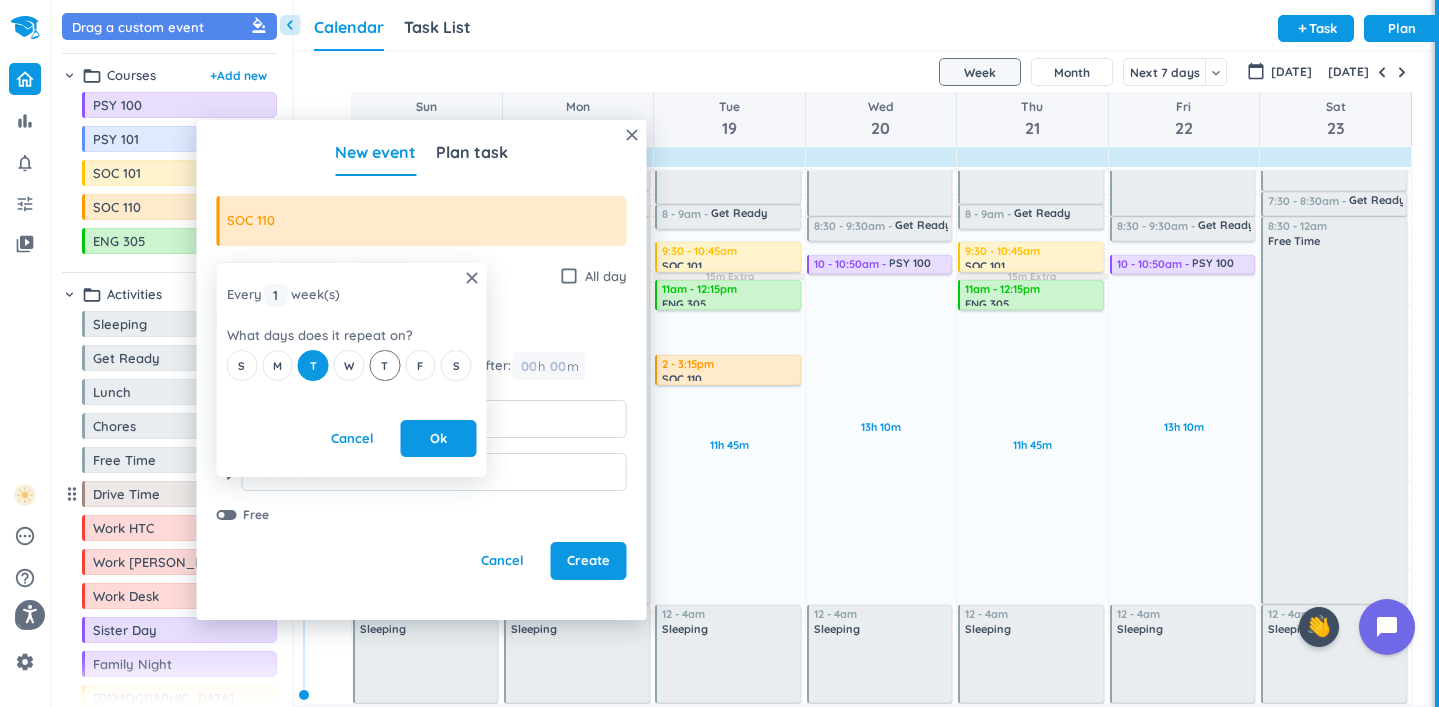 click on "T" at bounding box center [384, 365] 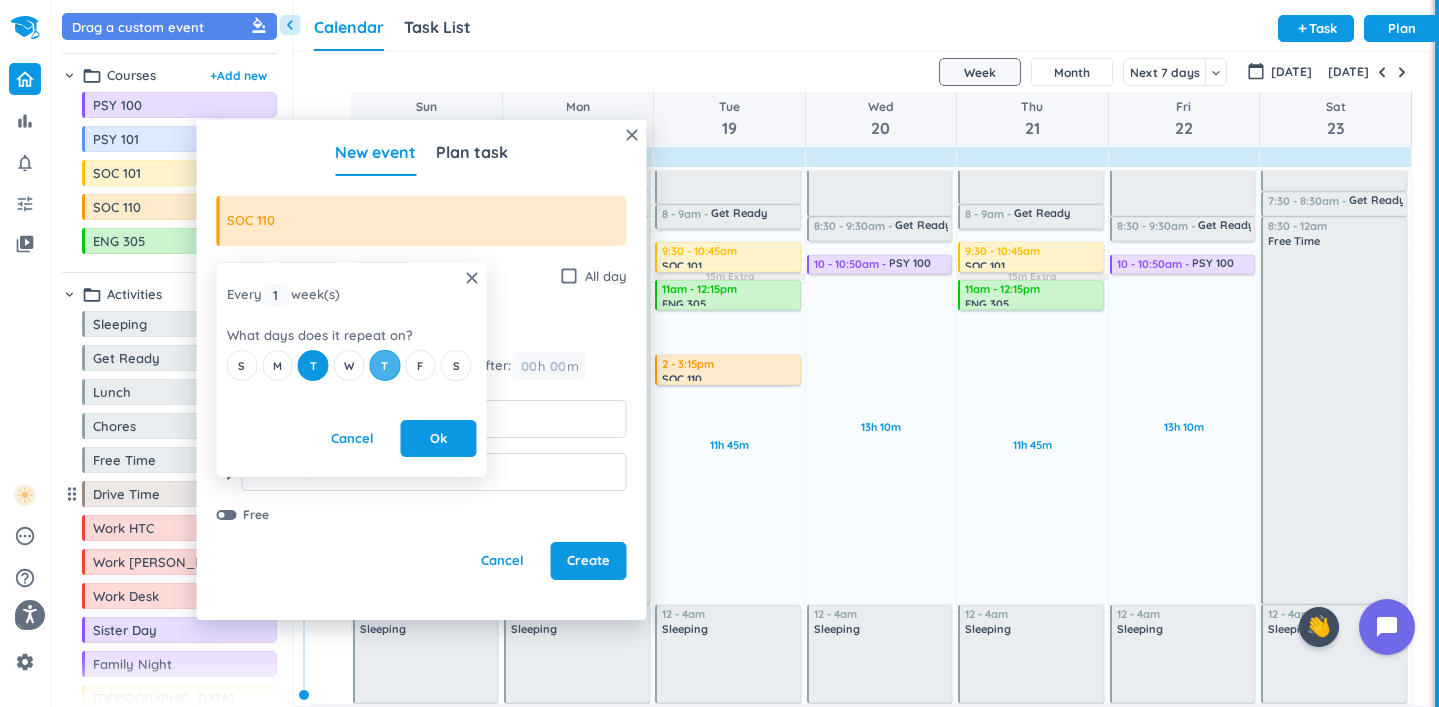 click on "T" at bounding box center (384, 365) 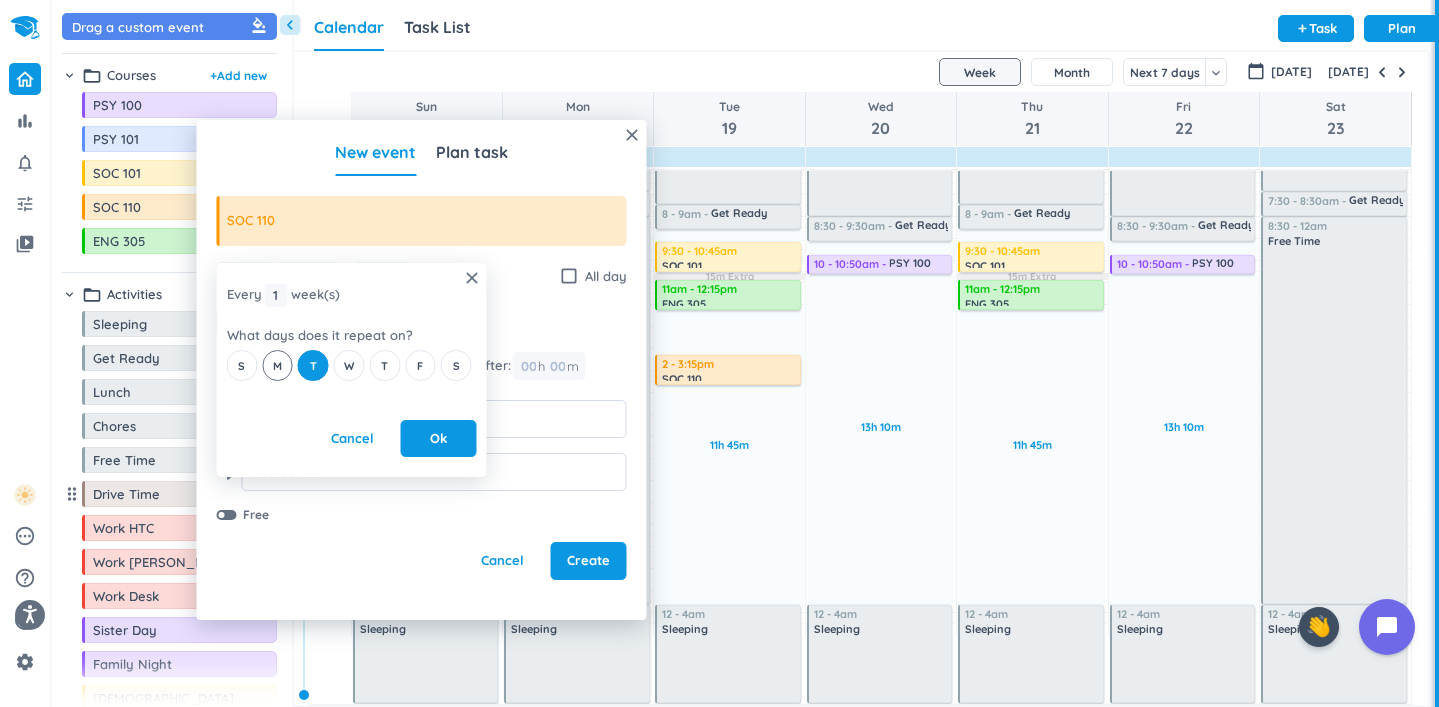 click on "M" at bounding box center (277, 365) 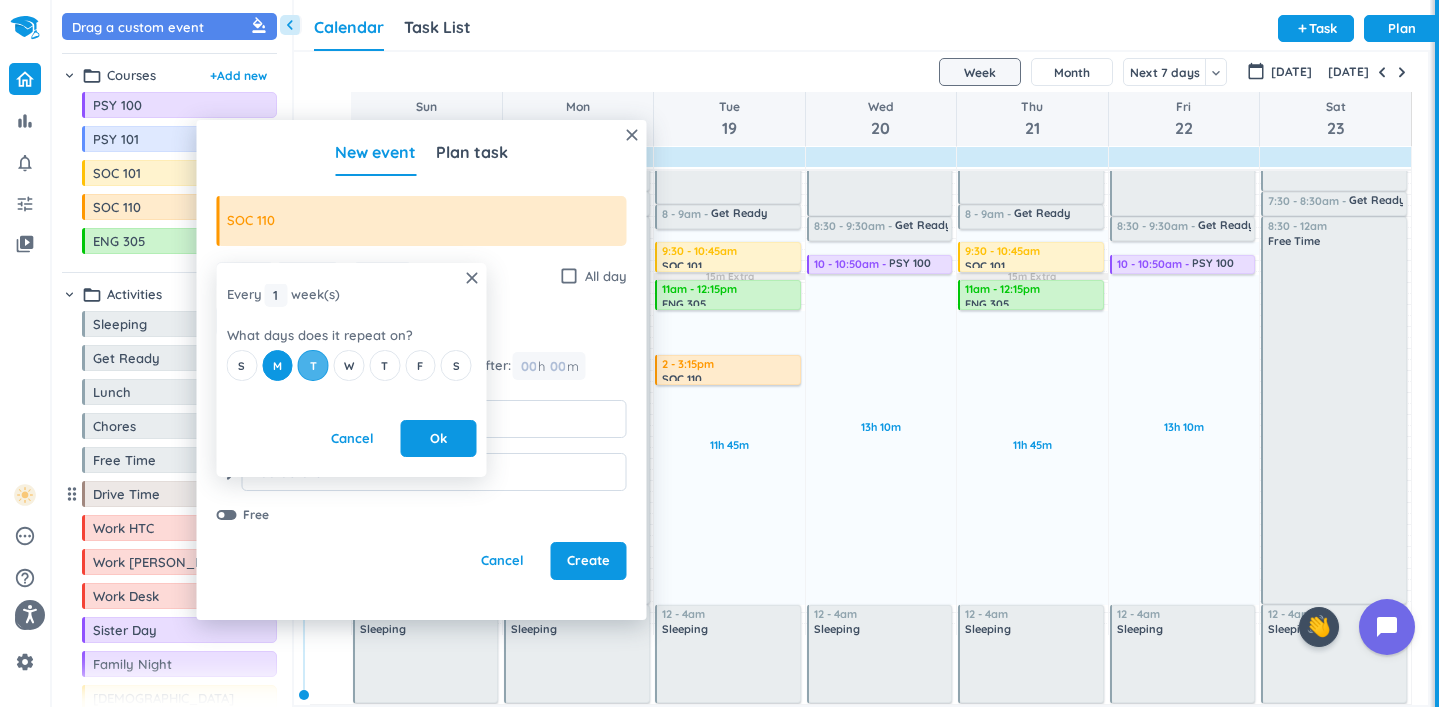 click on "T" at bounding box center [313, 365] 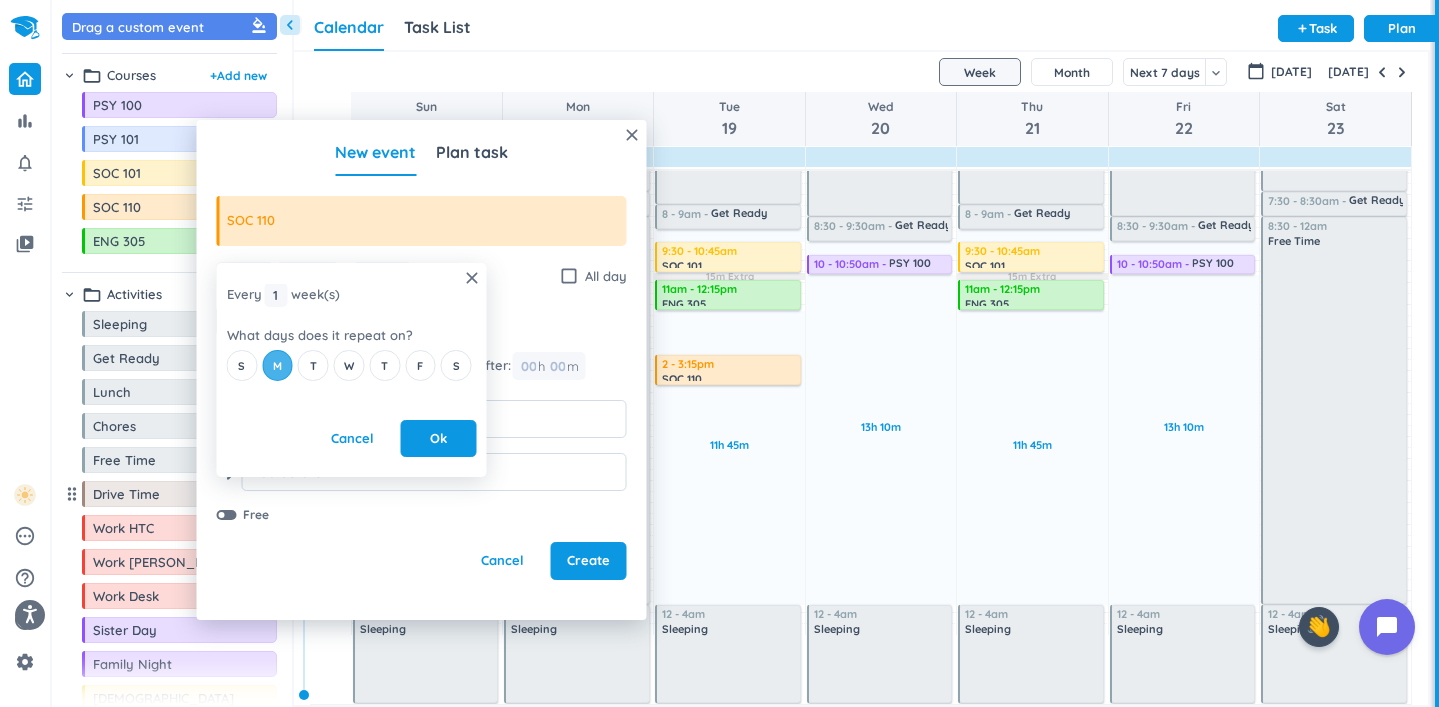click on "M" at bounding box center (277, 365) 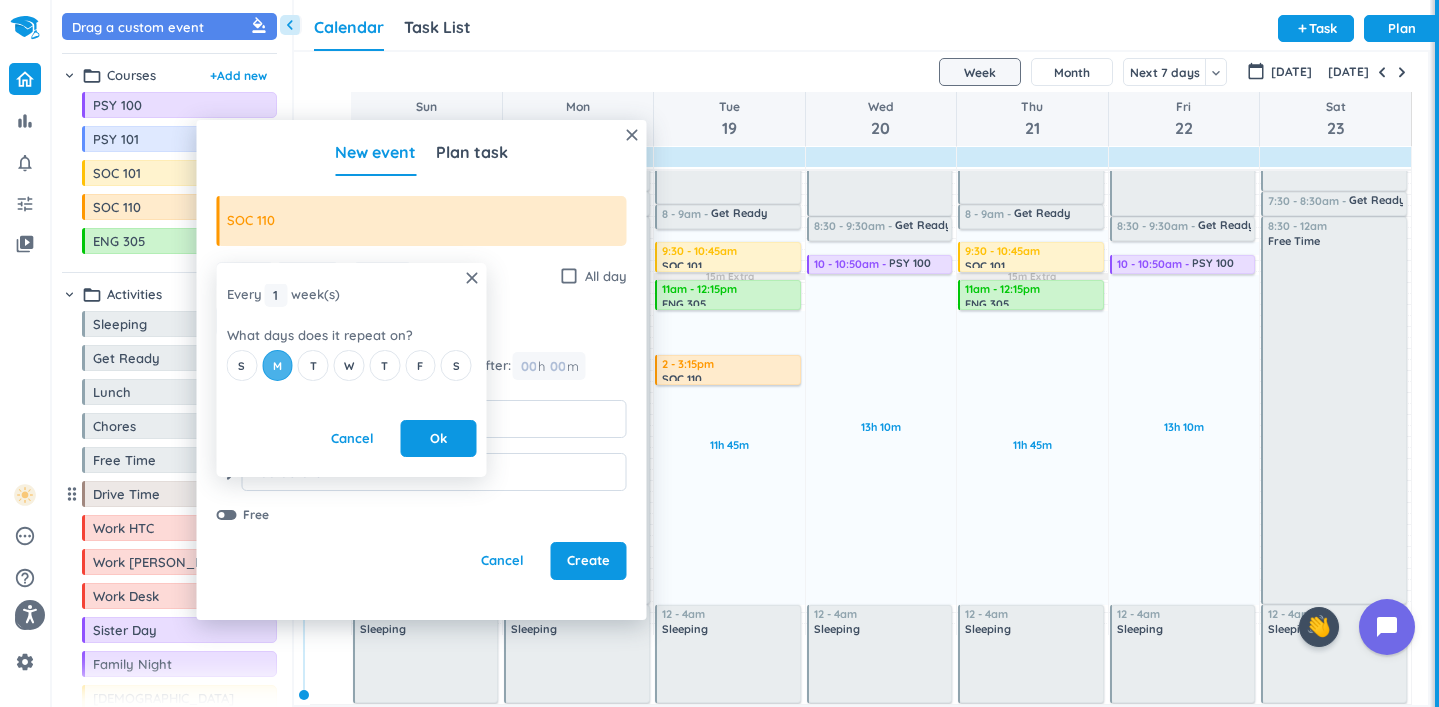 click on "M" at bounding box center [277, 366] 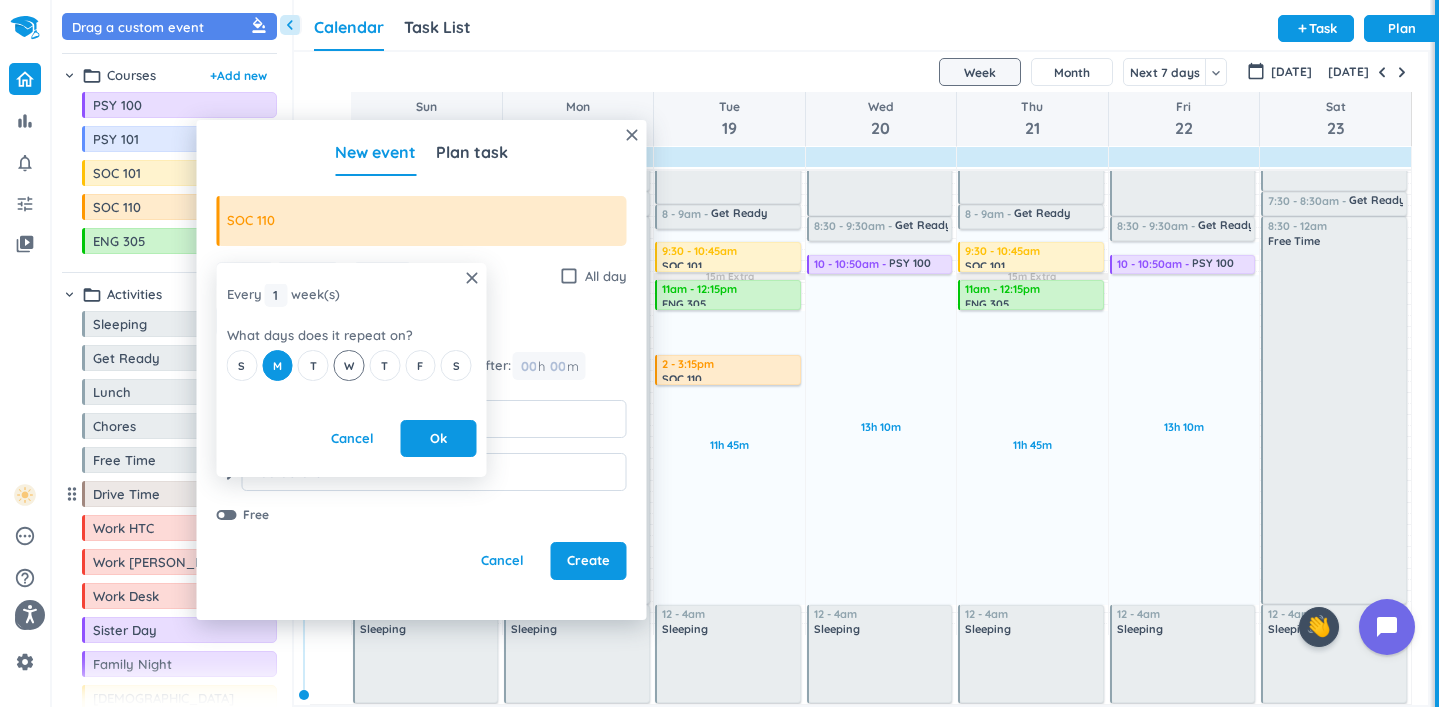 click on "W" at bounding box center (349, 366) 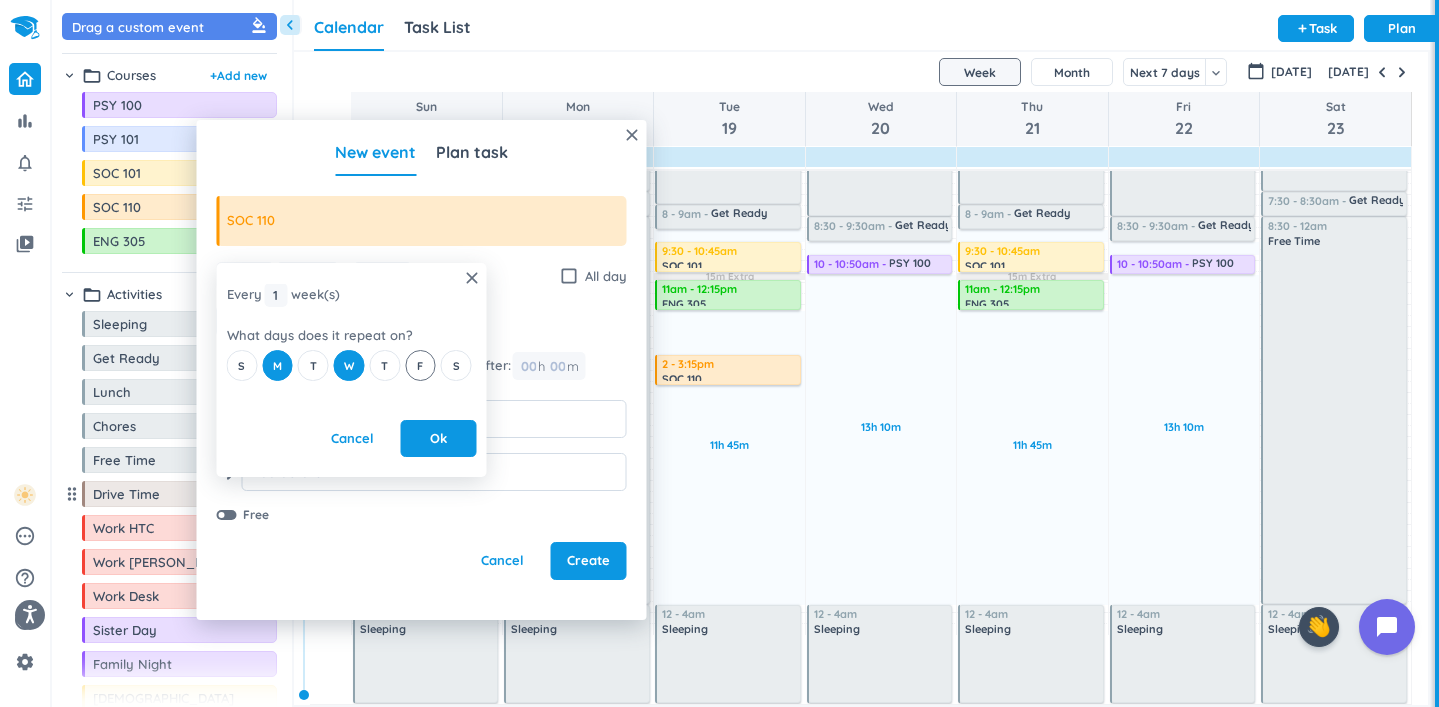 click on "F" at bounding box center [420, 366] 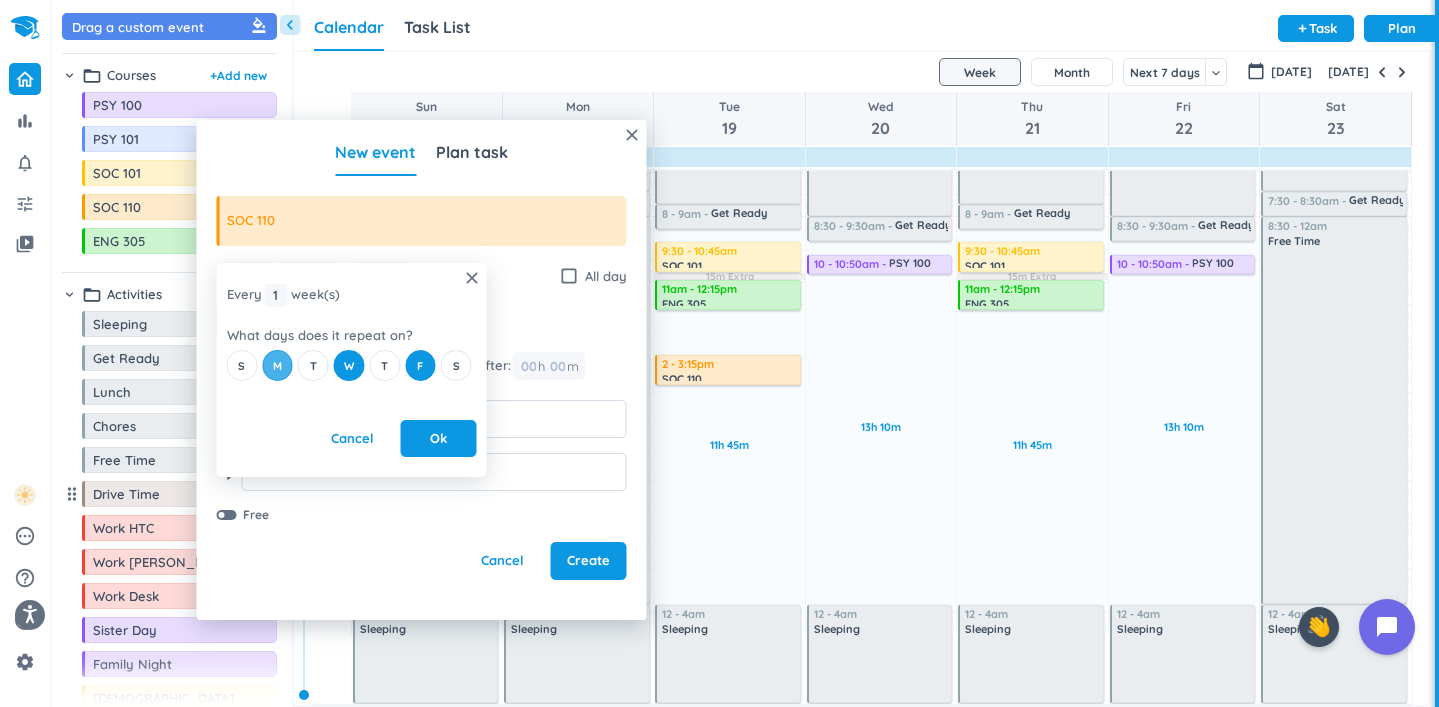 click on "M" at bounding box center [277, 365] 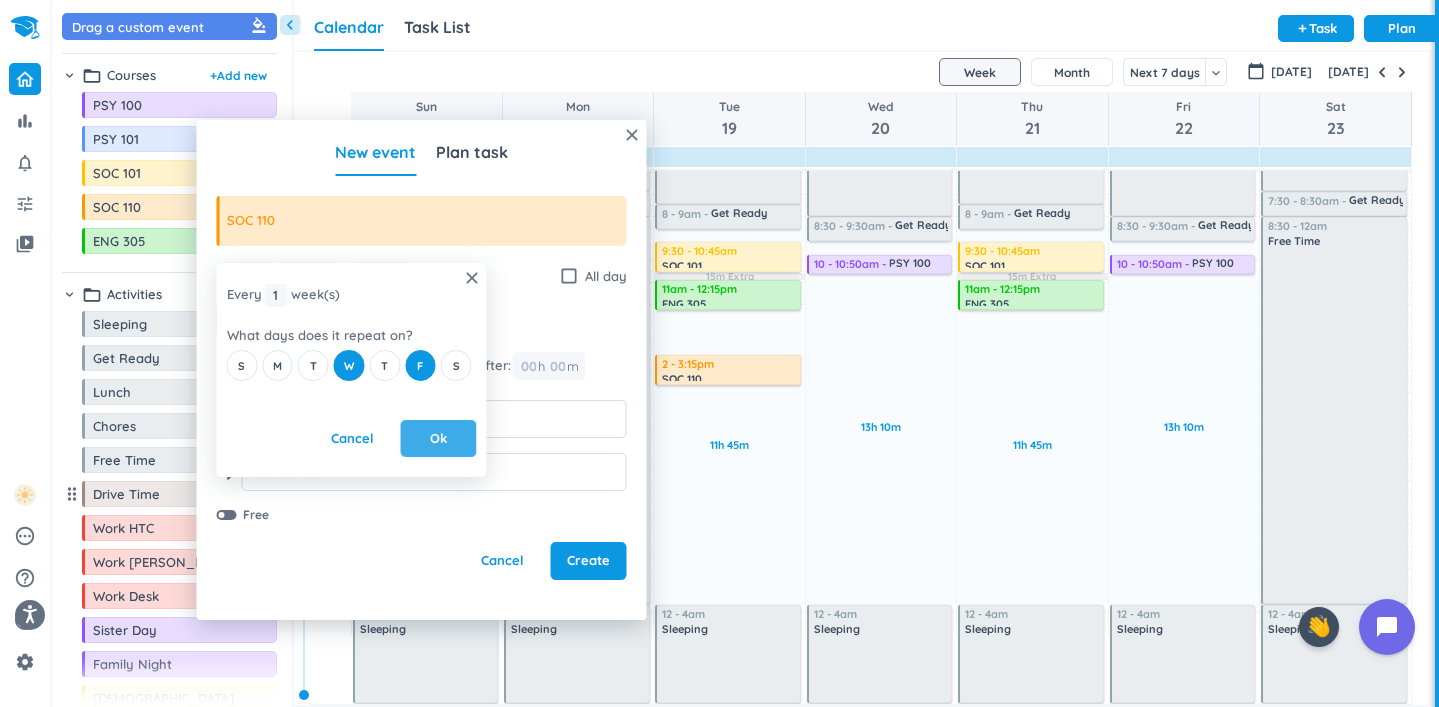click on "Ok" at bounding box center [438, 439] 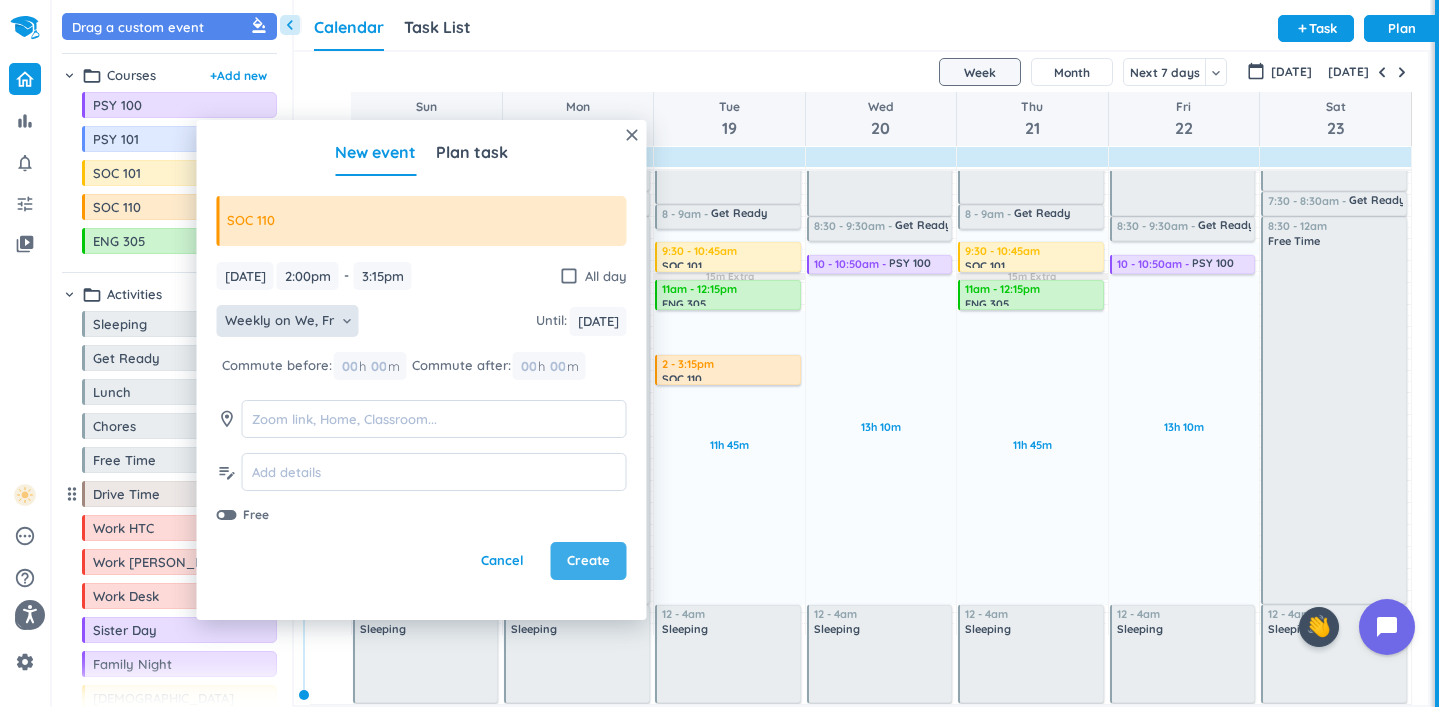 click on "Create" at bounding box center (588, 561) 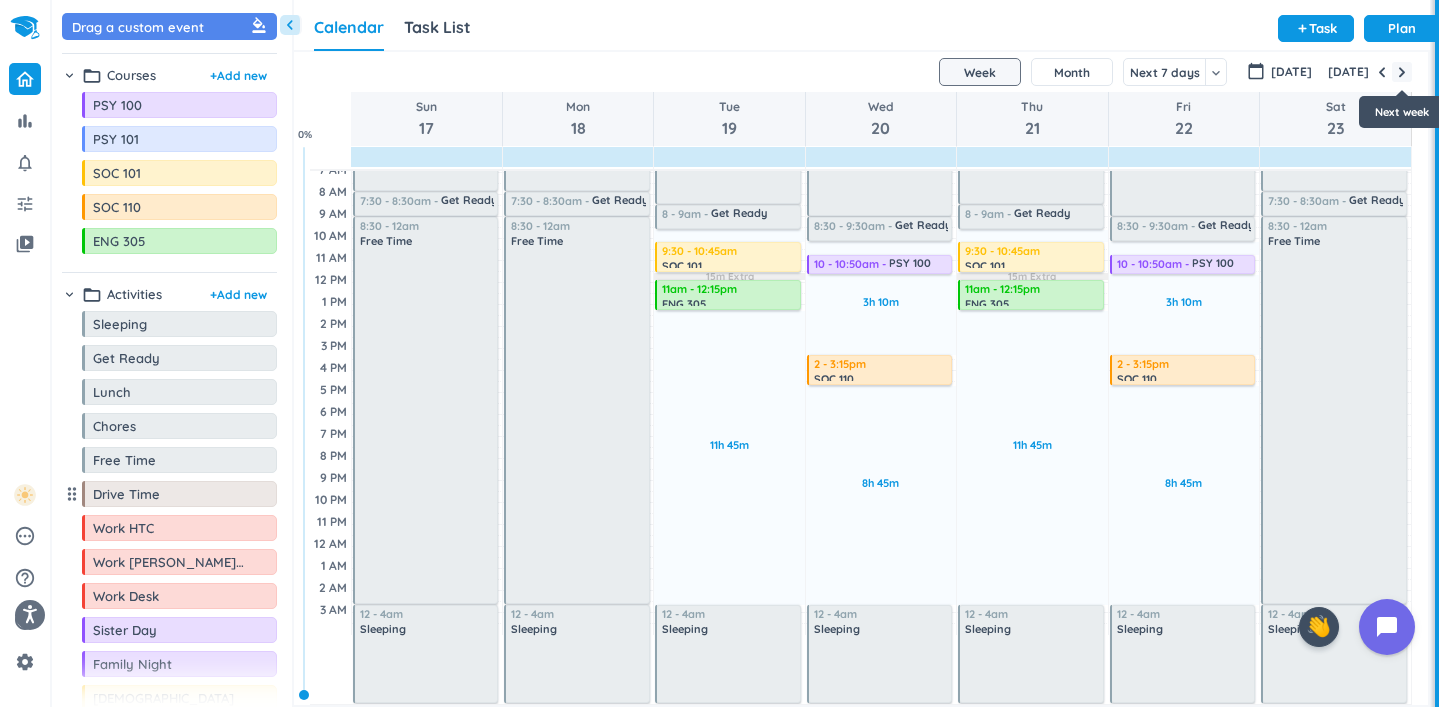 click at bounding box center (1402, 72) 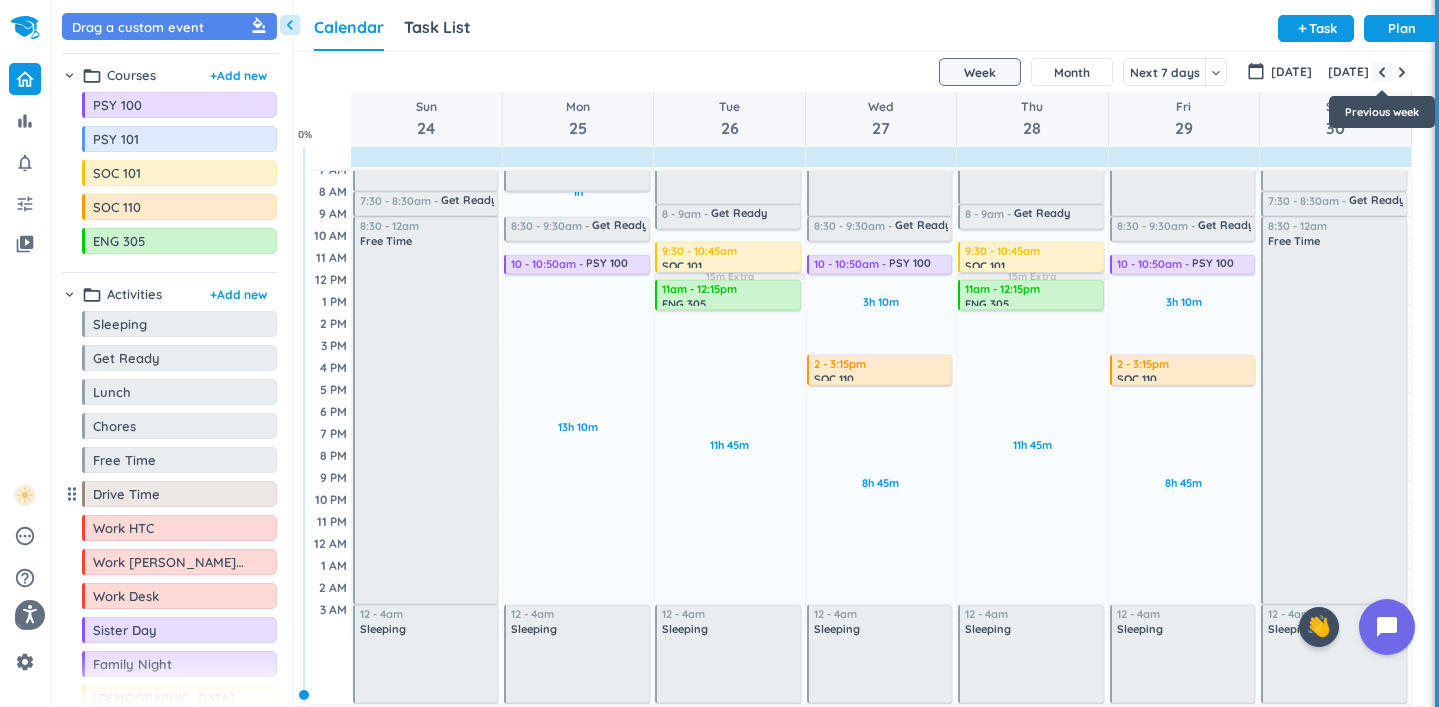 click at bounding box center [1382, 72] 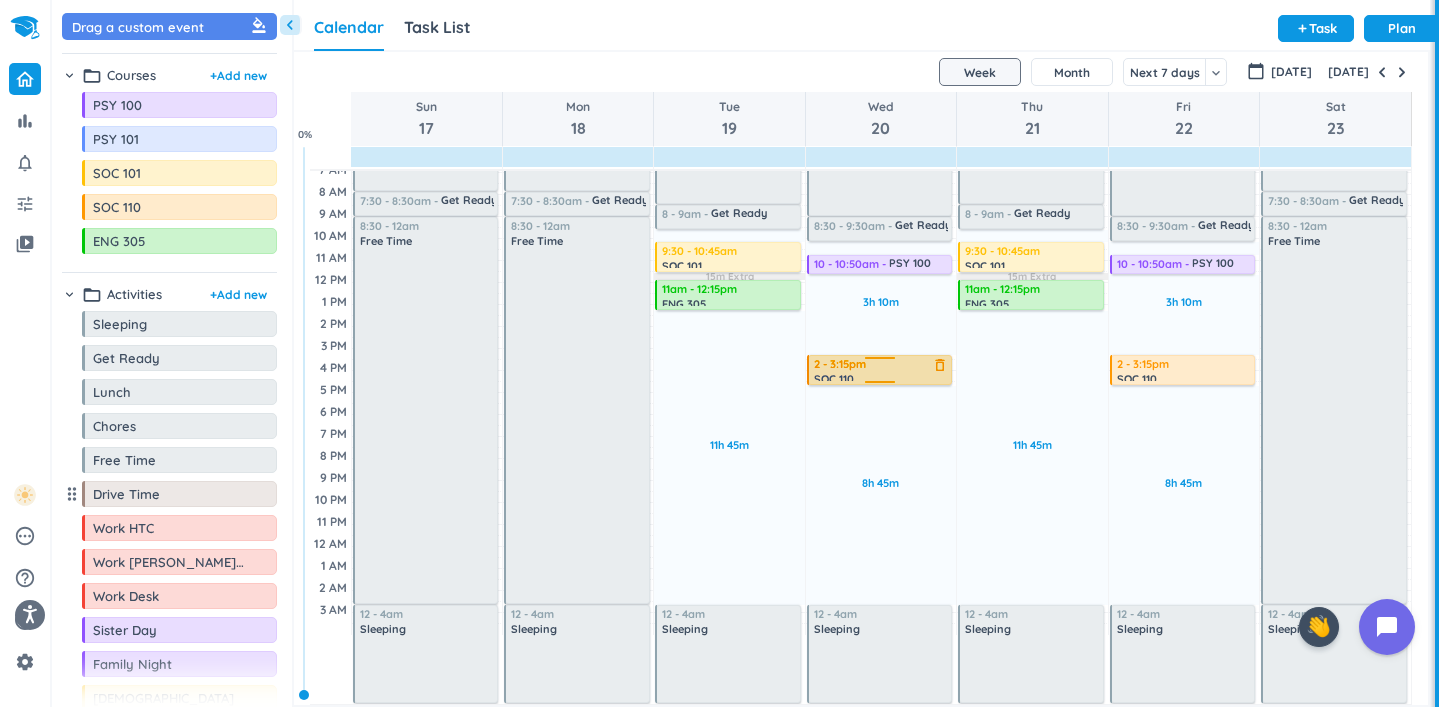 click on "SOC 110" at bounding box center (834, 376) 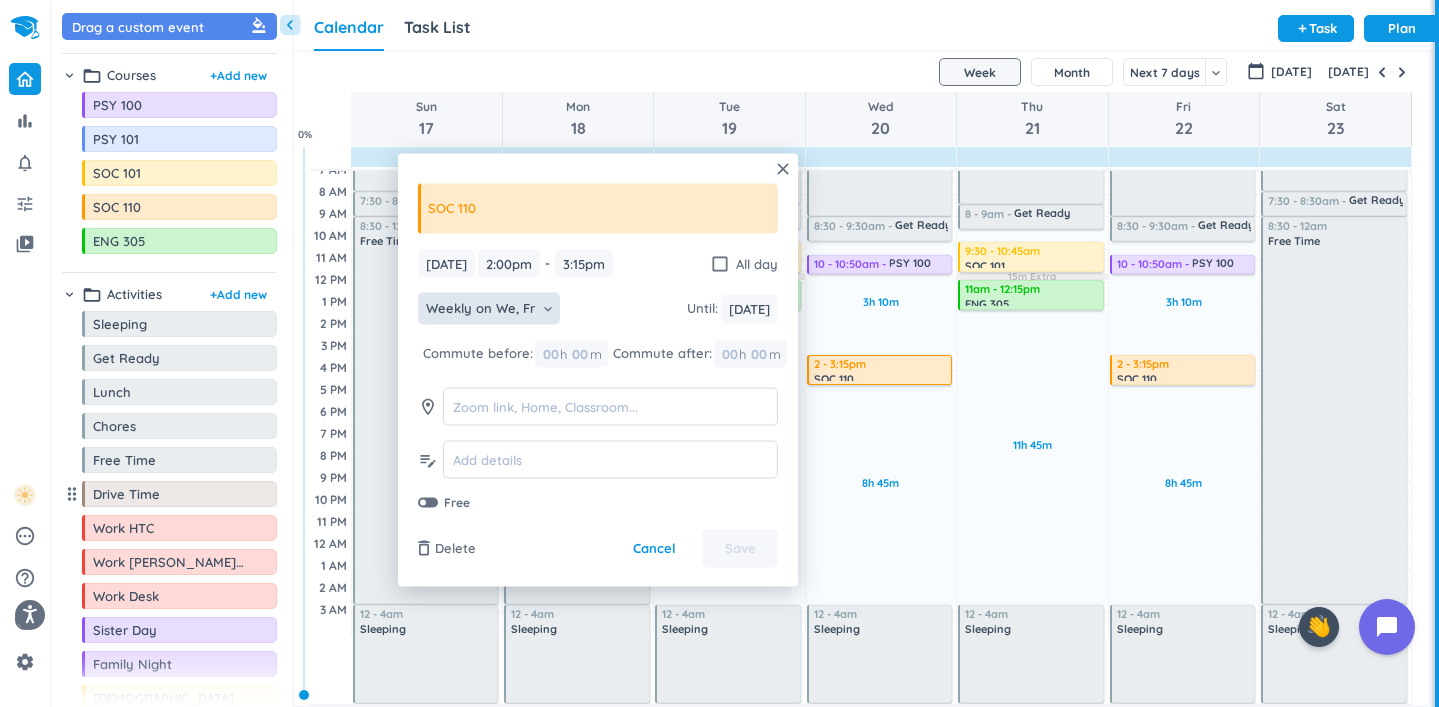click on "Weekly on We, Fr keyboard_arrow_down" at bounding box center [489, 309] 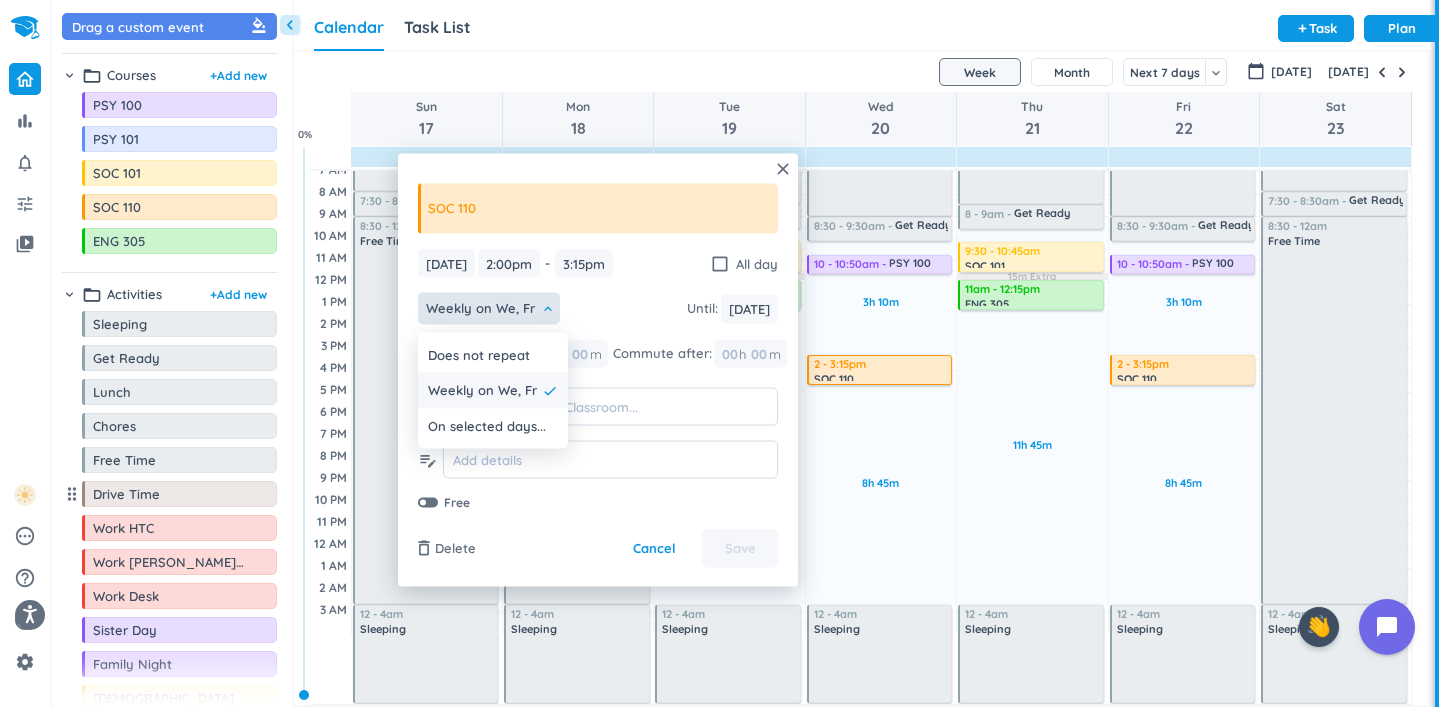 click on "Weekly on We, Fr" at bounding box center (482, 391) 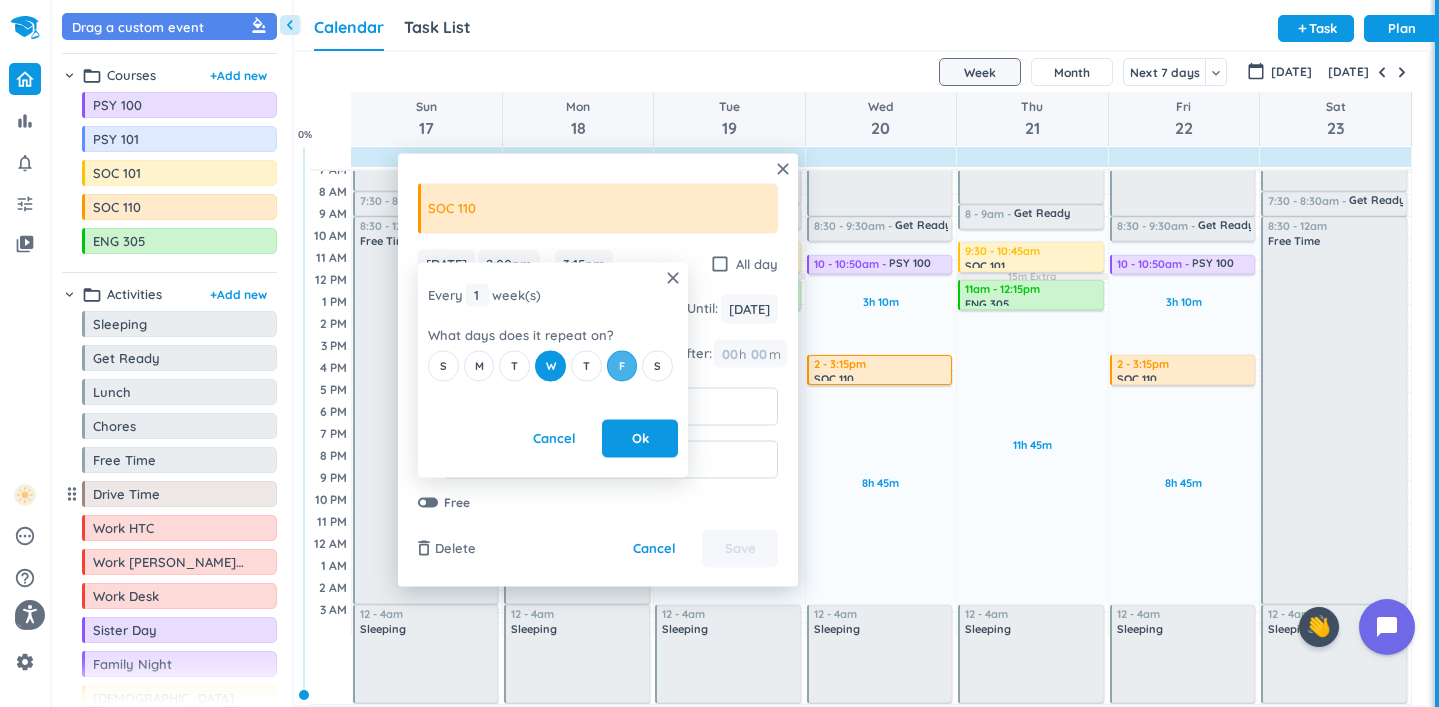 click on "F" at bounding box center [622, 365] 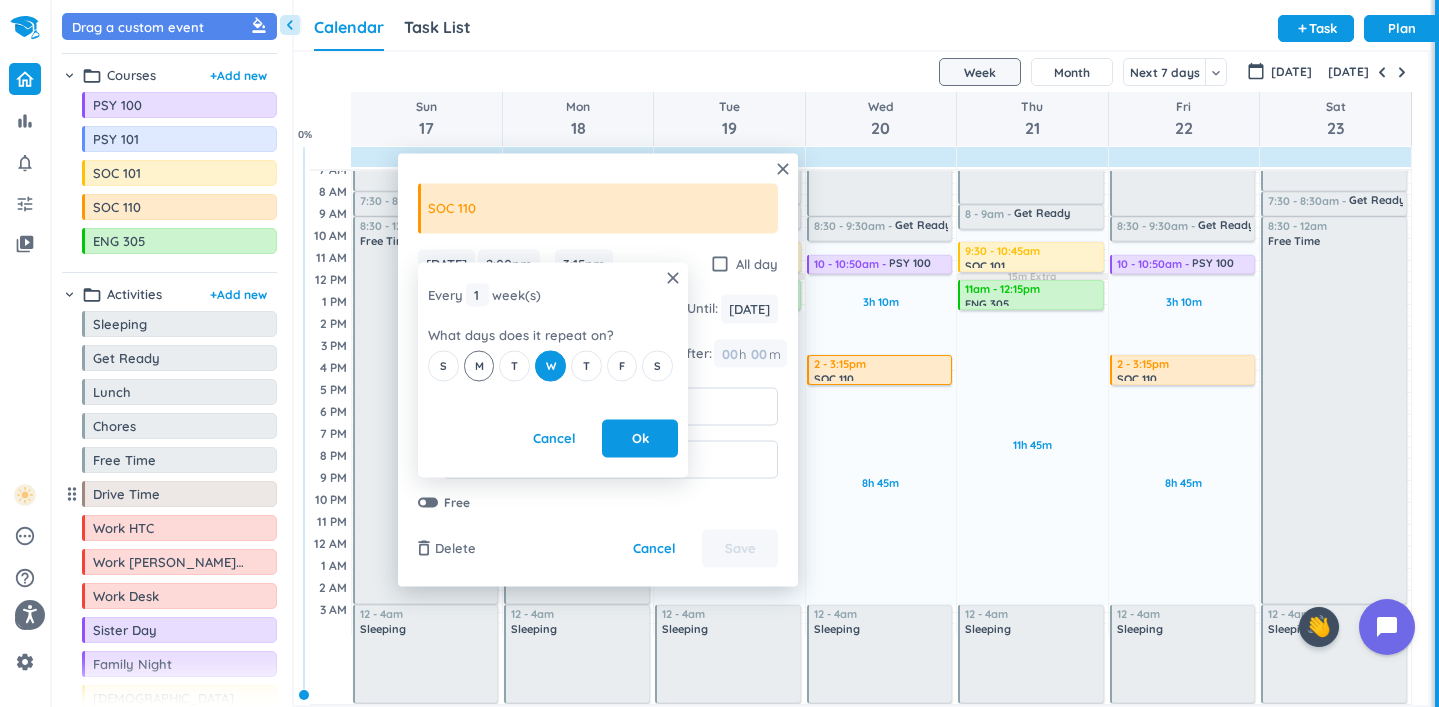 click on "M" at bounding box center [479, 365] 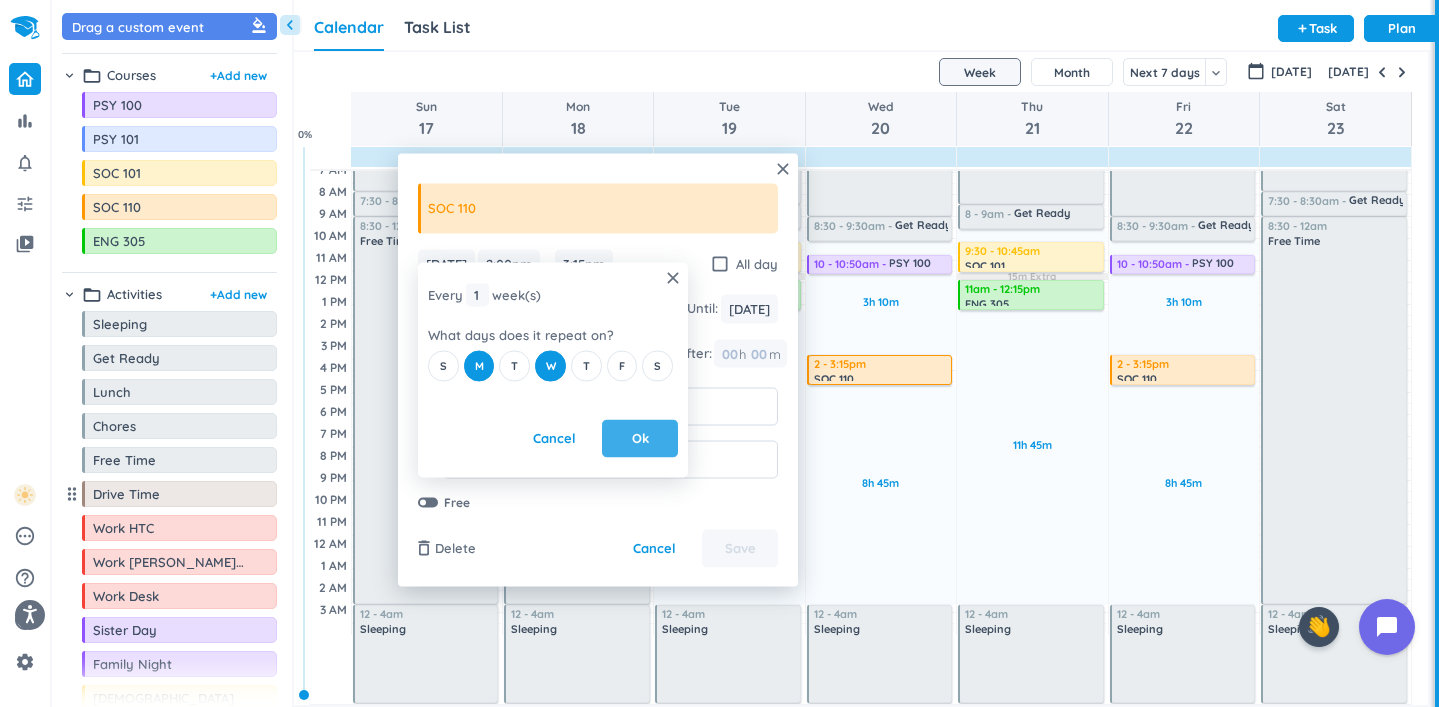 click on "Ok" at bounding box center (640, 439) 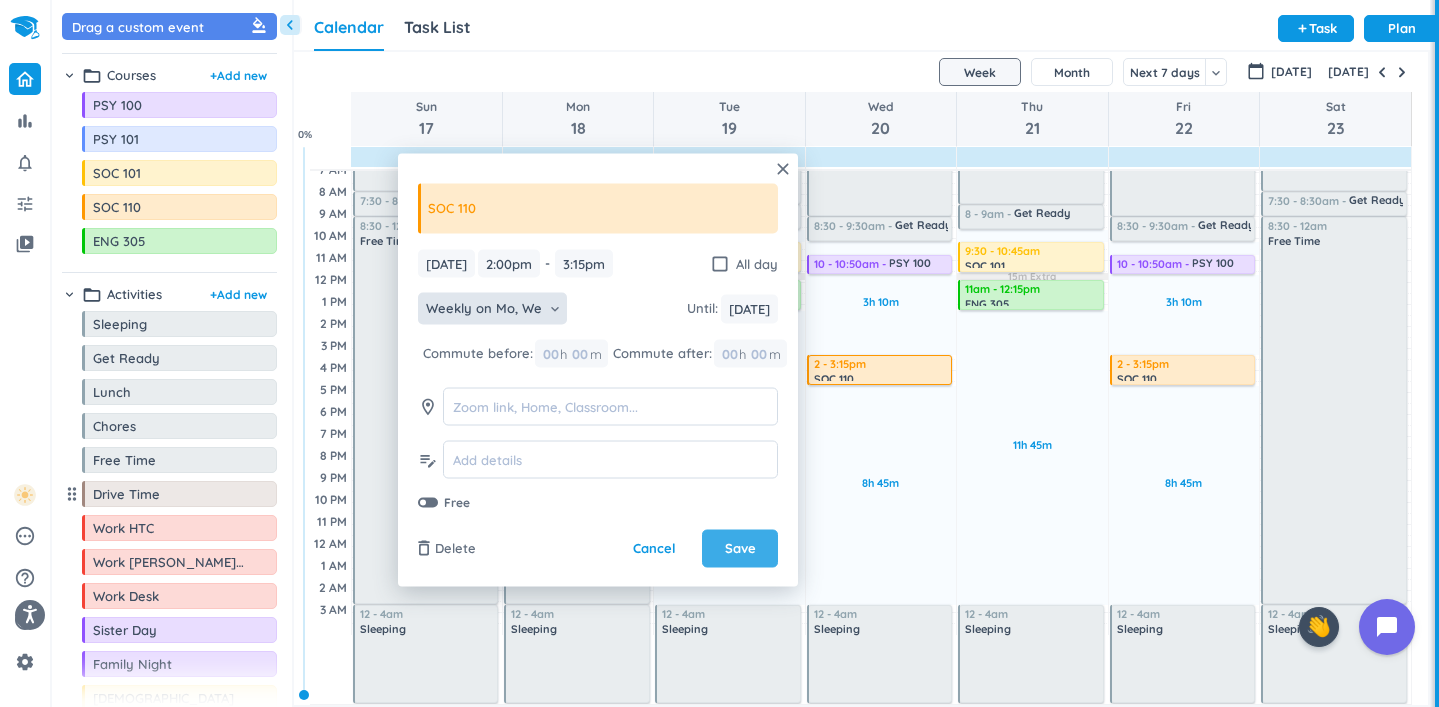 click on "Save" at bounding box center [740, 549] 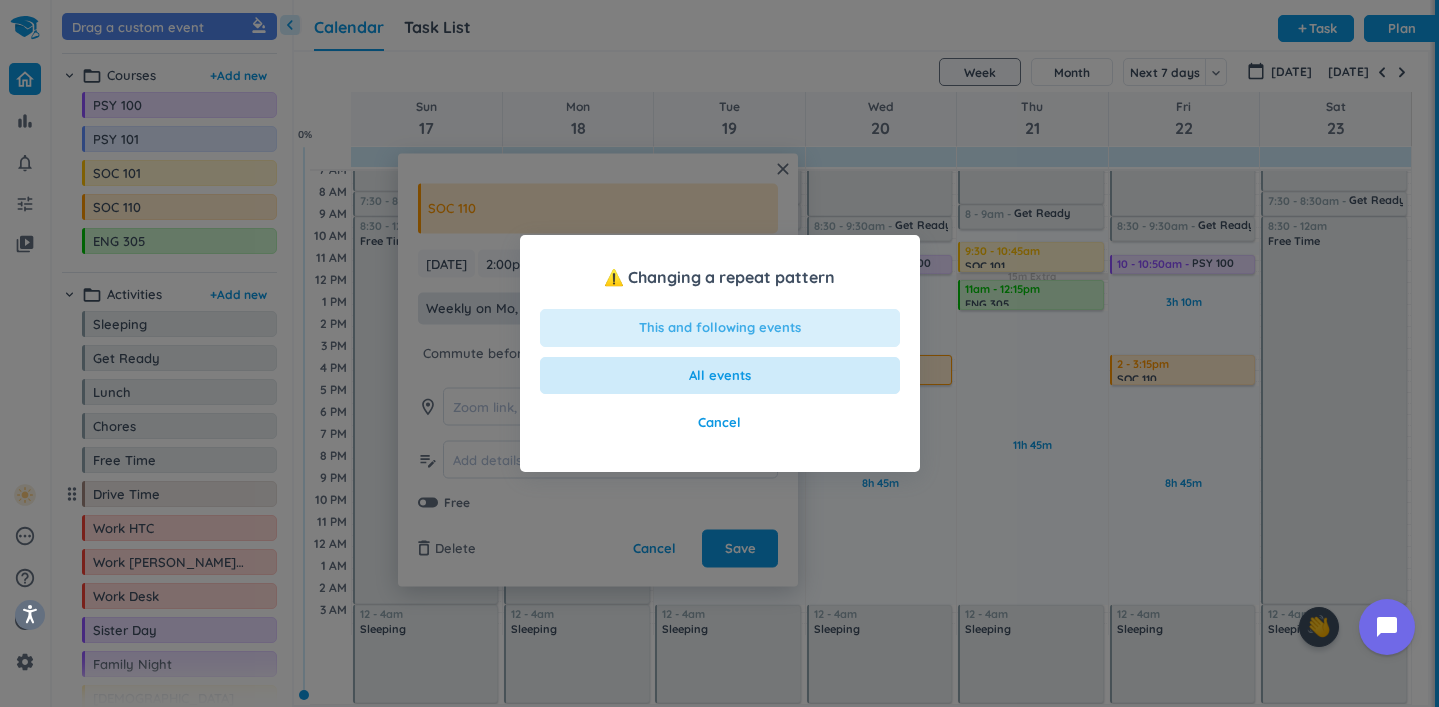 click on "This and following events" at bounding box center [720, 328] 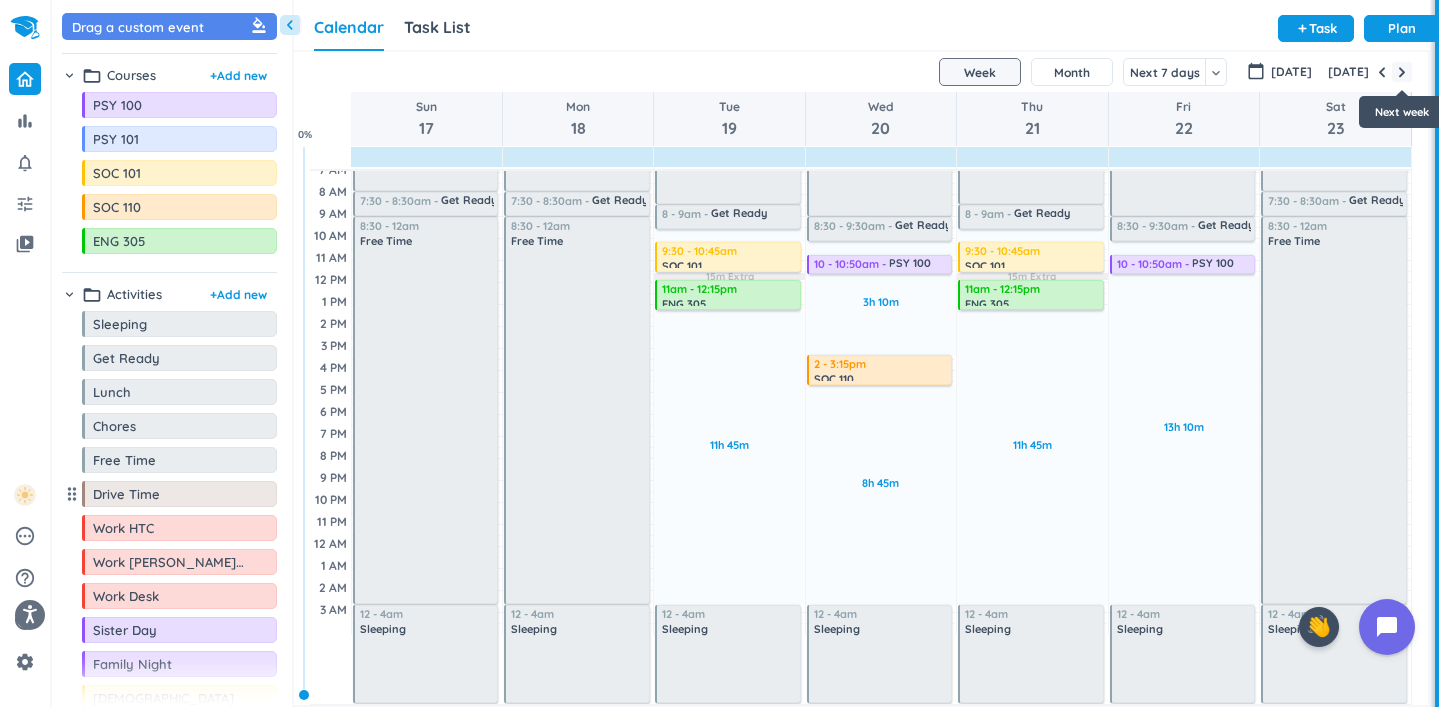 click at bounding box center [1402, 72] 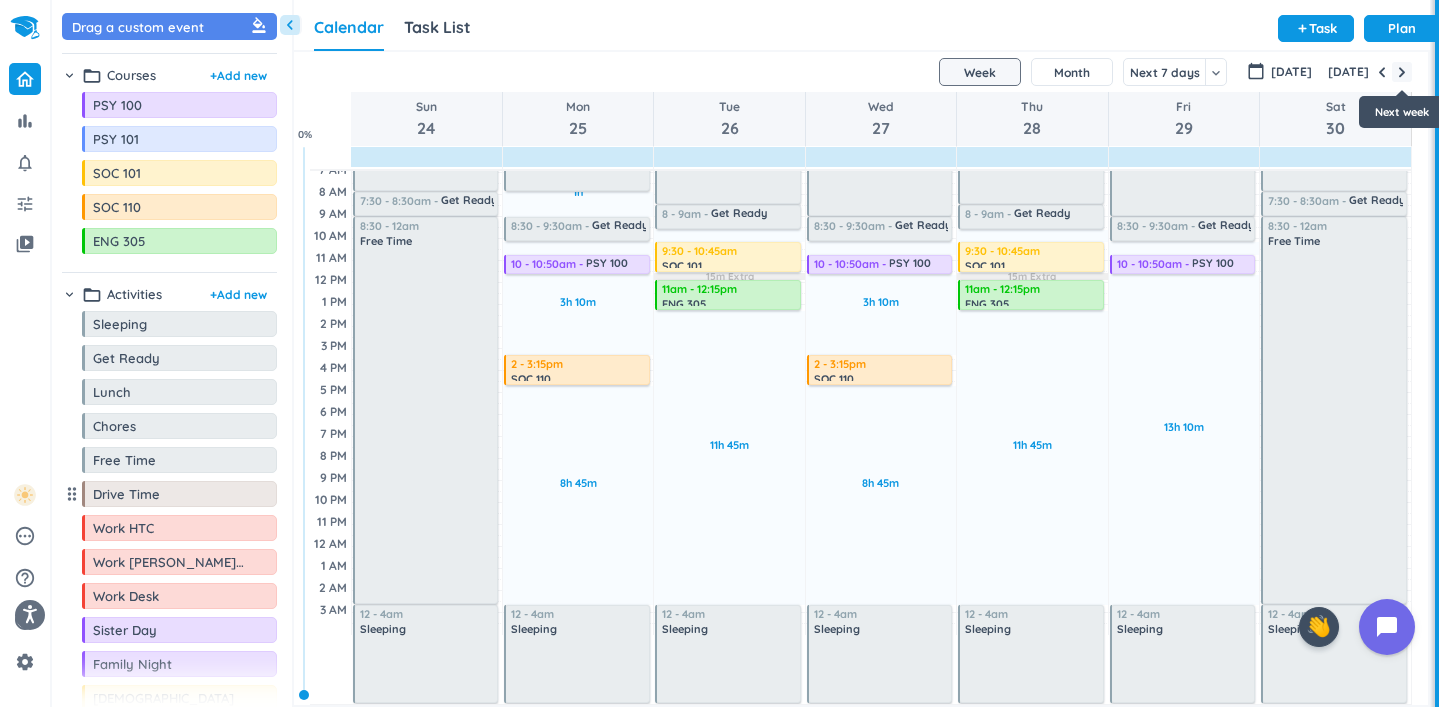 click at bounding box center (1402, 72) 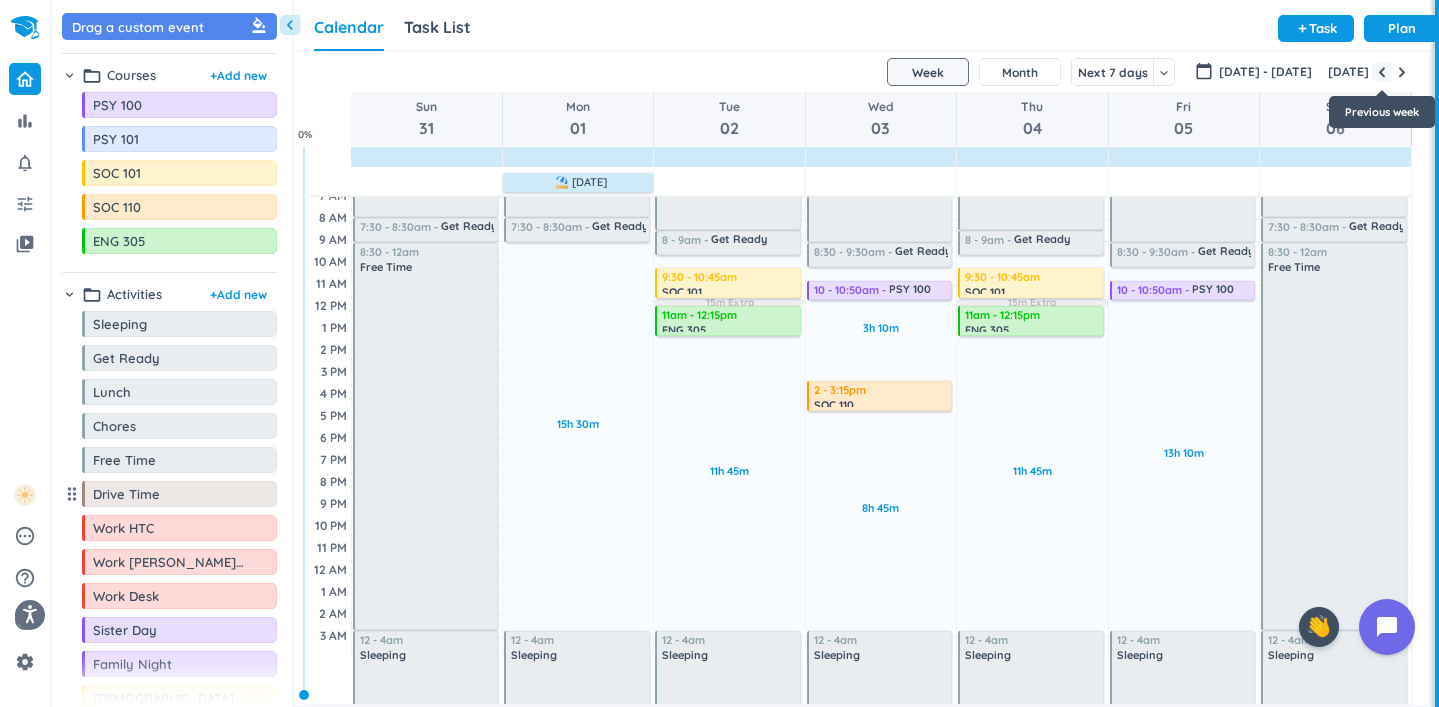 click at bounding box center (1382, 72) 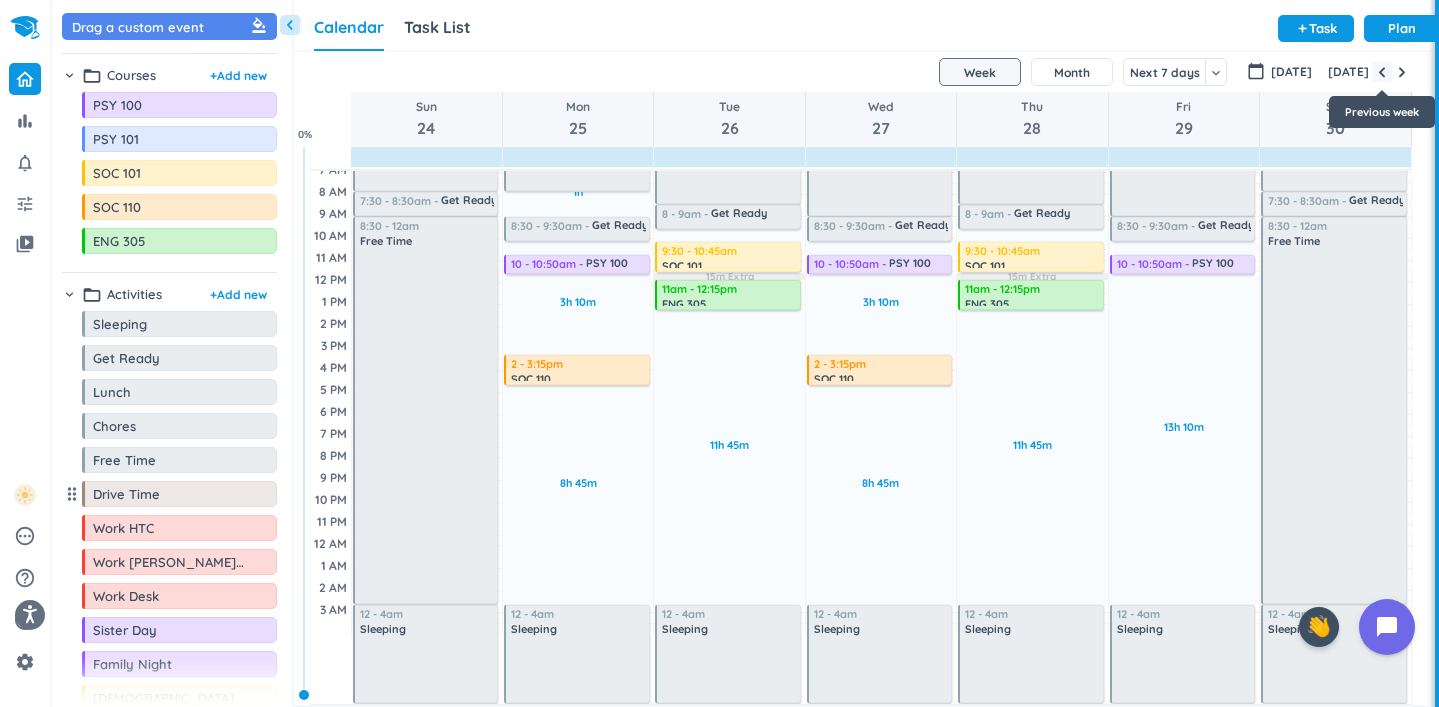 click at bounding box center [1382, 72] 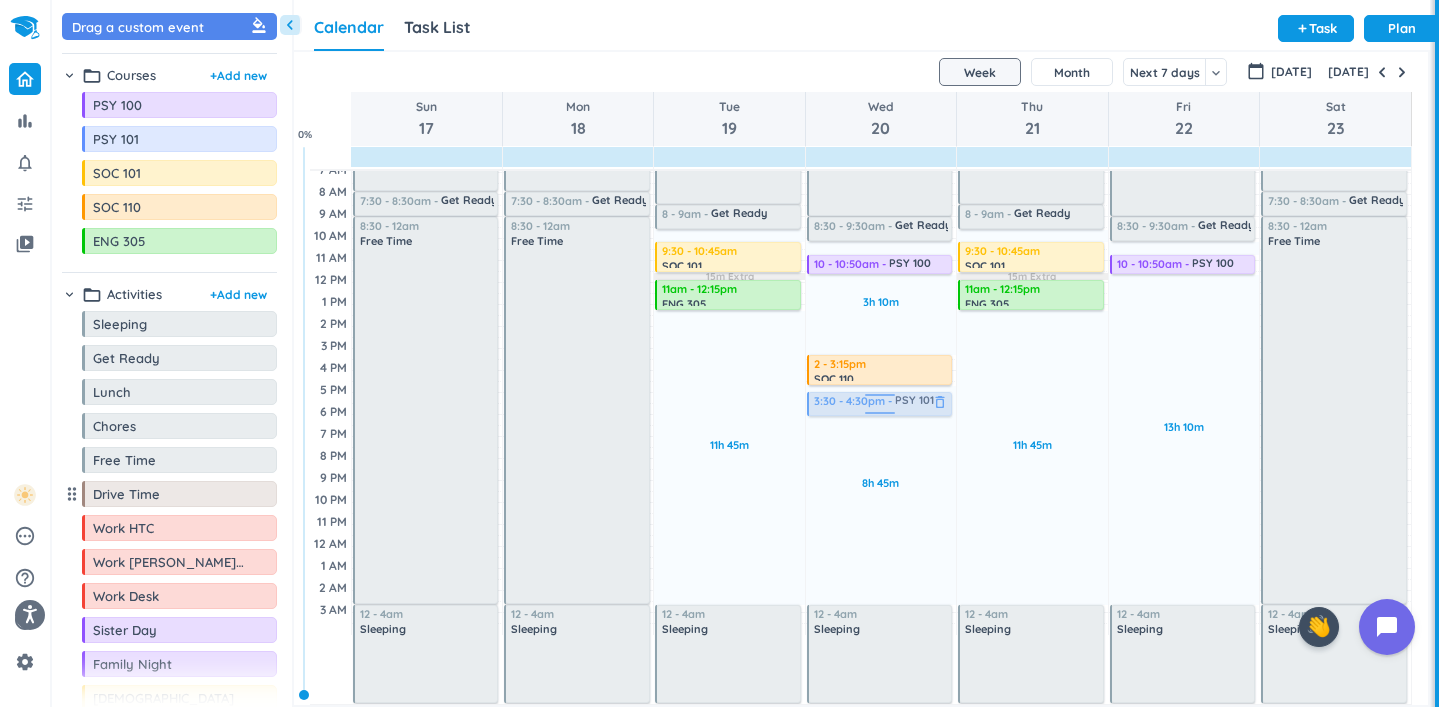 drag, startPoint x: 140, startPoint y: 143, endPoint x: 880, endPoint y: 393, distance: 781.089 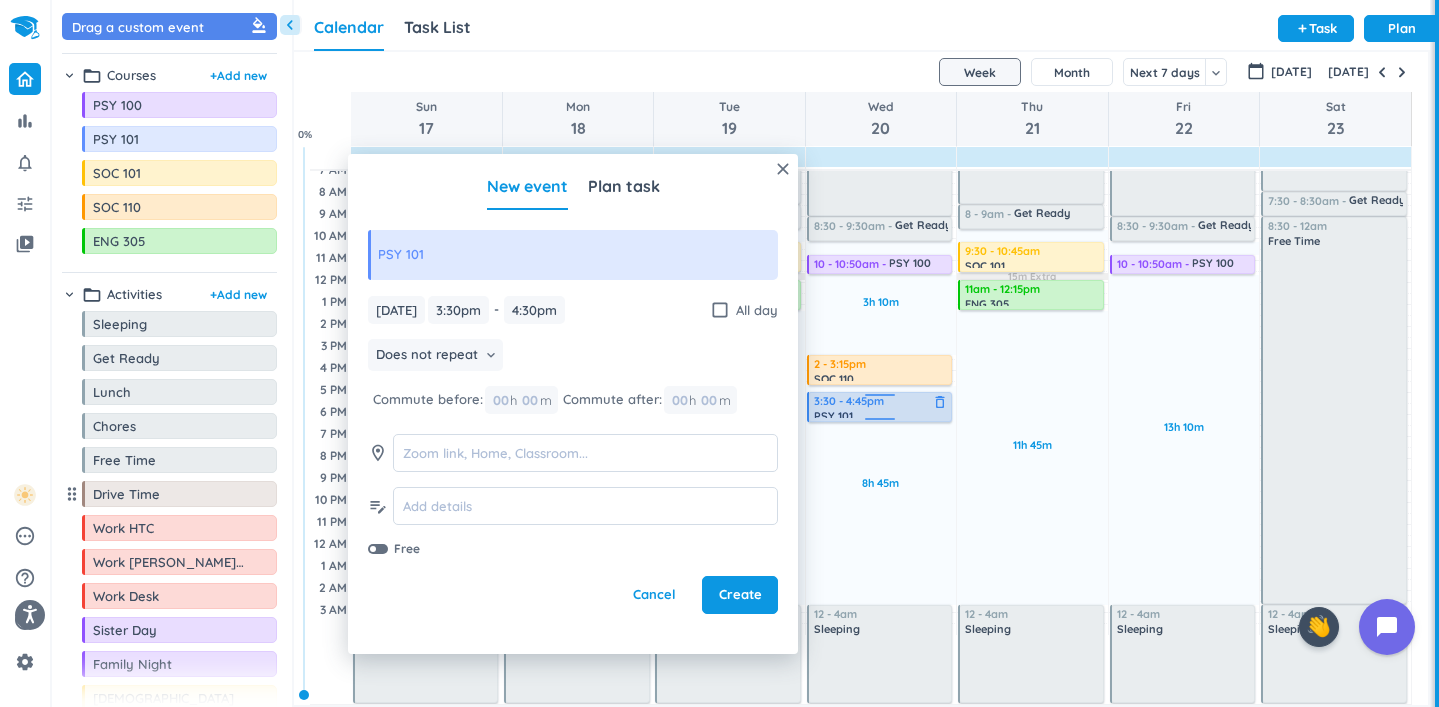 click on "30m Past due Plan 3h 10m Past due Plan 8h 45m Past due Plan Adjust Awake Time 4:05 - 8:30am Sleeping delete_outline 8:30 - 9:30am Get Ready delete_outline 10 - 10:50am PSY 100 delete_outline 2 - 3:15pm SOC 110 delete_outline 3:30 - 4:30pm PSY 101 delete_outline 12 - 4am Sleeping delete_outline 3:30 - 4:45pm PSY 101 delete_outline" at bounding box center (881, 368) 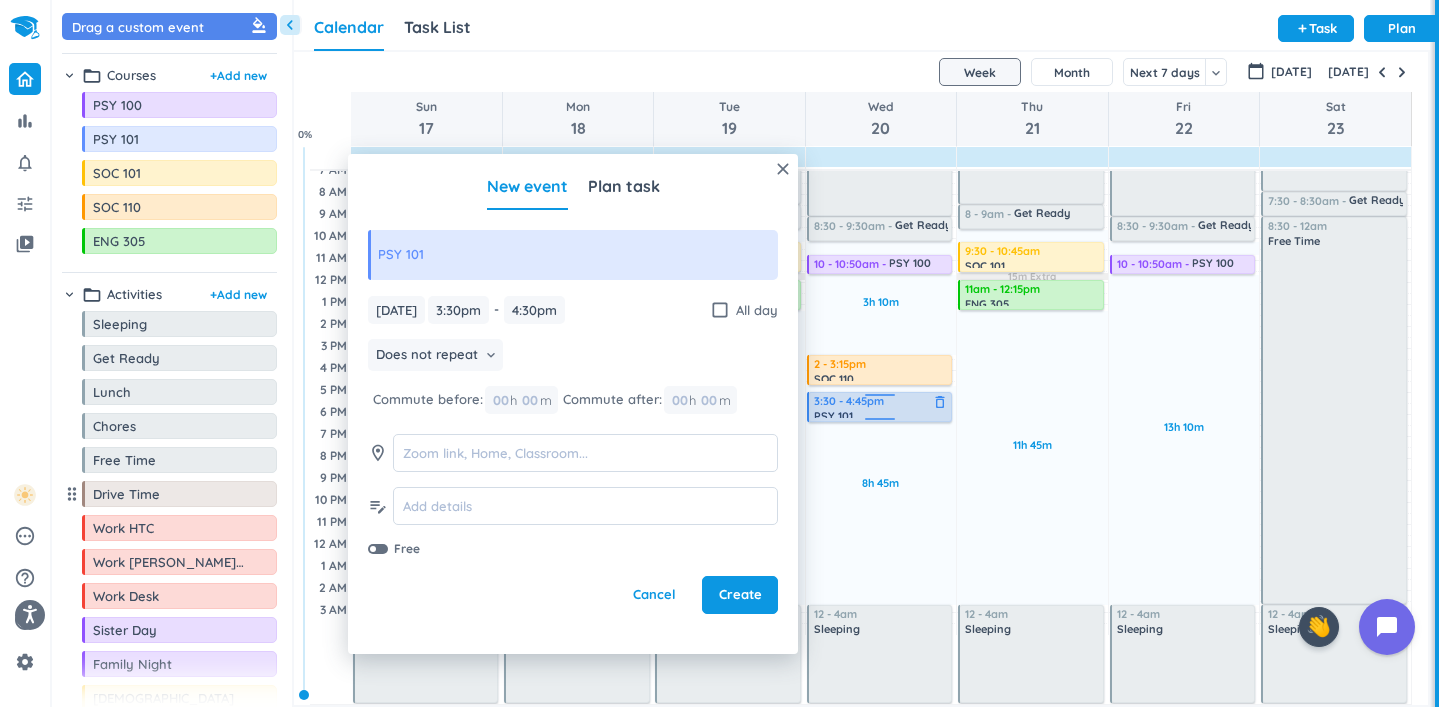type on "4:45pm" 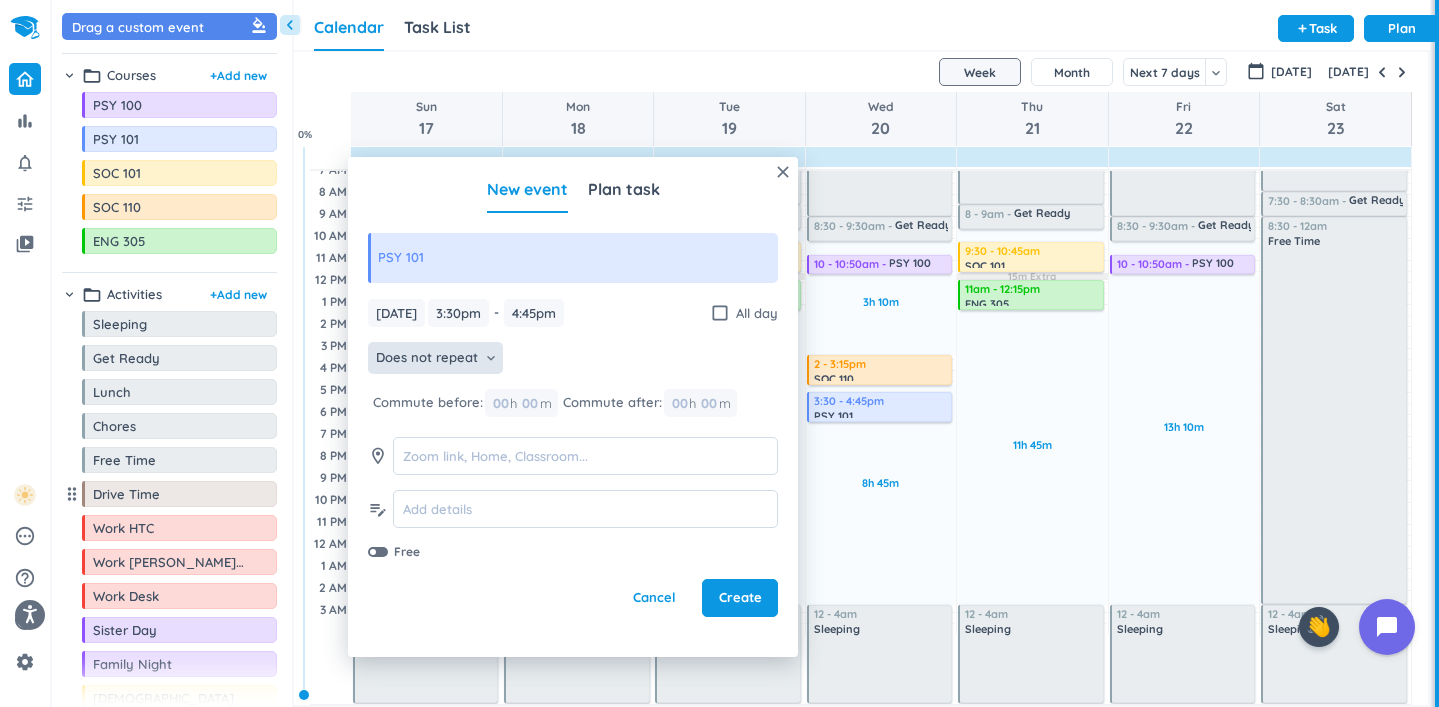 click on "Does not repeat" at bounding box center (427, 358) 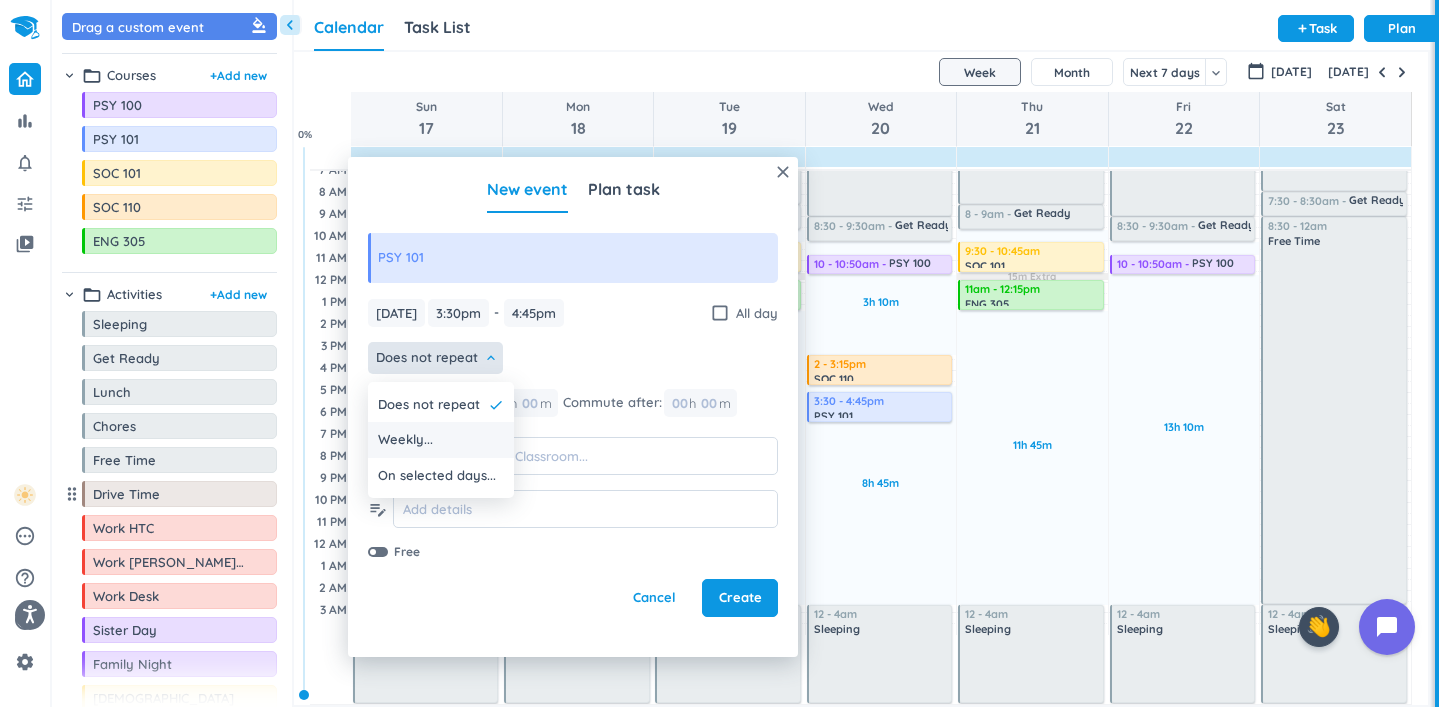 click on "Weekly..." at bounding box center [441, 440] 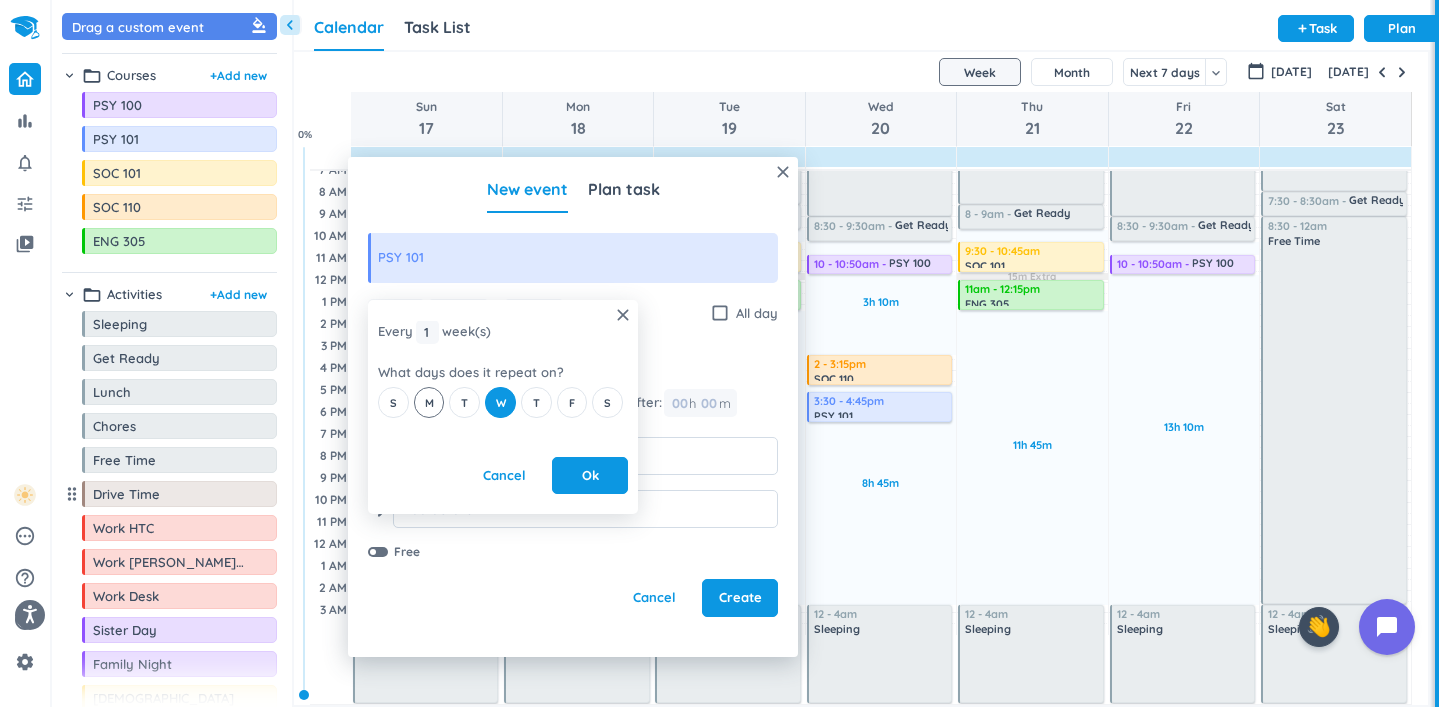 click on "M" at bounding box center (429, 402) 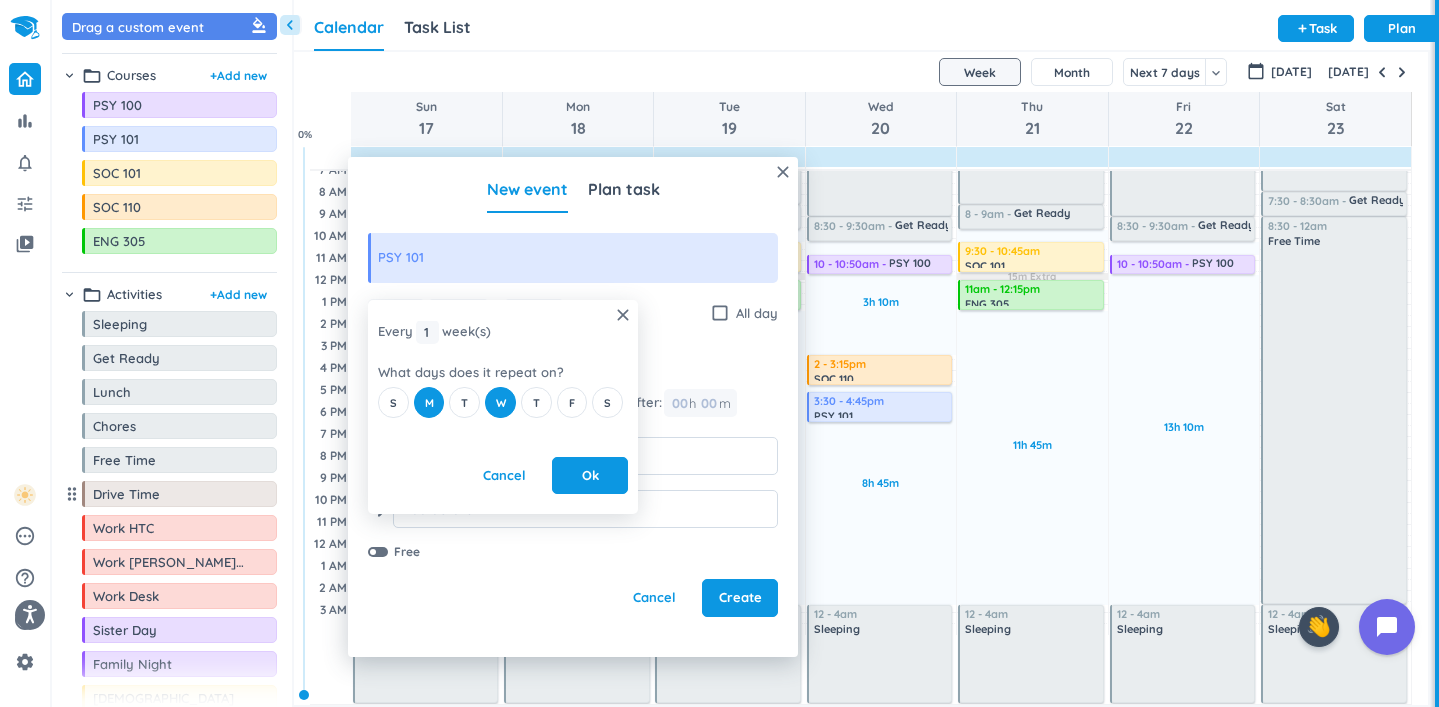 click on "close Every 1 1 1 week (s) What days does it repeat on? S M T W T F S Cancel Ok" at bounding box center [503, 407] 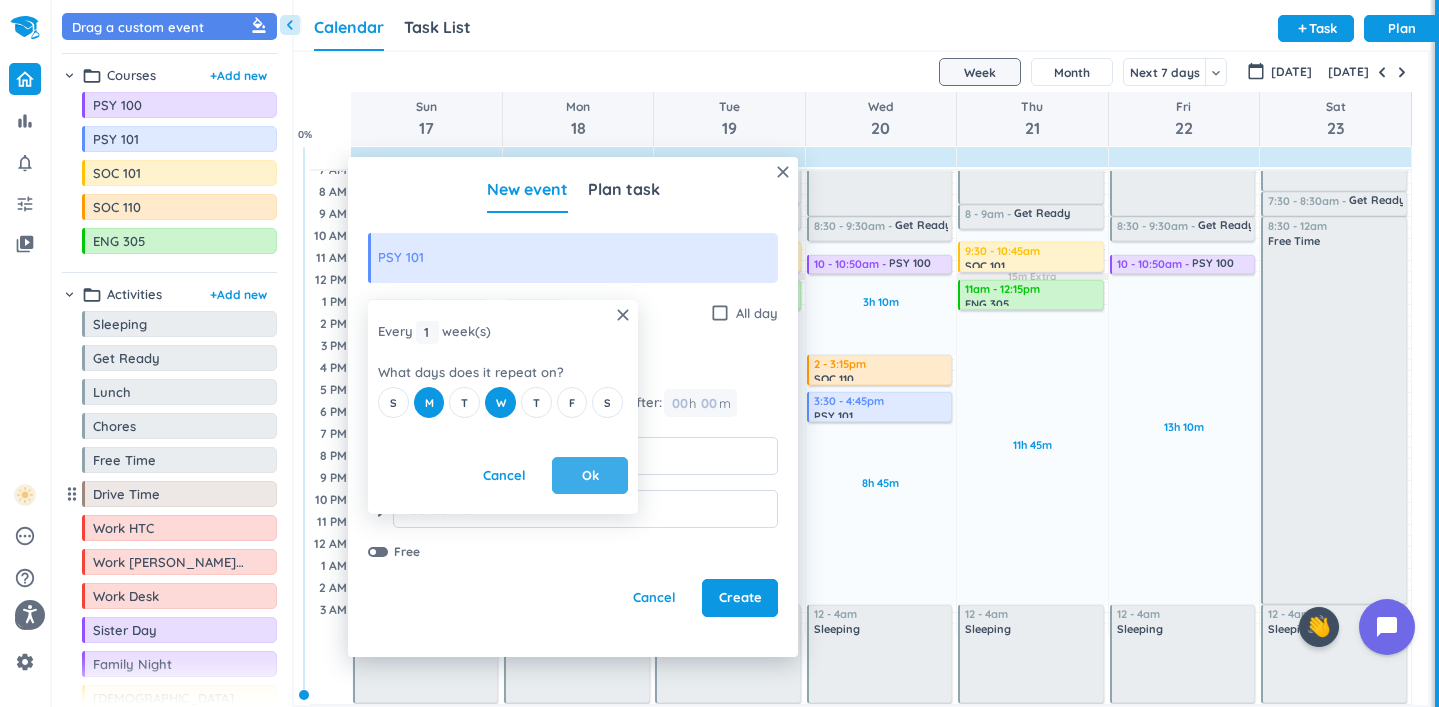 click on "Ok" at bounding box center [590, 476] 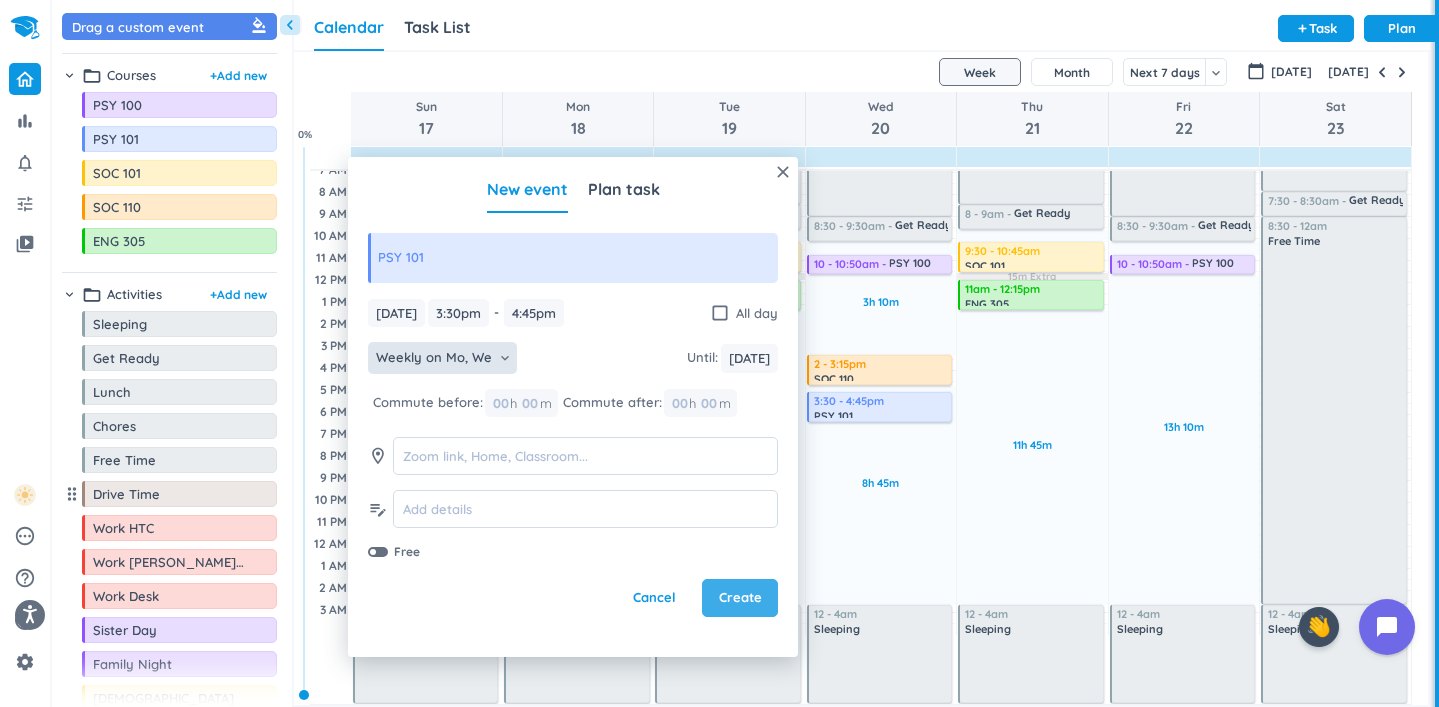 click on "Create" at bounding box center [740, 598] 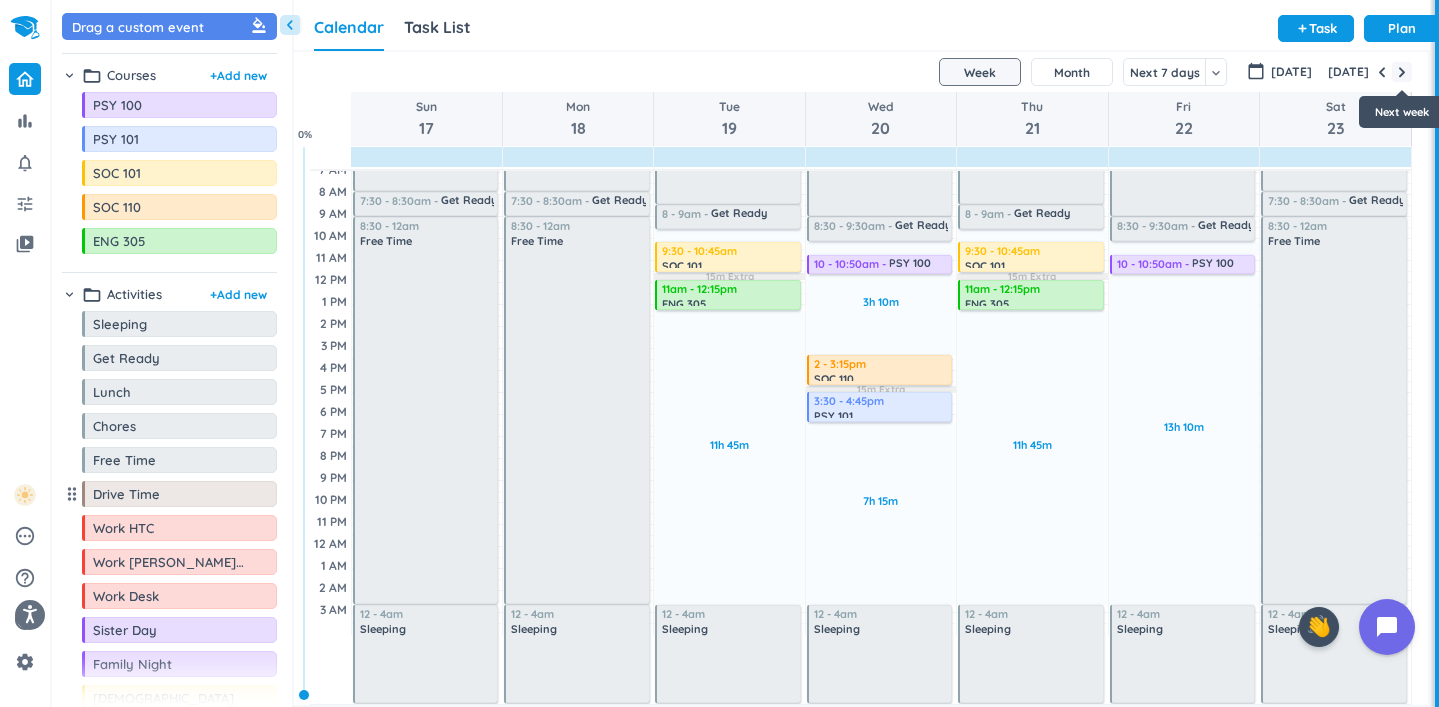 click at bounding box center [1402, 72] 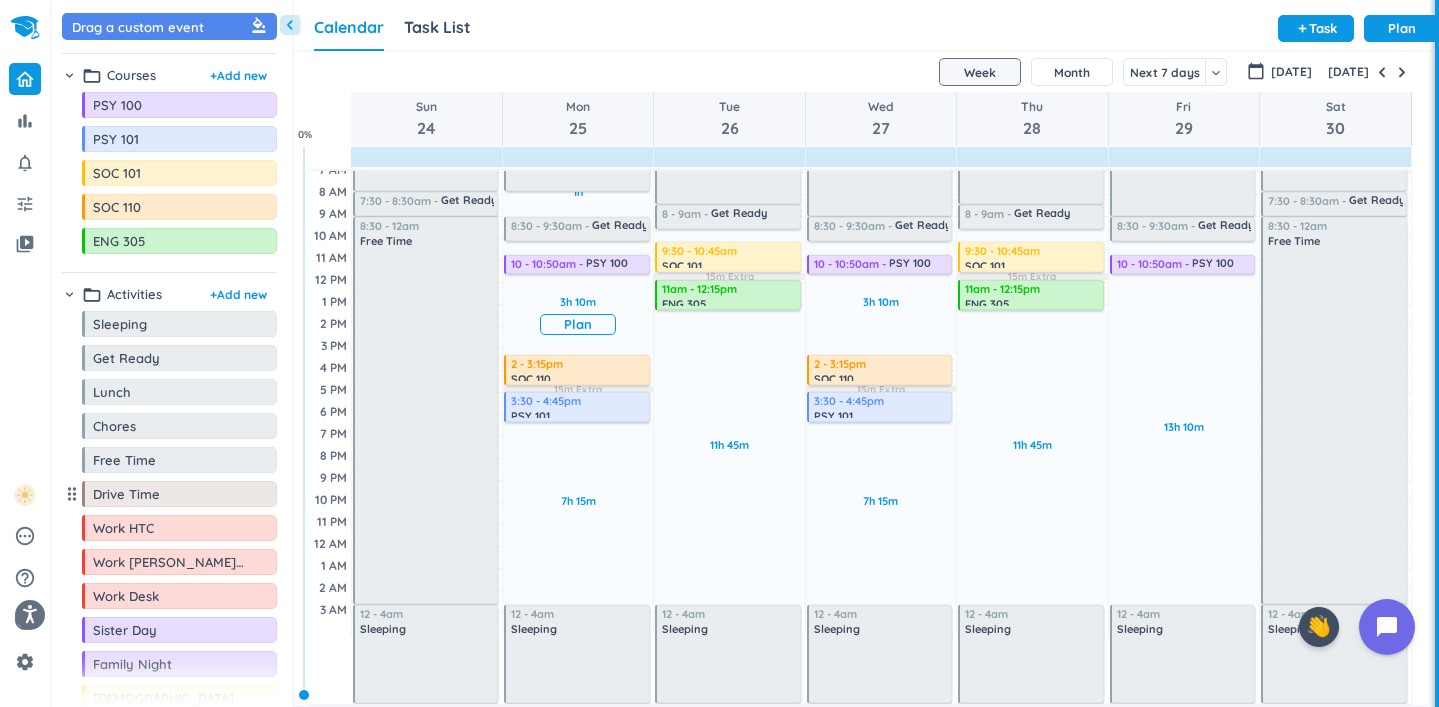 scroll, scrollTop: 0, scrollLeft: 0, axis: both 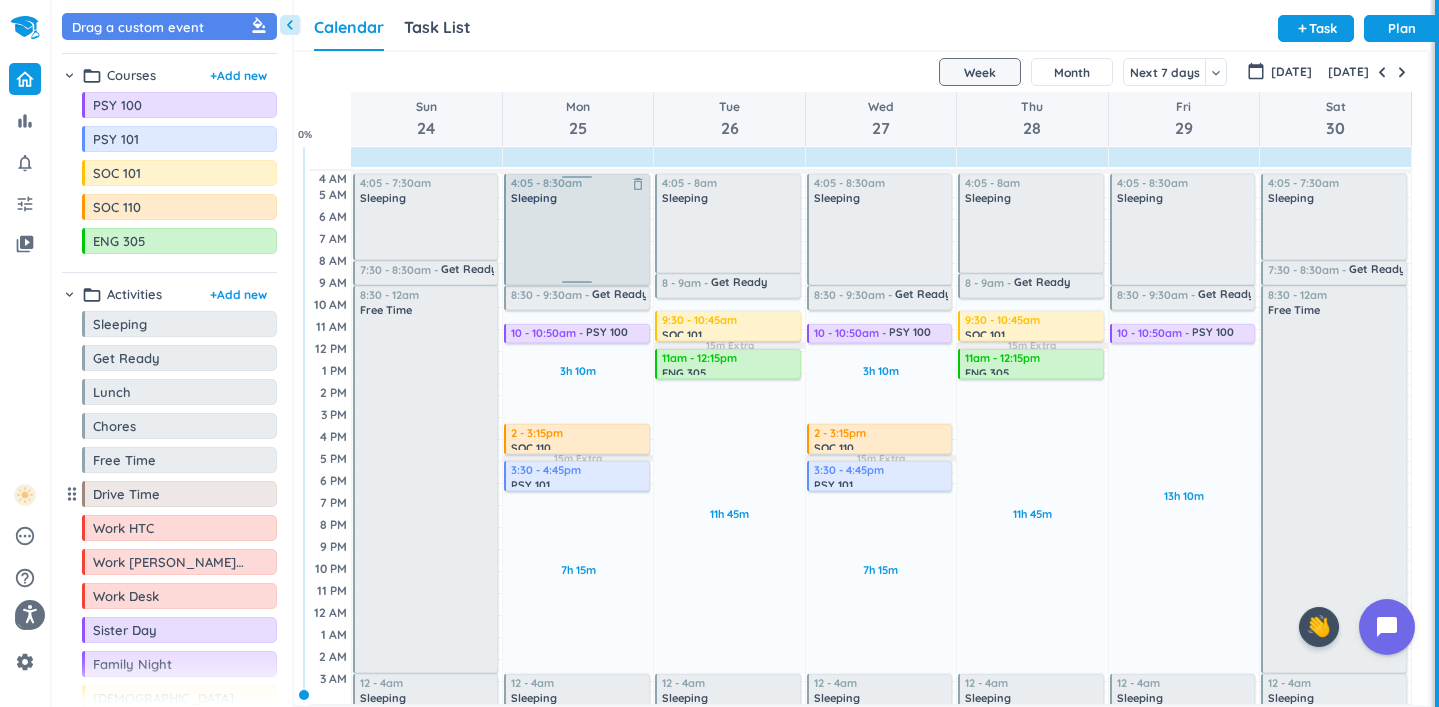 drag, startPoint x: 576, startPoint y: 259, endPoint x: 586, endPoint y: 282, distance: 25.079872 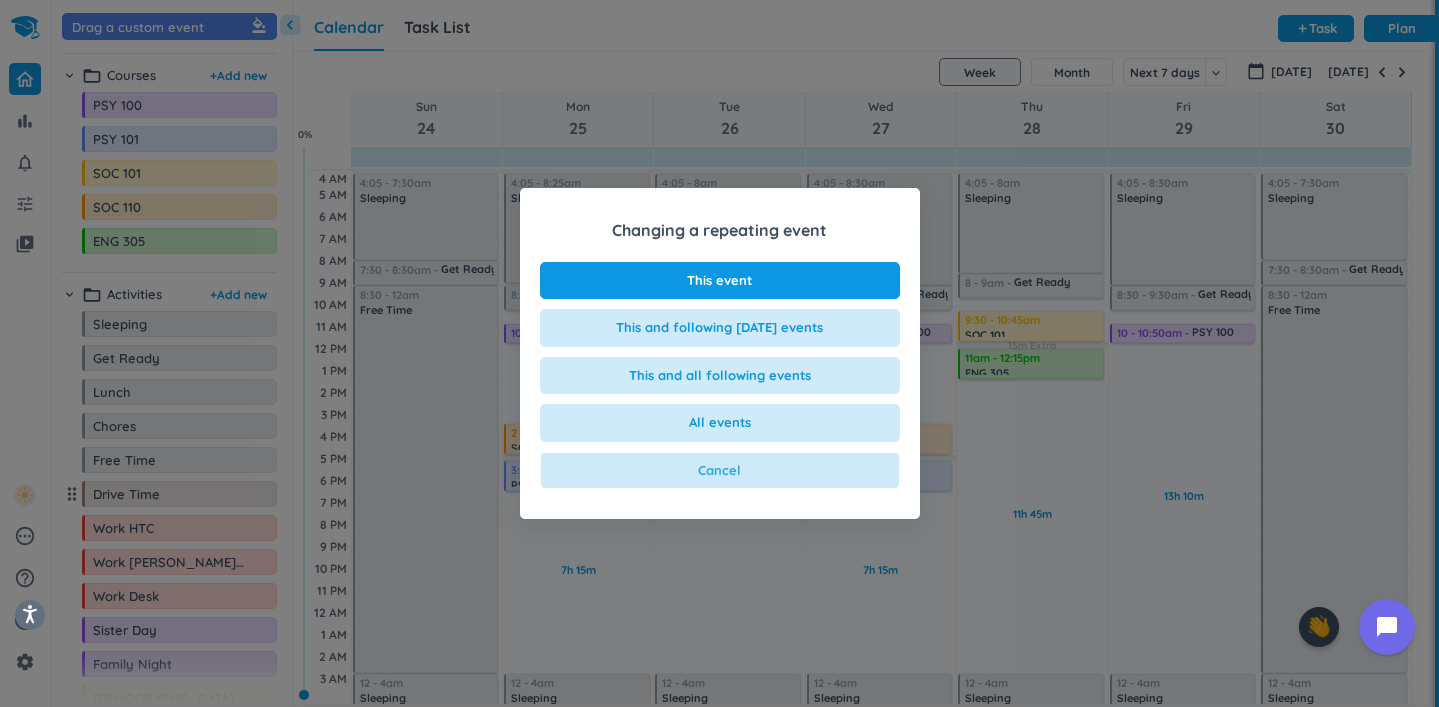 click on "Cancel" at bounding box center [720, 471] 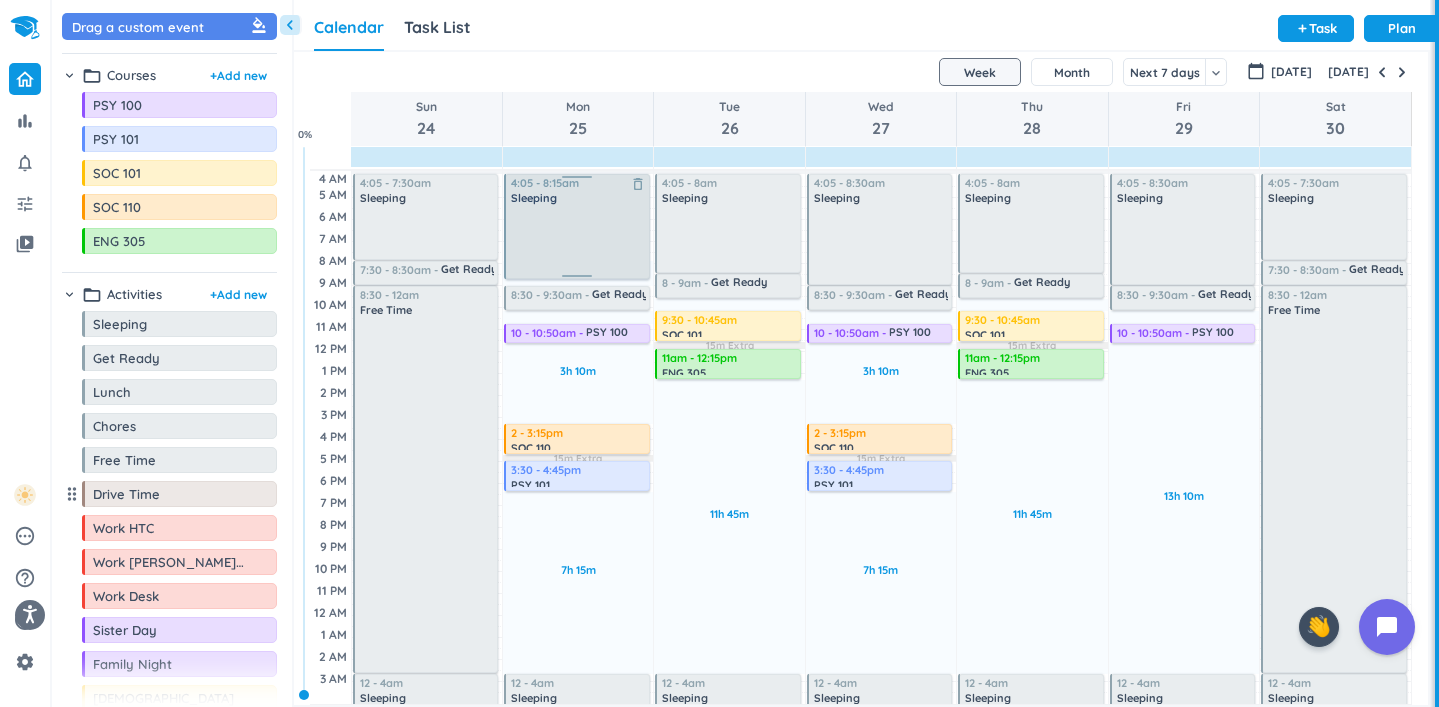 drag, startPoint x: 578, startPoint y: 257, endPoint x: 584, endPoint y: 277, distance: 20.880613 